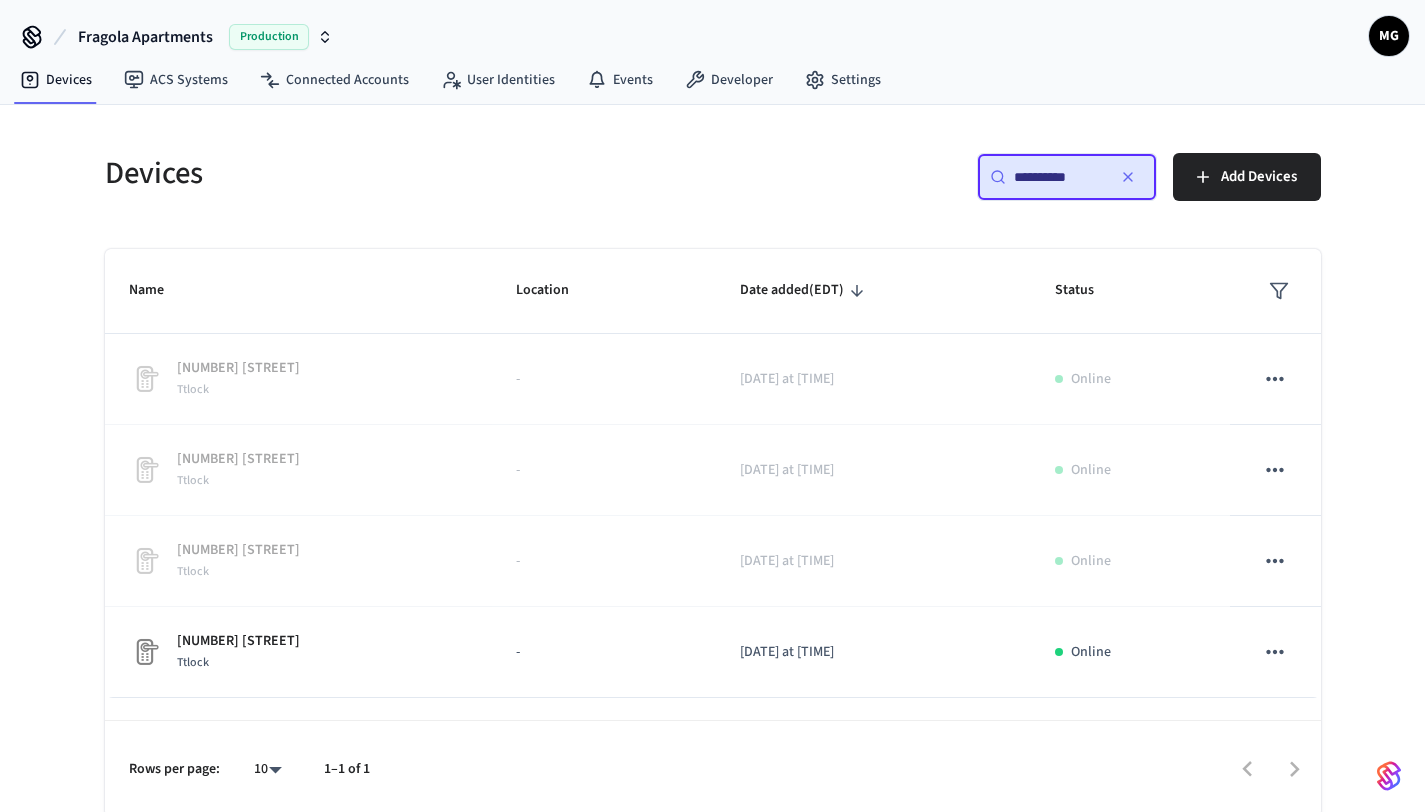 scroll, scrollTop: 5, scrollLeft: 0, axis: vertical 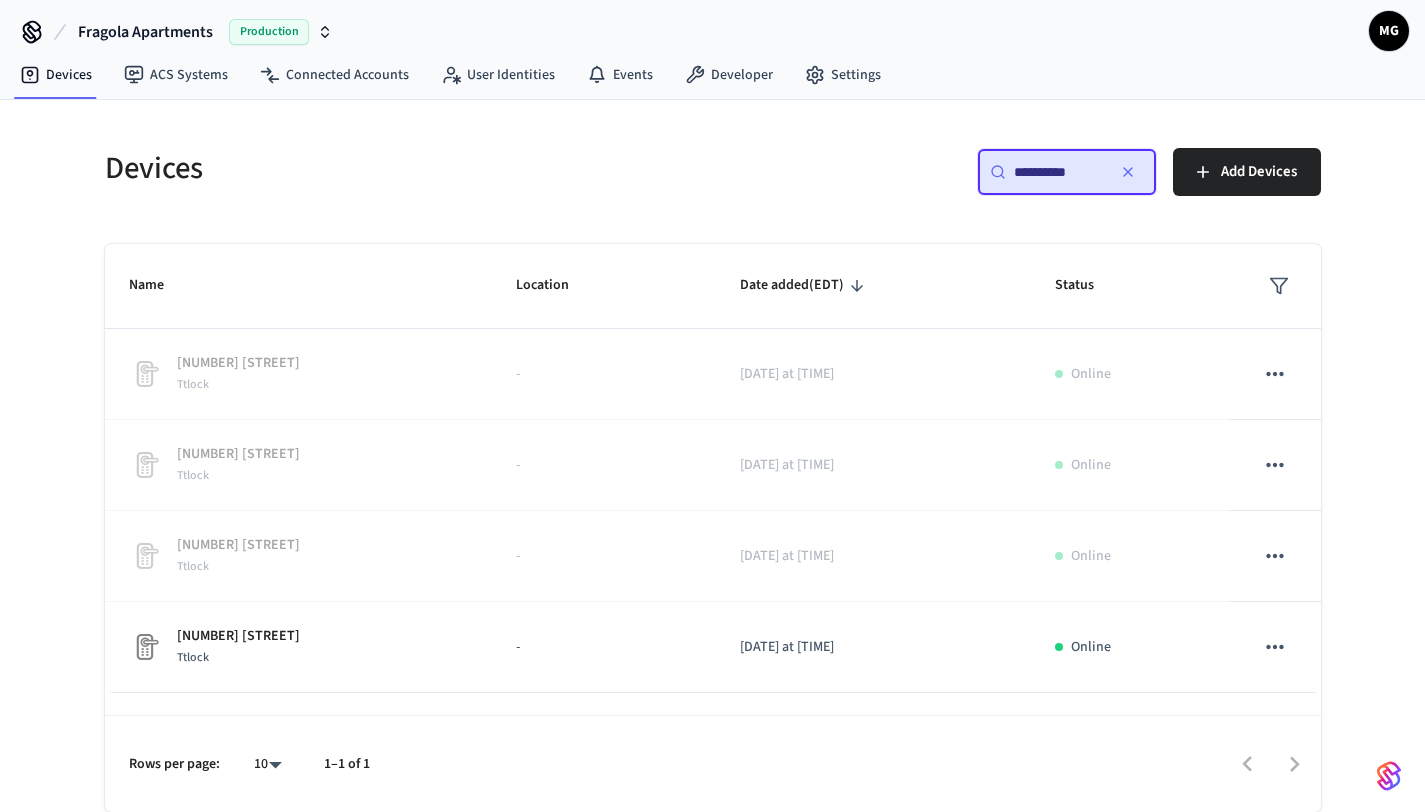 click on "**********" at bounding box center (1059, 172) 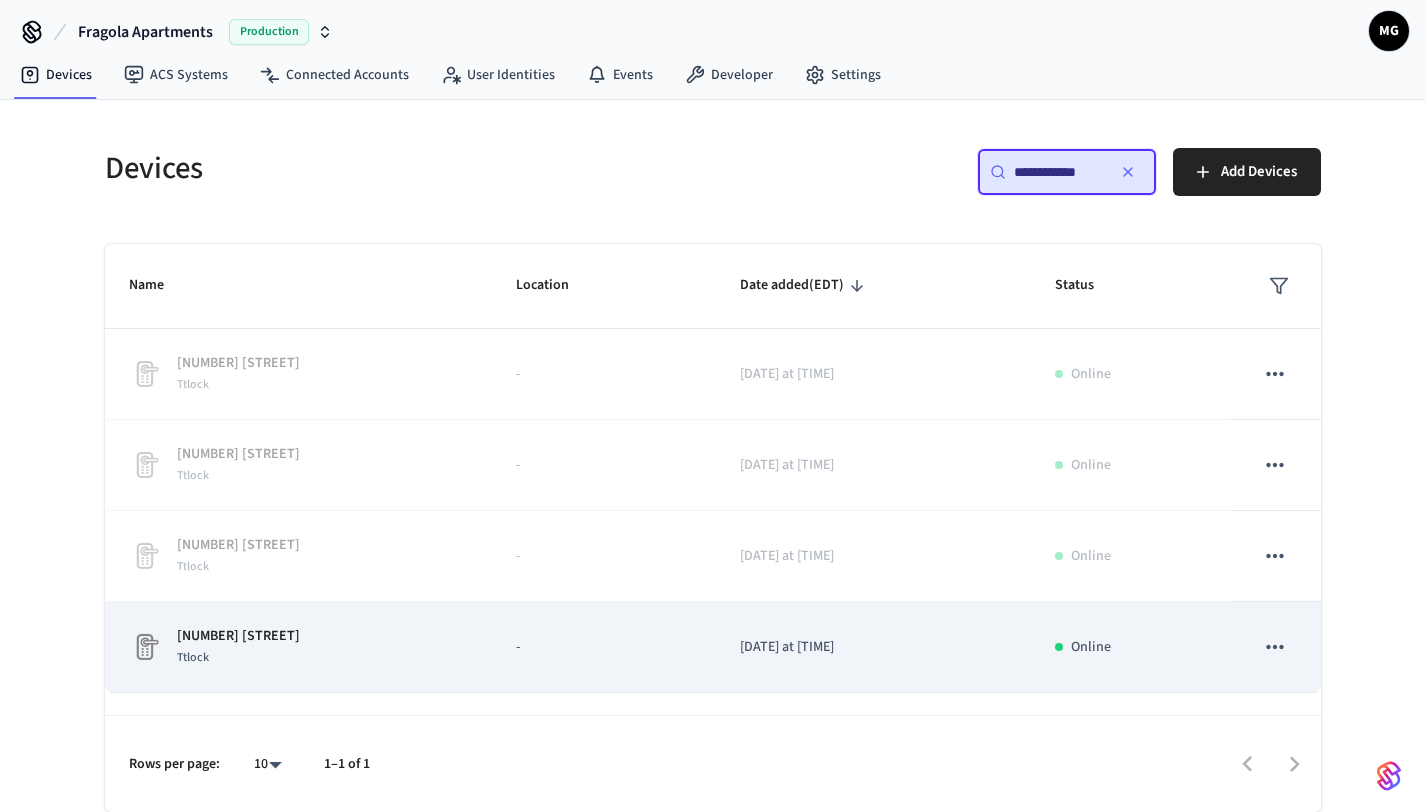 click 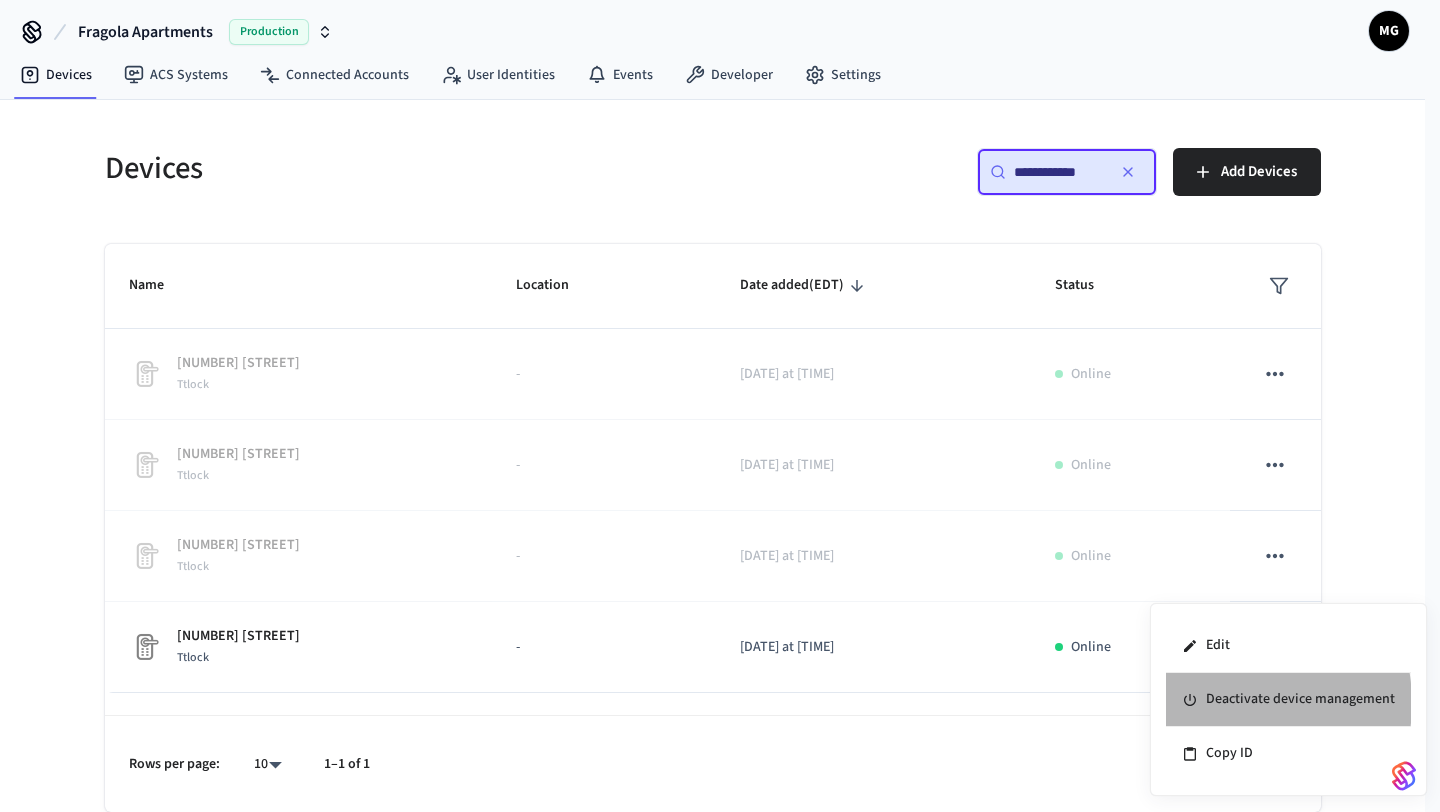 click on "Deactivate device management" at bounding box center (1288, 700) 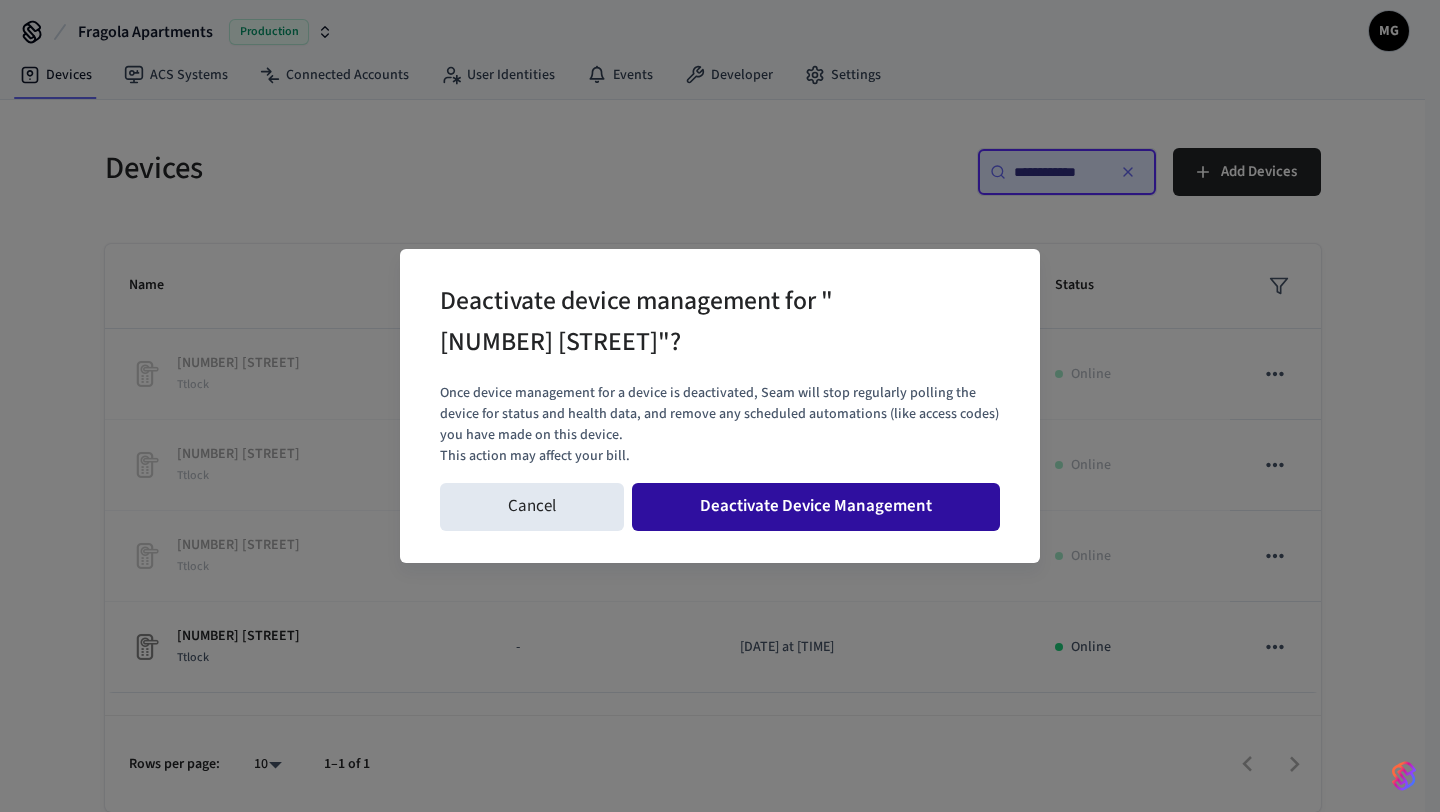 click on "Deactivate Device Management" at bounding box center [816, 507] 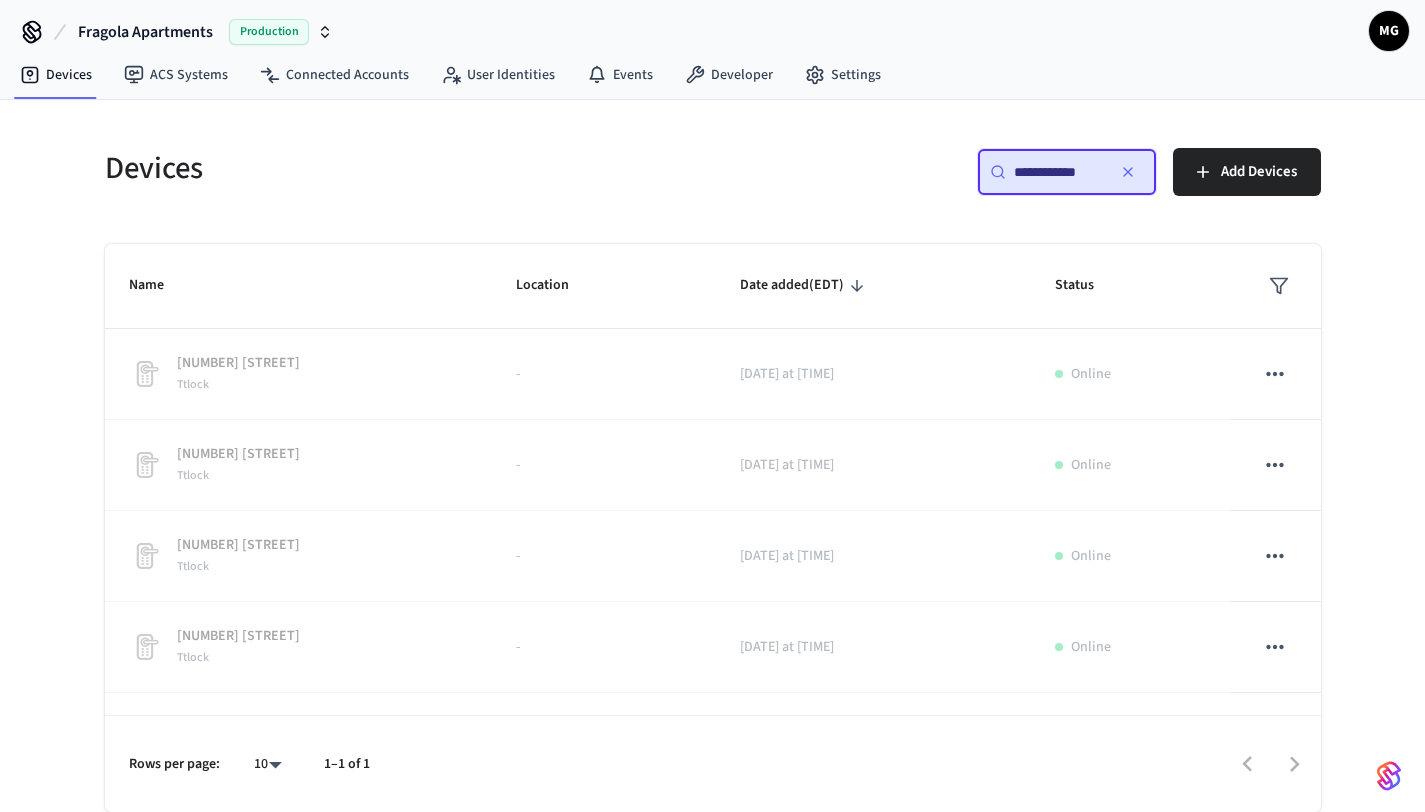 click on "**********" at bounding box center [1067, 172] 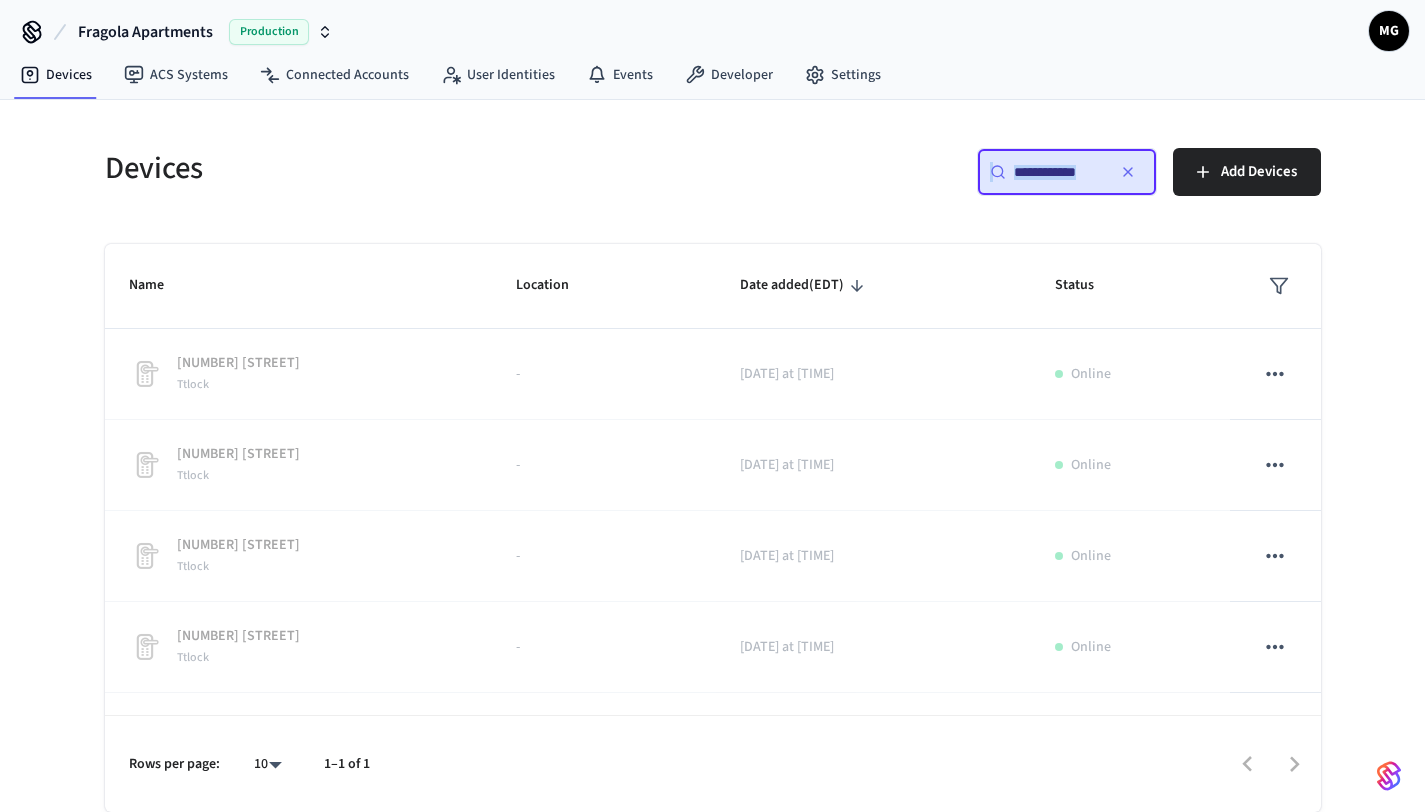 click on "**********" at bounding box center (1067, 172) 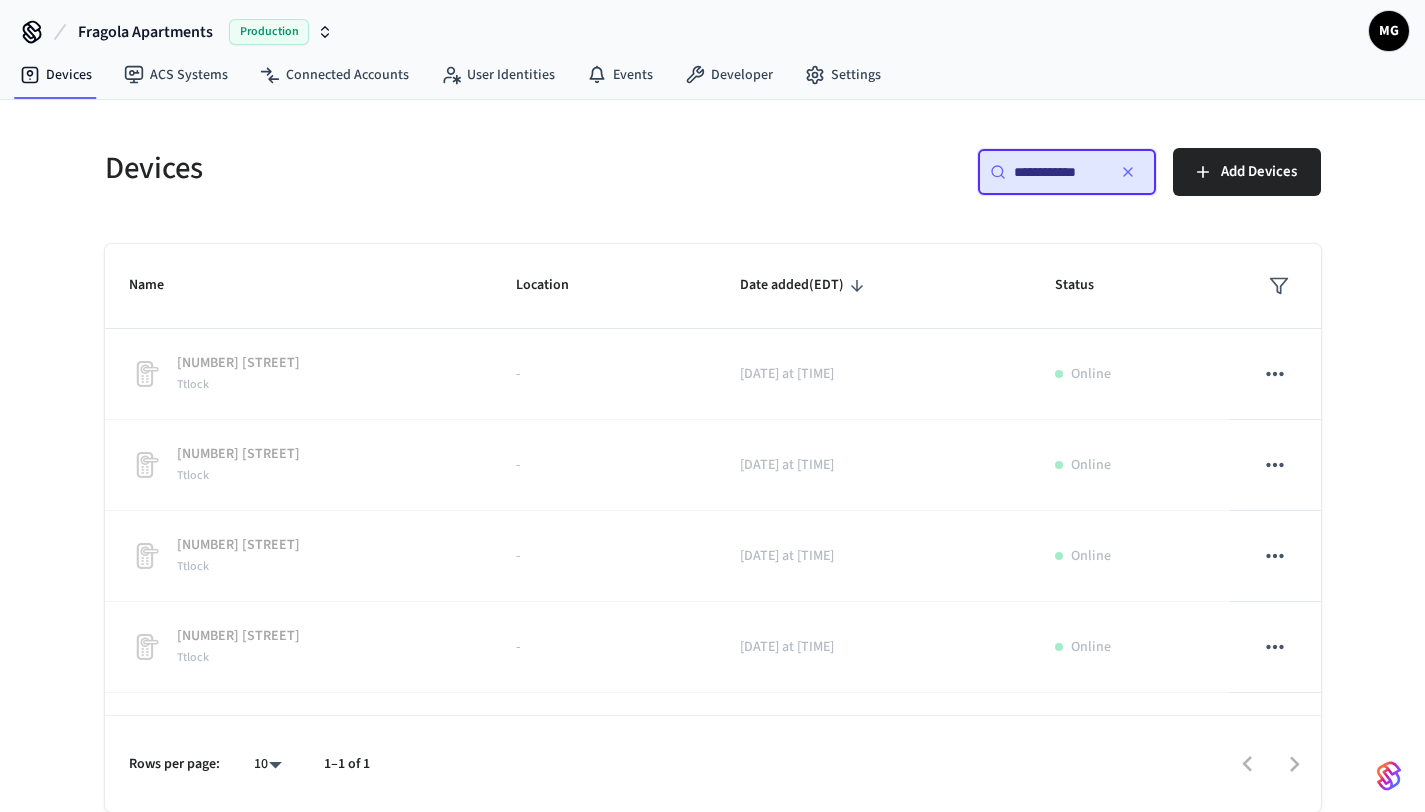 paste 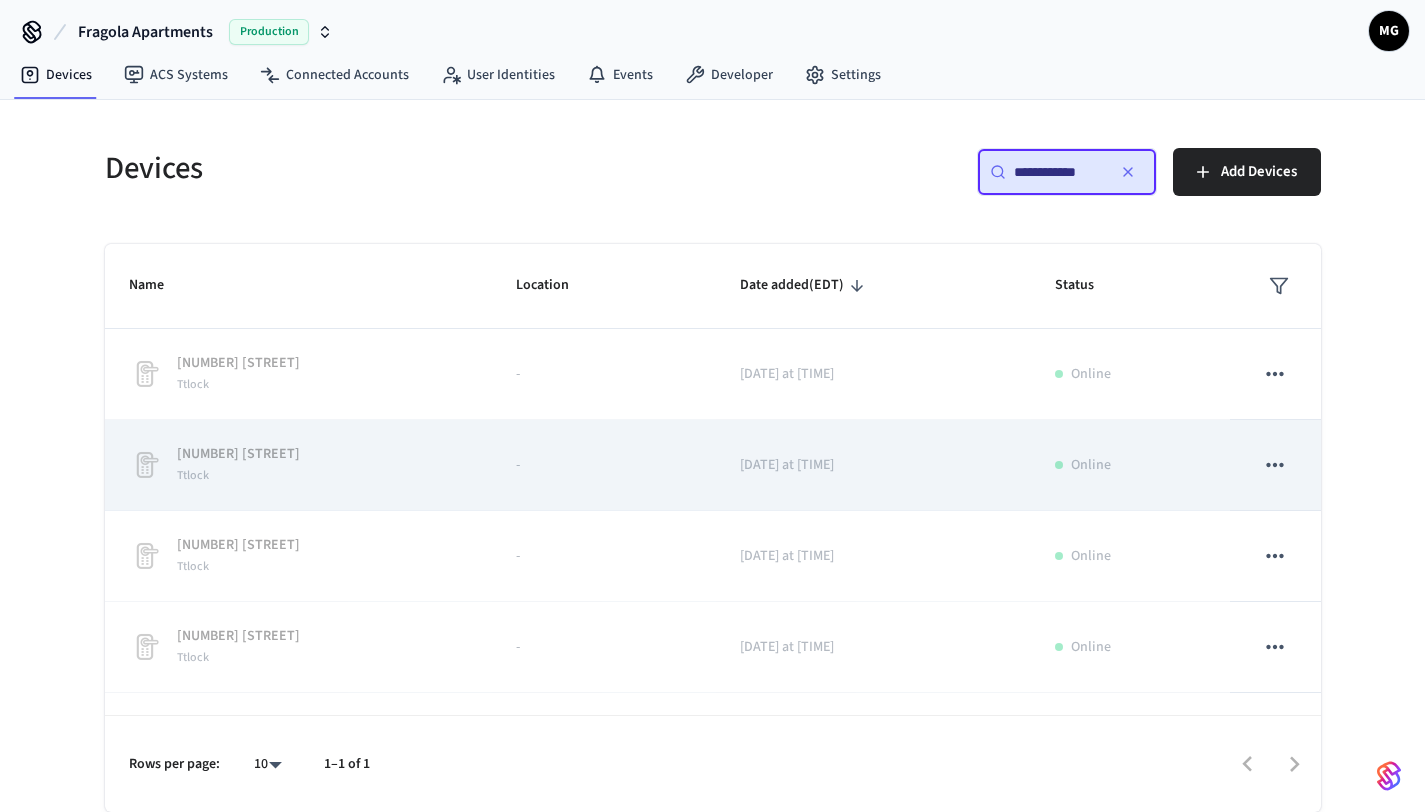 scroll, scrollTop: 69, scrollLeft: 0, axis: vertical 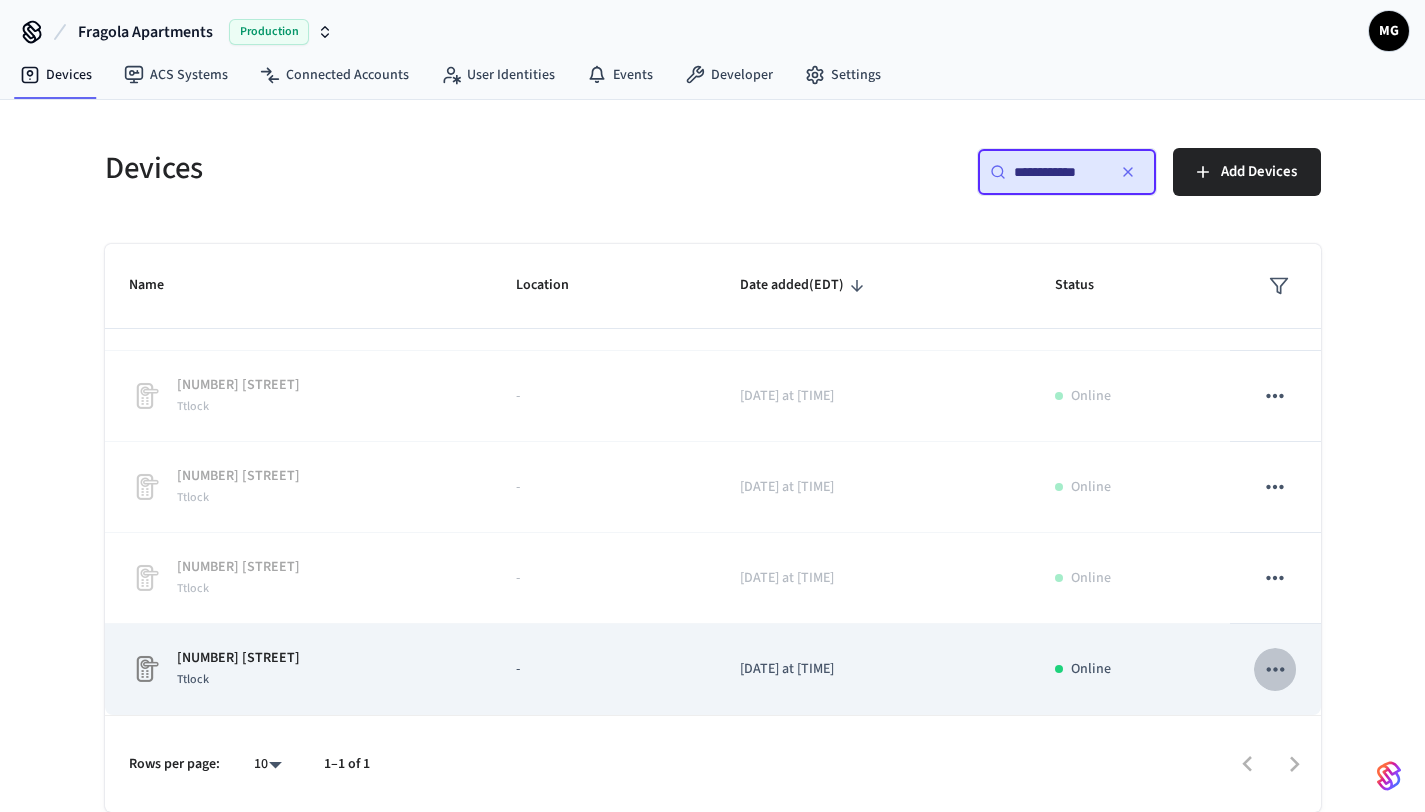 click 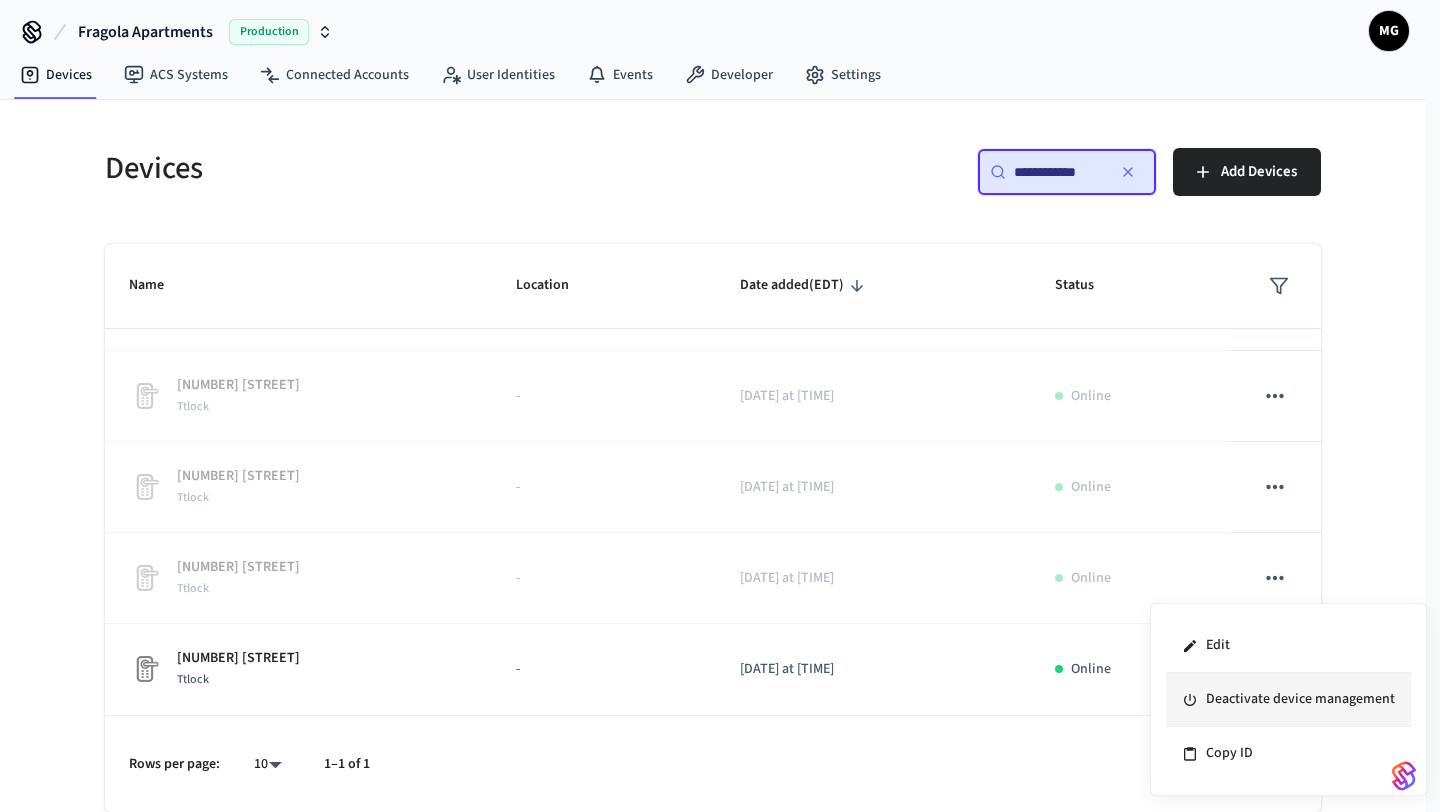 click on "Deactivate device management" at bounding box center (1288, 700) 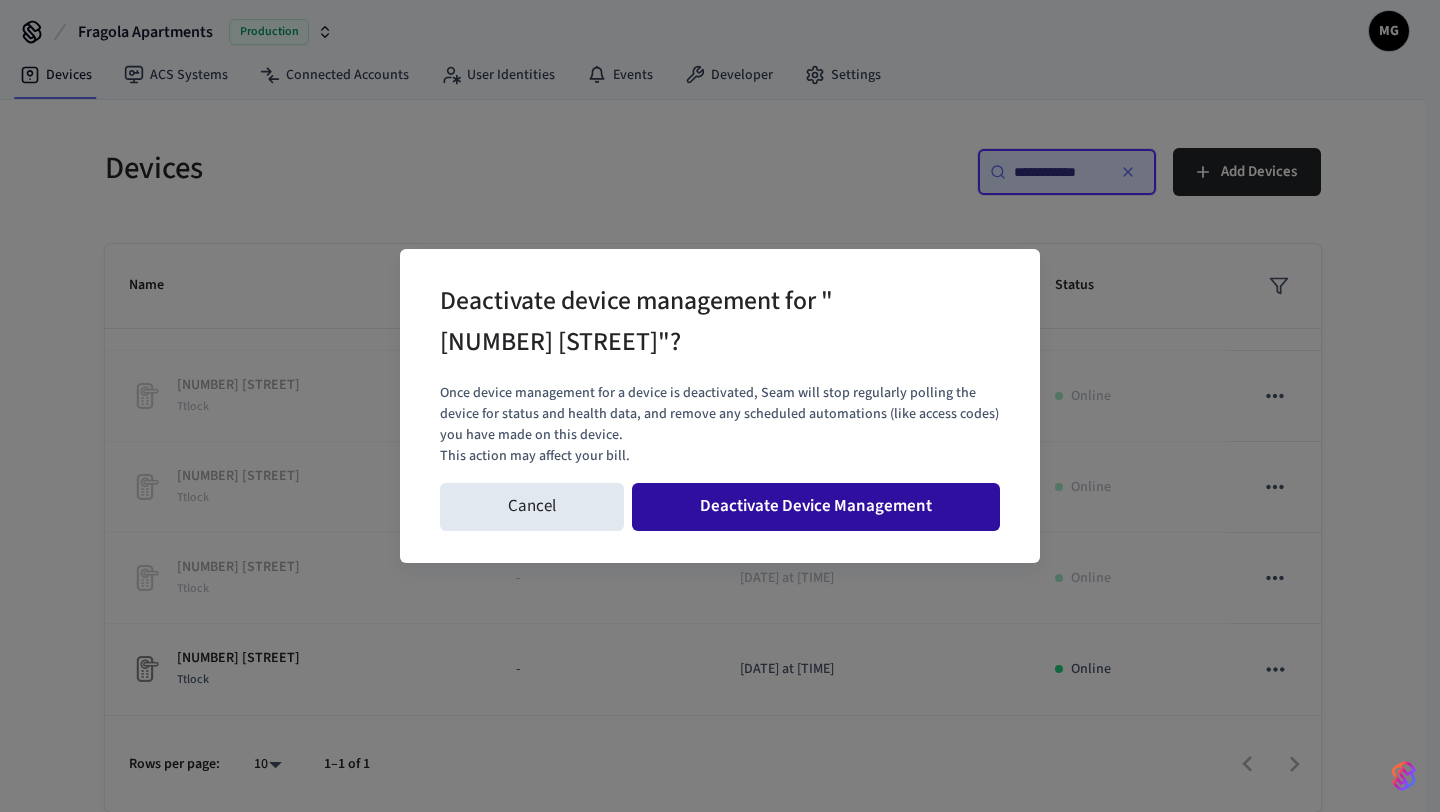 click on "Deactivate Device Management" at bounding box center [816, 507] 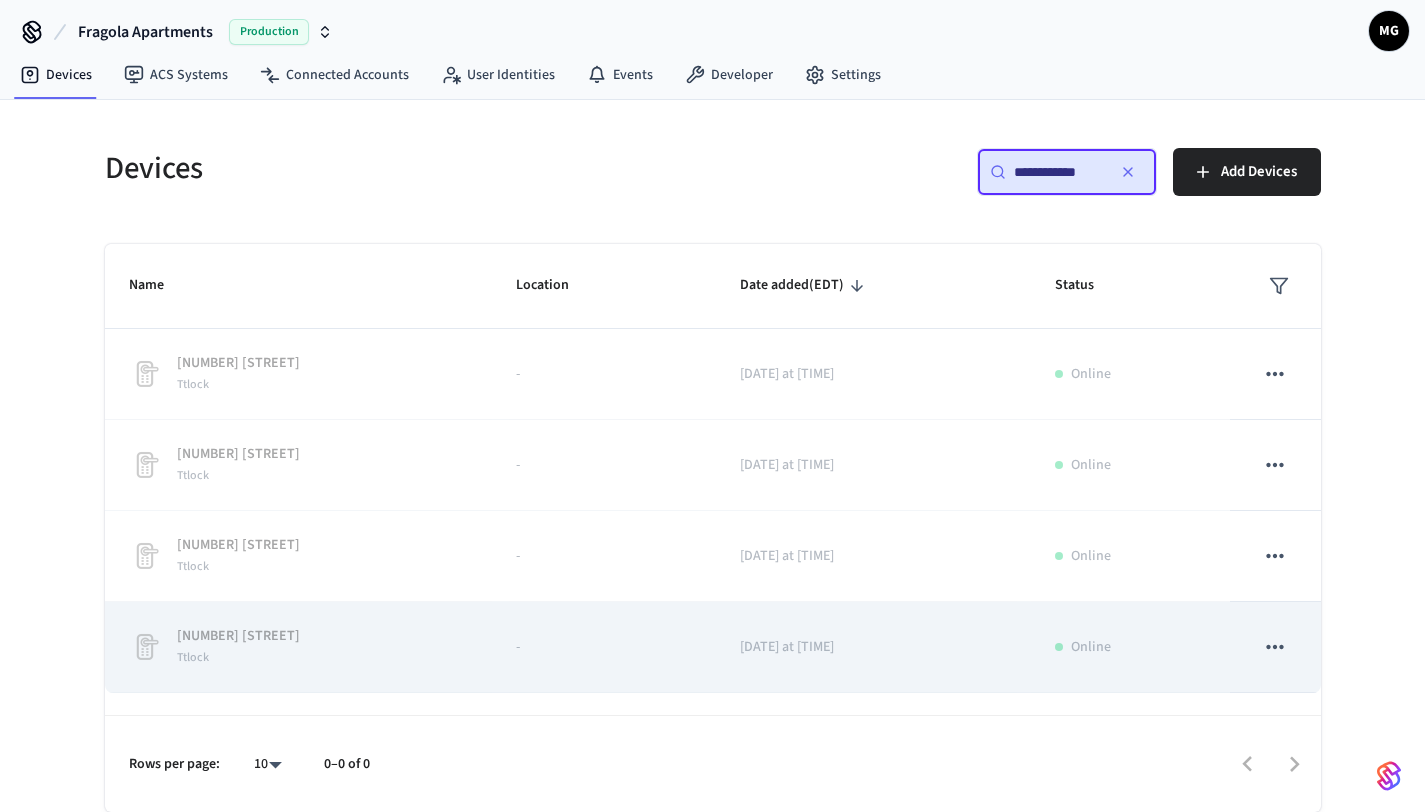 scroll, scrollTop: 0, scrollLeft: 0, axis: both 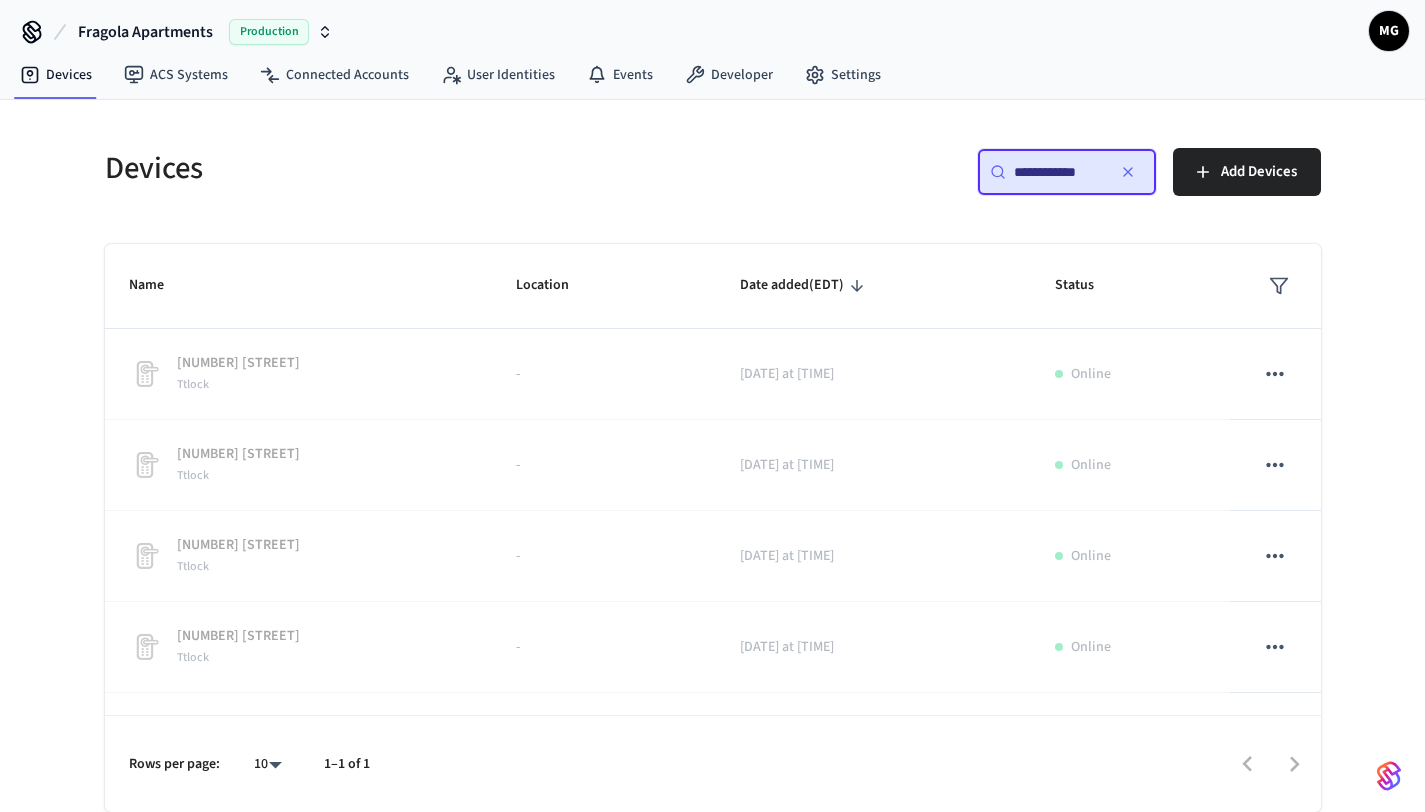 click on "**********" at bounding box center [1067, 172] 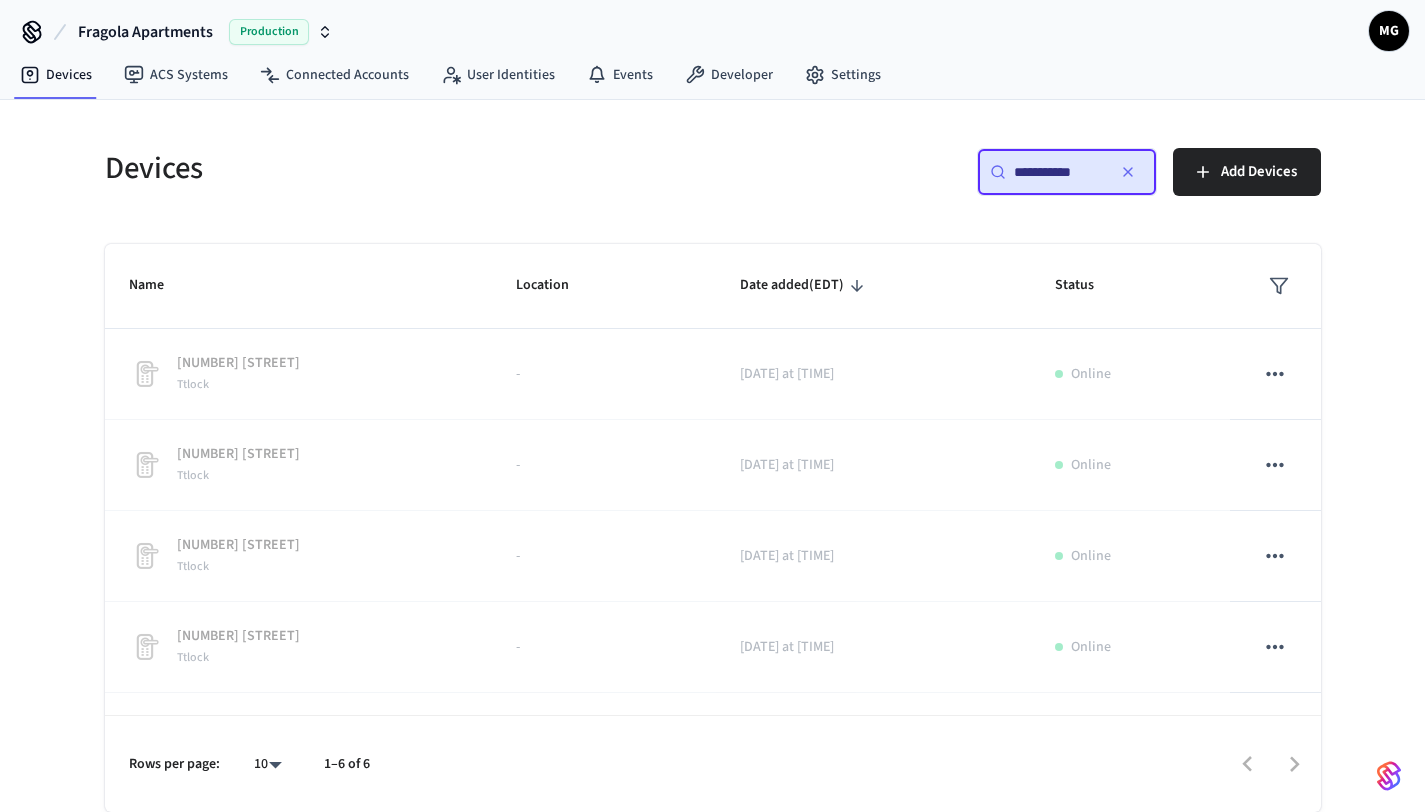 type on "**********" 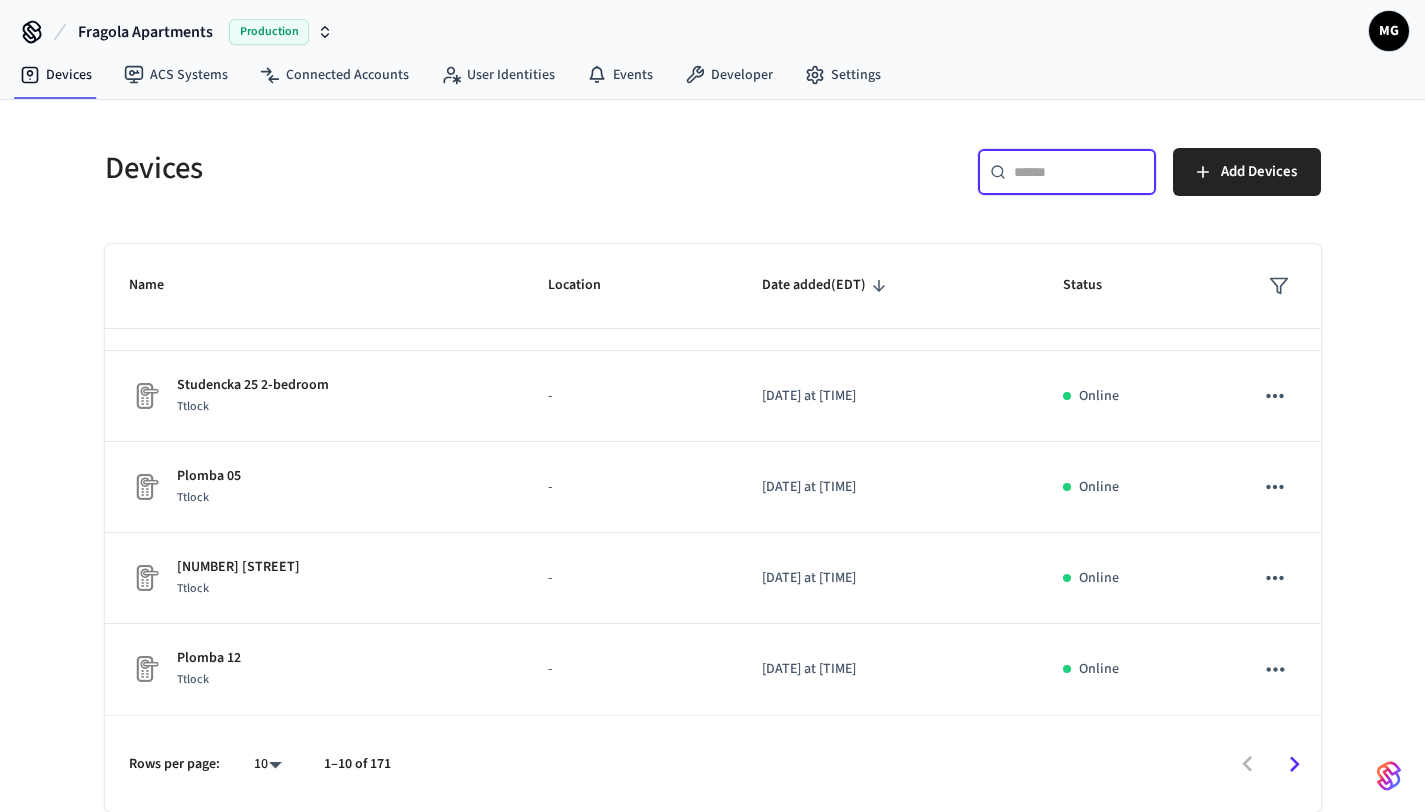 scroll, scrollTop: 0, scrollLeft: 0, axis: both 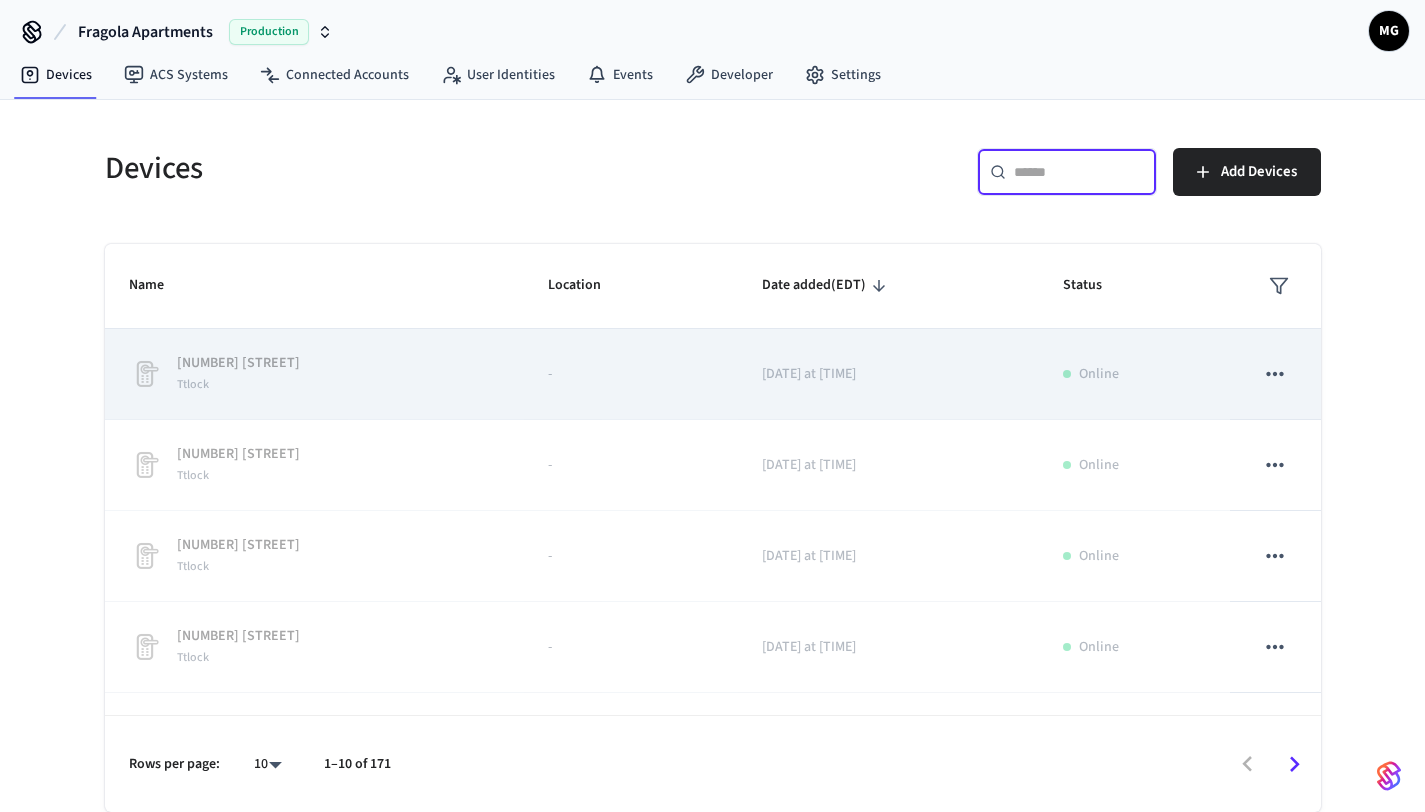 paste on "**********" 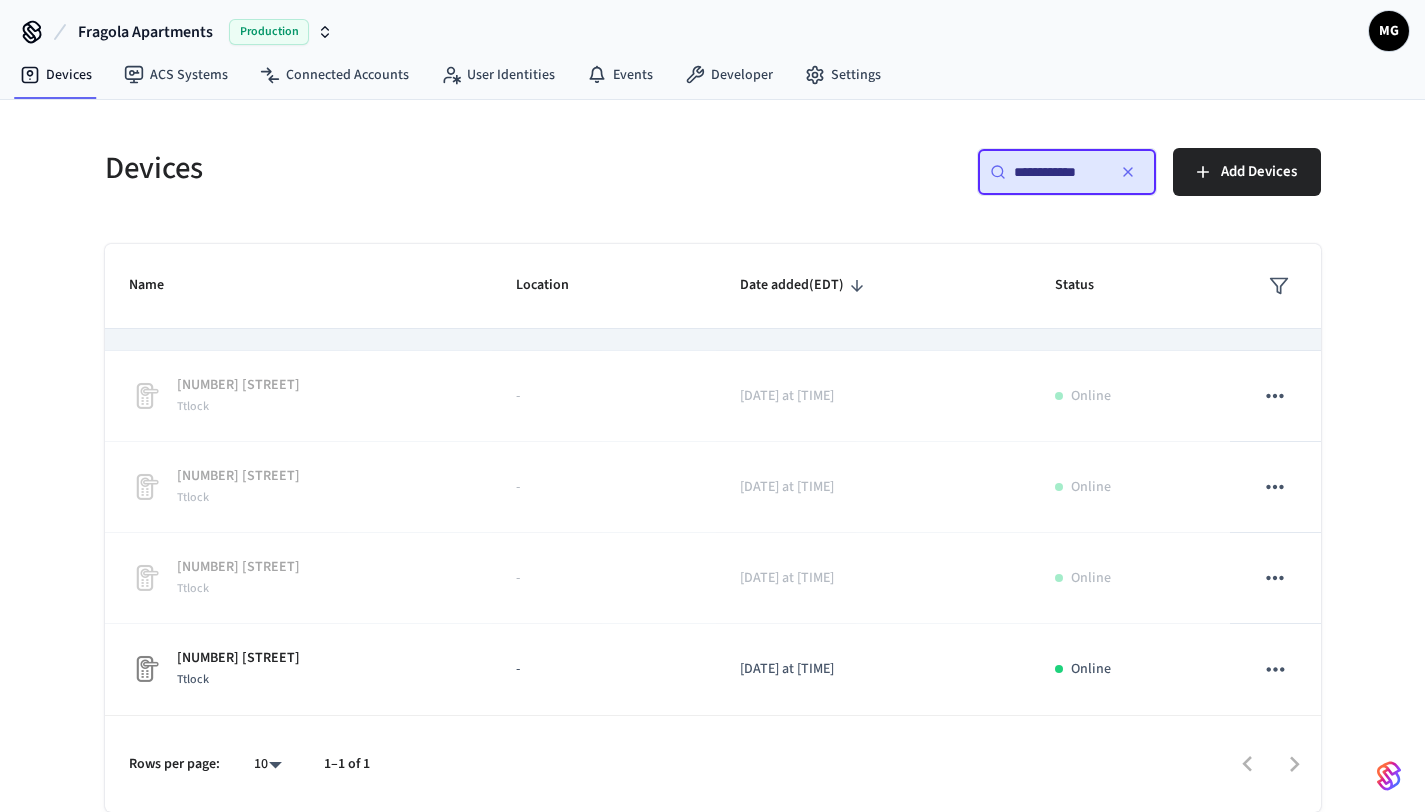 scroll, scrollTop: 68, scrollLeft: 0, axis: vertical 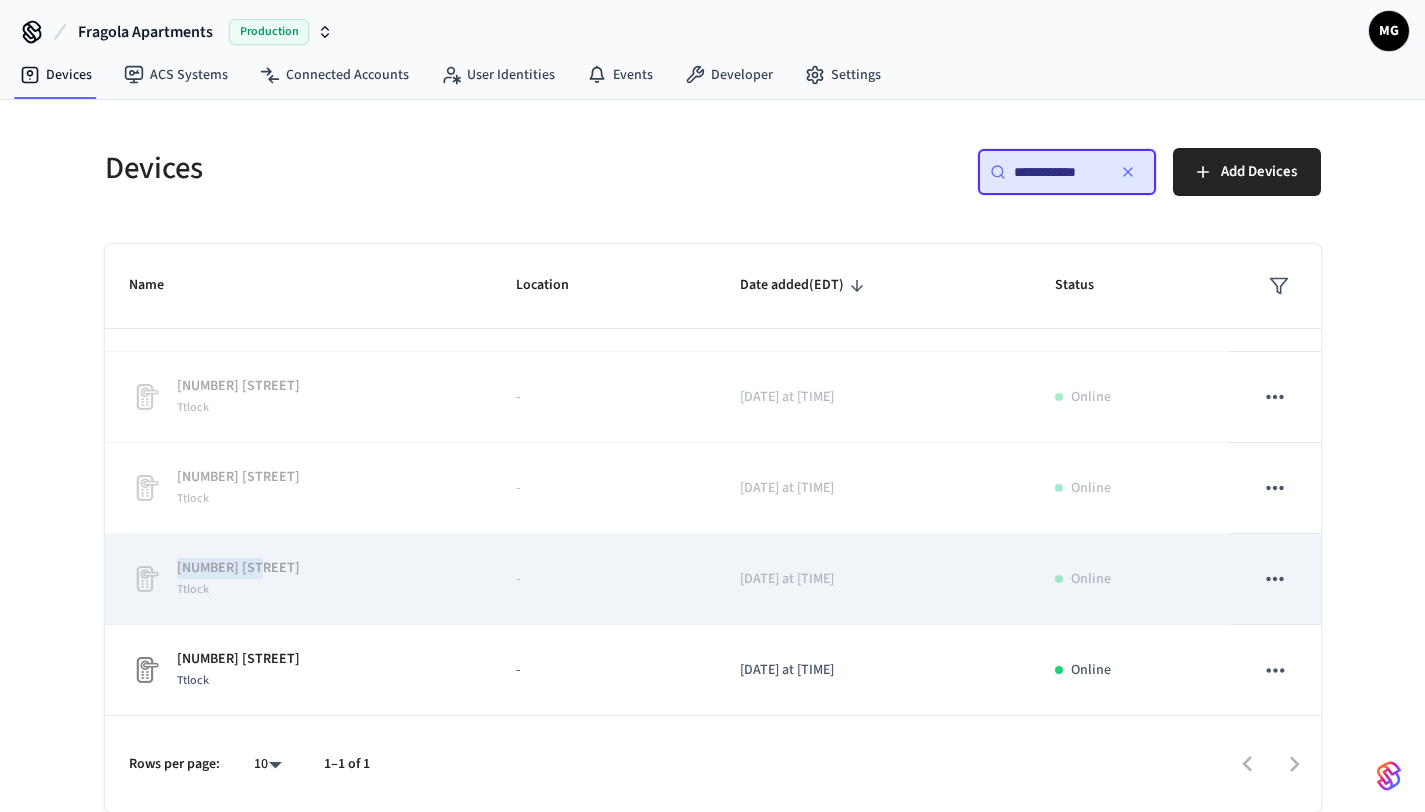drag, startPoint x: 259, startPoint y: 569, endPoint x: 172, endPoint y: 570, distance: 87.005745 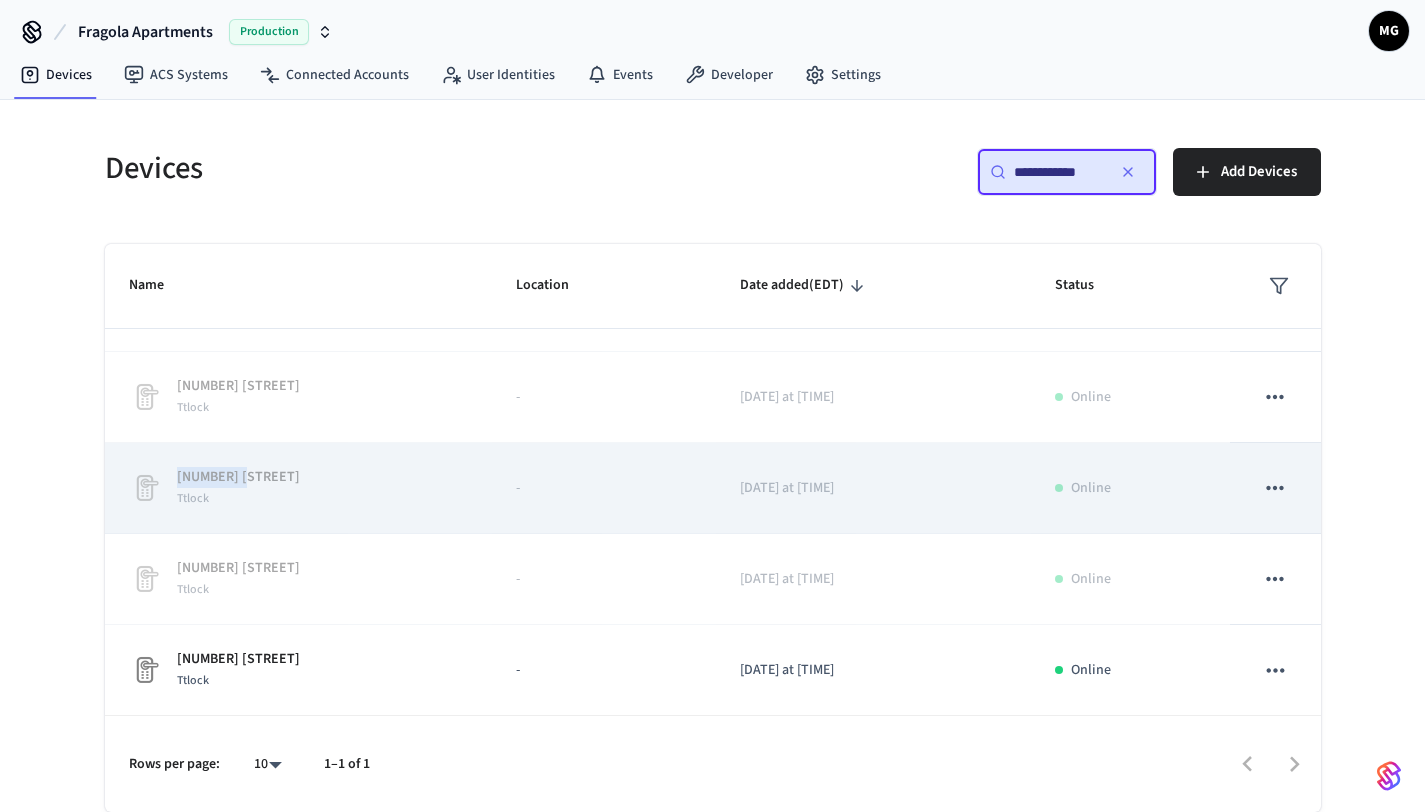 drag, startPoint x: 242, startPoint y: 475, endPoint x: 174, endPoint y: 475, distance: 68 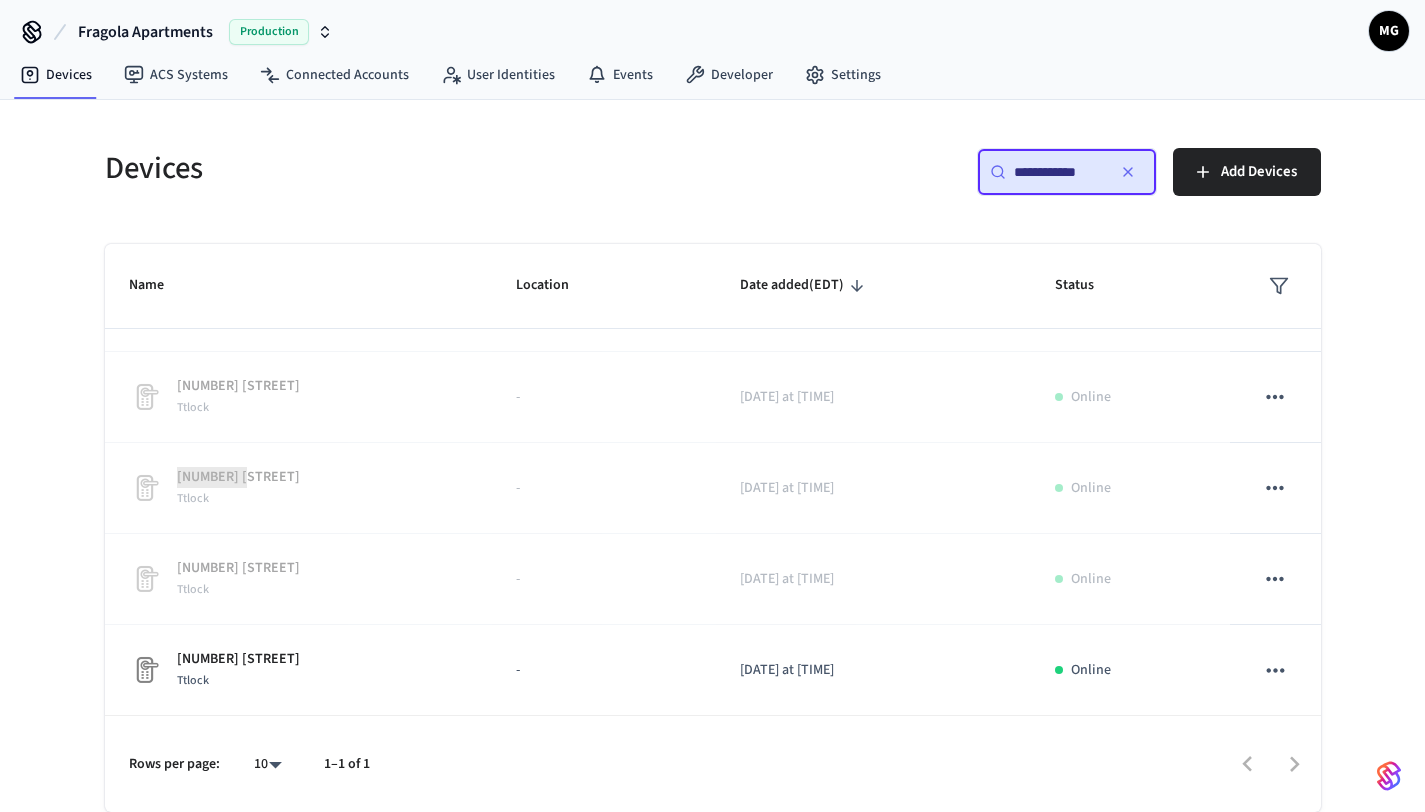 scroll, scrollTop: 0, scrollLeft: 0, axis: both 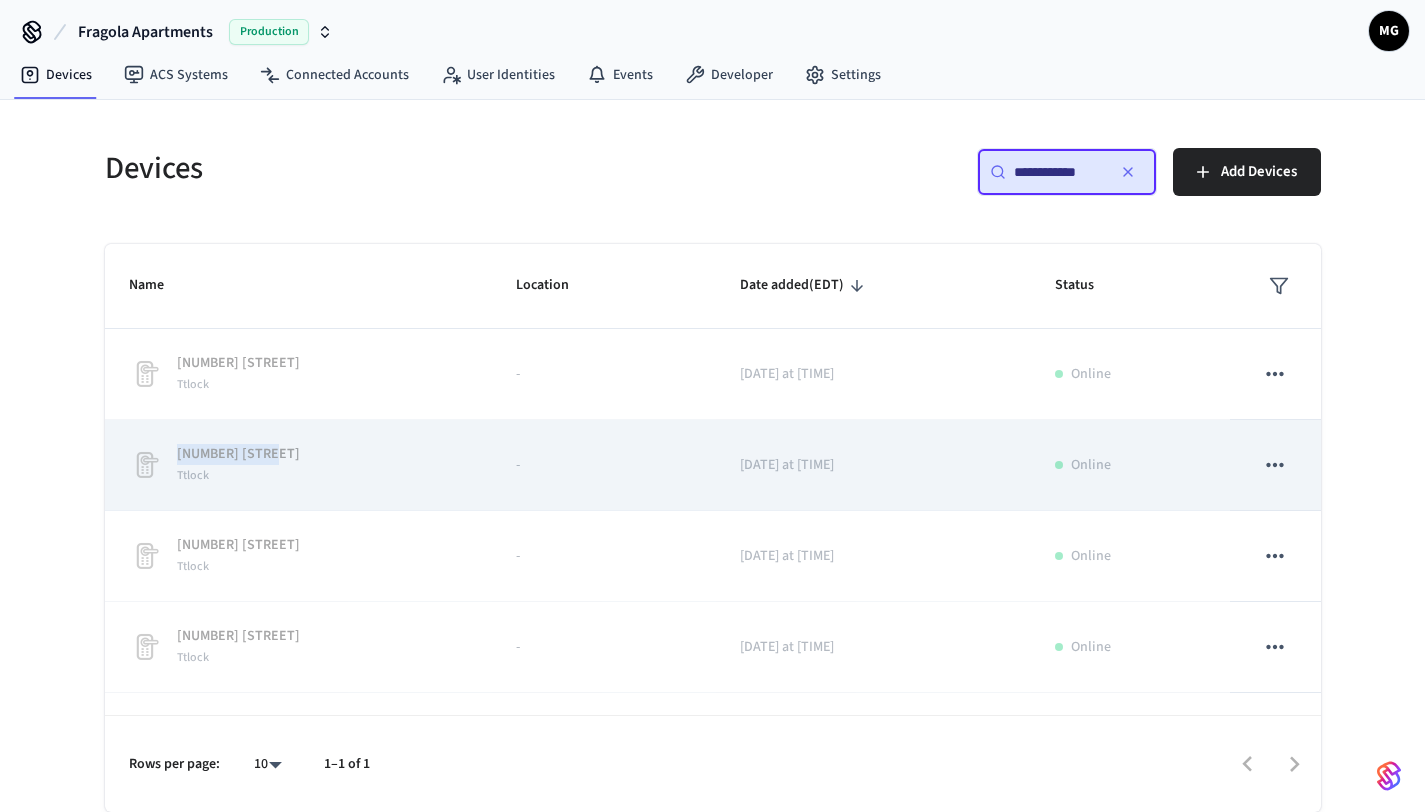 drag, startPoint x: 179, startPoint y: 452, endPoint x: 278, endPoint y: 454, distance: 99.0202 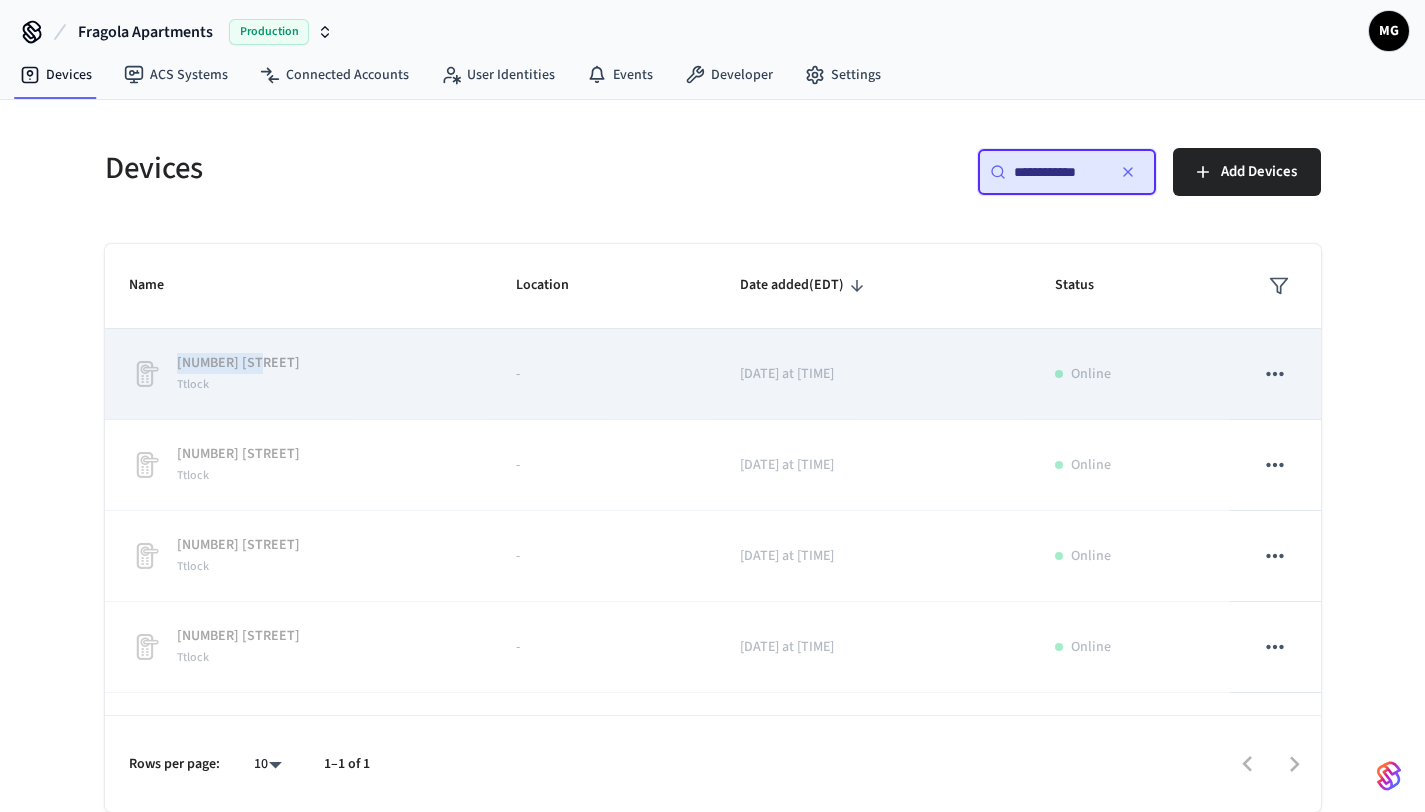 drag, startPoint x: 272, startPoint y: 356, endPoint x: 177, endPoint y: 362, distance: 95.189285 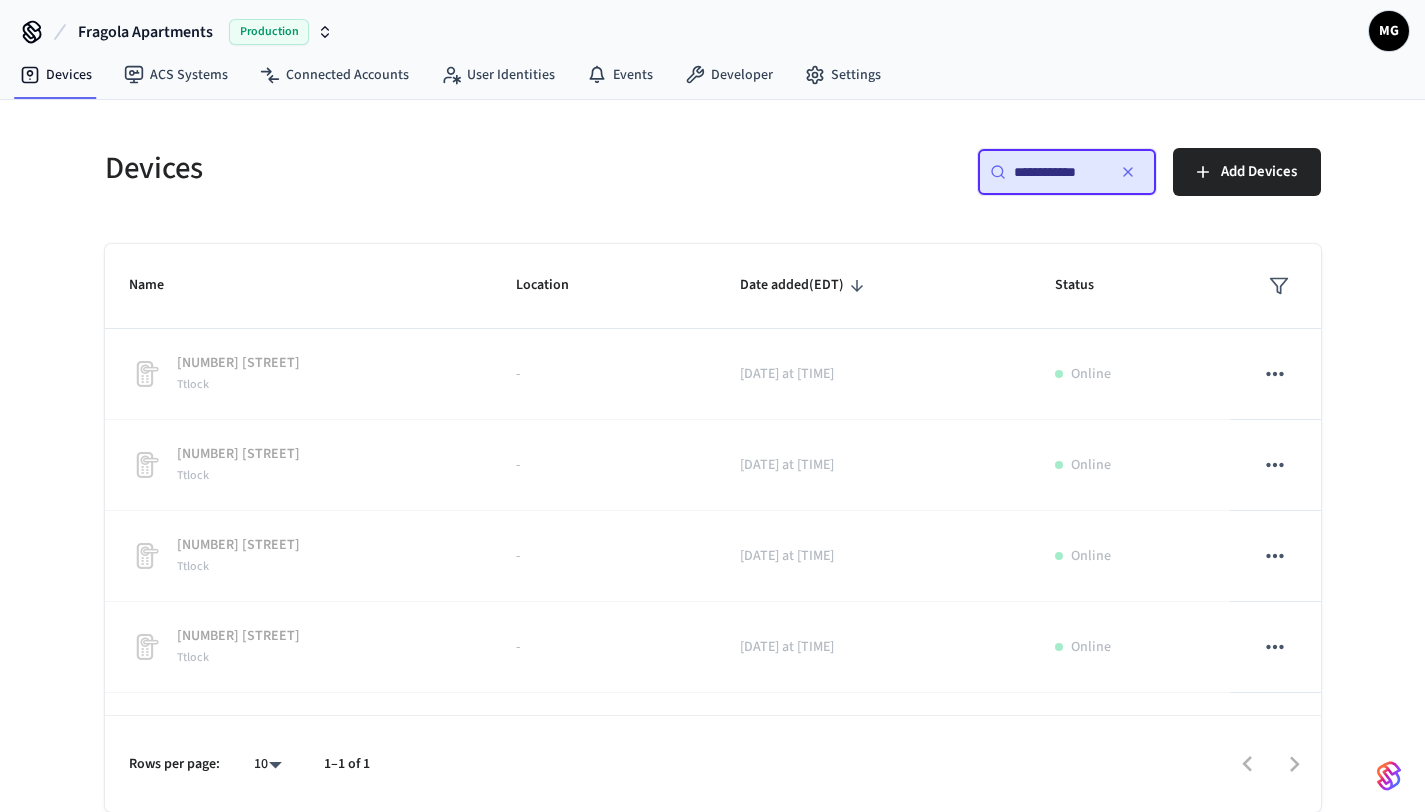 click on "**********" at bounding box center [1059, 172] 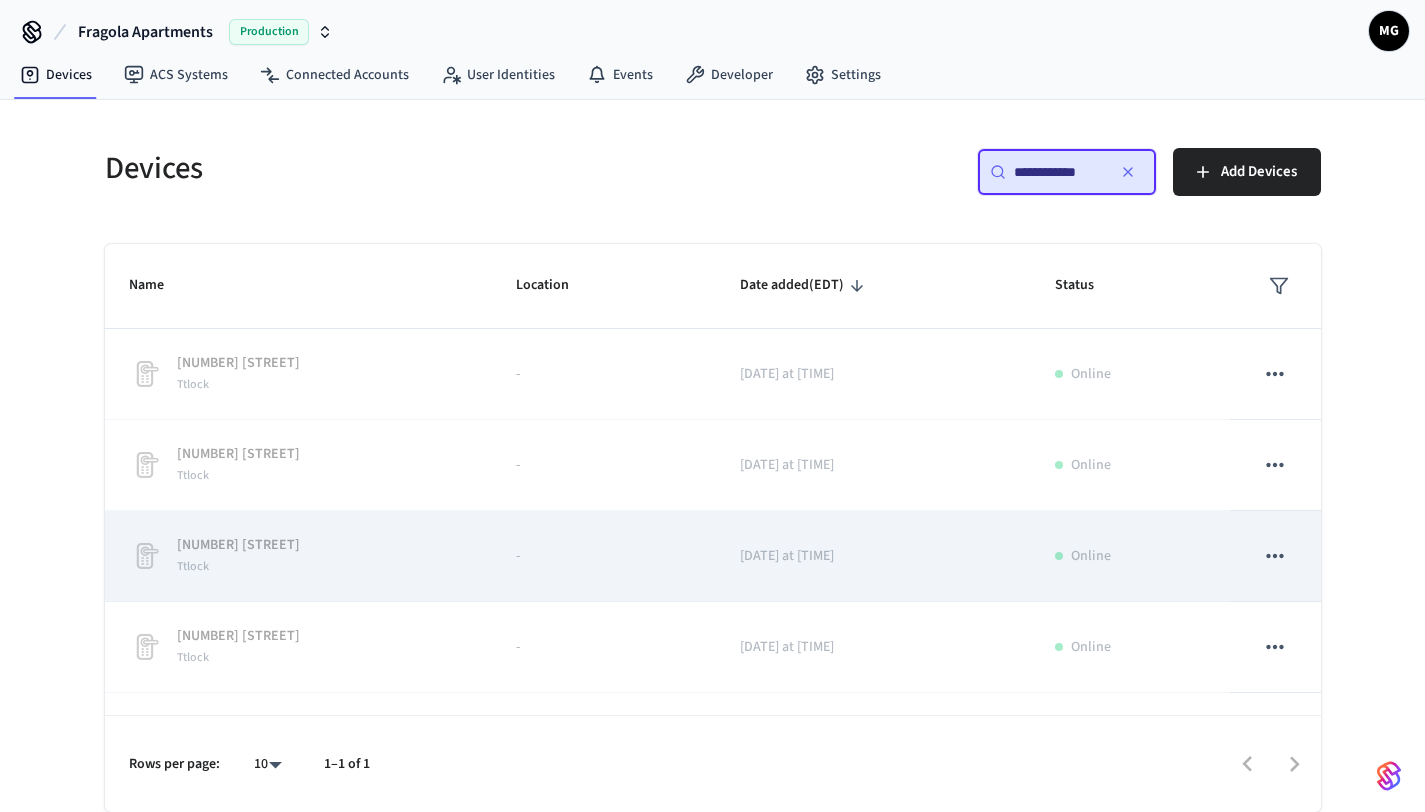 scroll, scrollTop: 69, scrollLeft: 0, axis: vertical 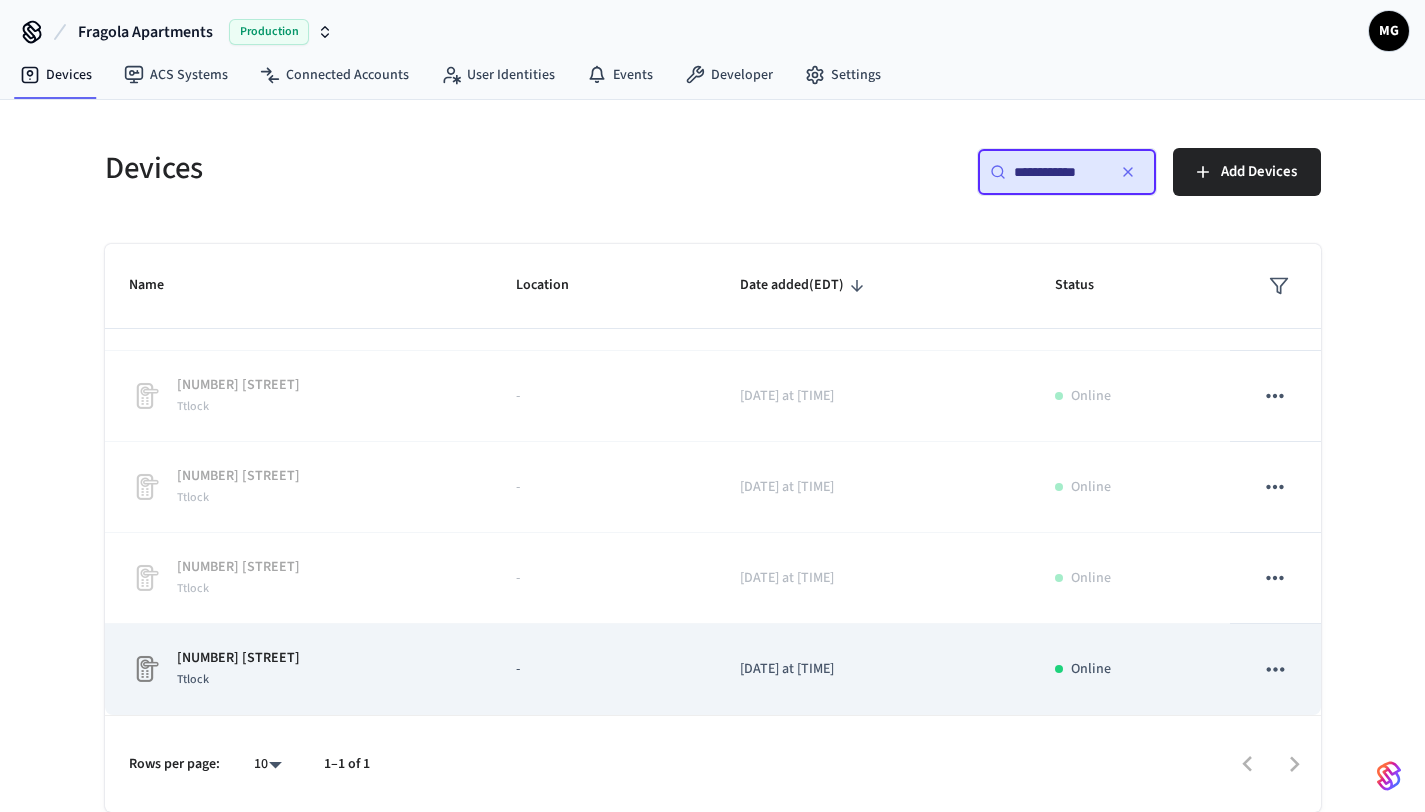 click 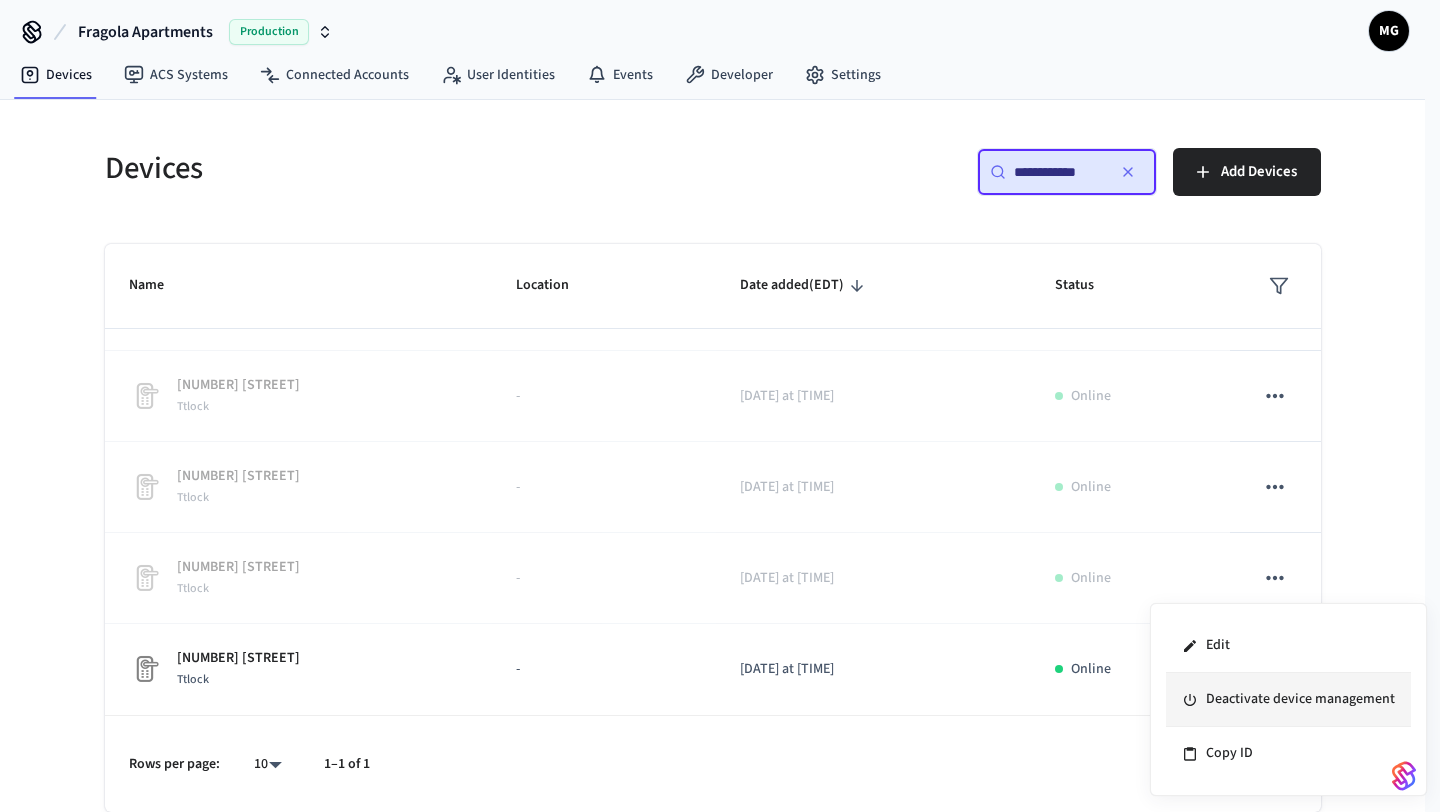 click on "Deactivate device management" at bounding box center [1288, 700] 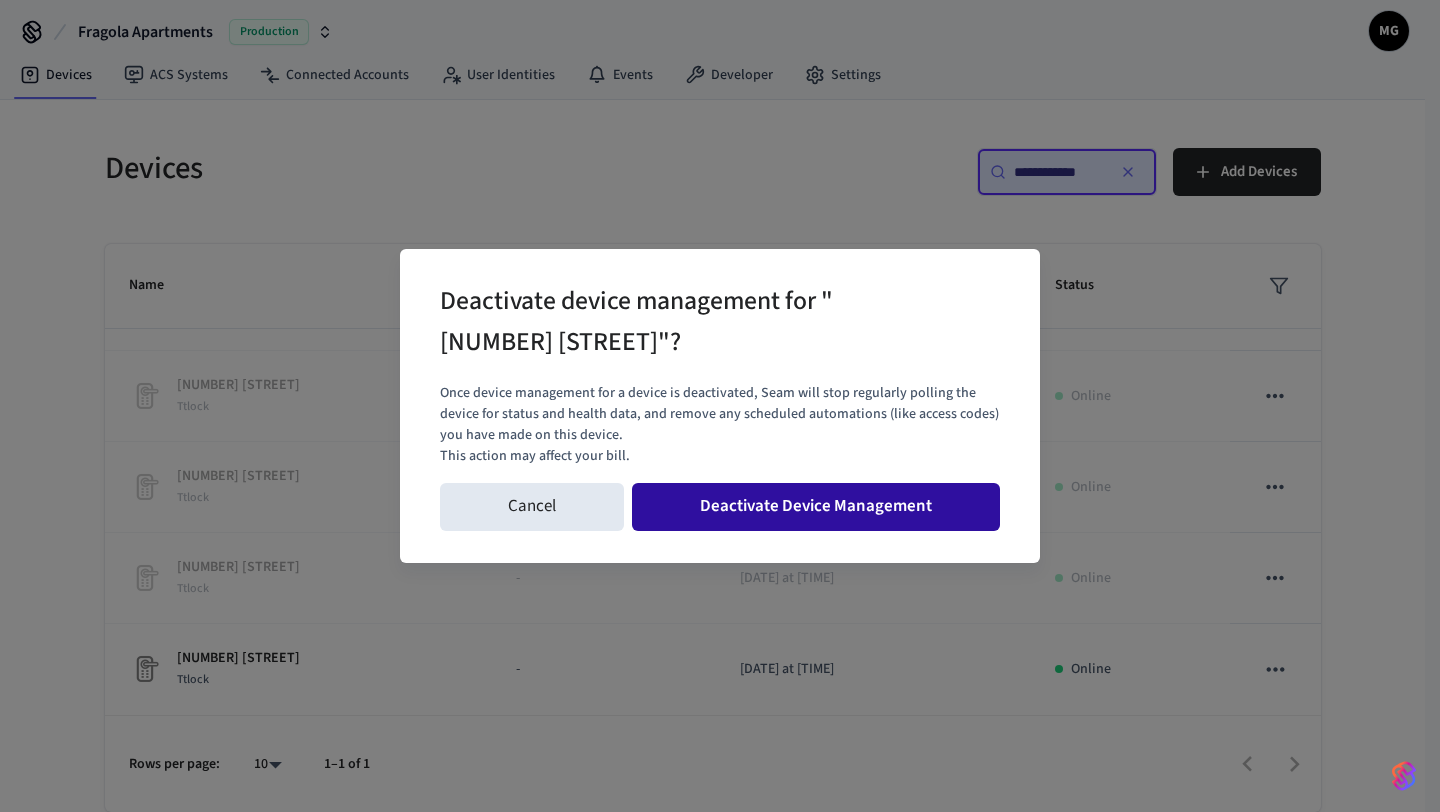 click on "Deactivate Device Management" at bounding box center [816, 507] 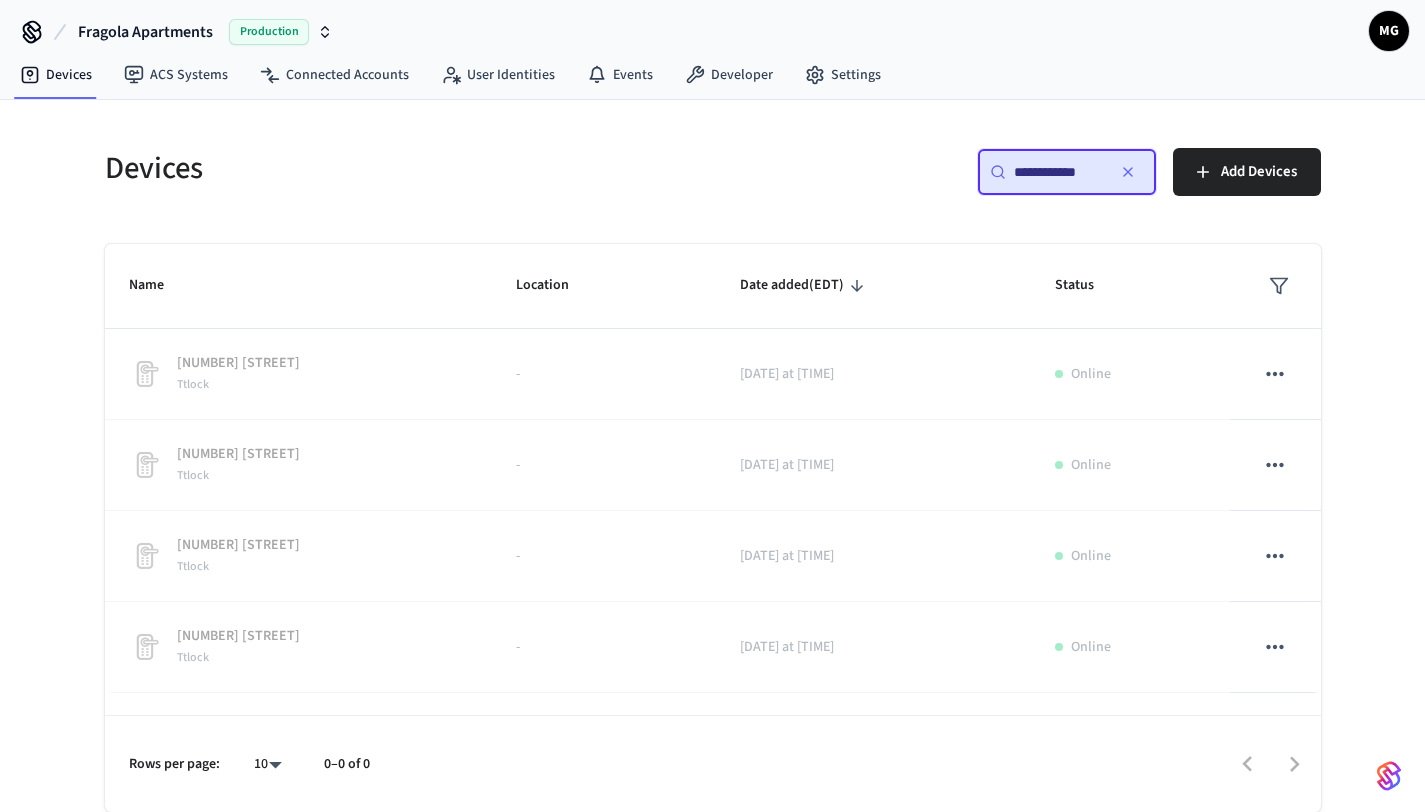 scroll, scrollTop: 0, scrollLeft: 0, axis: both 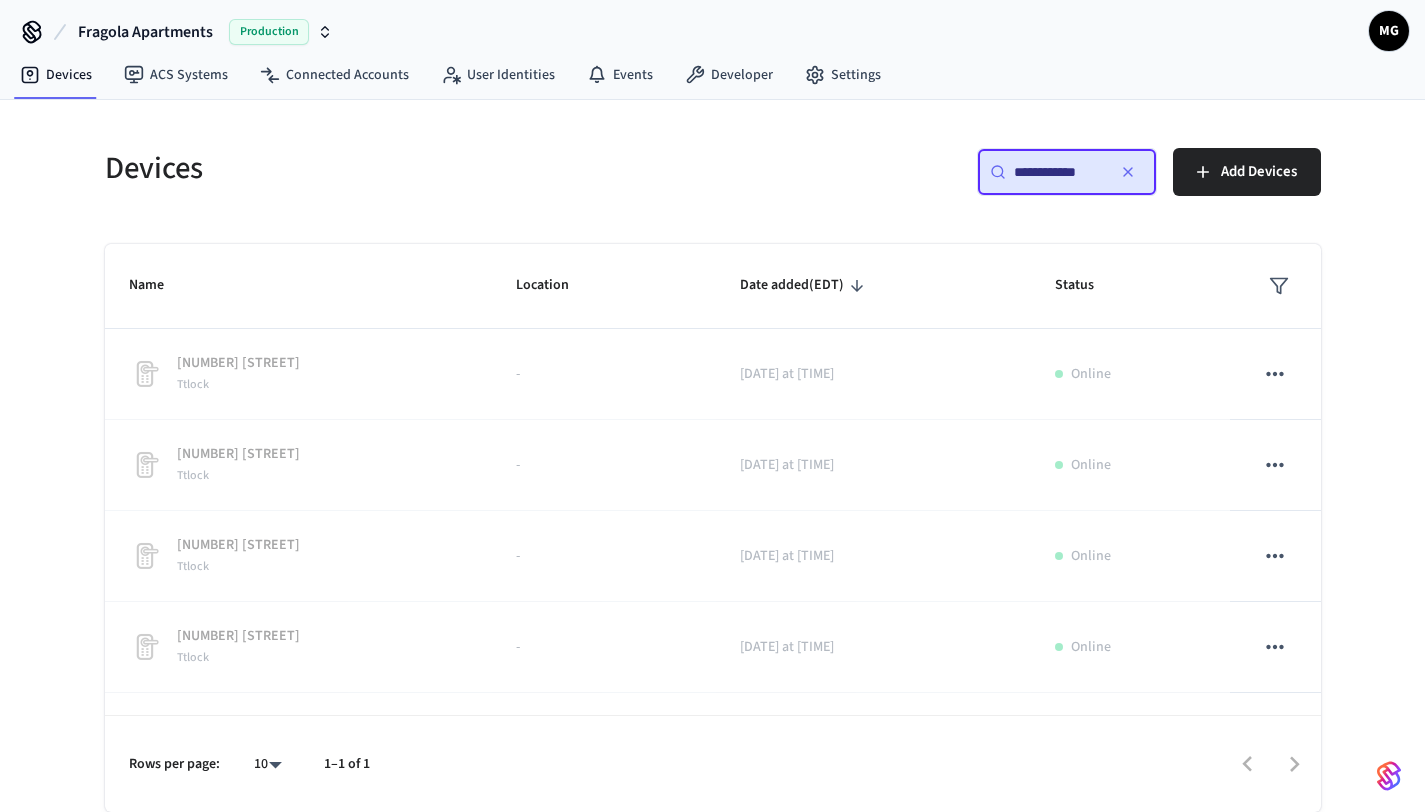 click on "**********" at bounding box center [1067, 172] 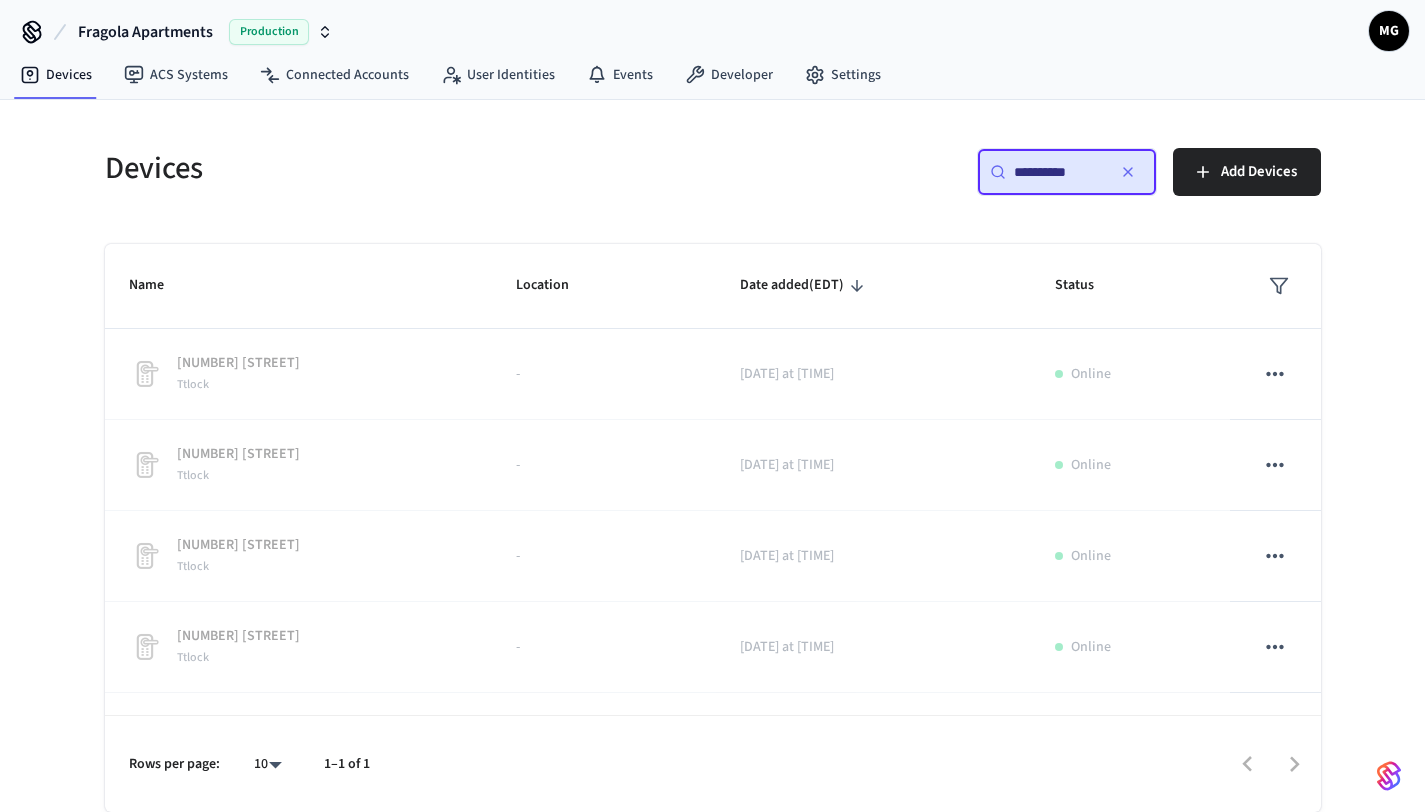 type on "**********" 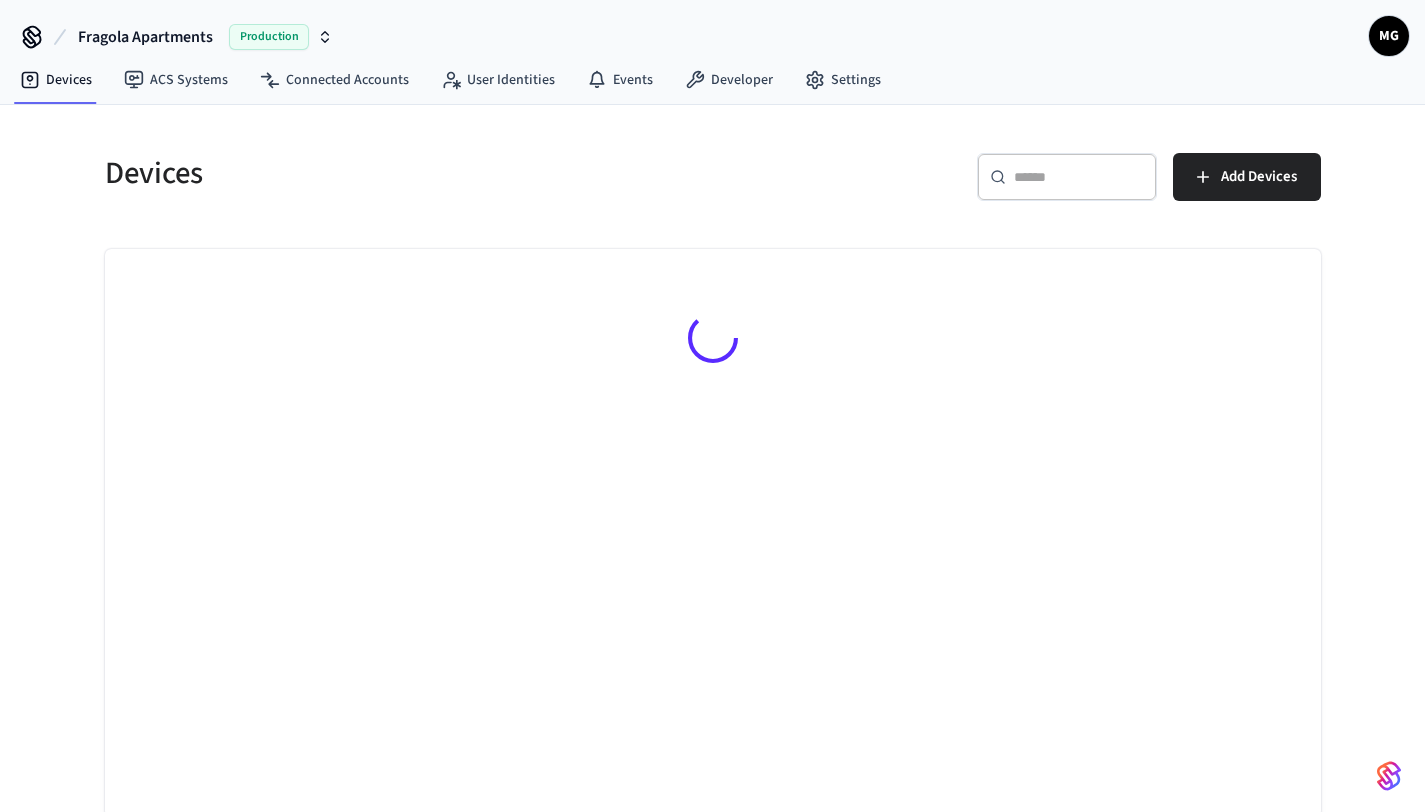 scroll, scrollTop: 0, scrollLeft: 0, axis: both 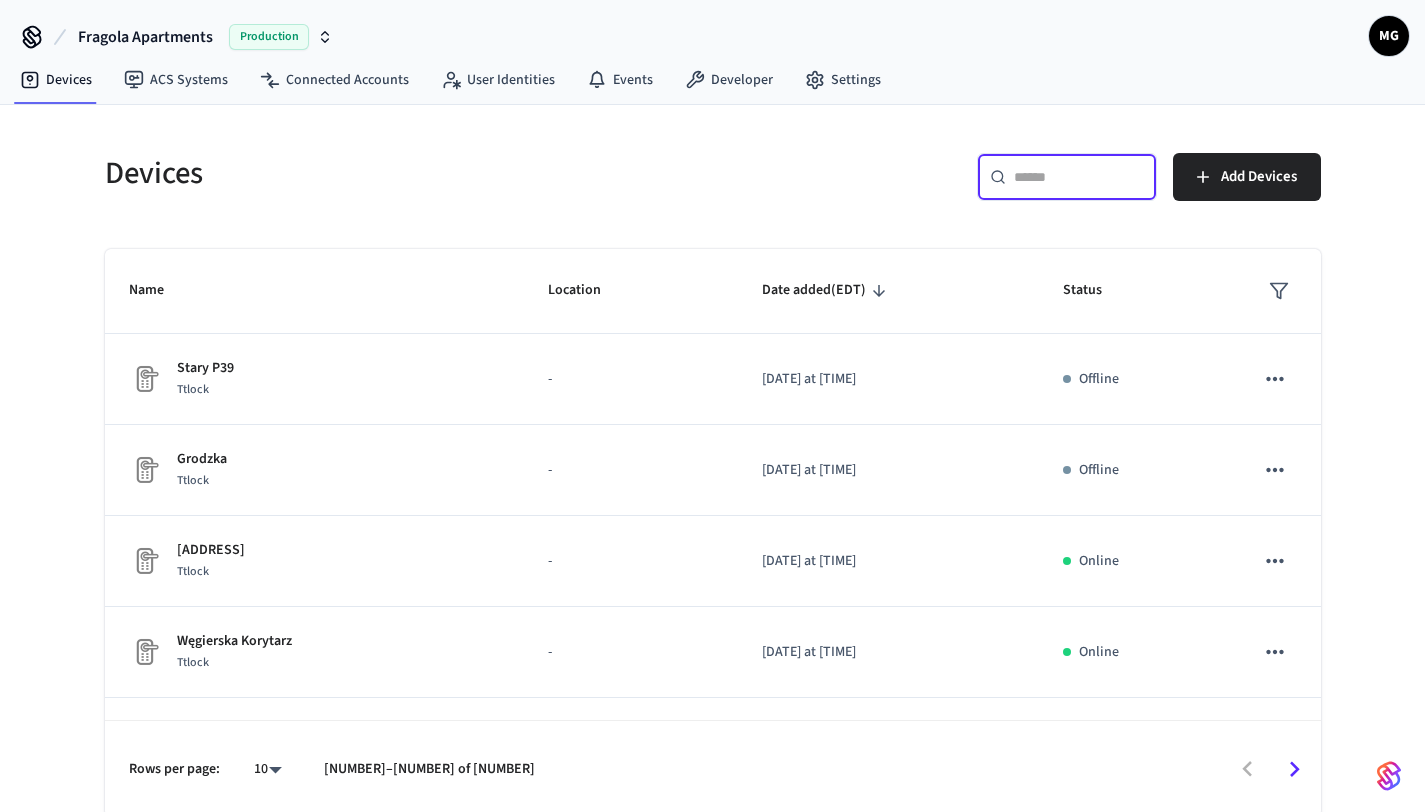 click at bounding box center [1079, 177] 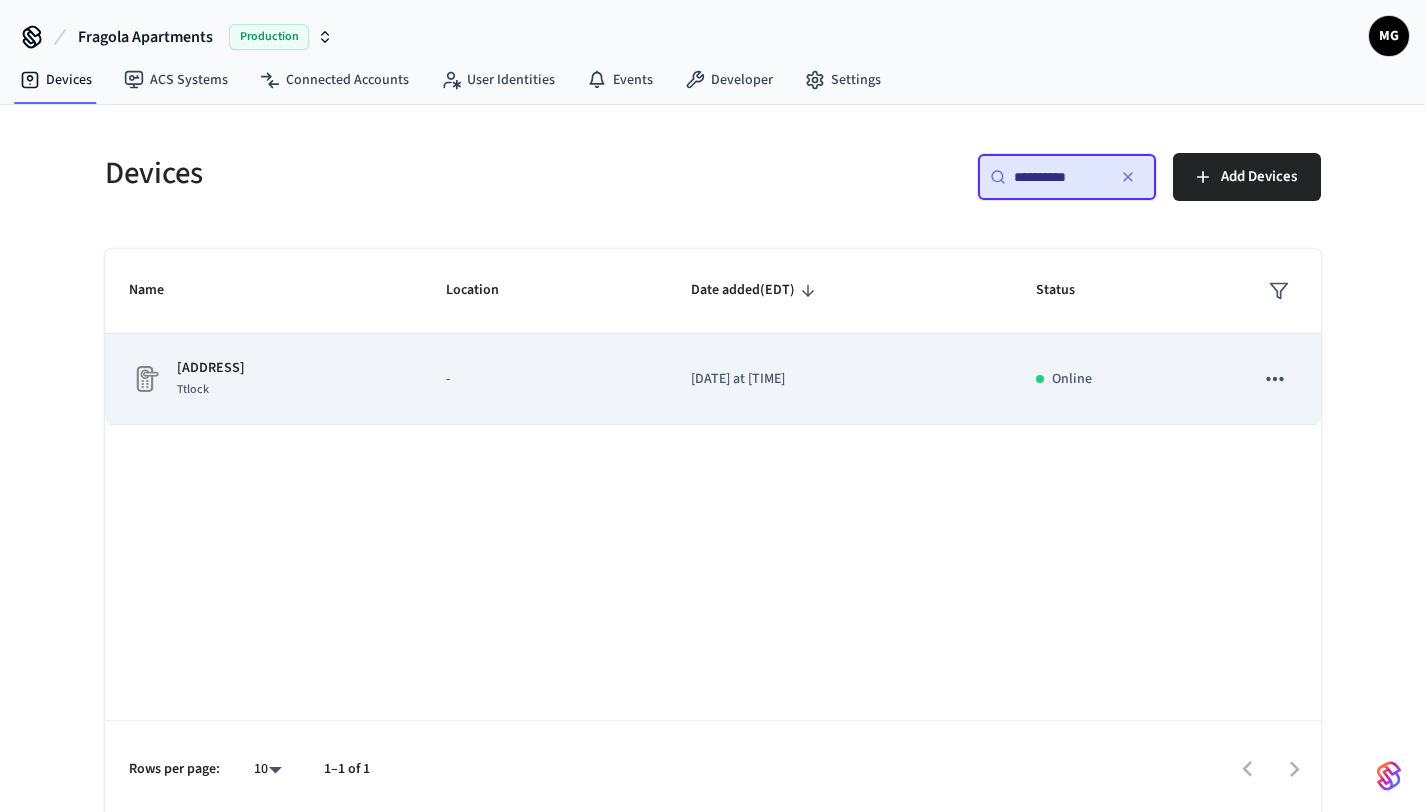 click 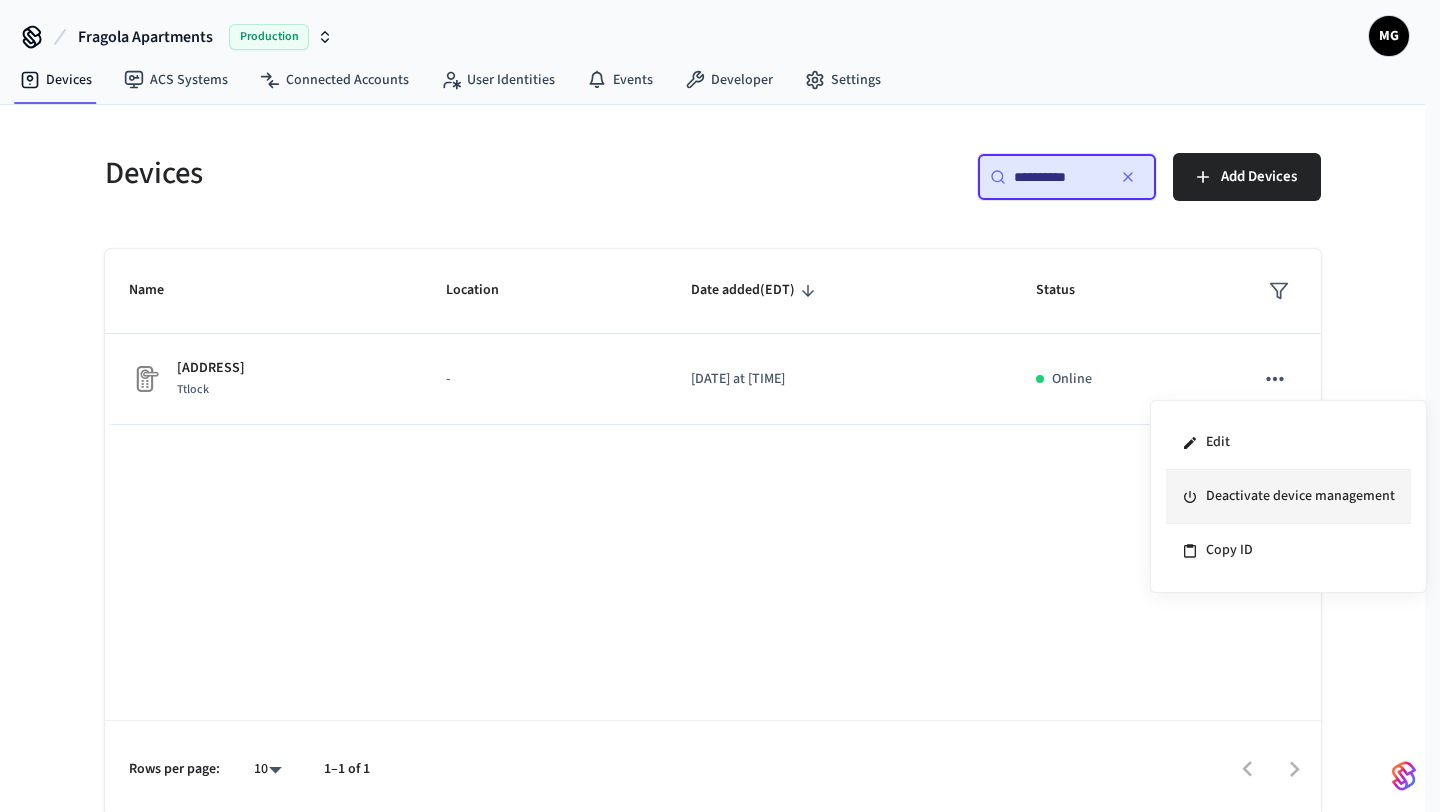 click on "Deactivate device management" at bounding box center [1288, 497] 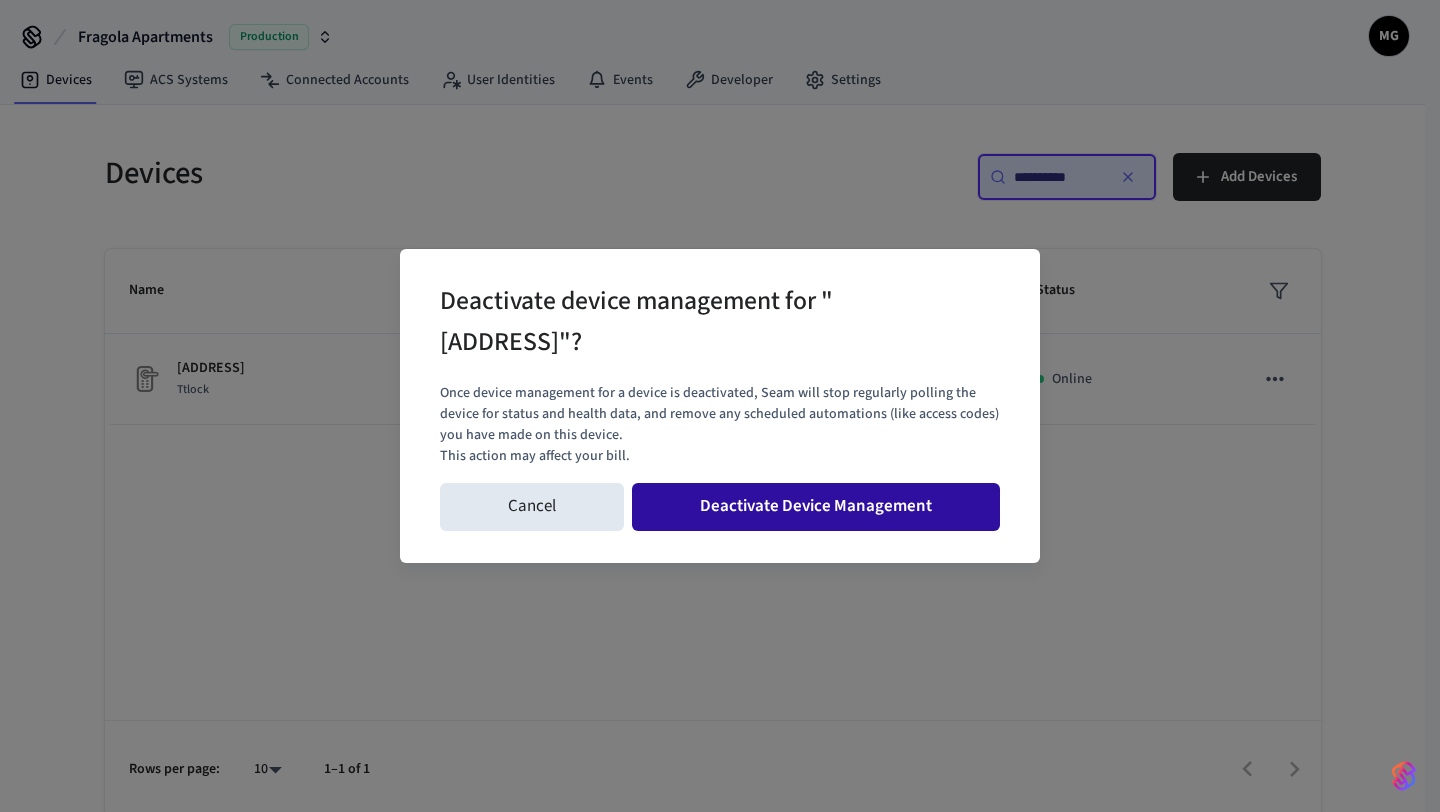 click on "Deactivate Device Management" at bounding box center [816, 507] 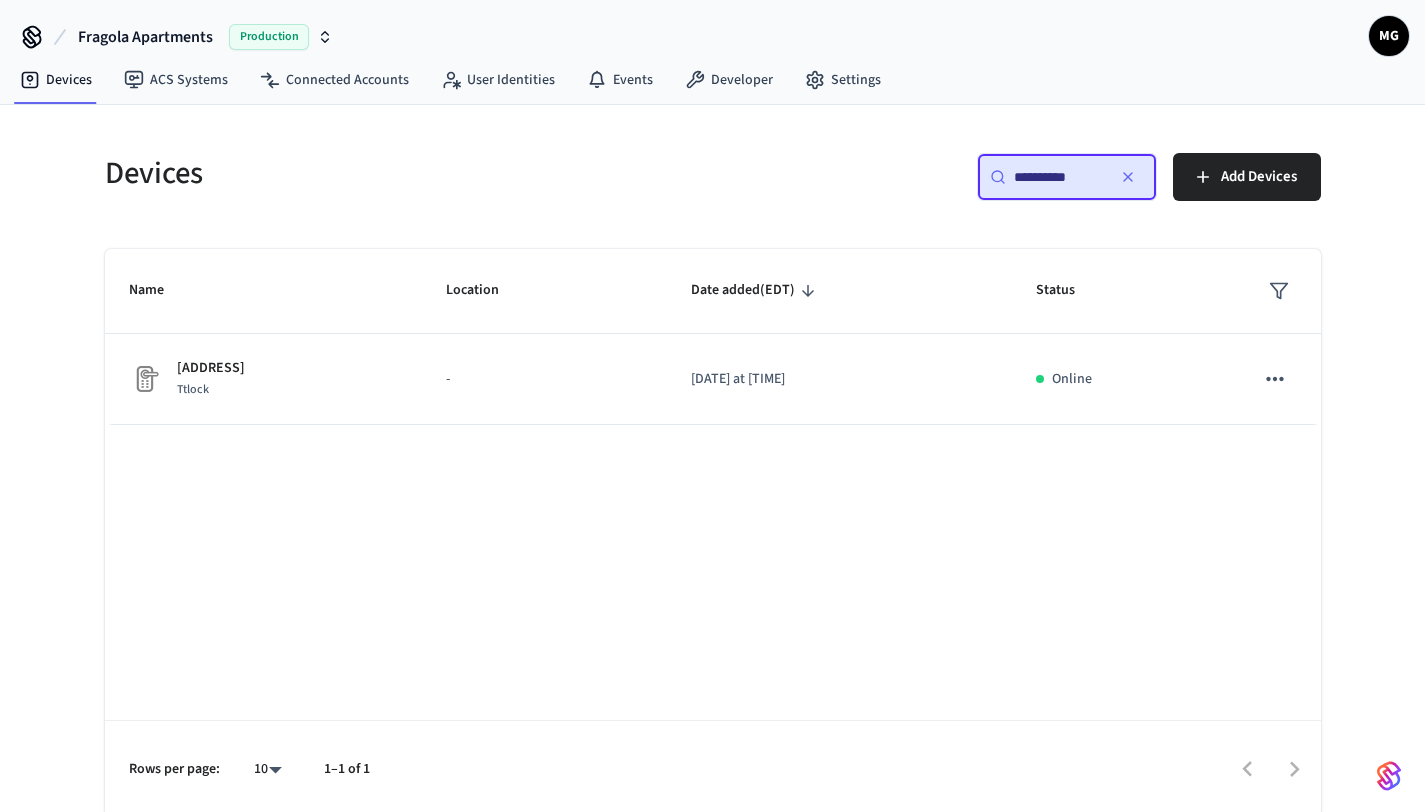 click on "**********" at bounding box center [1067, 177] 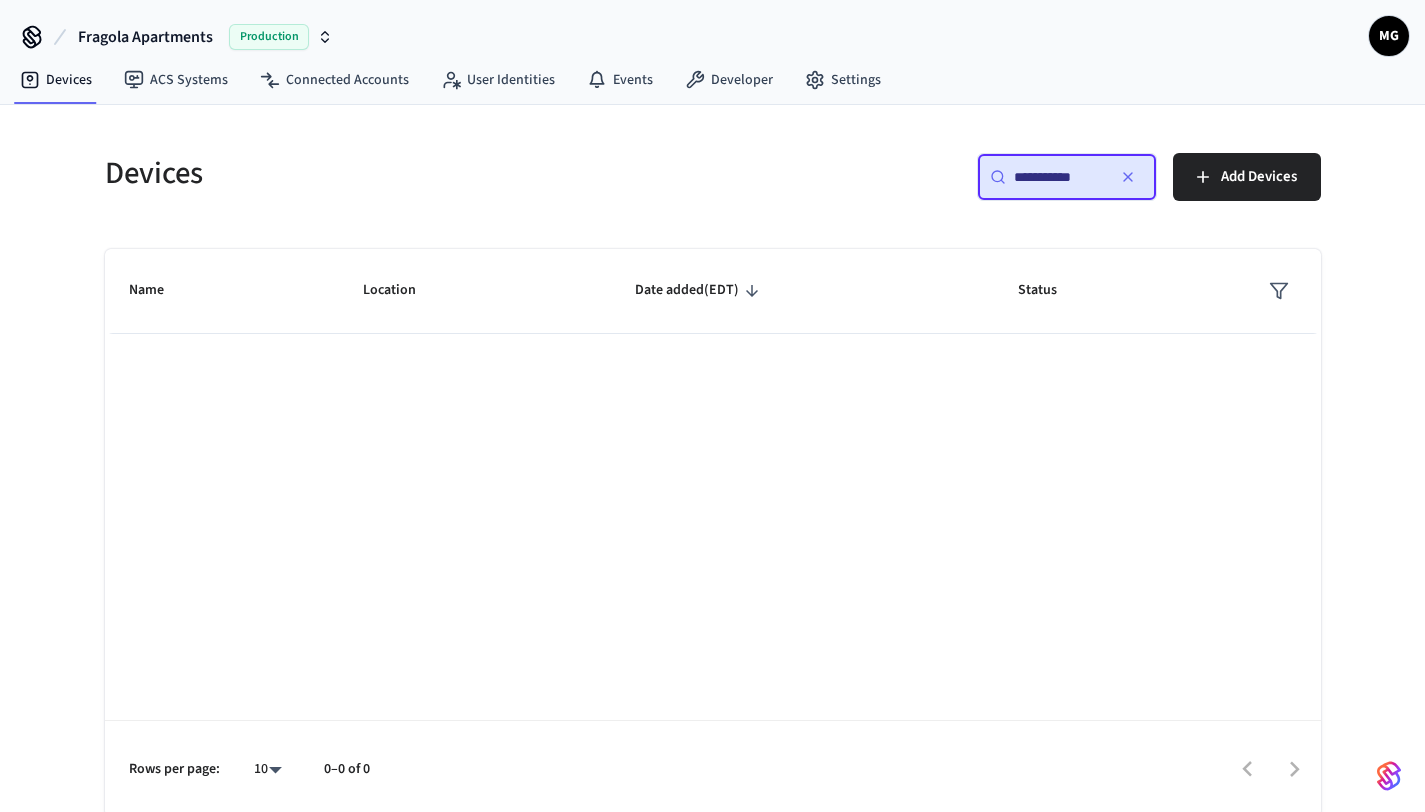 drag, startPoint x: 1059, startPoint y: 180, endPoint x: 945, endPoint y: 179, distance: 114.00439 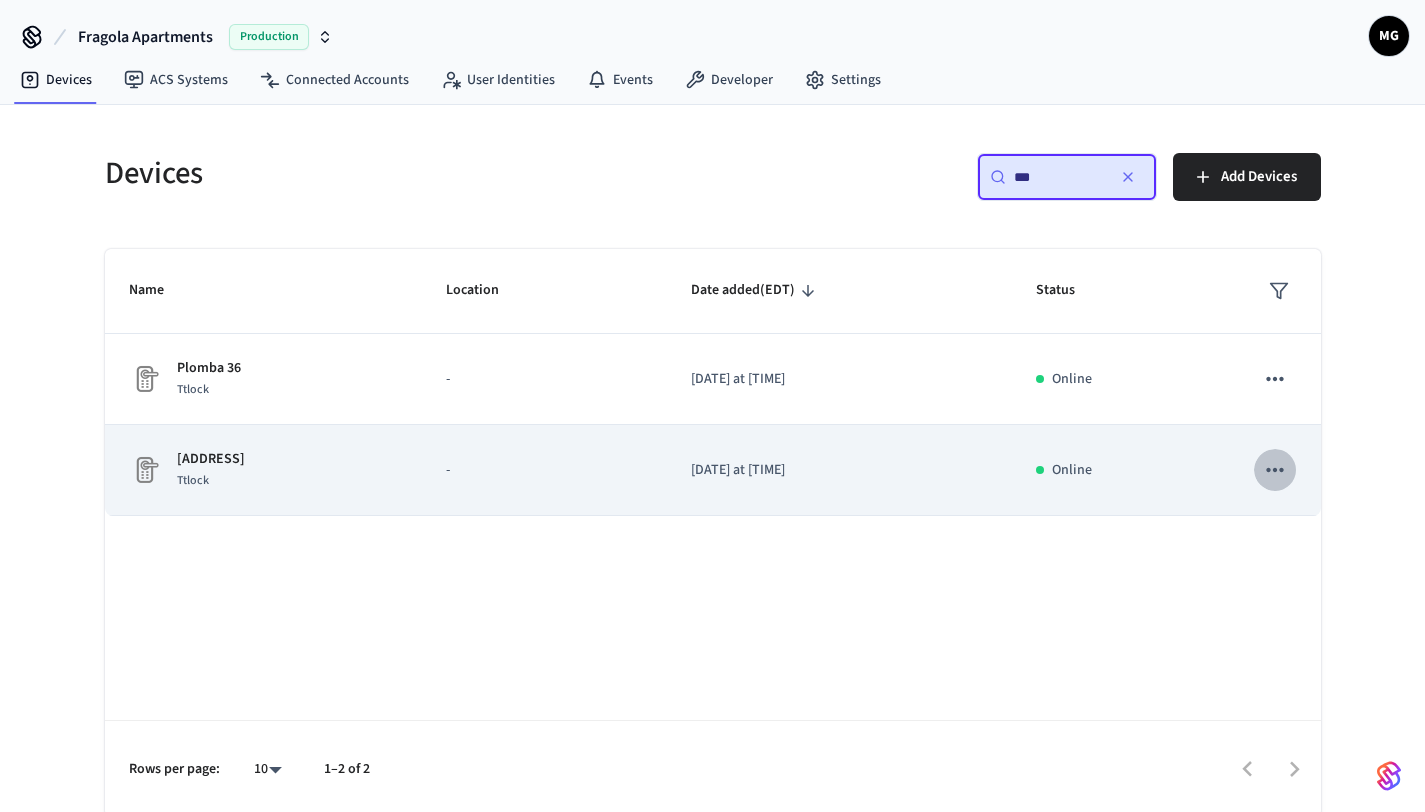 click 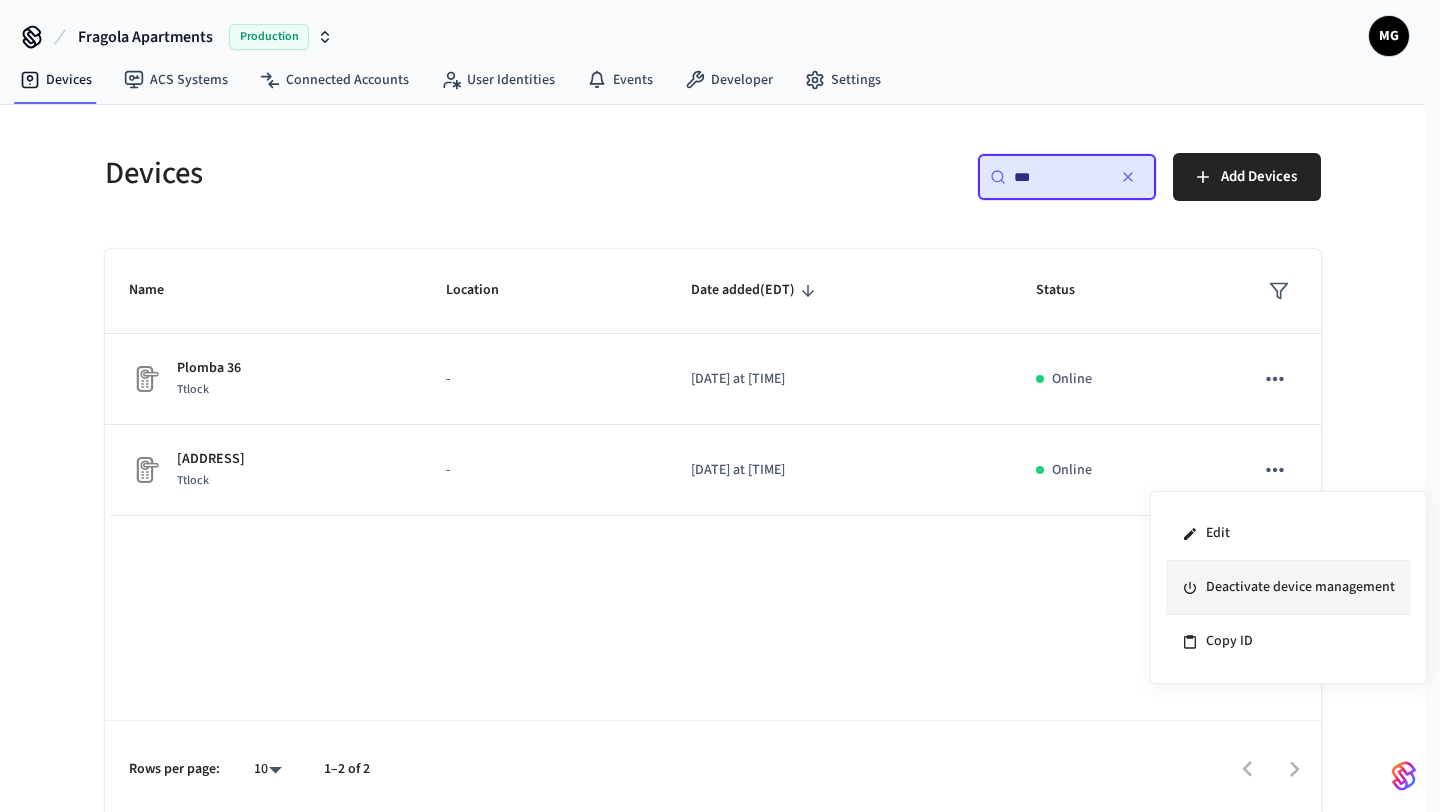 click on "Deactivate device management" at bounding box center [1288, 588] 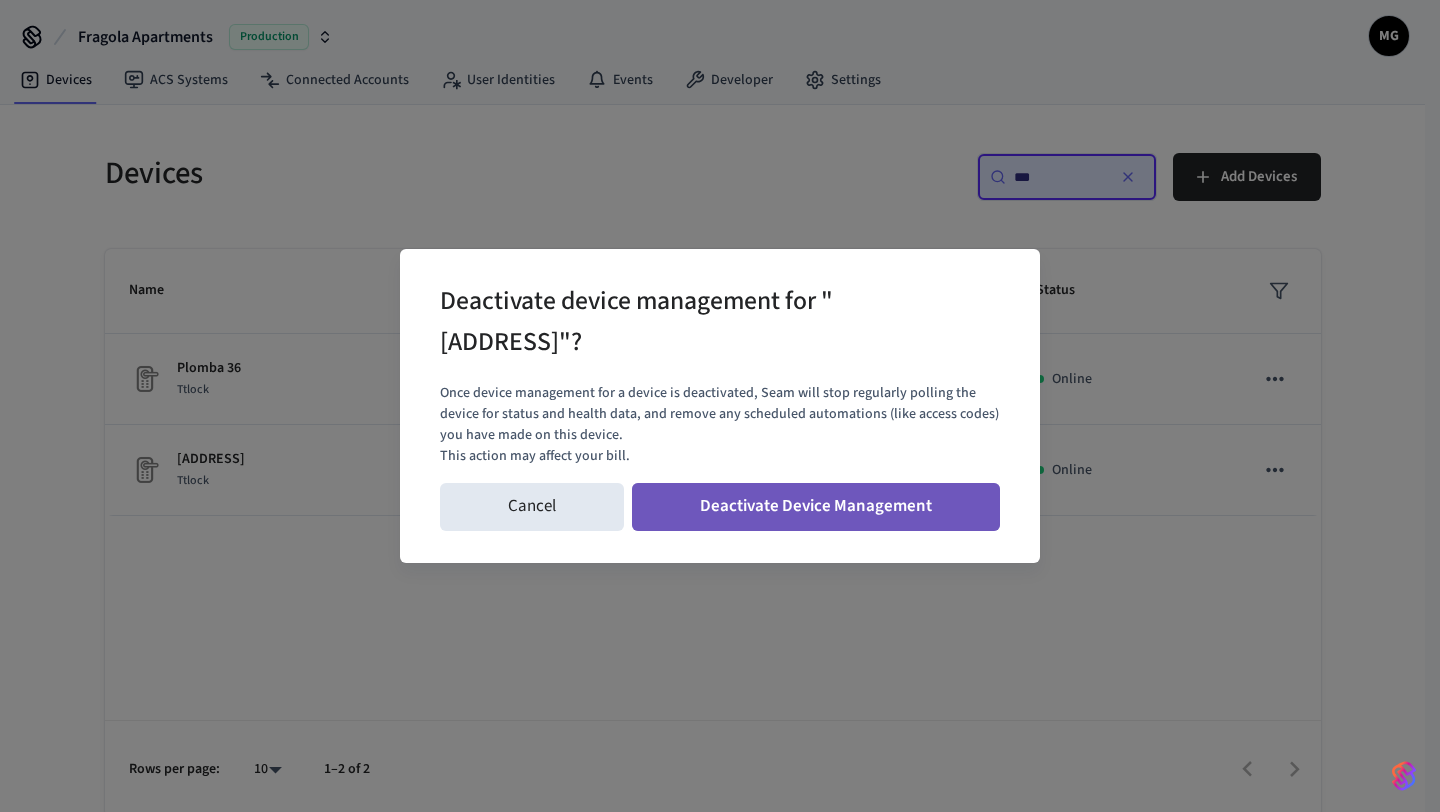 click on "Deactivate Device Management" at bounding box center [816, 507] 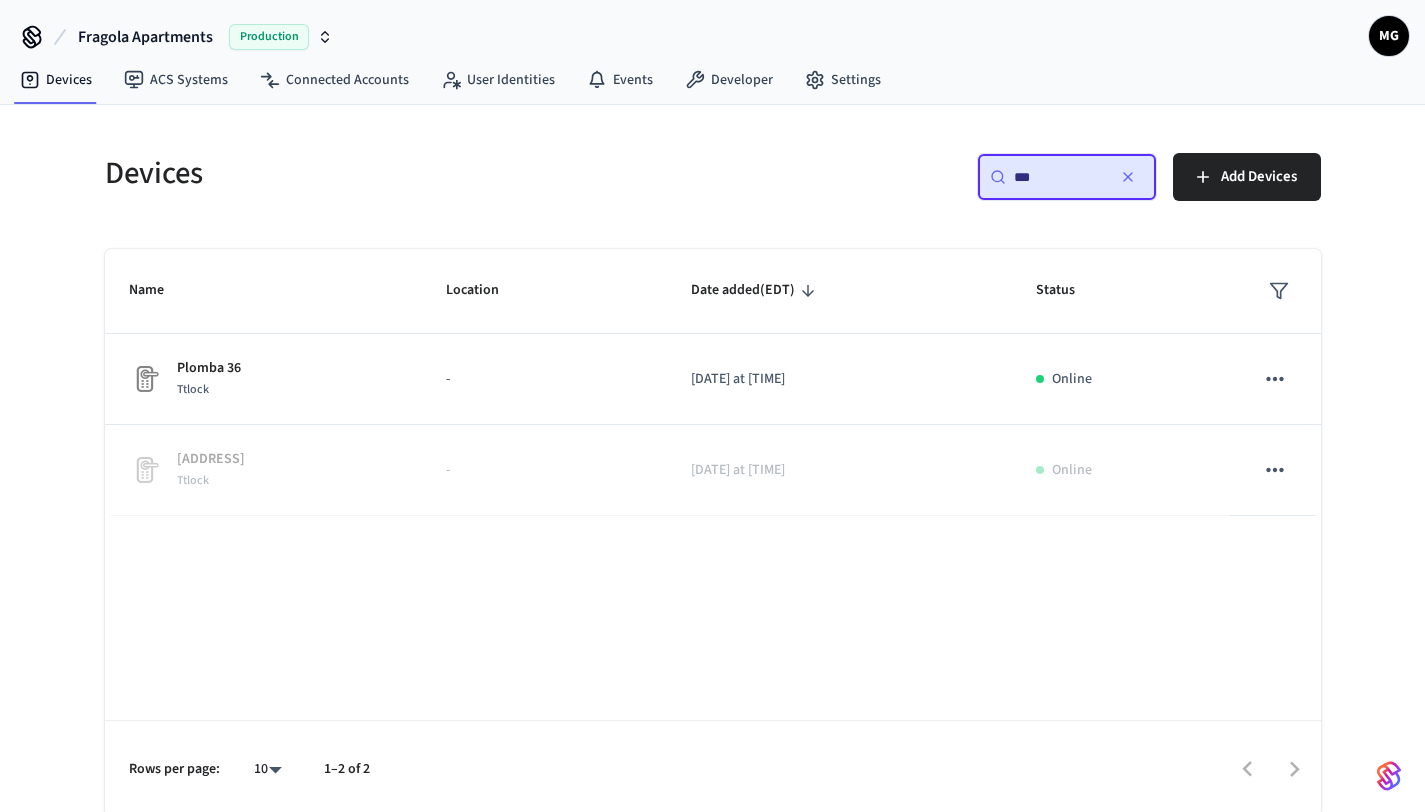 click on "***" at bounding box center (1059, 177) 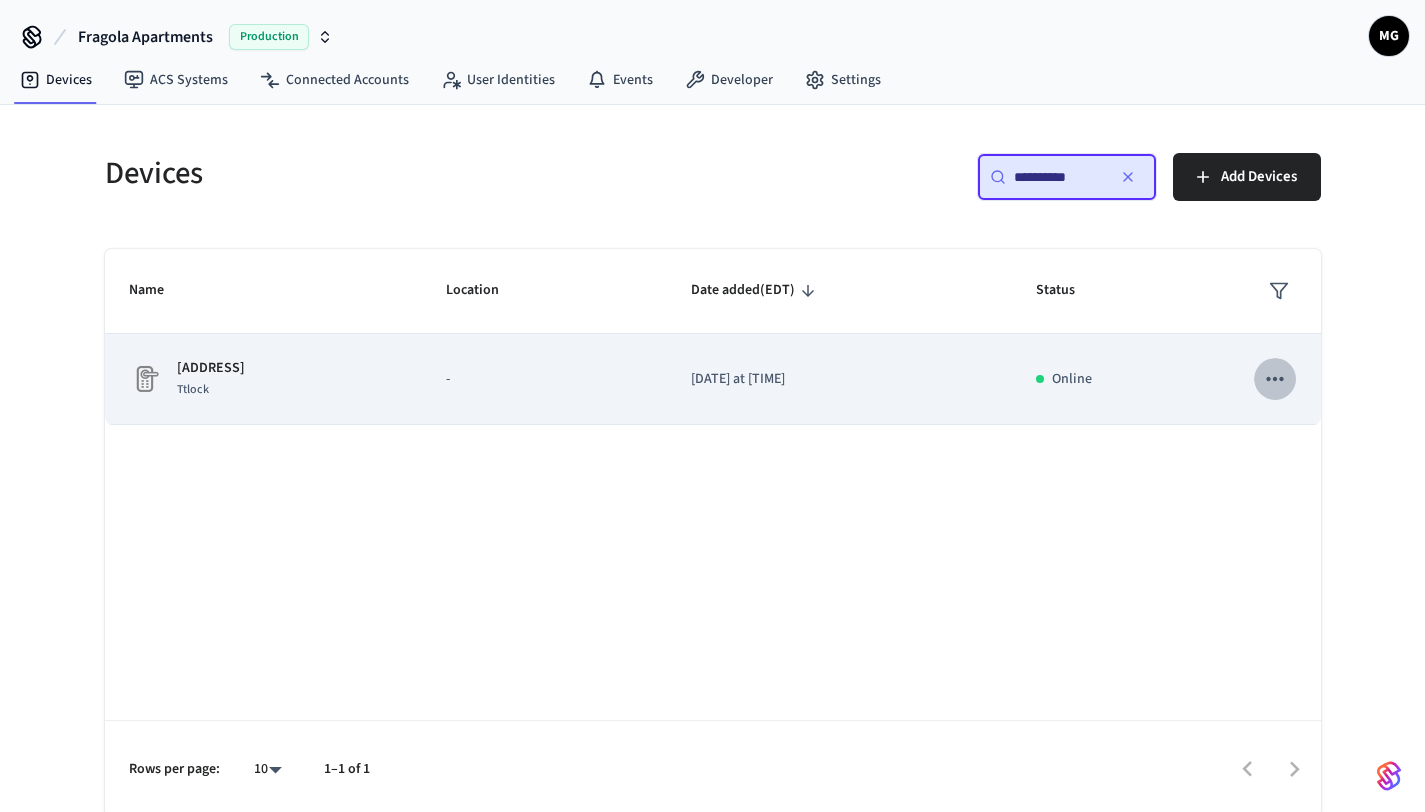 click 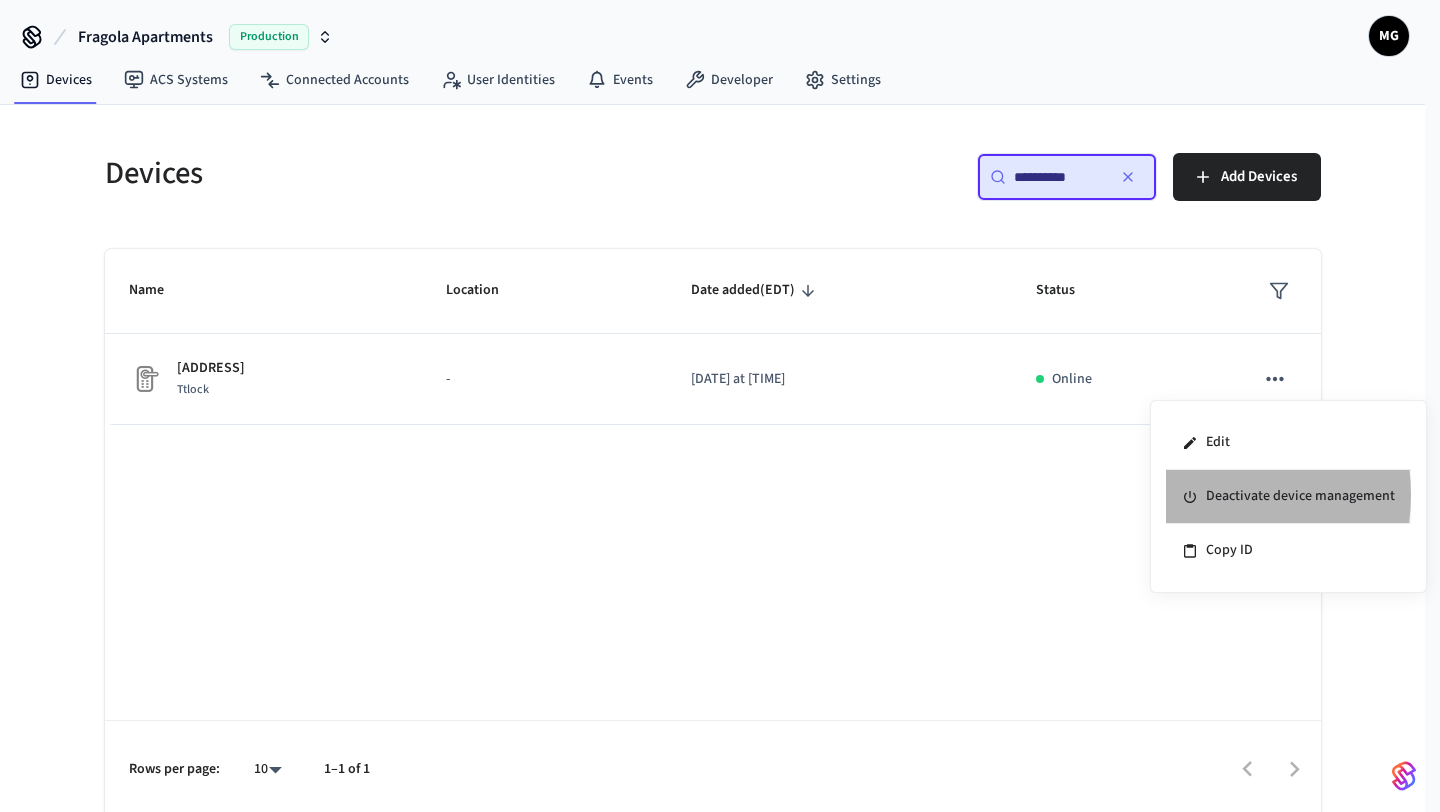 click 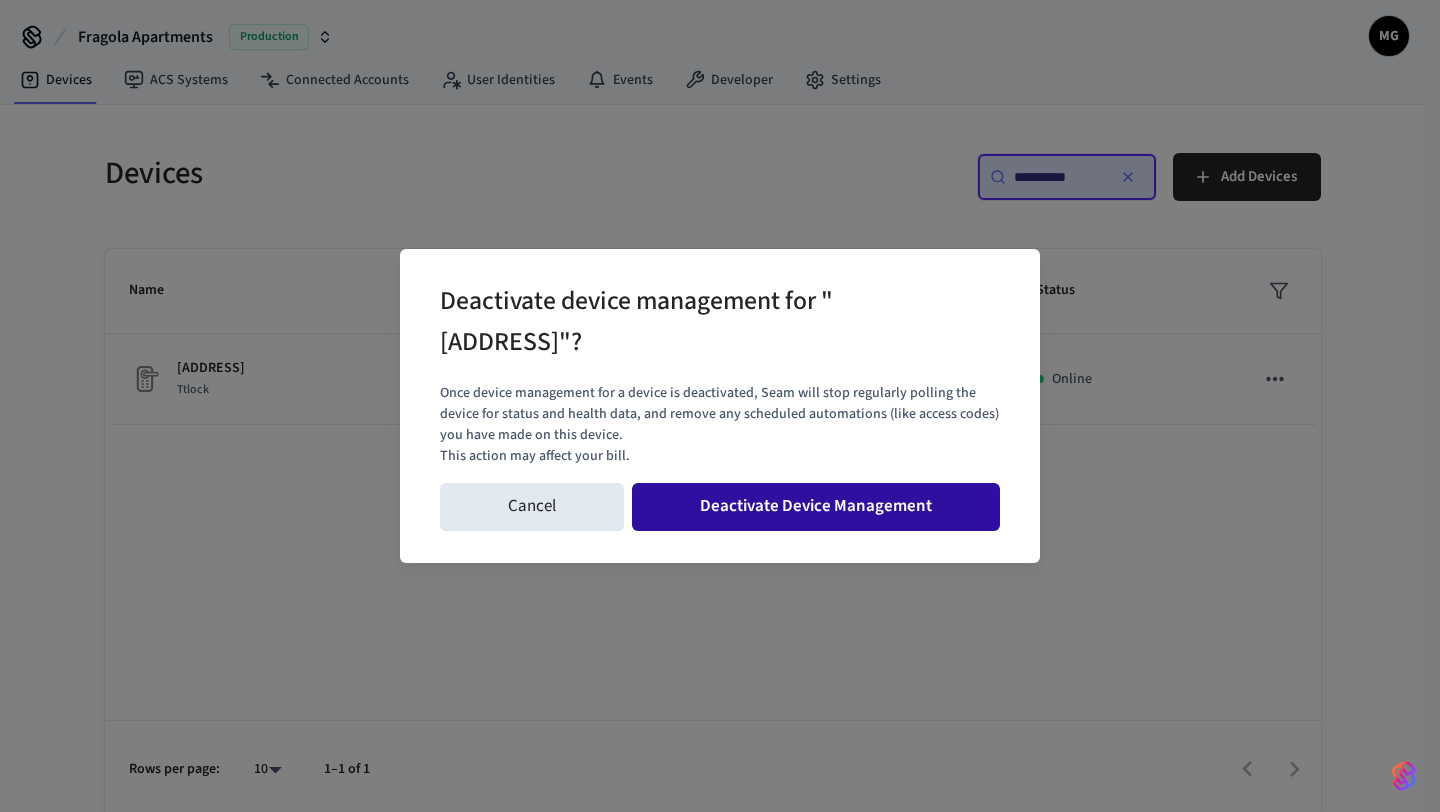 click on "Deactivate Device Management" at bounding box center (816, 507) 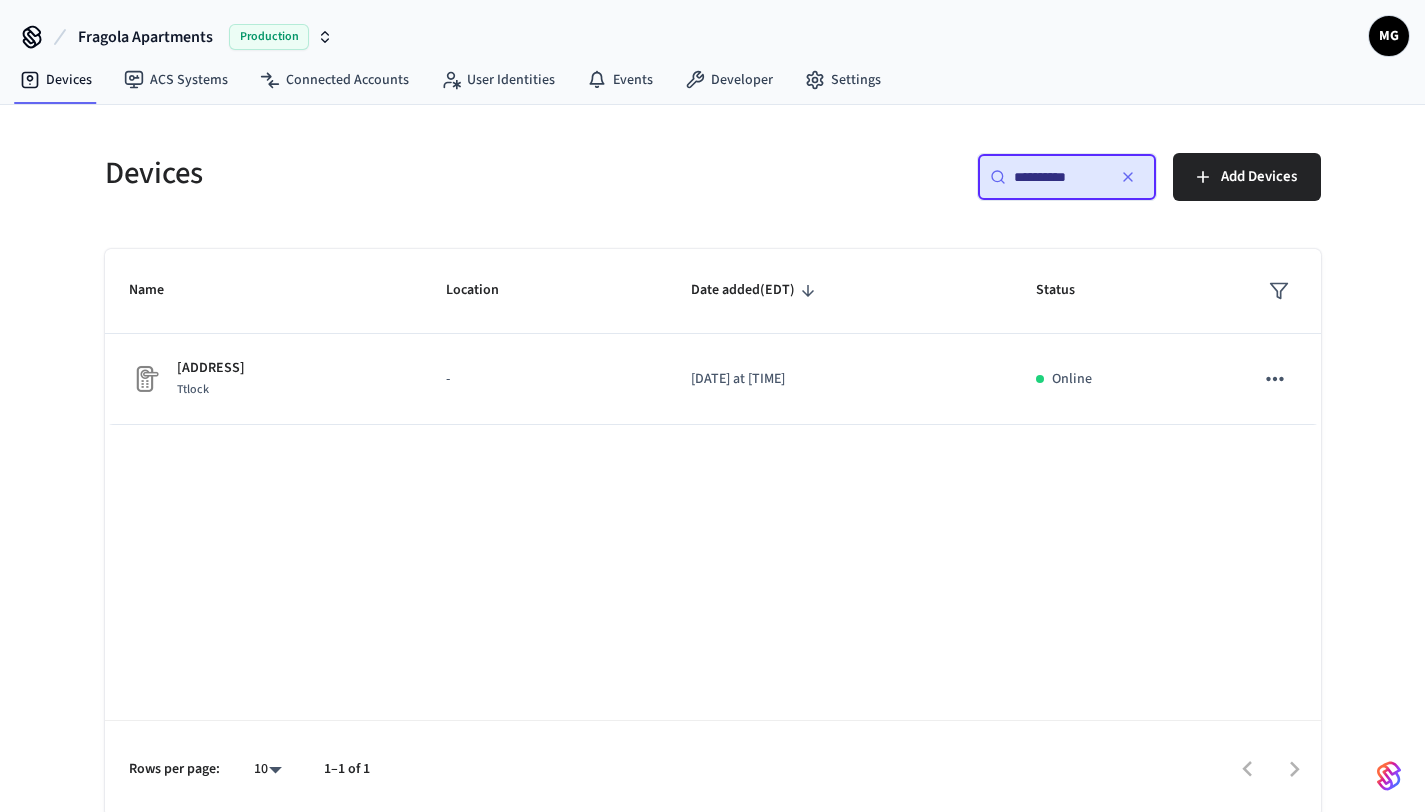 click on "**********" at bounding box center (1059, 177) 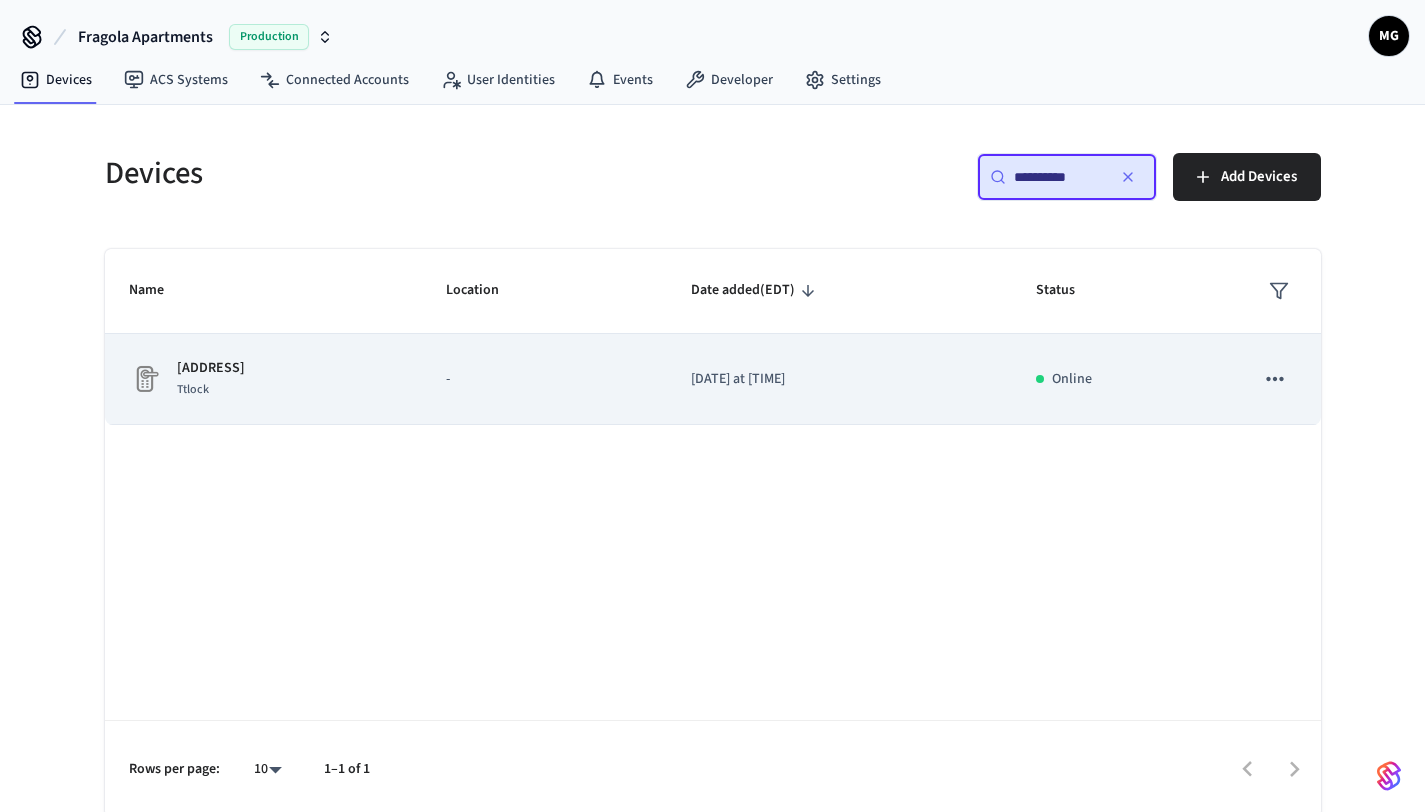 click 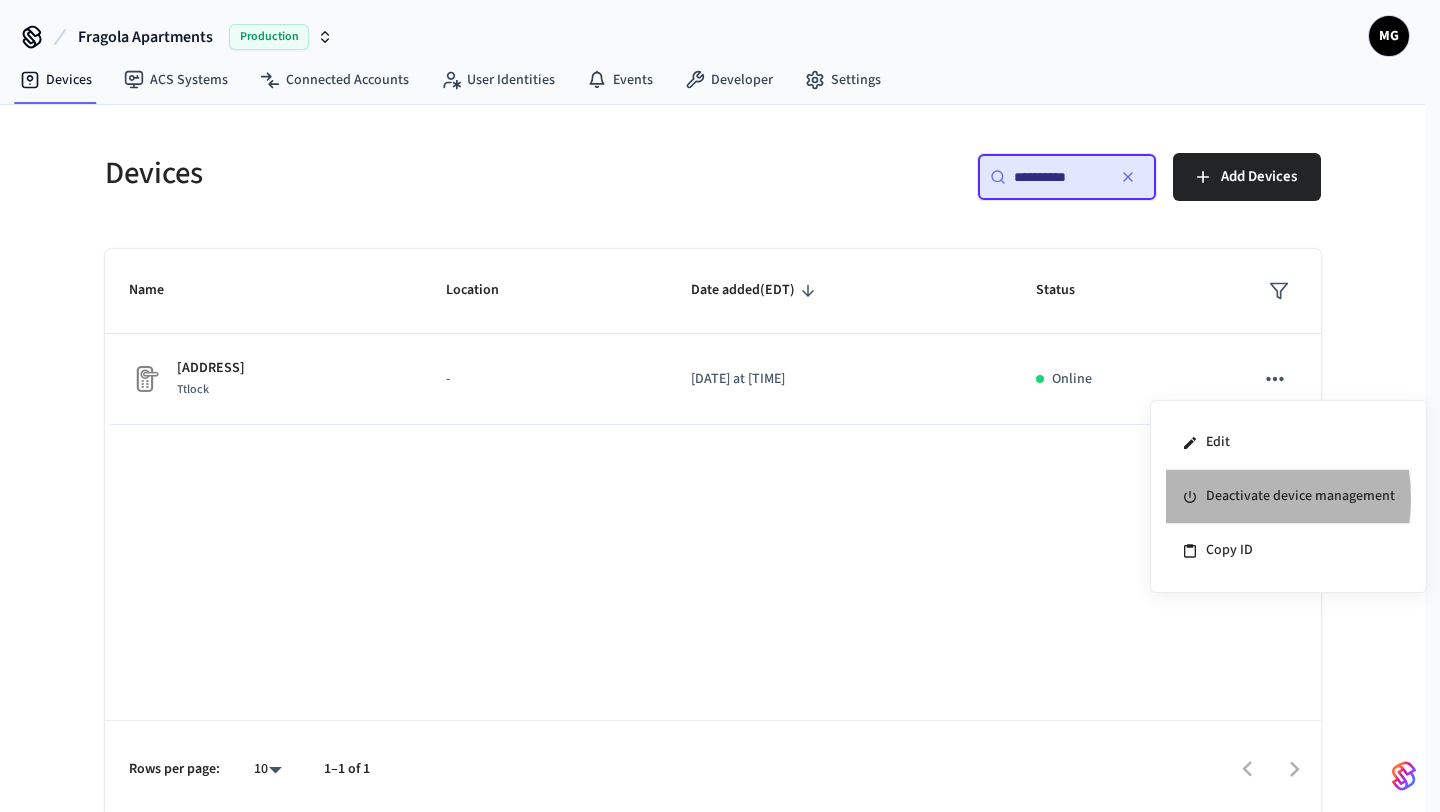 click on "Deactivate device management" at bounding box center [1288, 497] 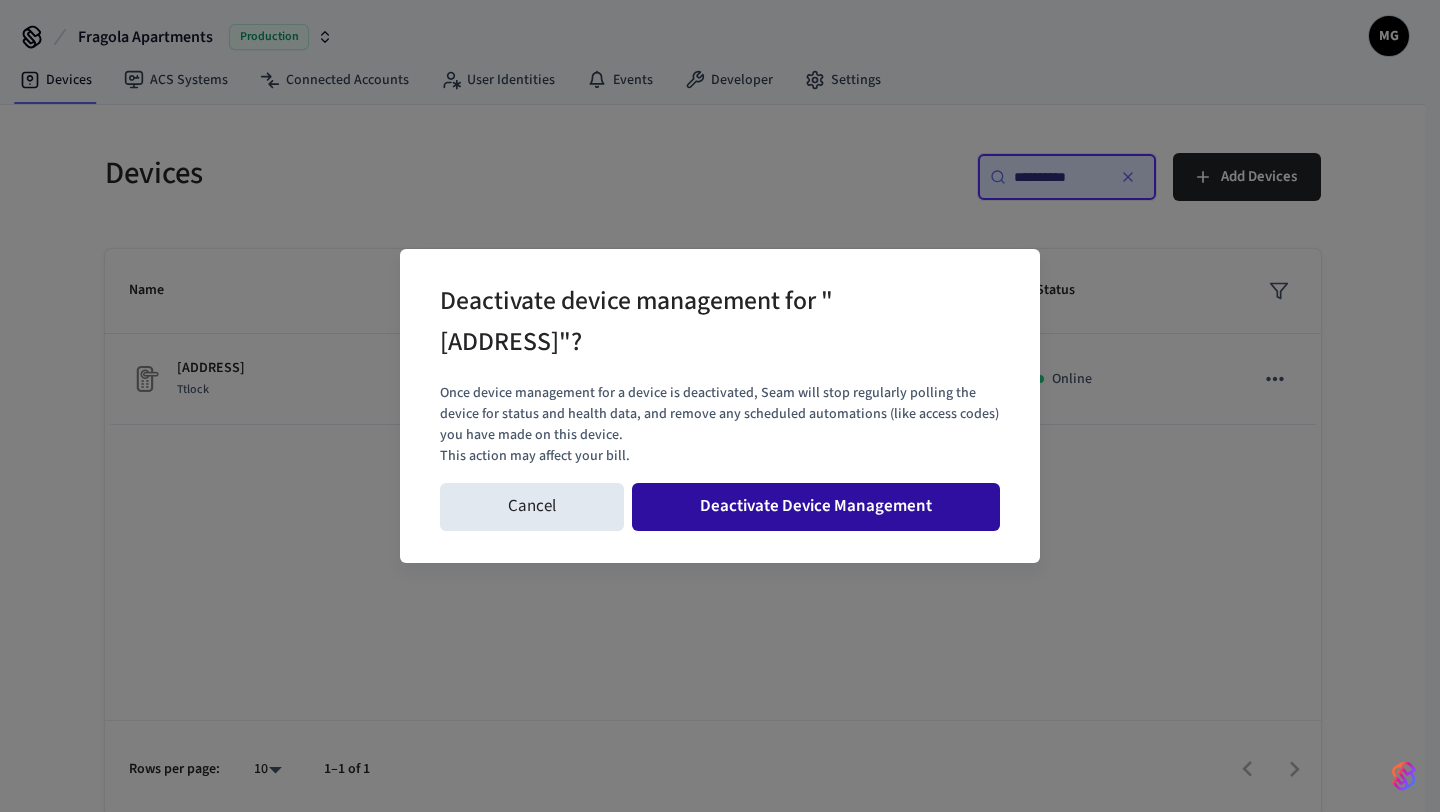 click on "Deactivate Device Management" at bounding box center [816, 507] 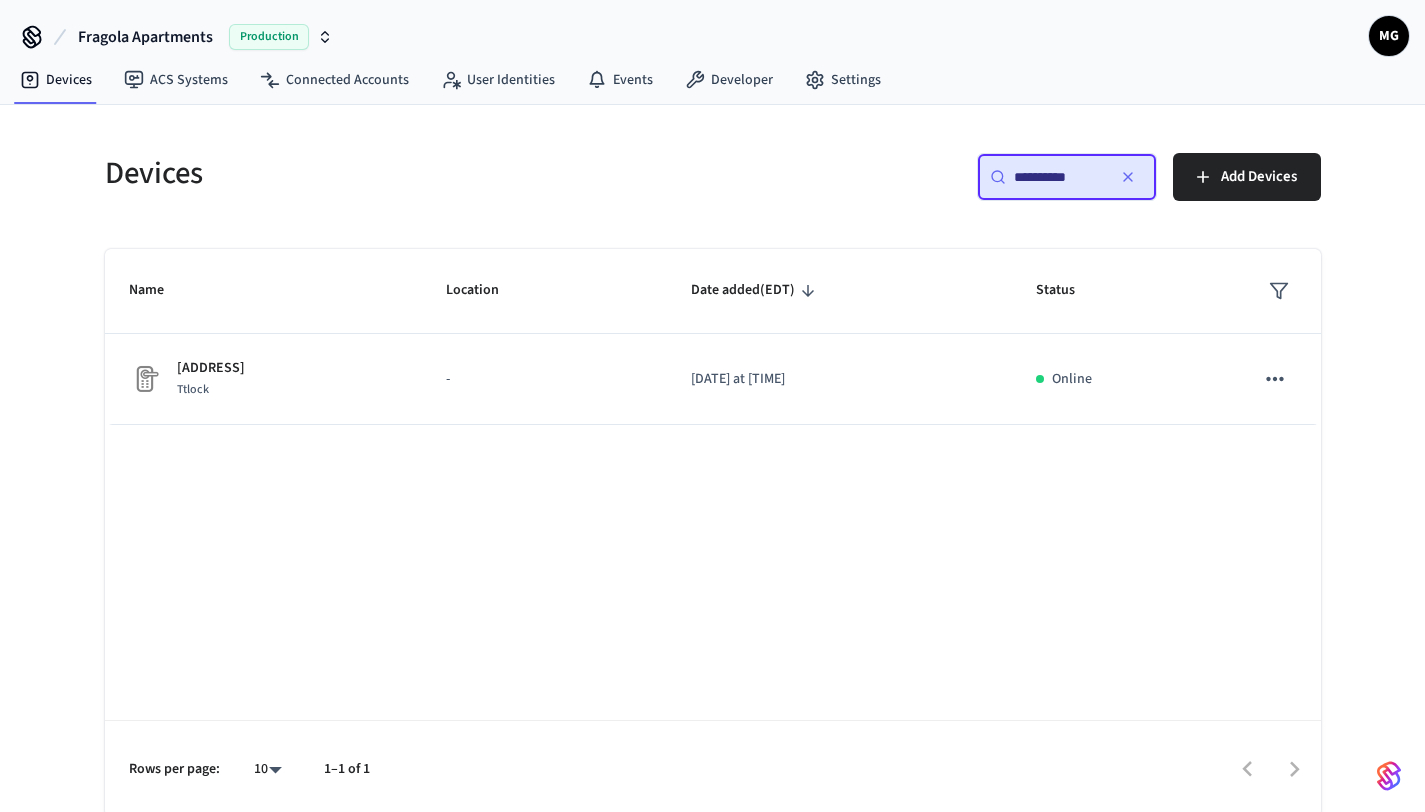 click on "**********" at bounding box center [1059, 177] 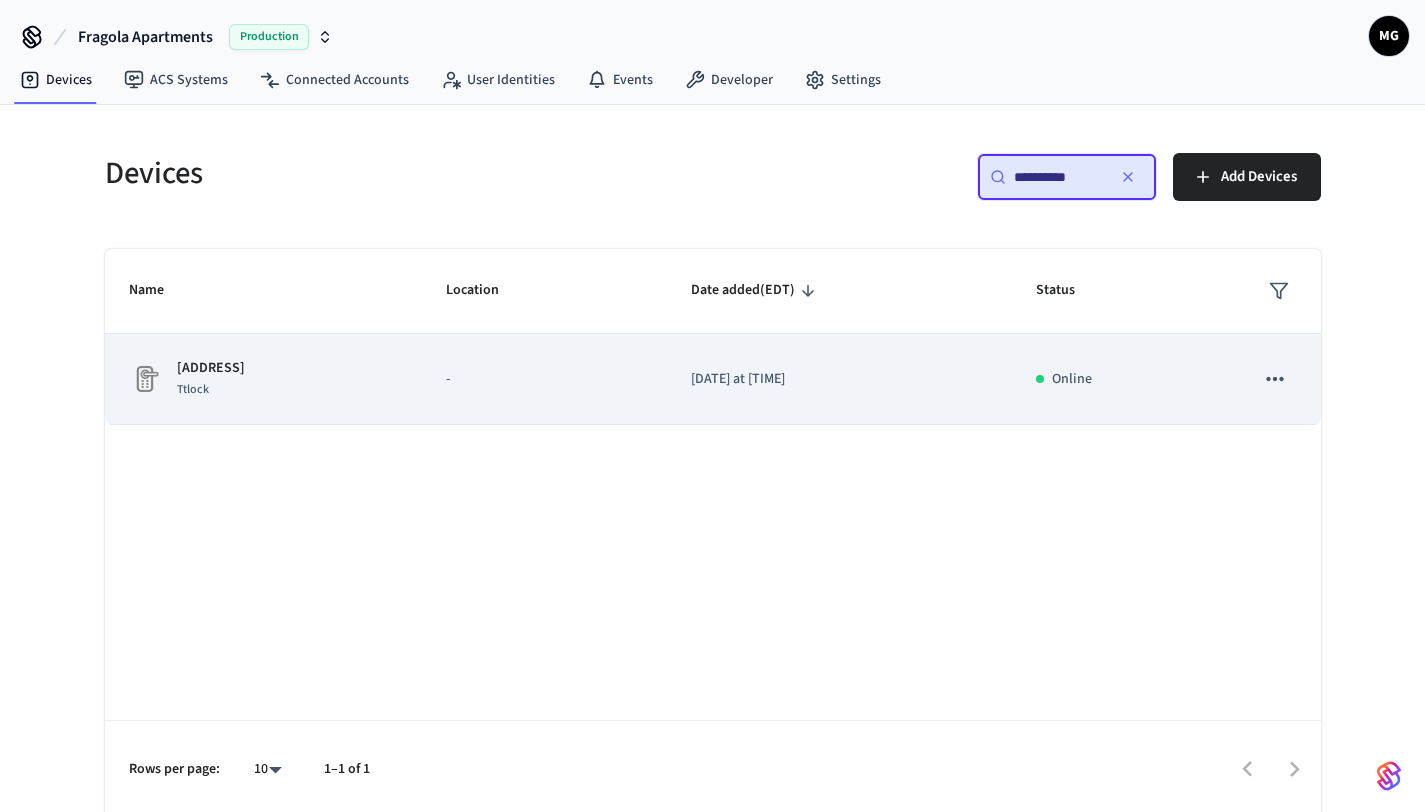 click 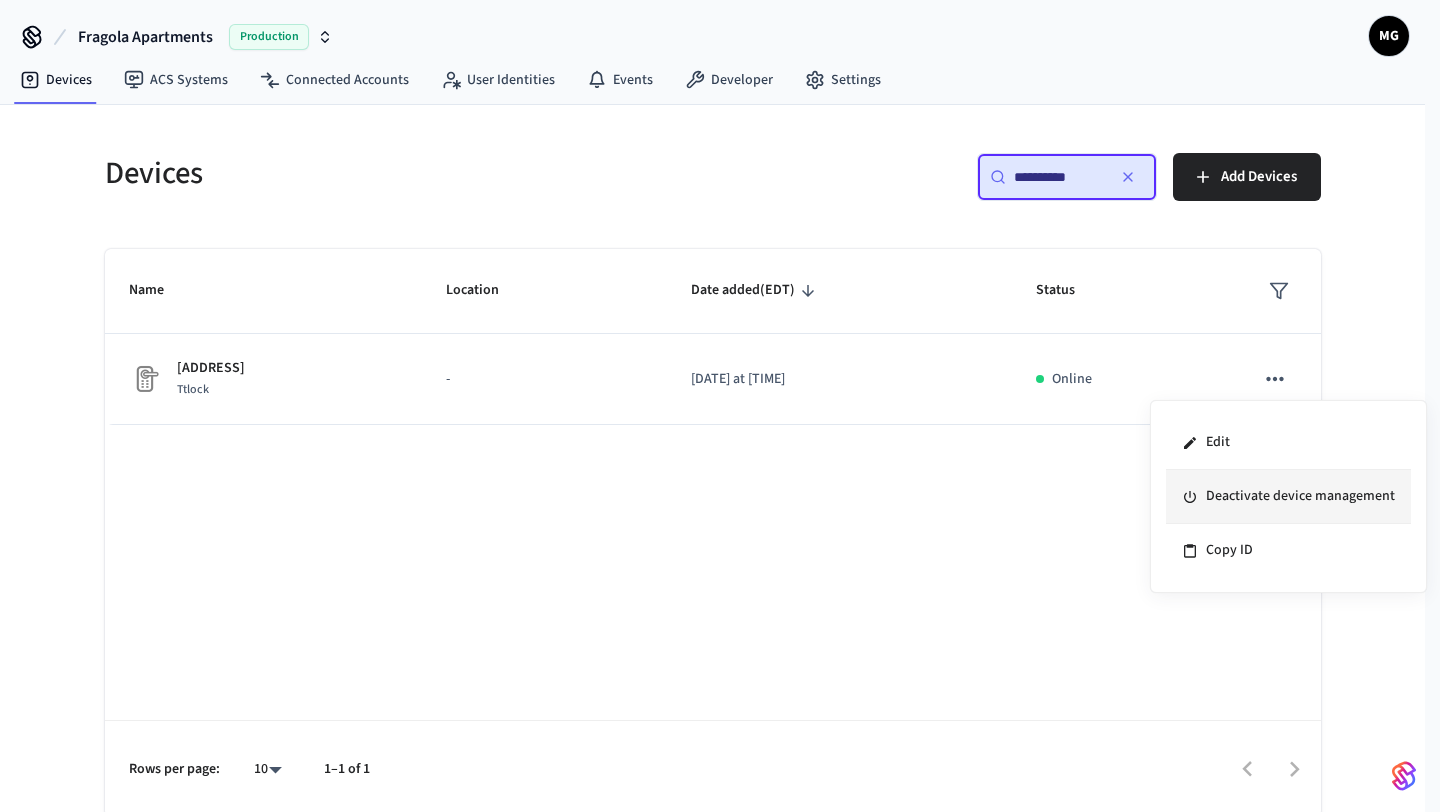 click on "Deactivate device management" at bounding box center (1288, 497) 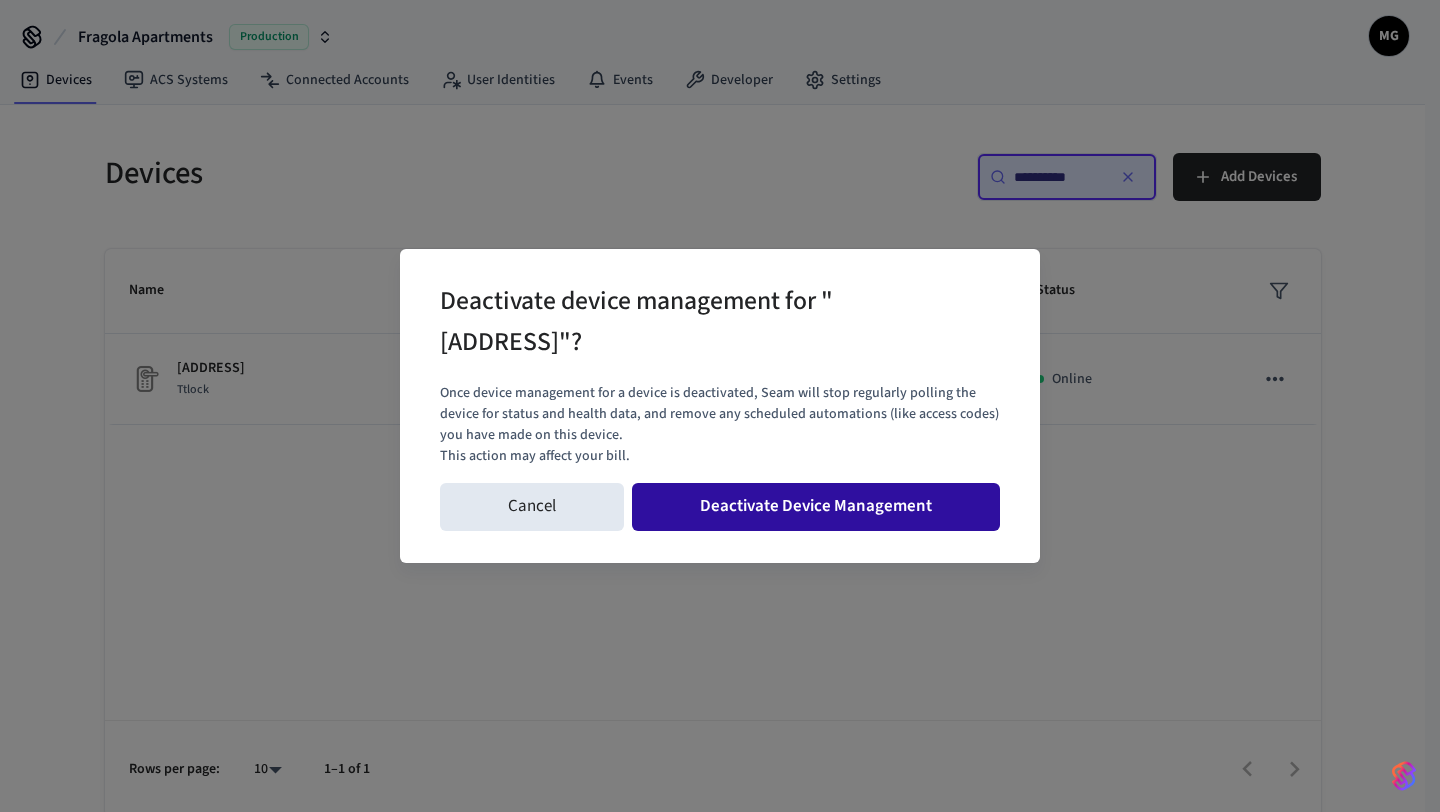 click on "Deactivate Device Management" at bounding box center [816, 507] 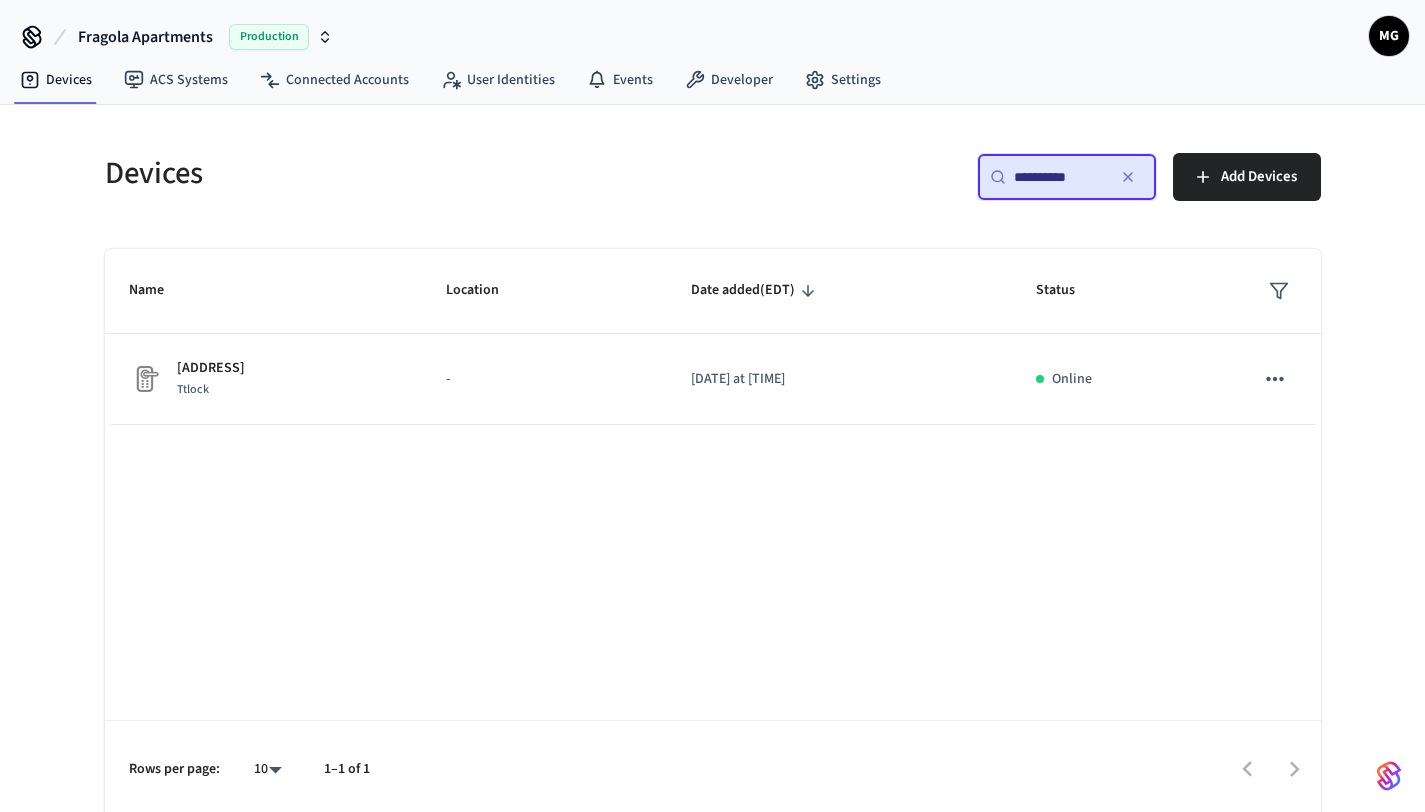 click on "**********" at bounding box center (1059, 177) 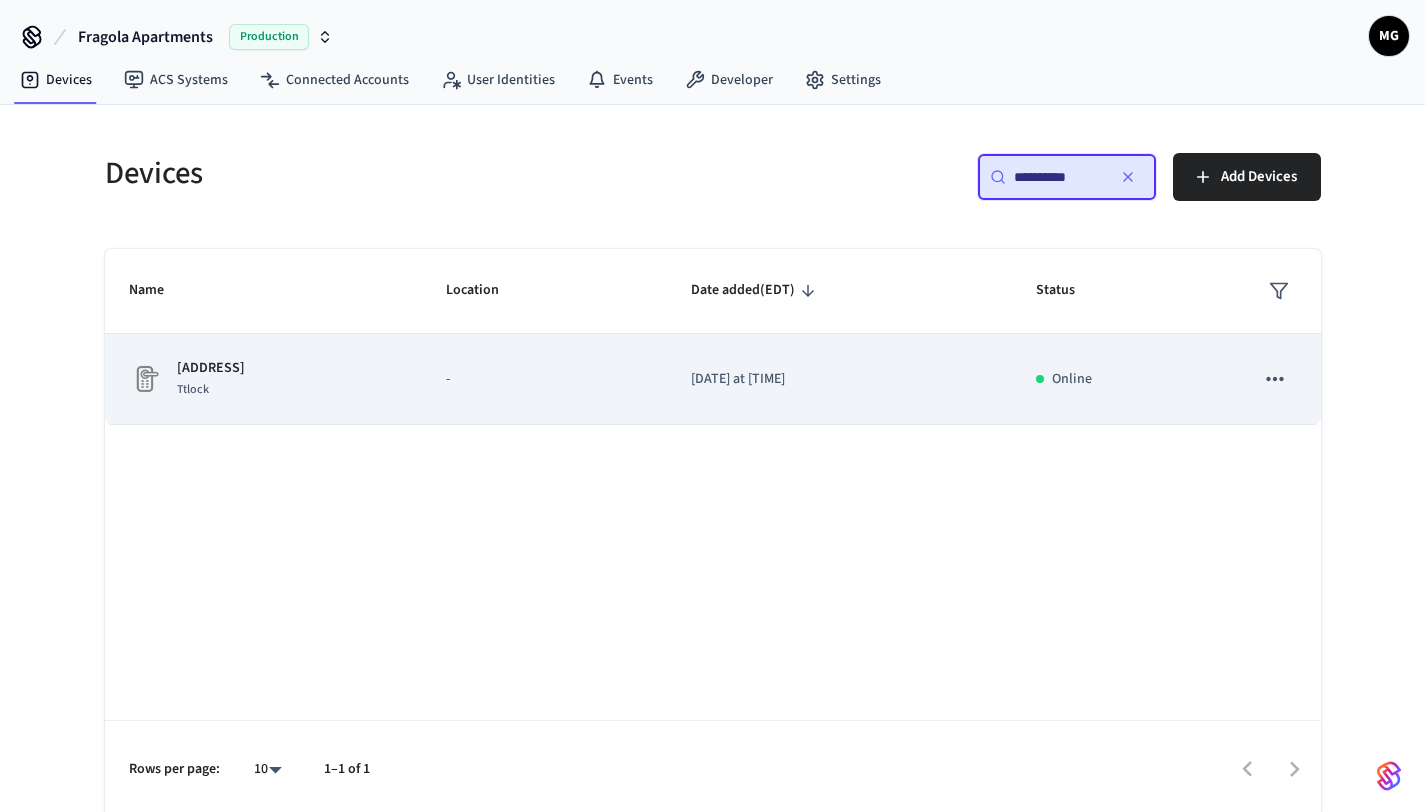 click 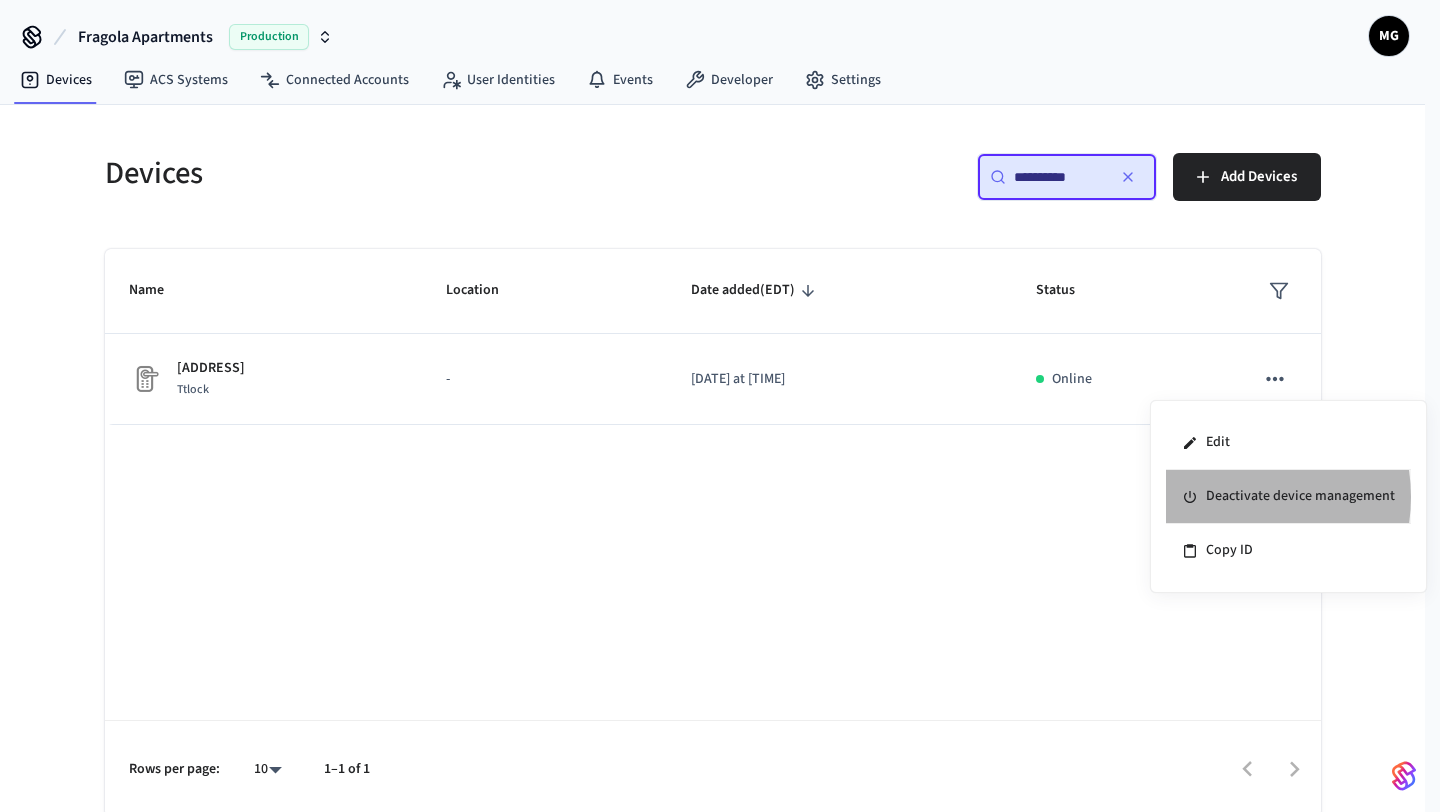 click on "Deactivate device management" at bounding box center [1288, 497] 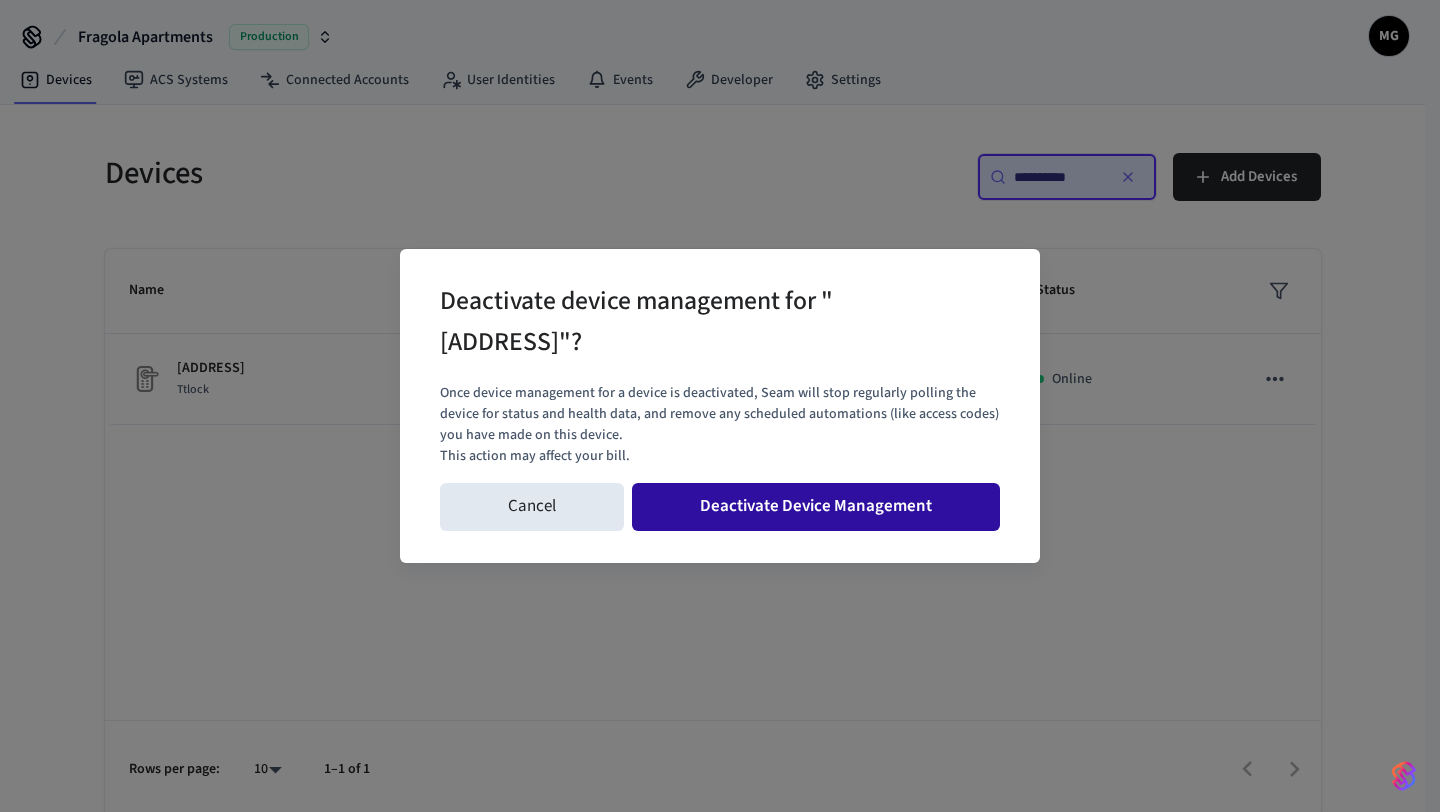 click on "Deactivate Device Management" at bounding box center (816, 507) 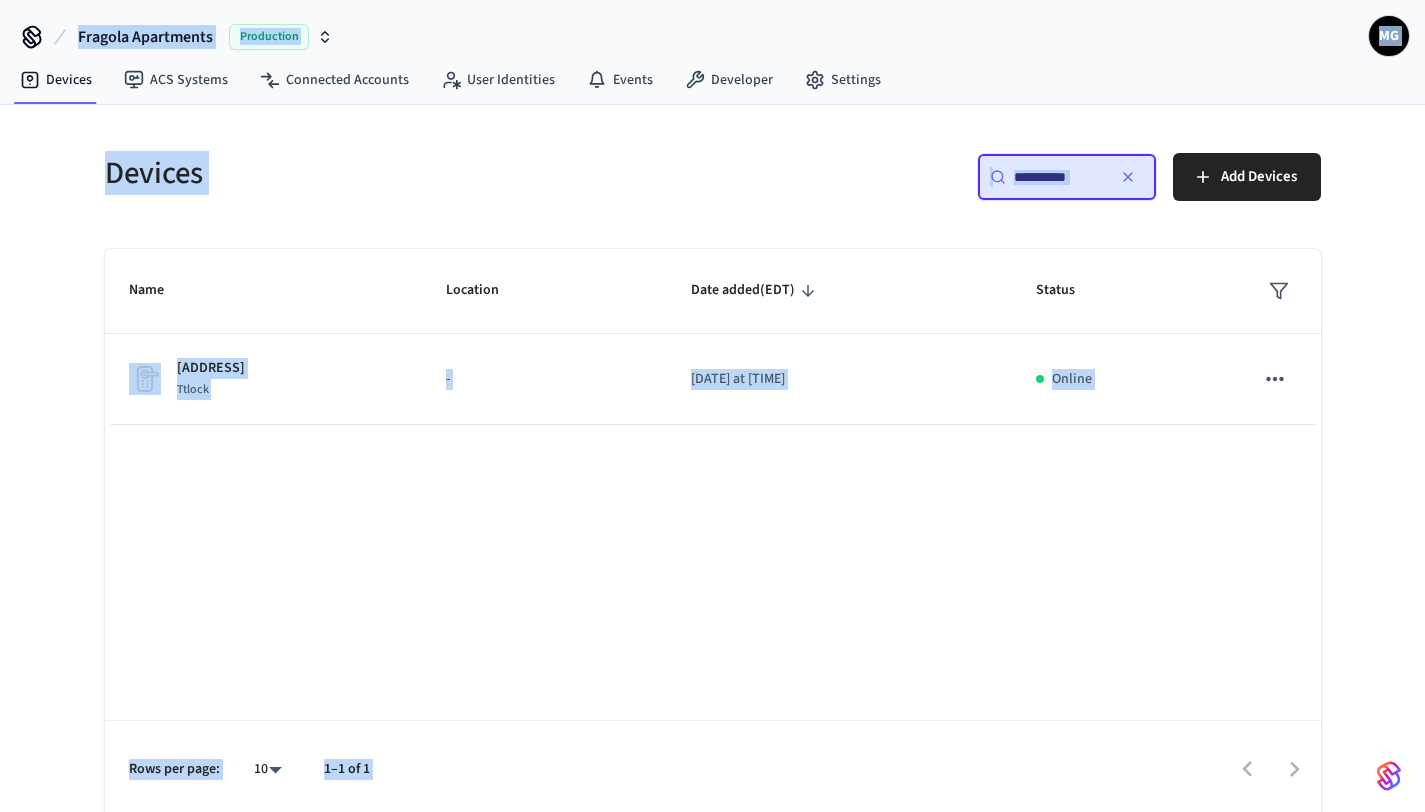 click on "**********" at bounding box center (1059, 177) 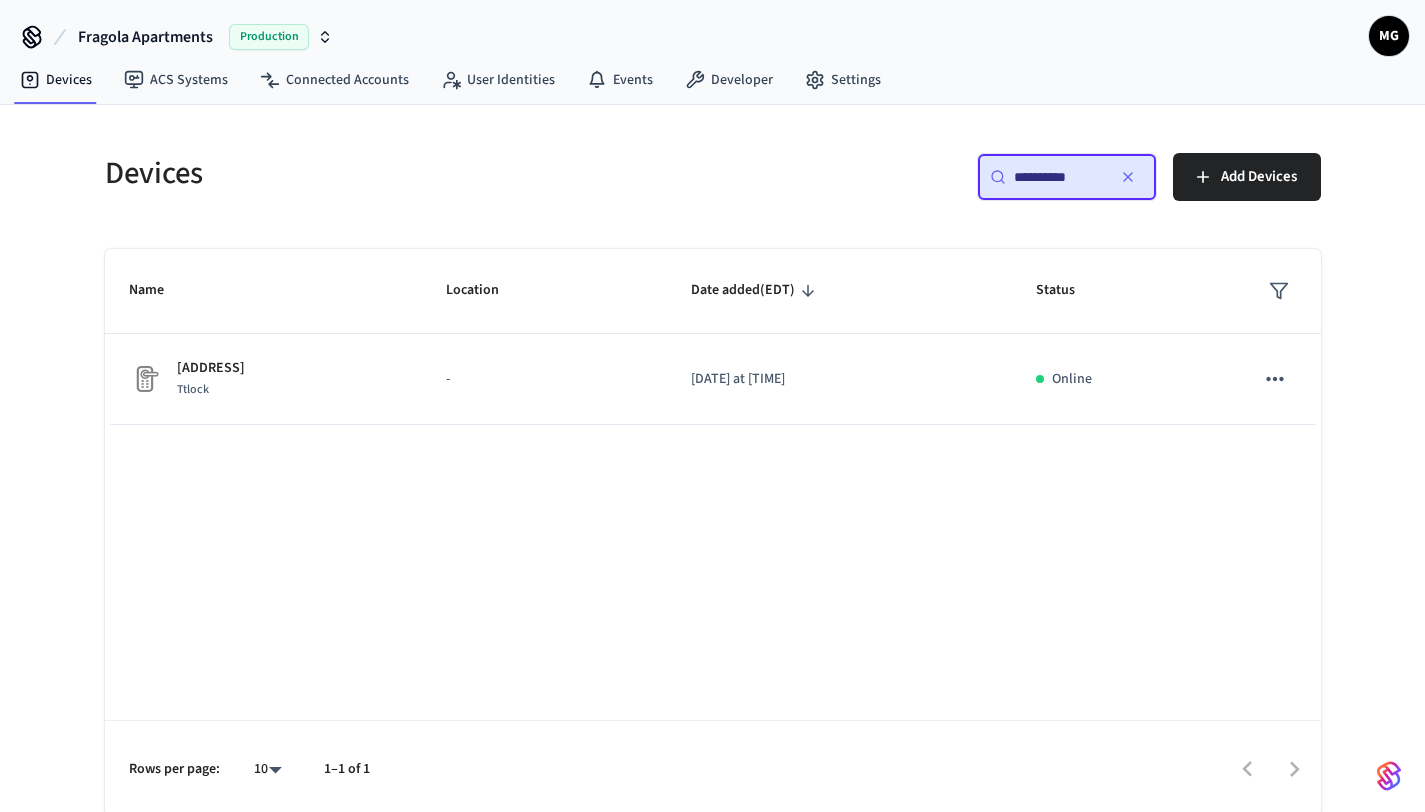 paste 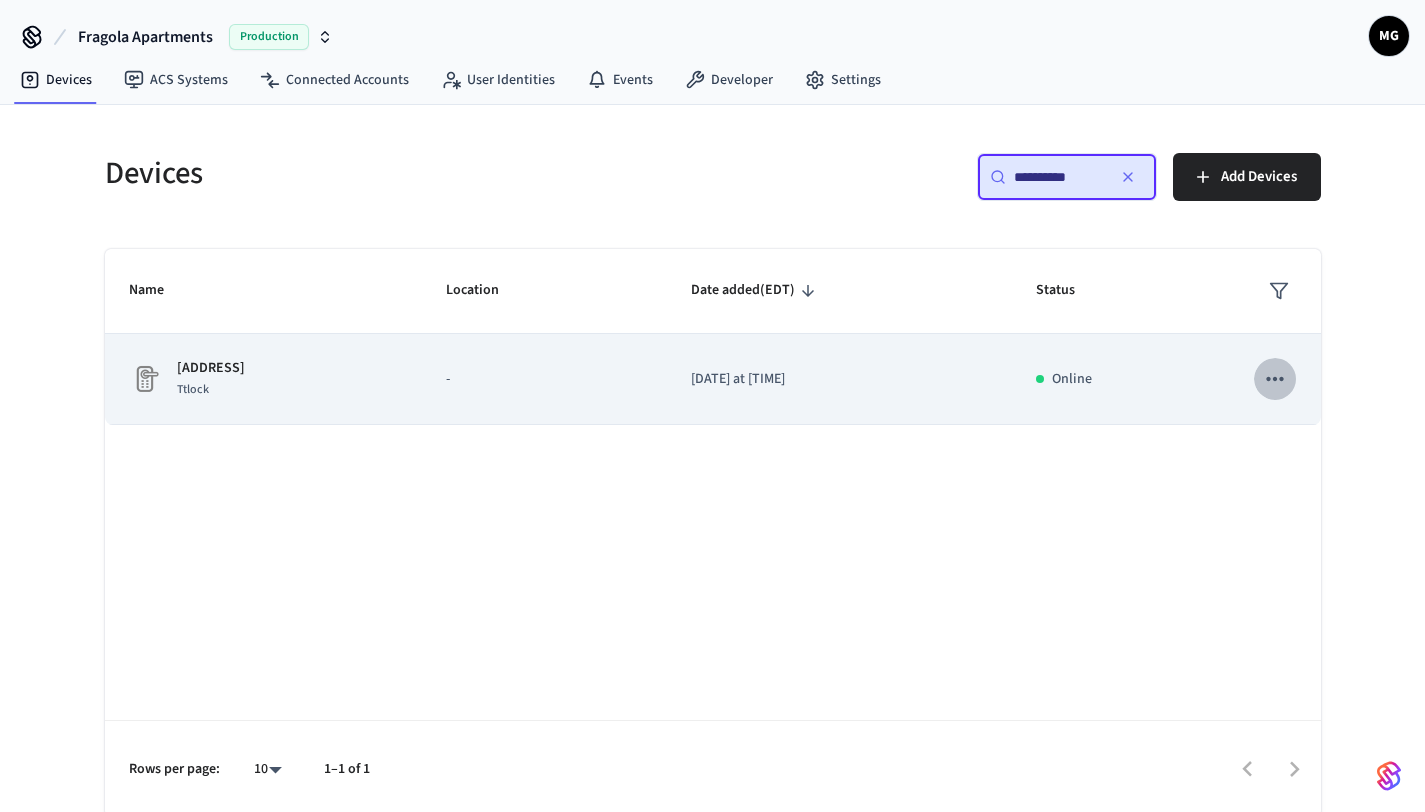 click 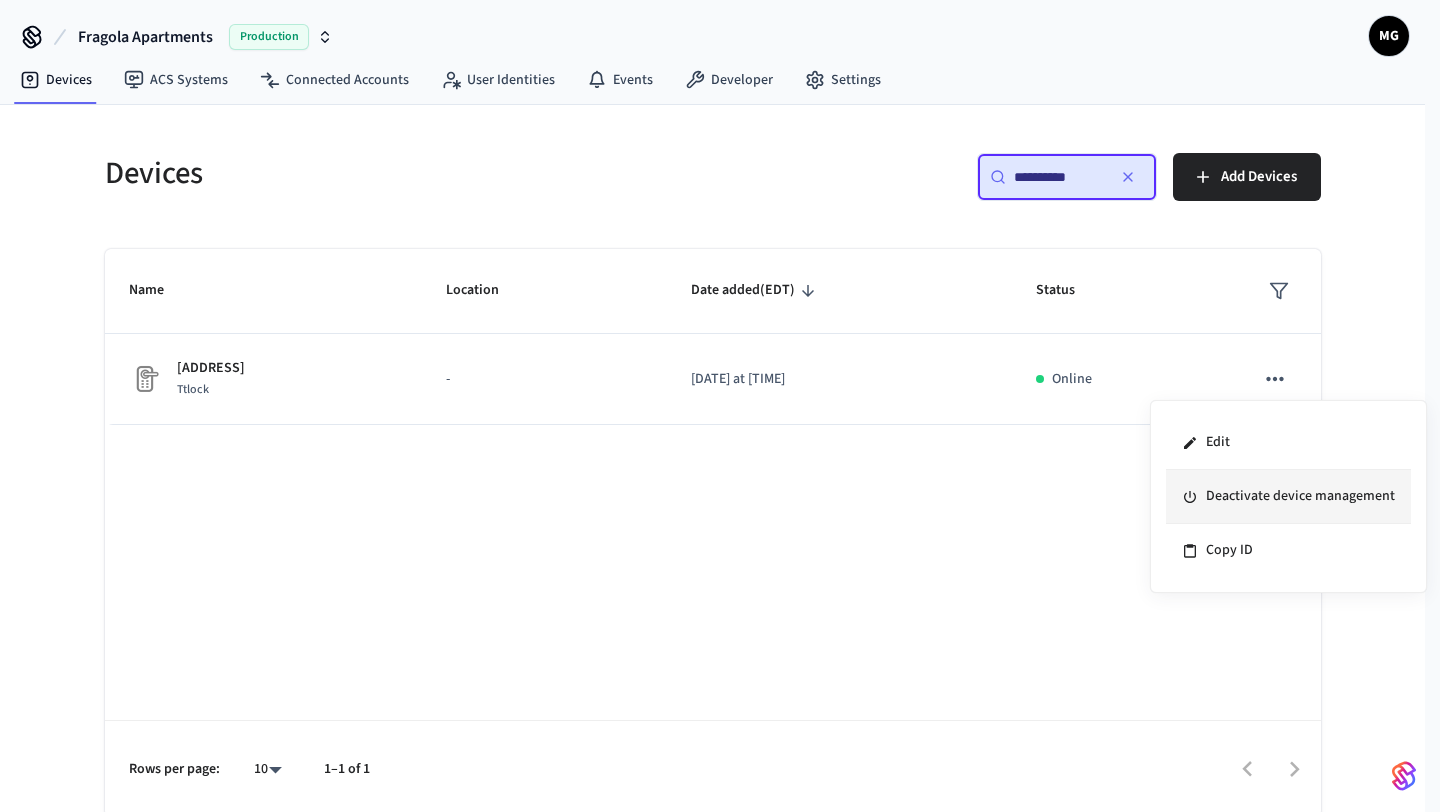 click on "Deactivate device management" at bounding box center (1288, 497) 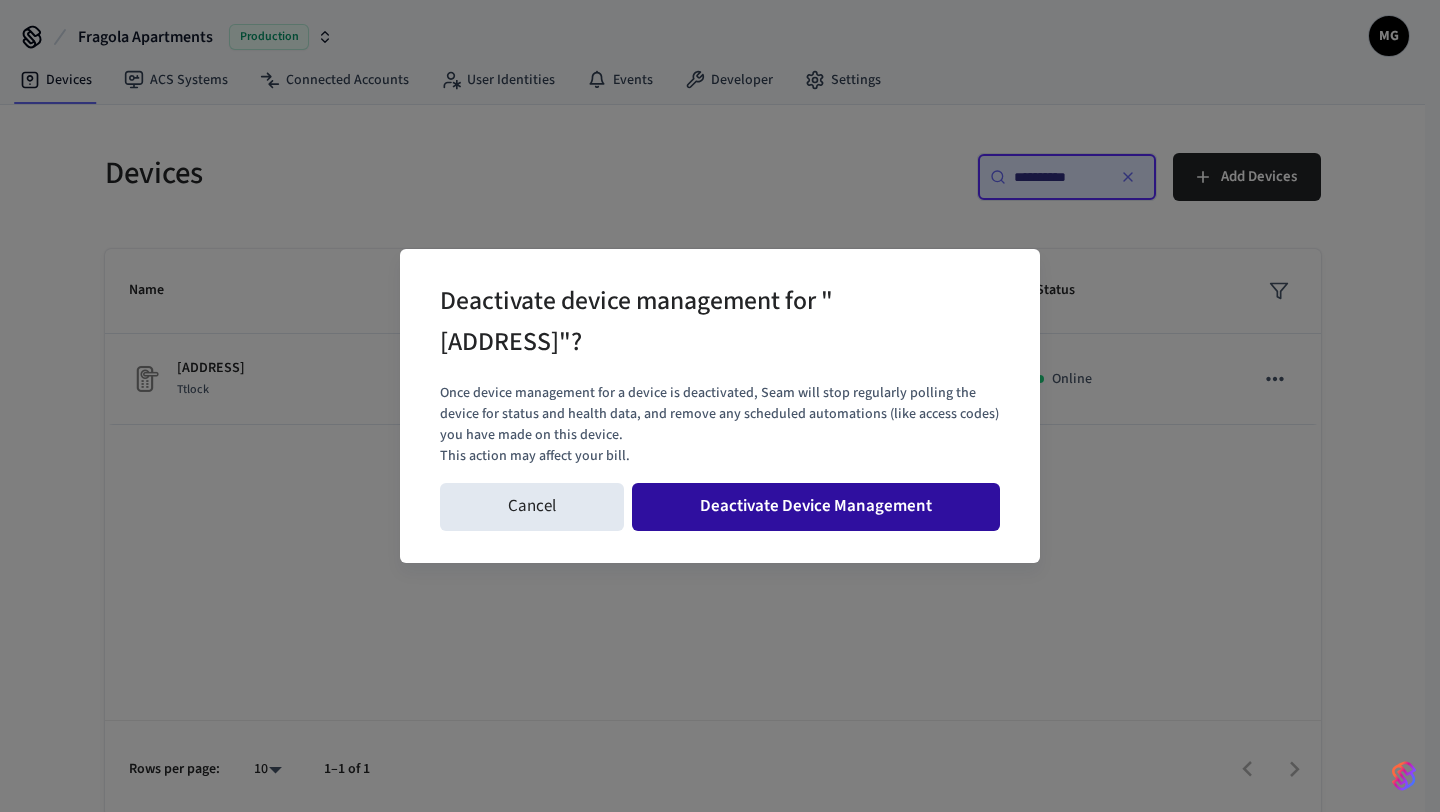 click on "Deactivate Device Management" at bounding box center (816, 507) 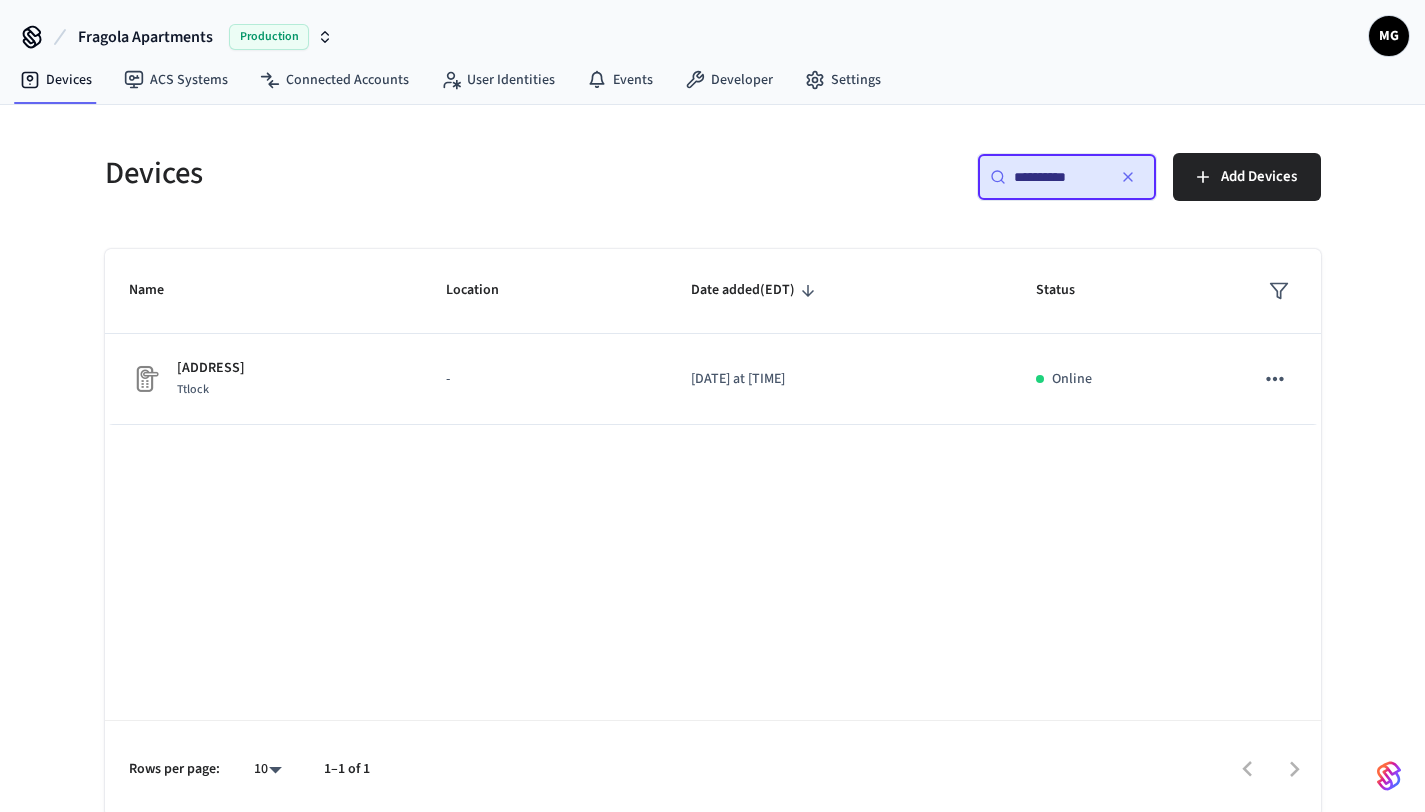 click on "**********" at bounding box center (1059, 177) 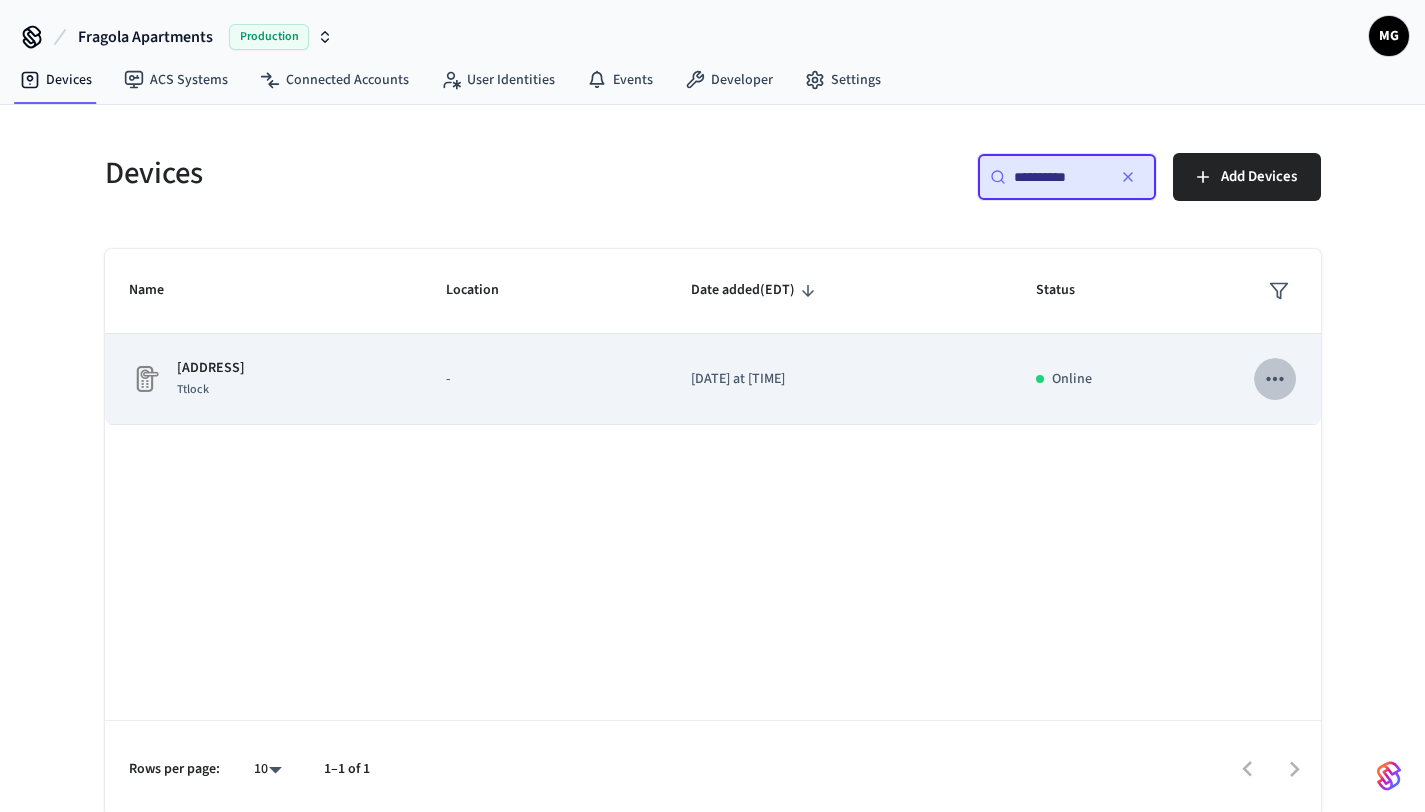click 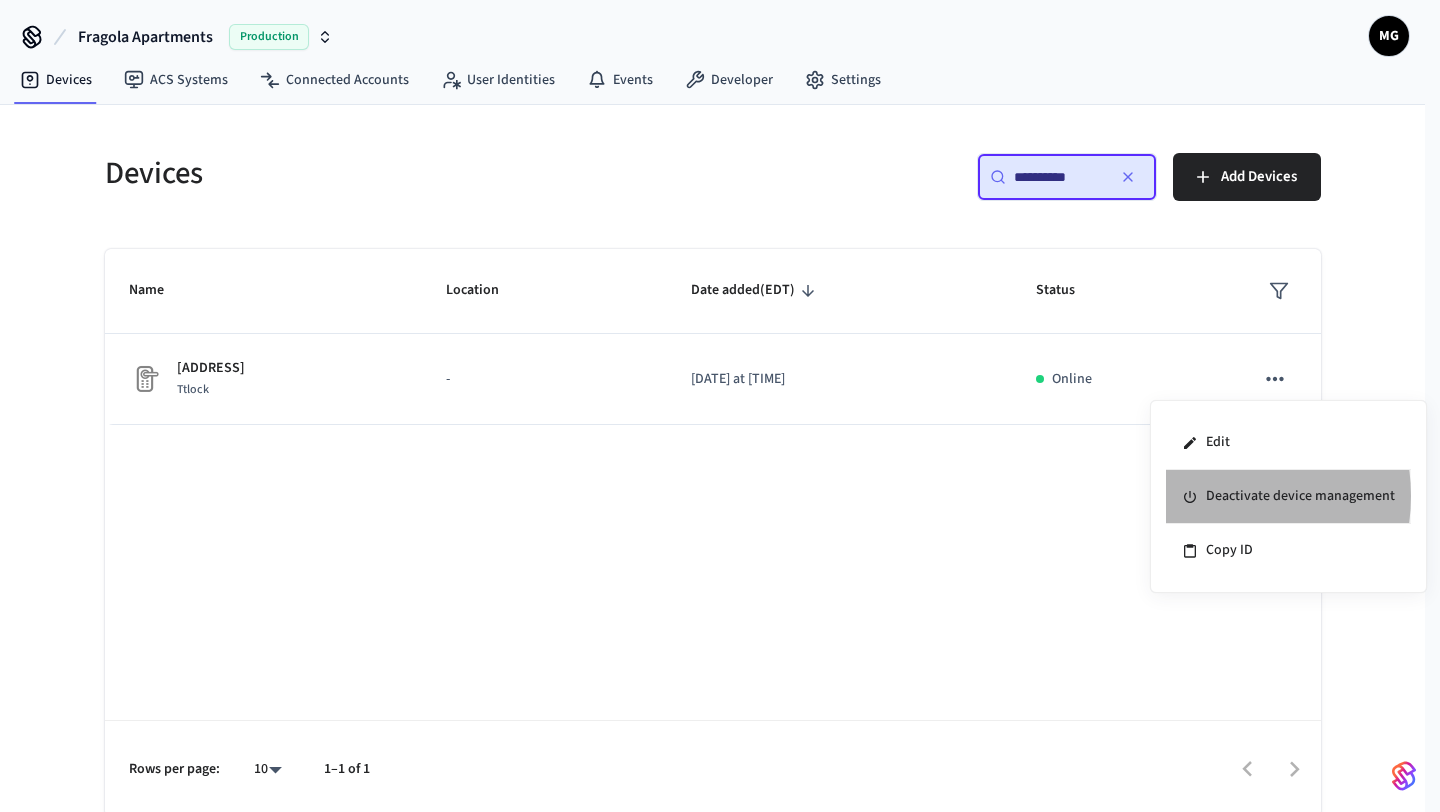 click on "Deactivate device management" at bounding box center [1288, 497] 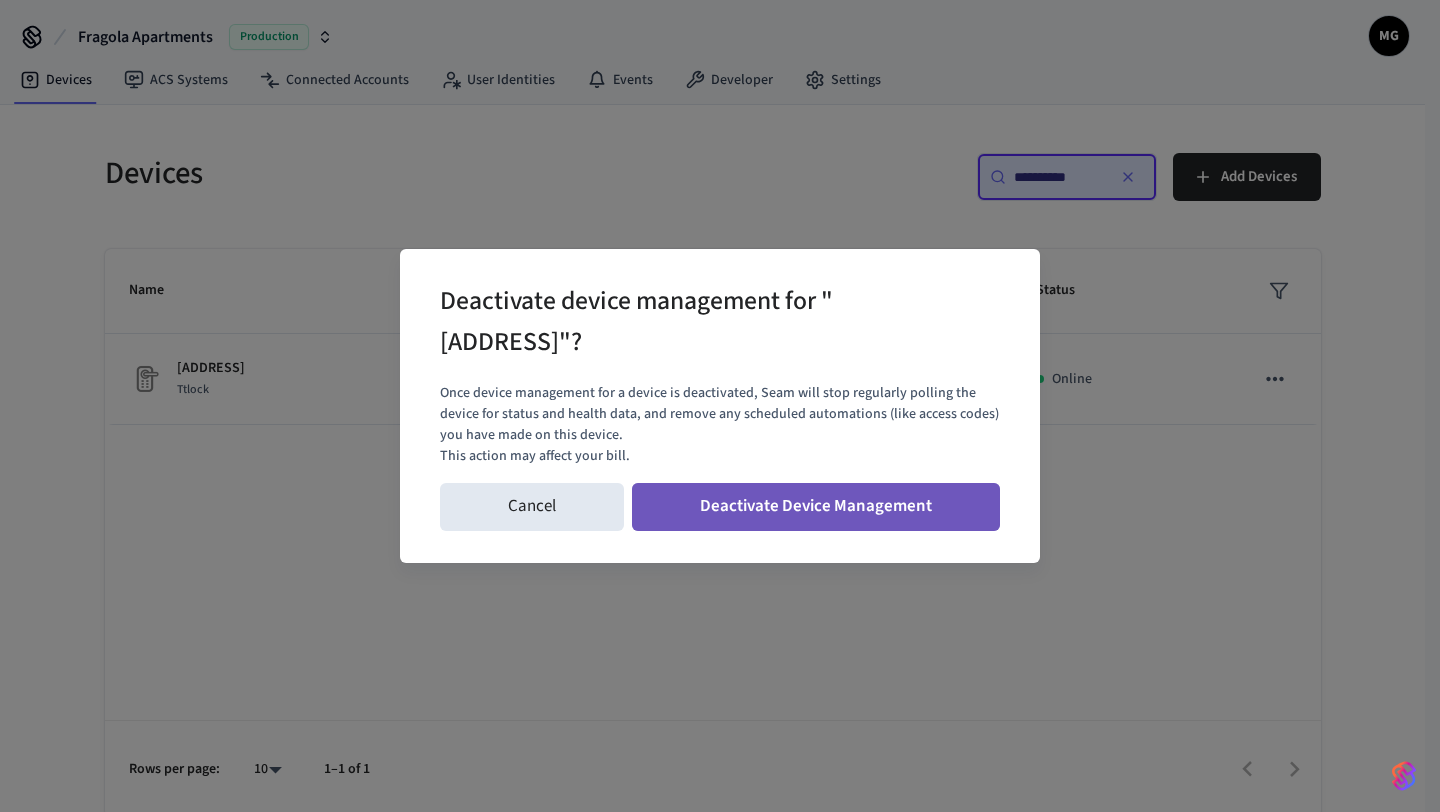click on "Deactivate Device Management" at bounding box center (816, 507) 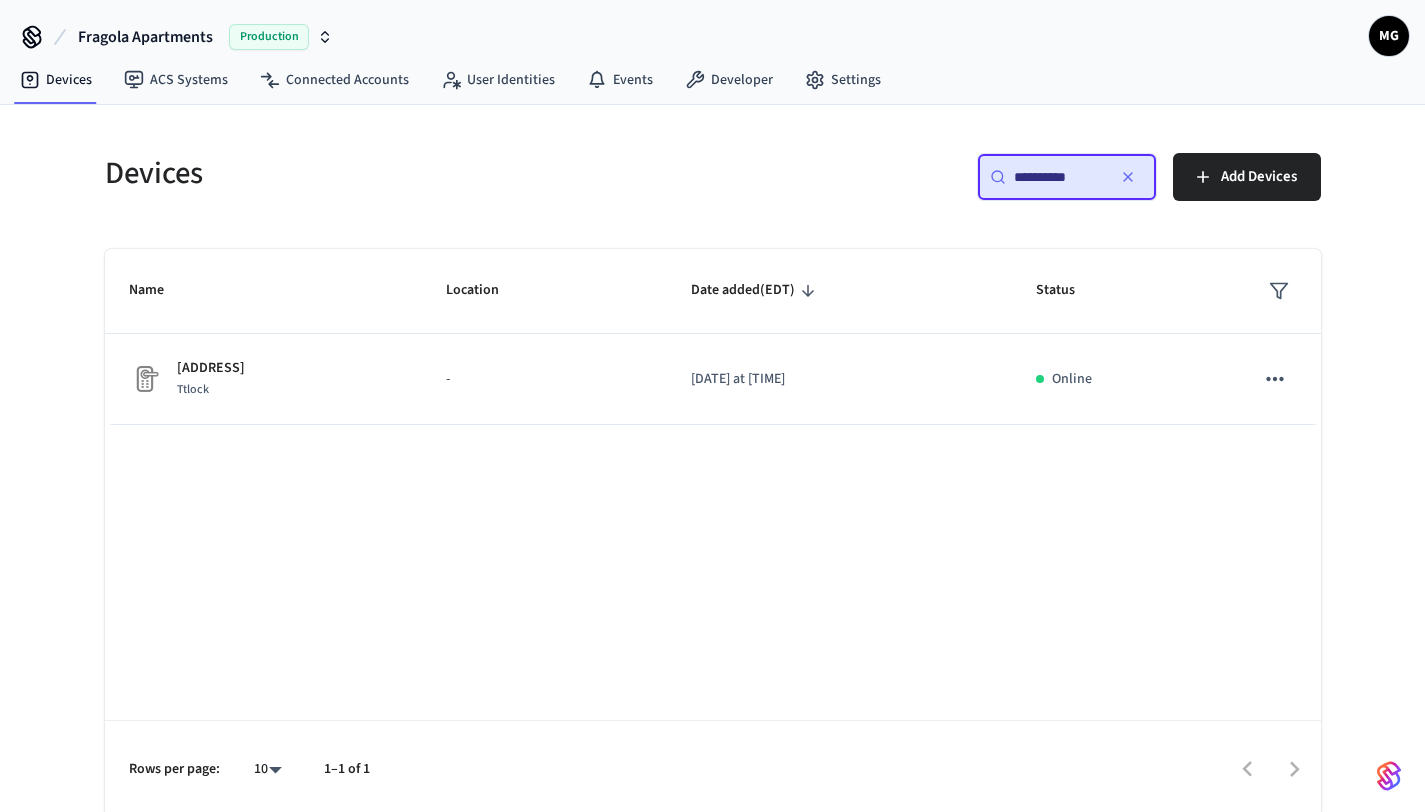click on "**********" at bounding box center [1059, 177] 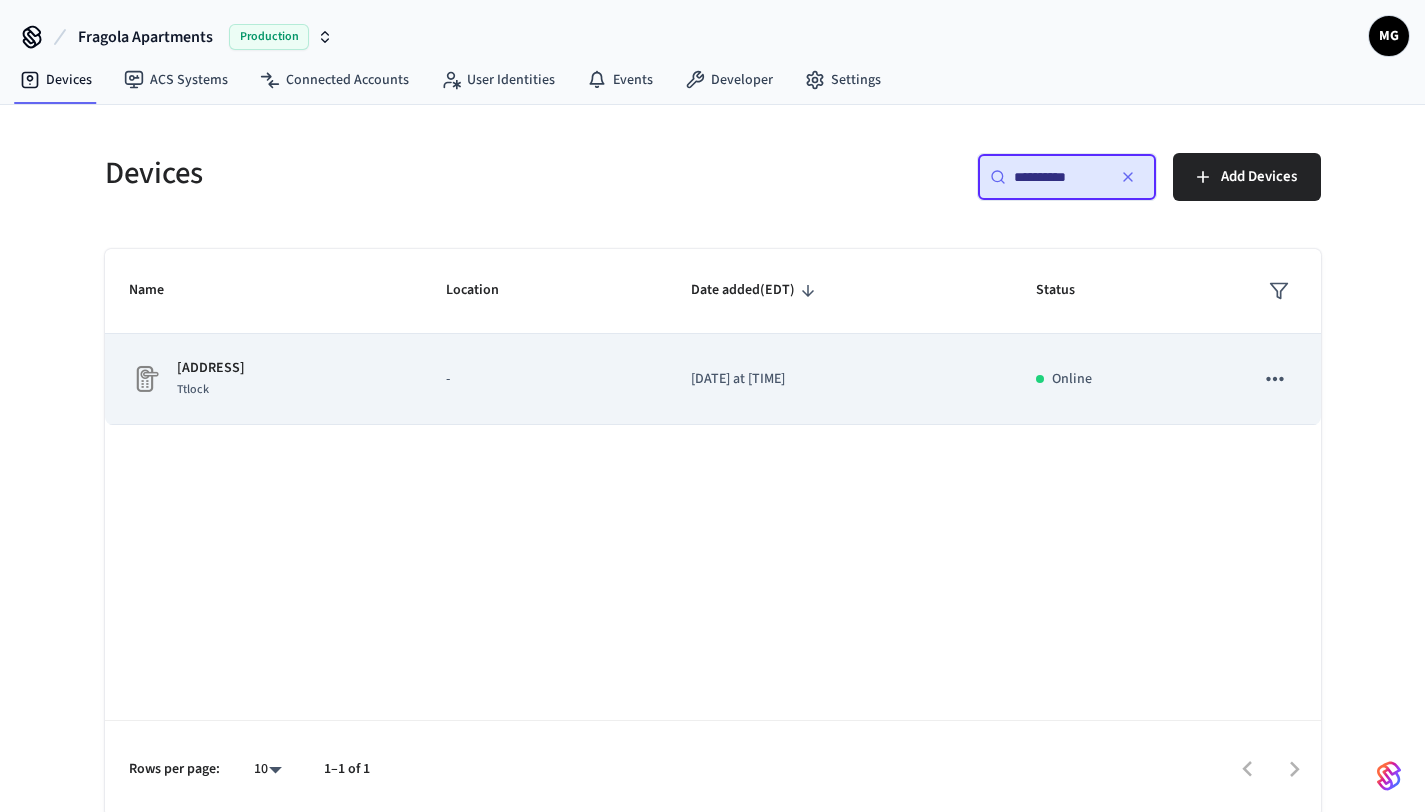 click 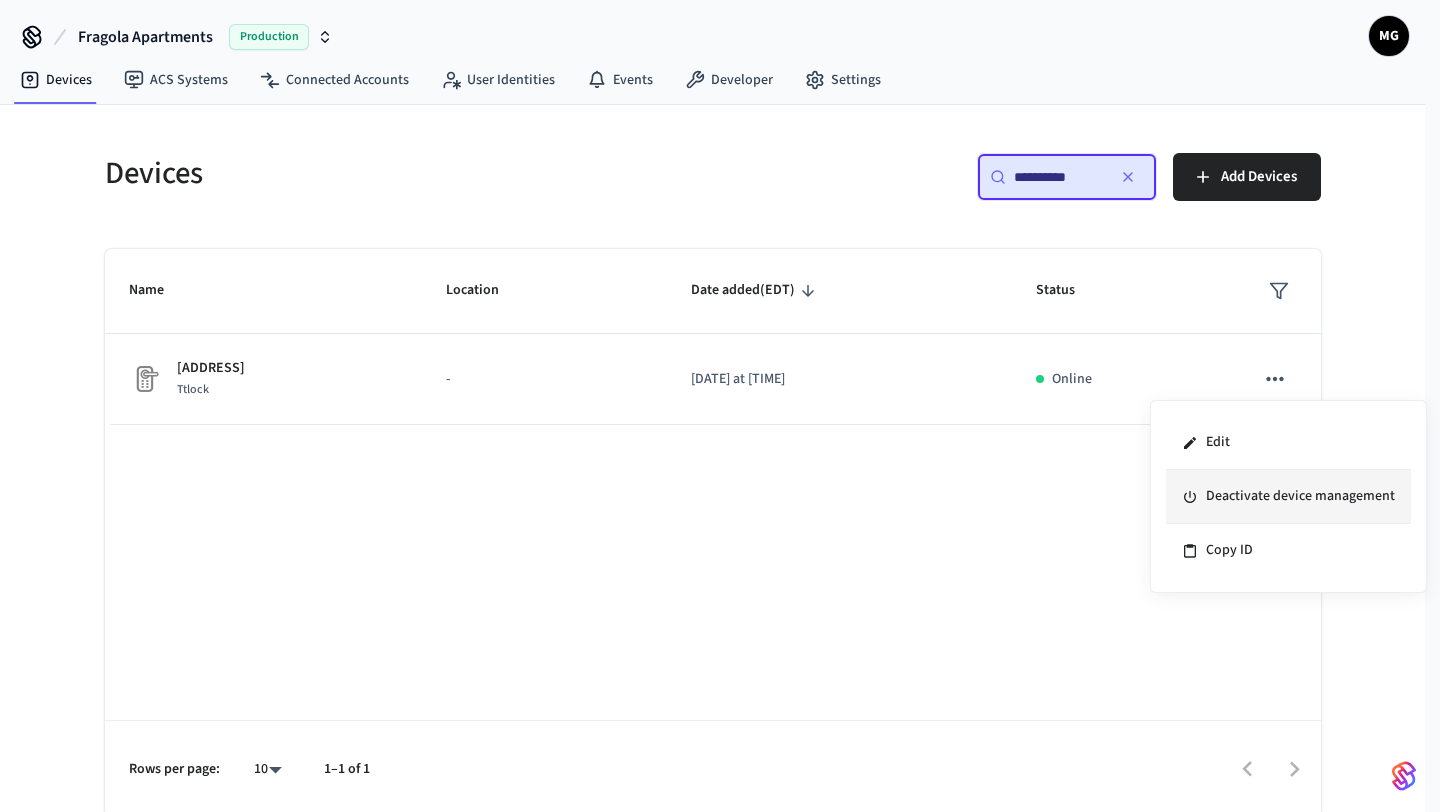 click 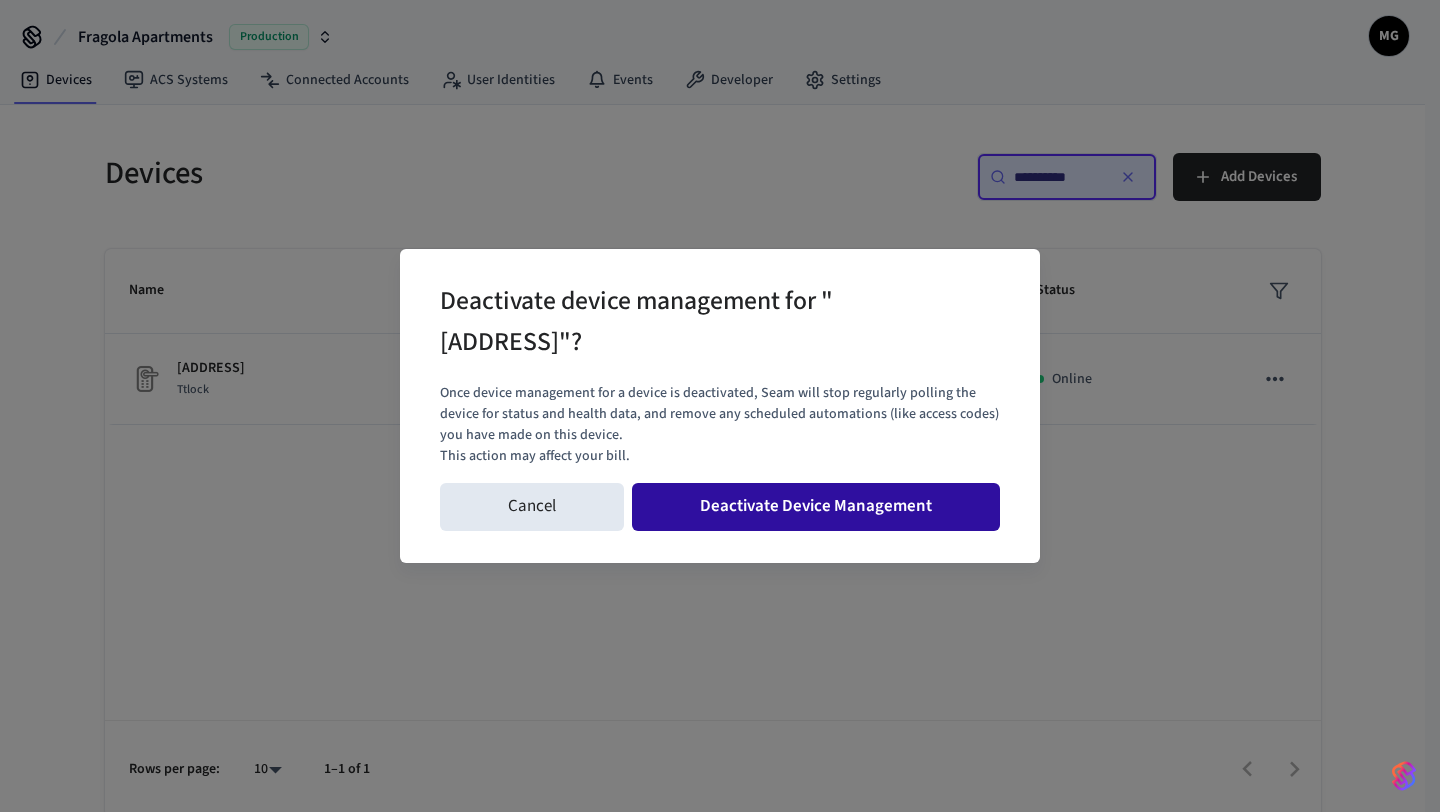 click on "Deactivate Device Management" at bounding box center (816, 507) 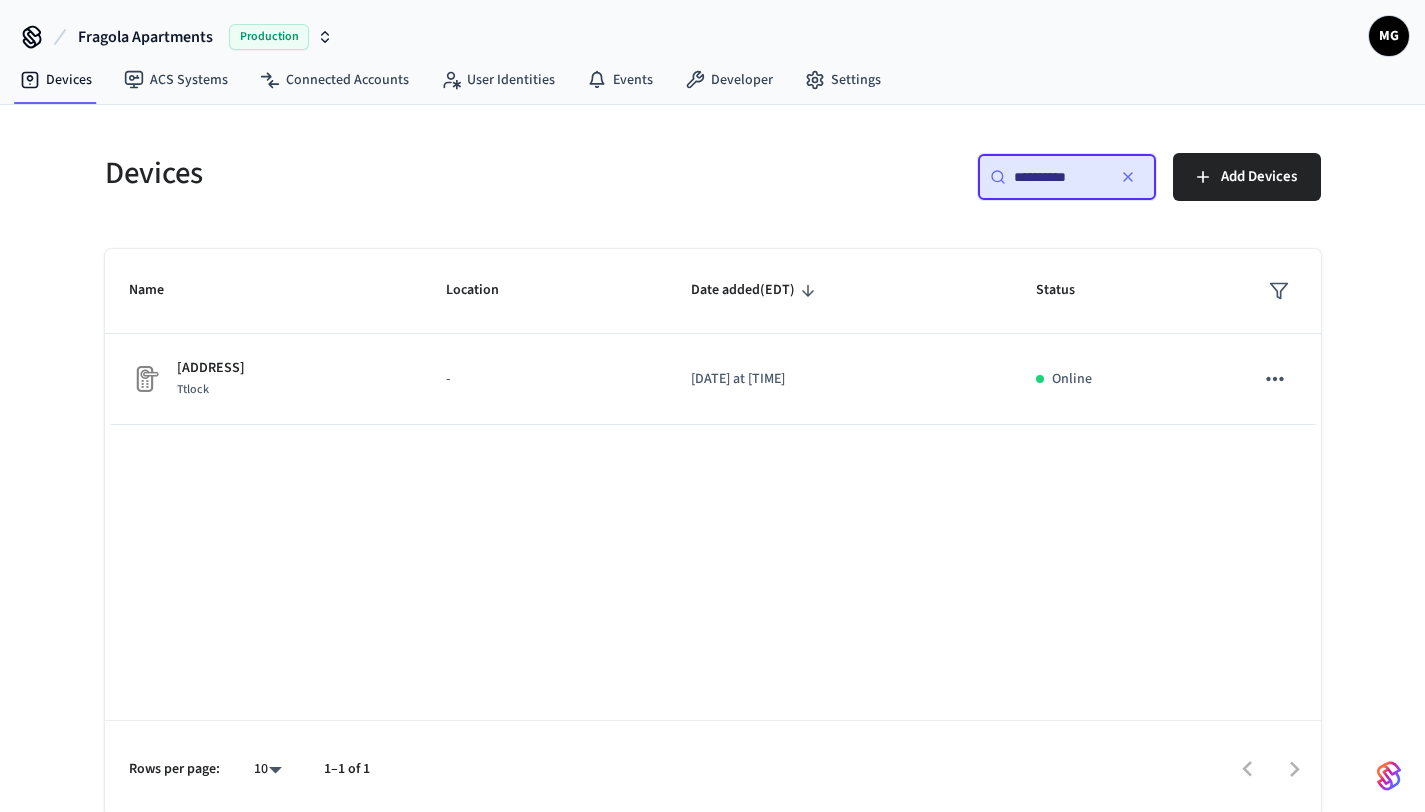 click on "**********" at bounding box center [1059, 177] 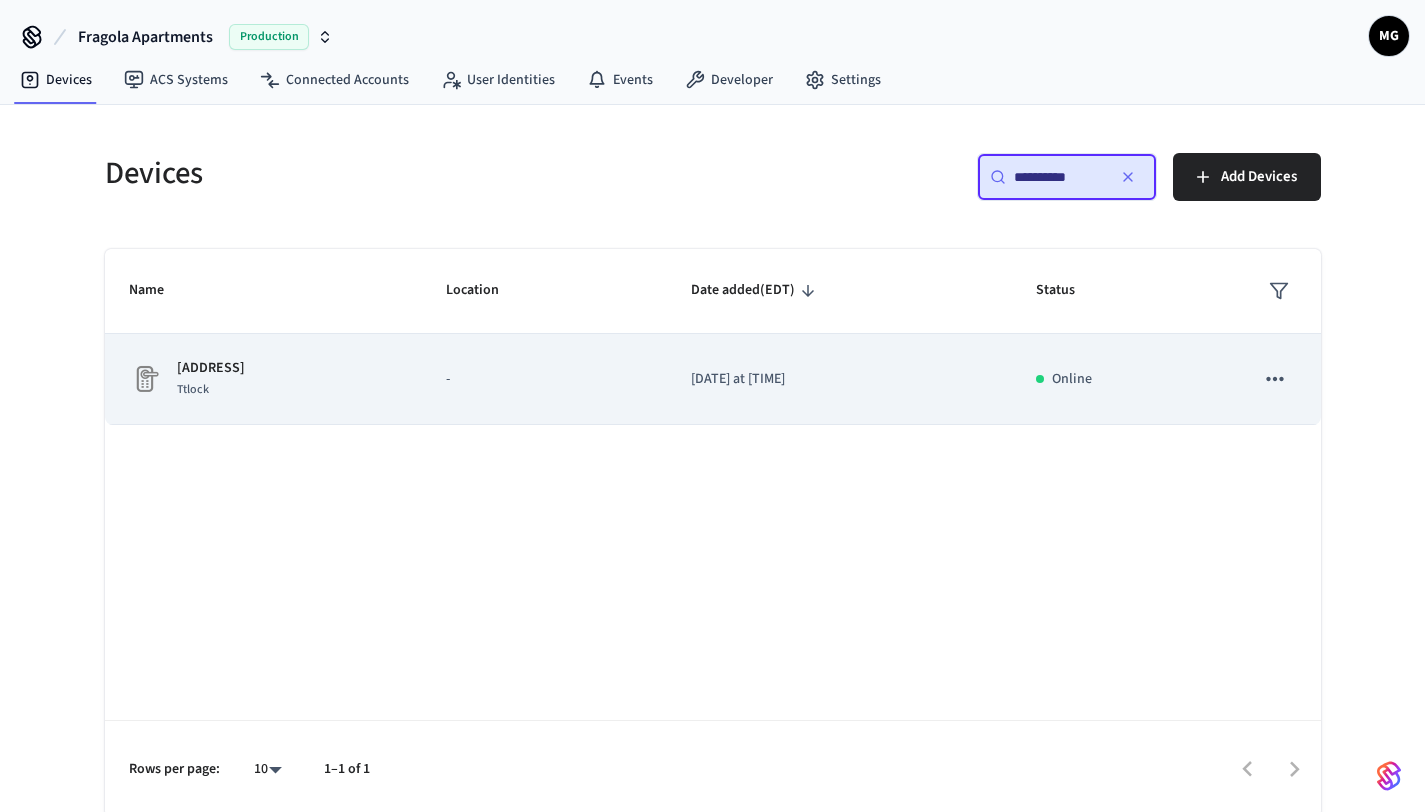 click 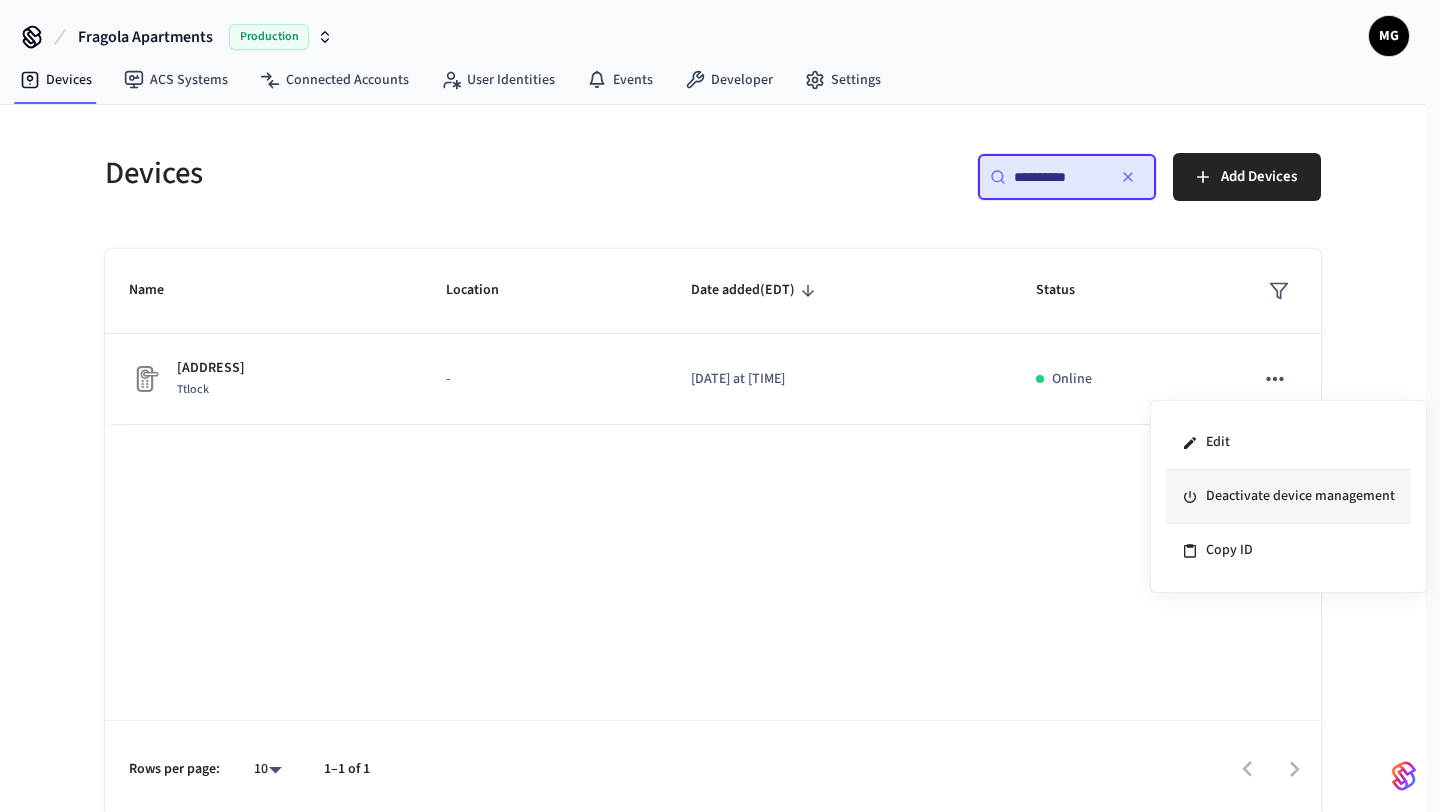 click on "Deactivate device management" at bounding box center [1288, 497] 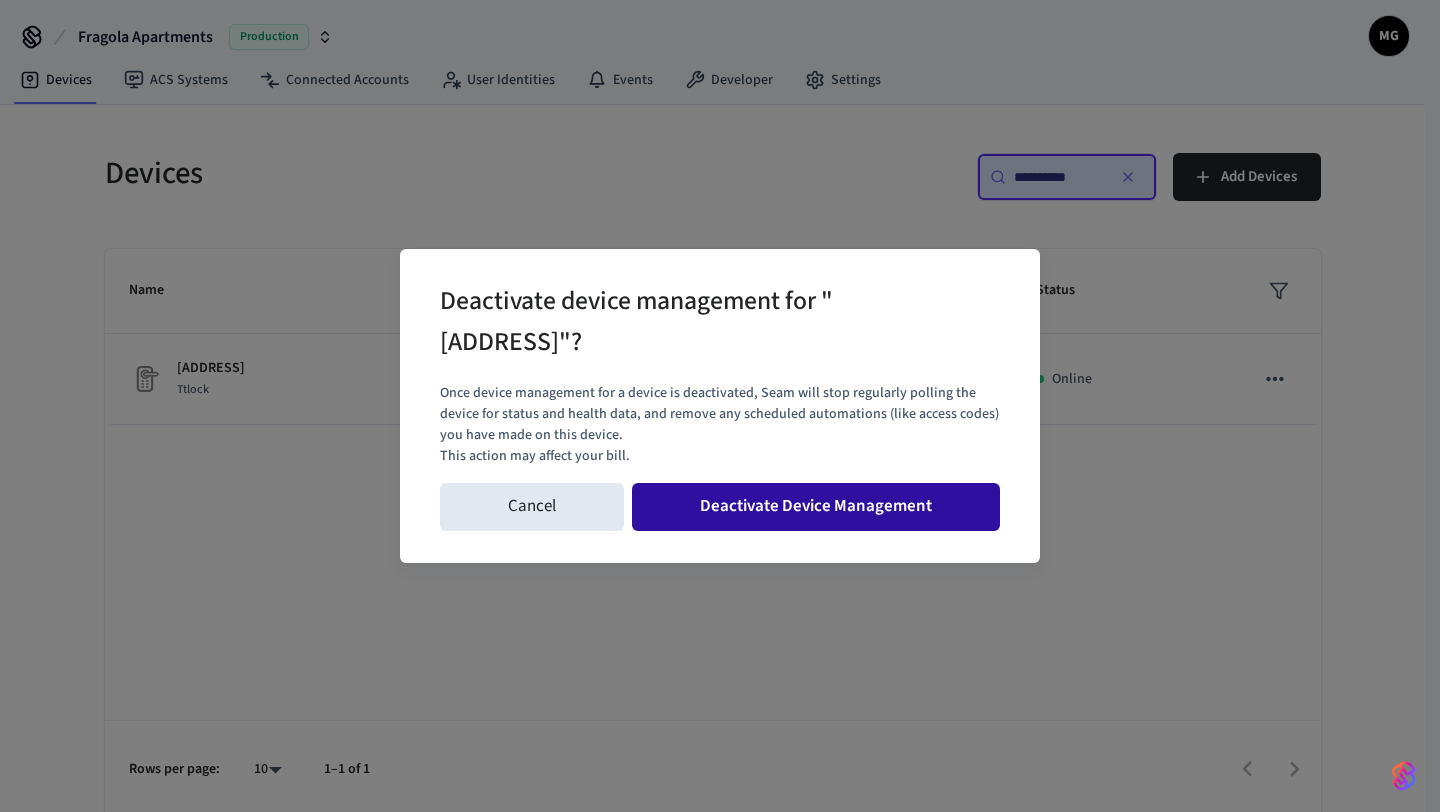 click on "Deactivate Device Management" at bounding box center [816, 507] 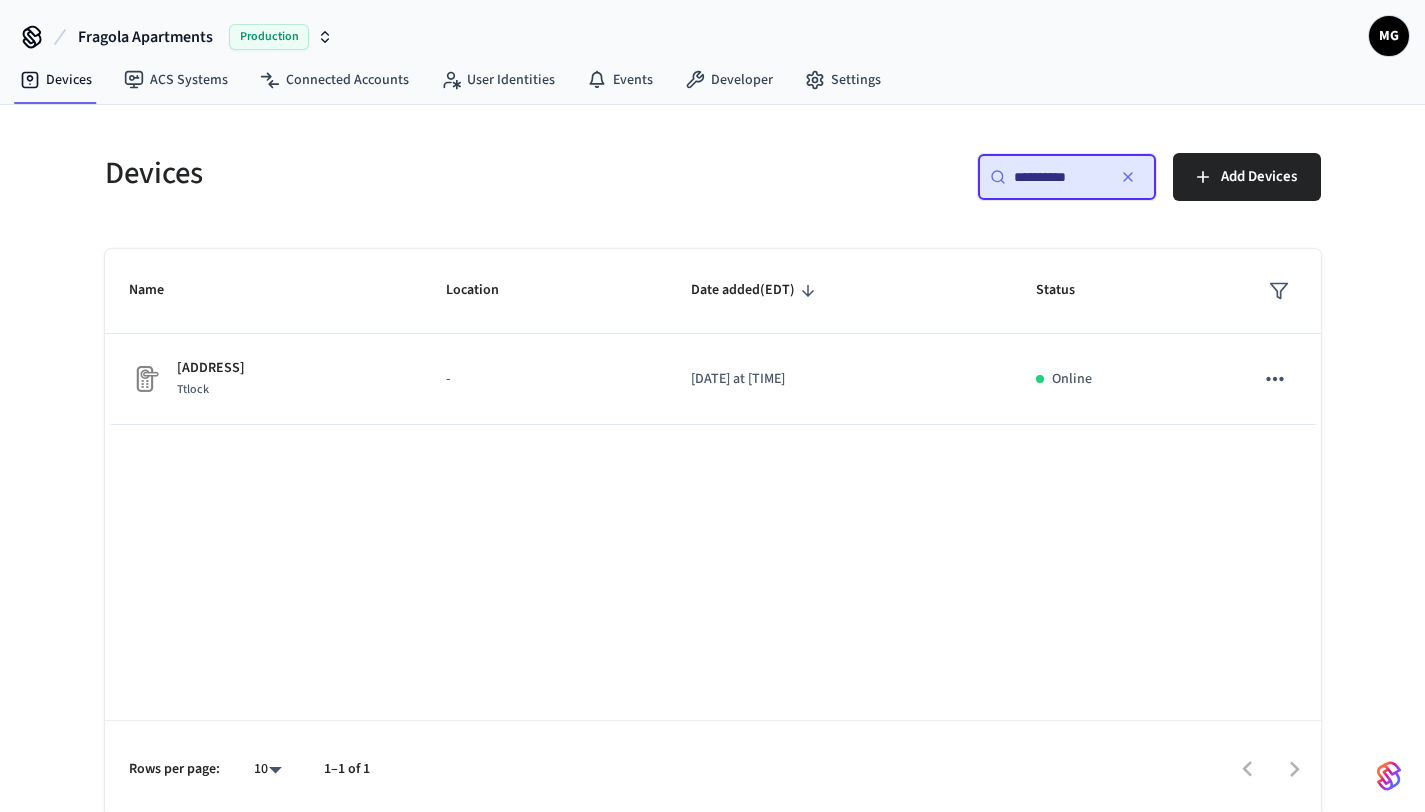 click on "**********" at bounding box center [1059, 177] 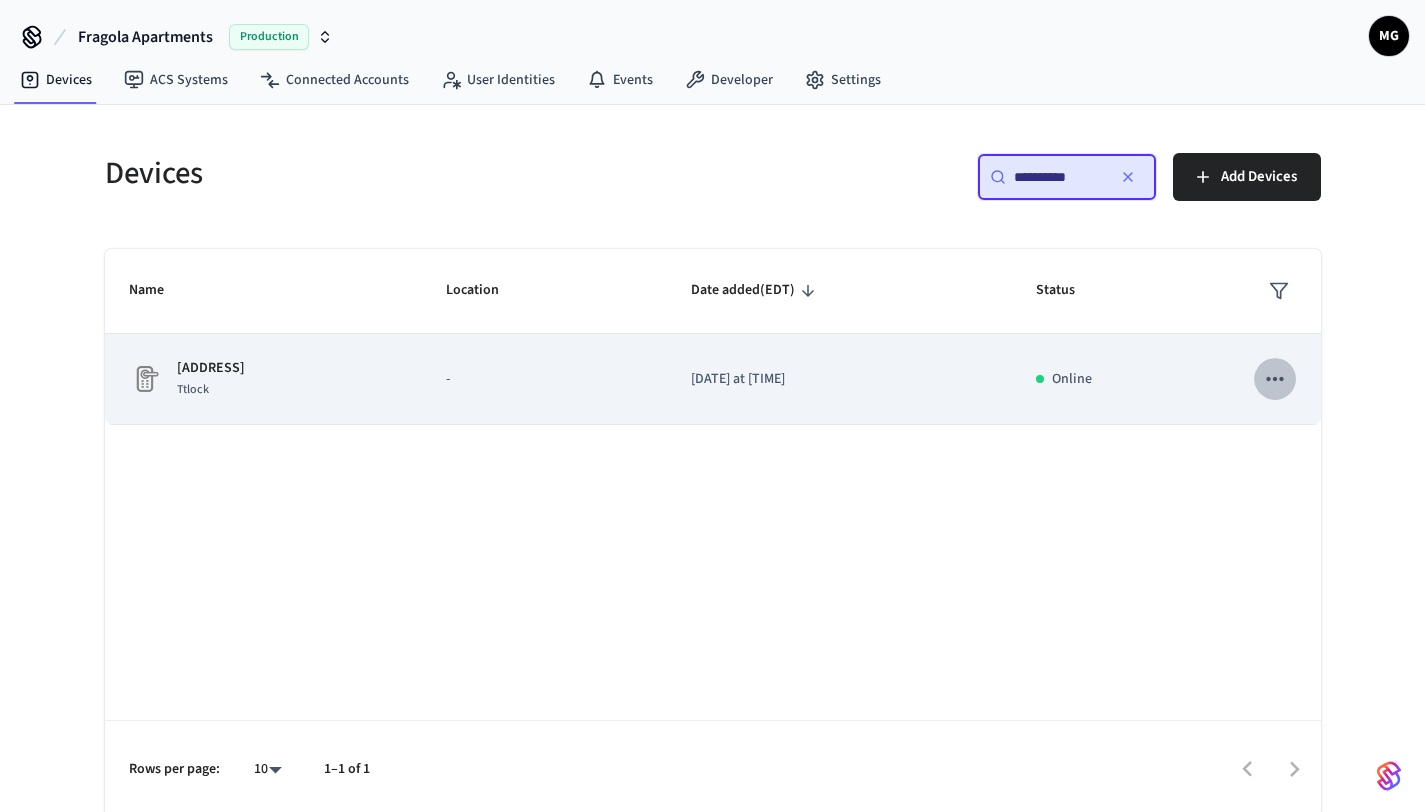 click 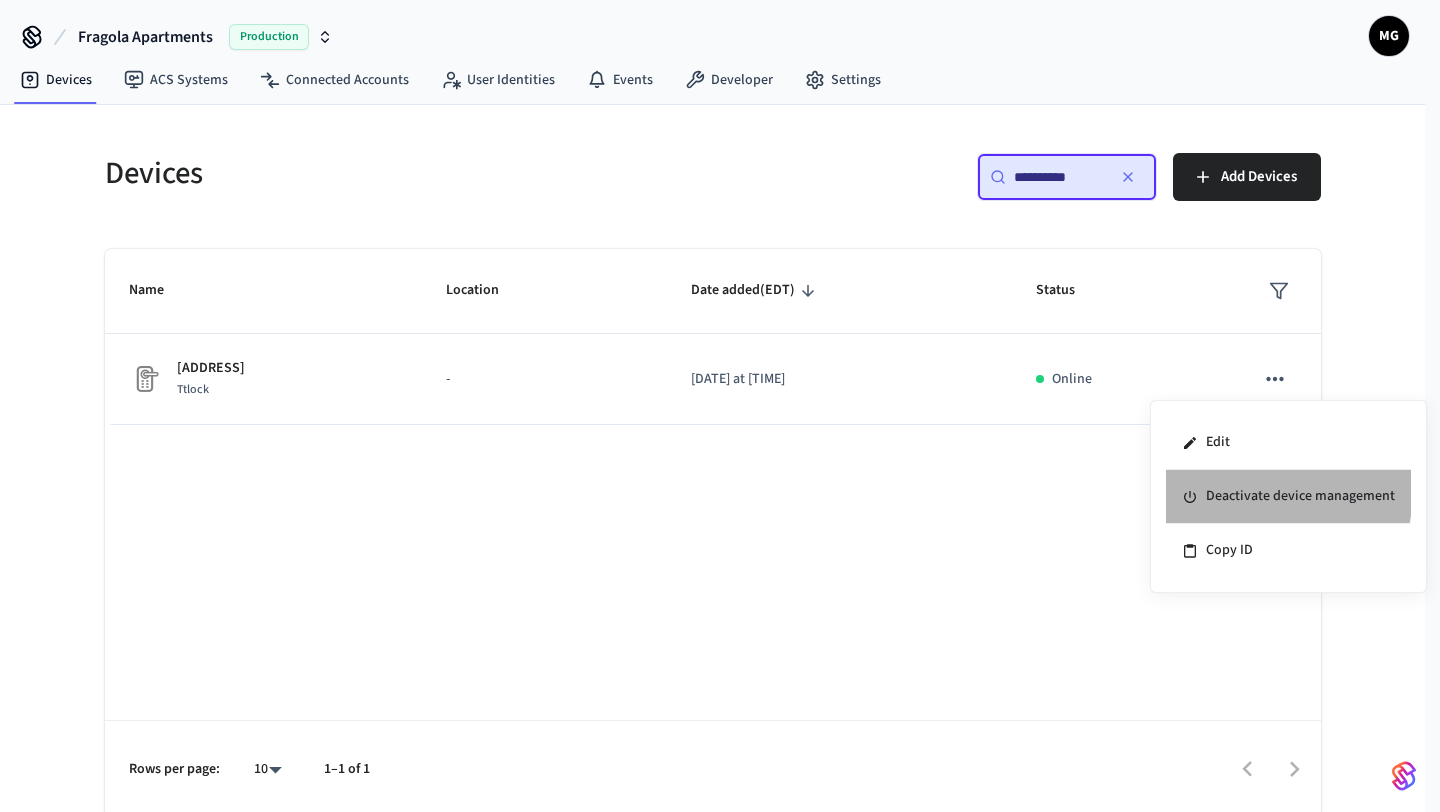 click on "Deactivate device management" at bounding box center [1288, 497] 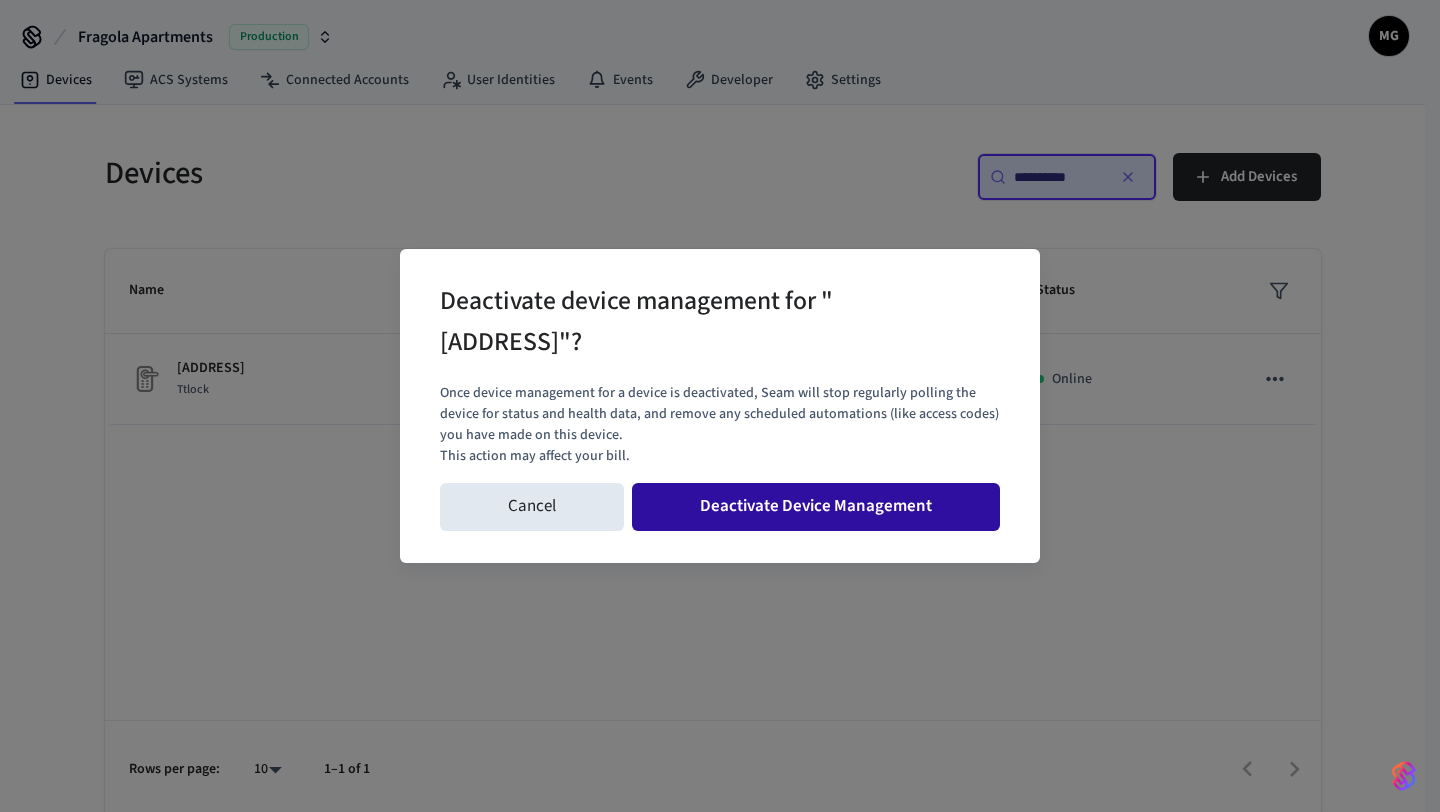 click on "Deactivate Device Management" at bounding box center [816, 507] 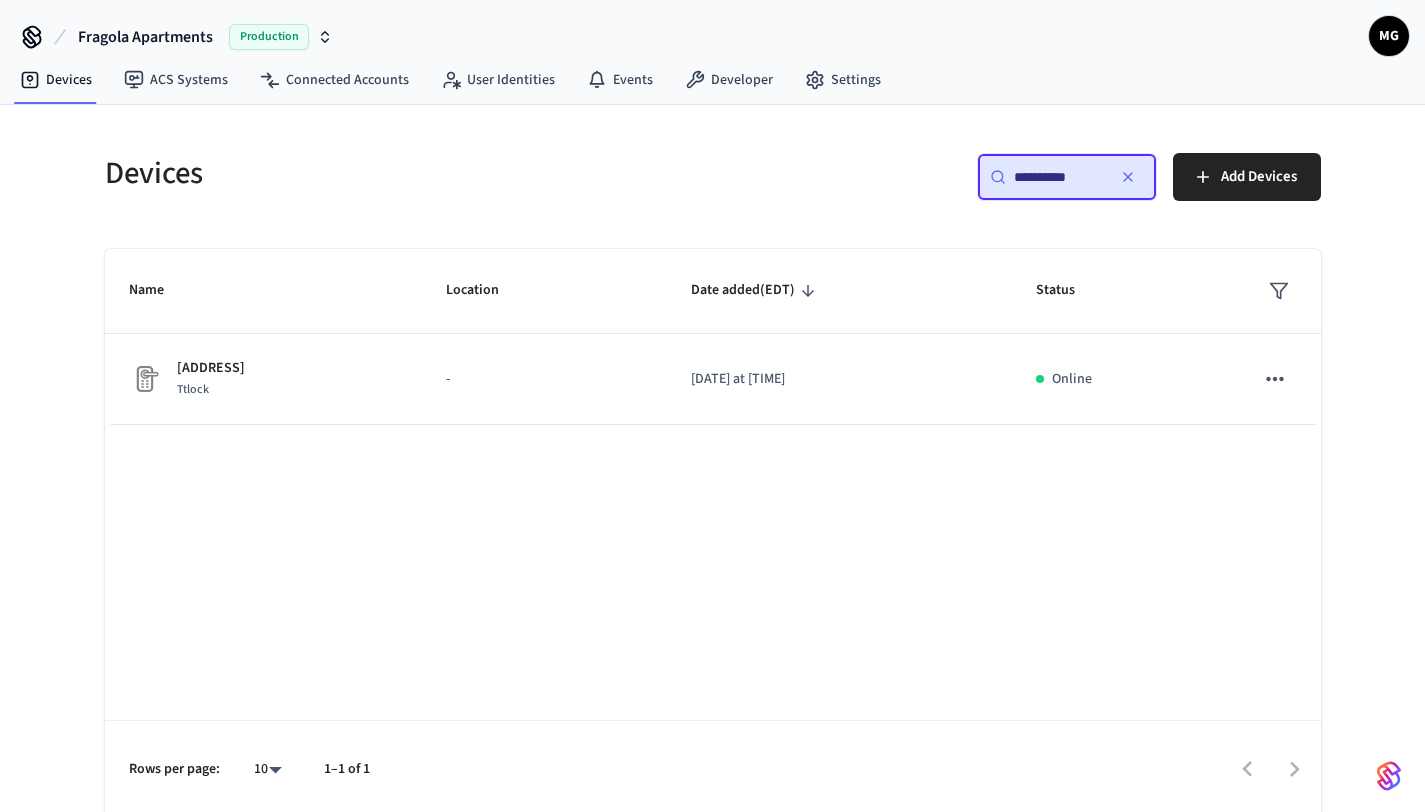 click on "**********" at bounding box center (1059, 177) 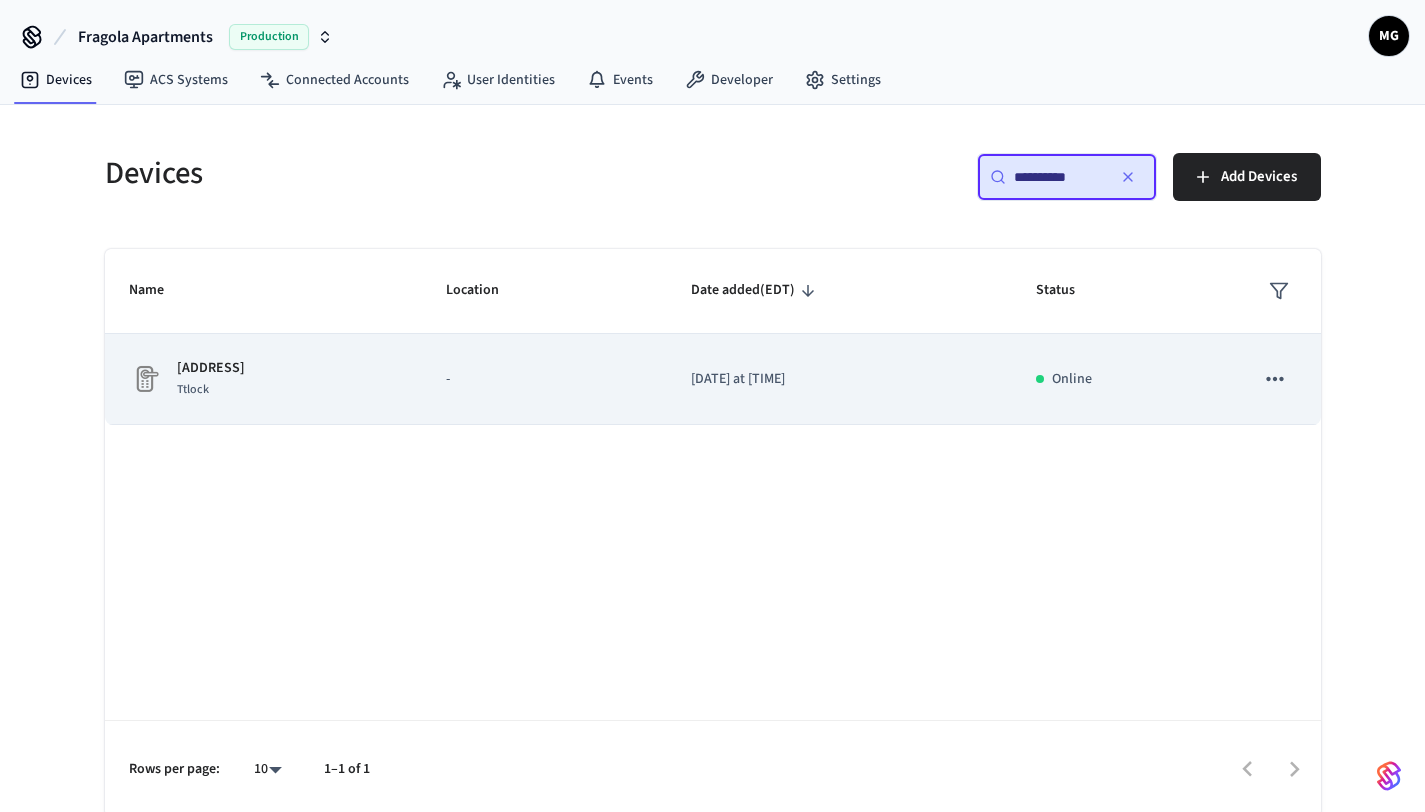 click 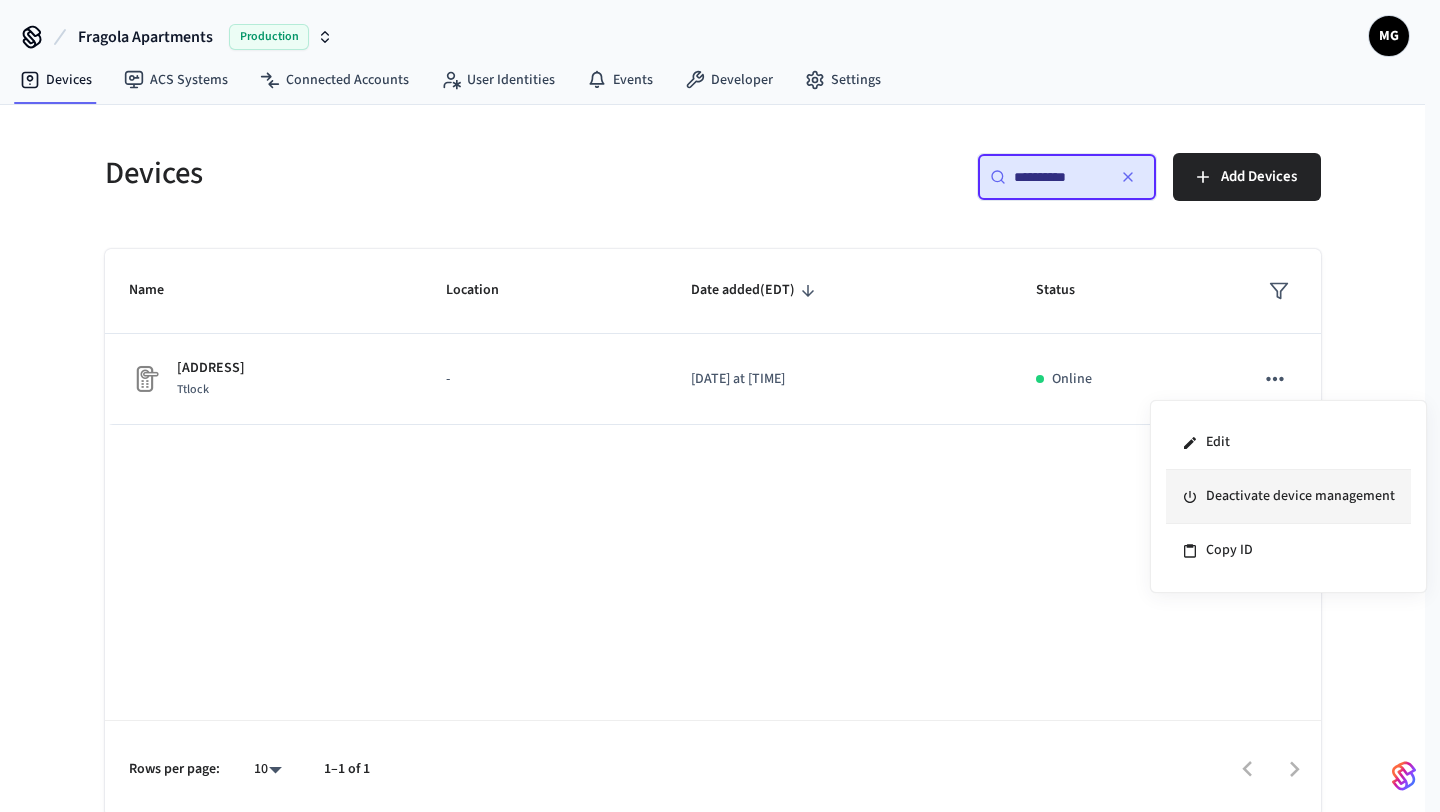 click on "Deactivate device management" at bounding box center (1288, 497) 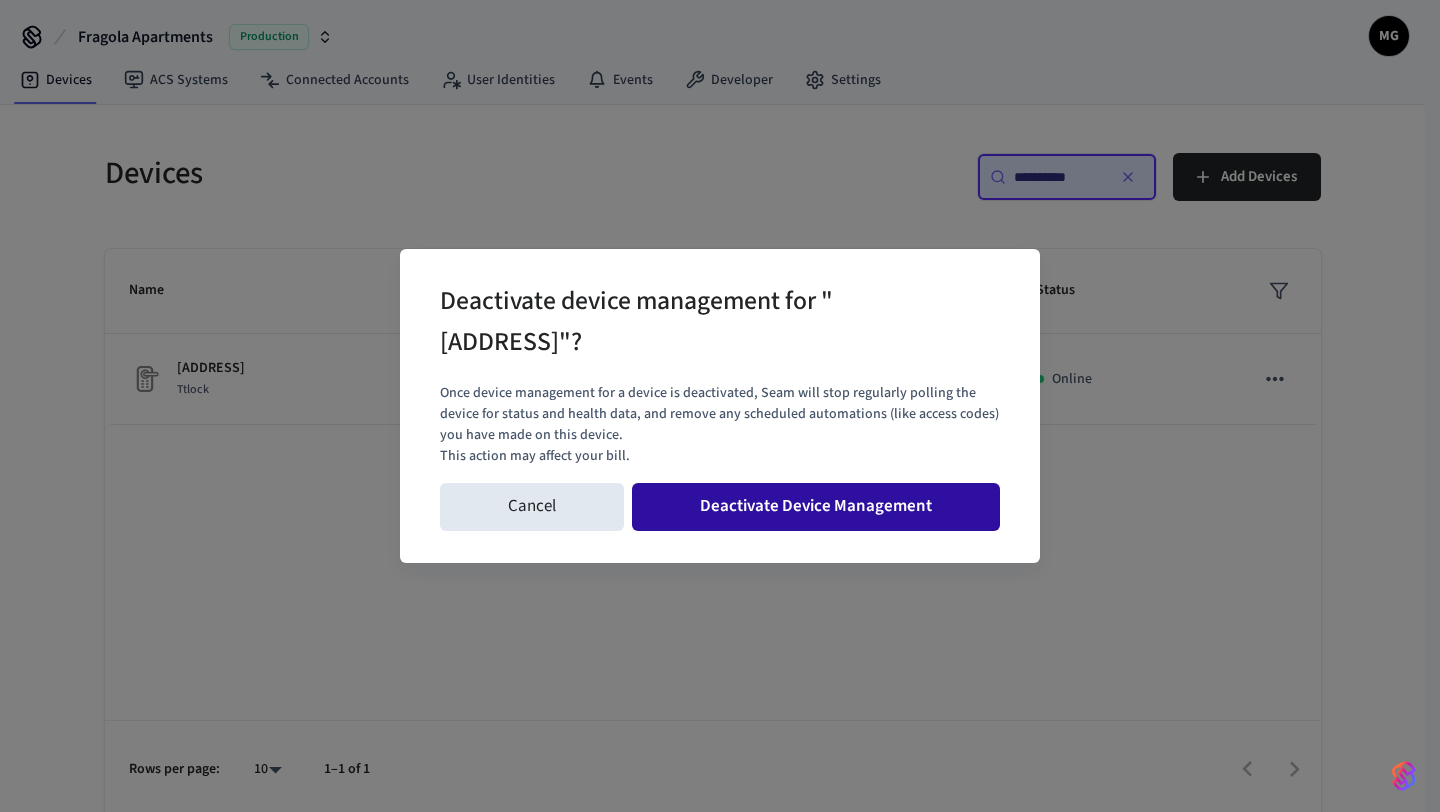 click on "Deactivate Device Management" at bounding box center [816, 507] 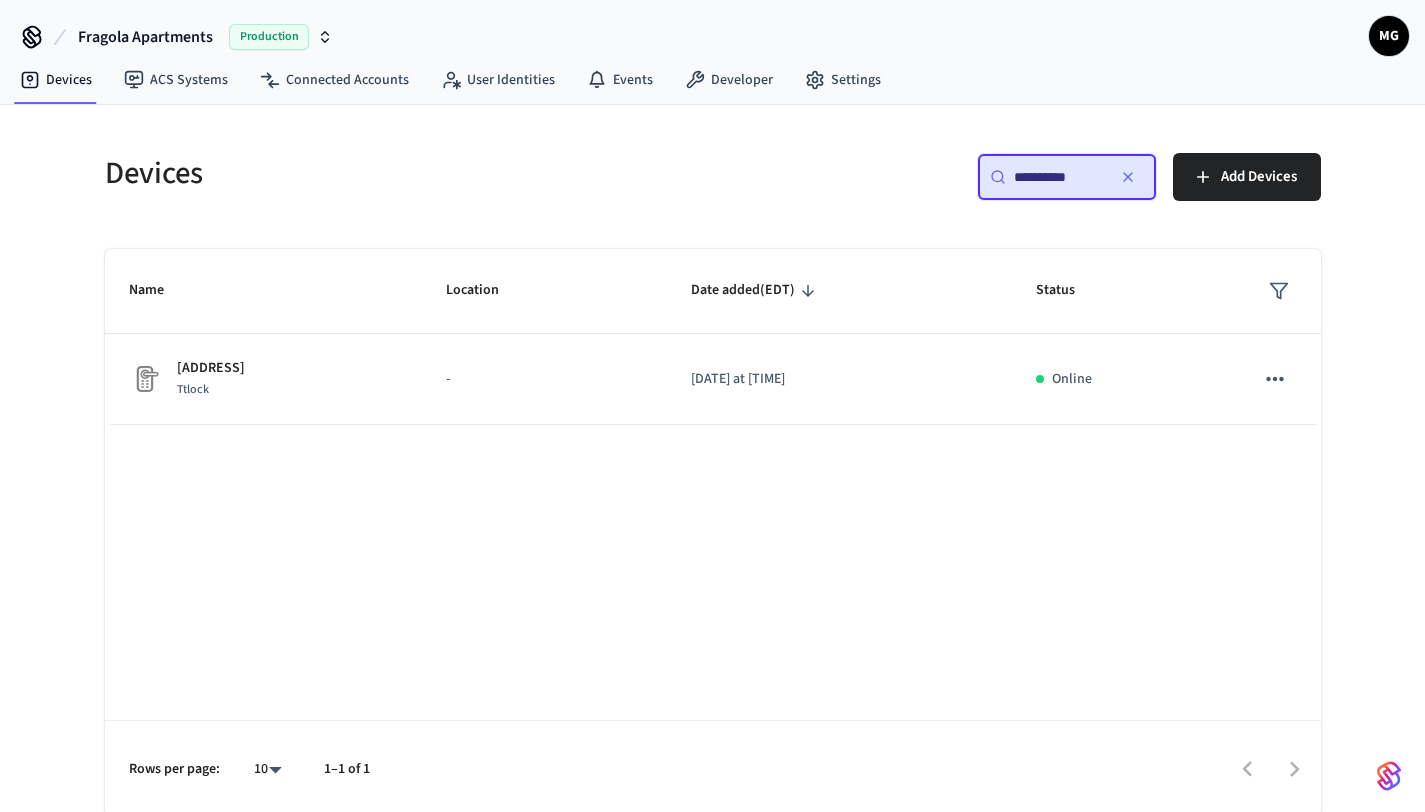 click on "**********" at bounding box center (1059, 177) 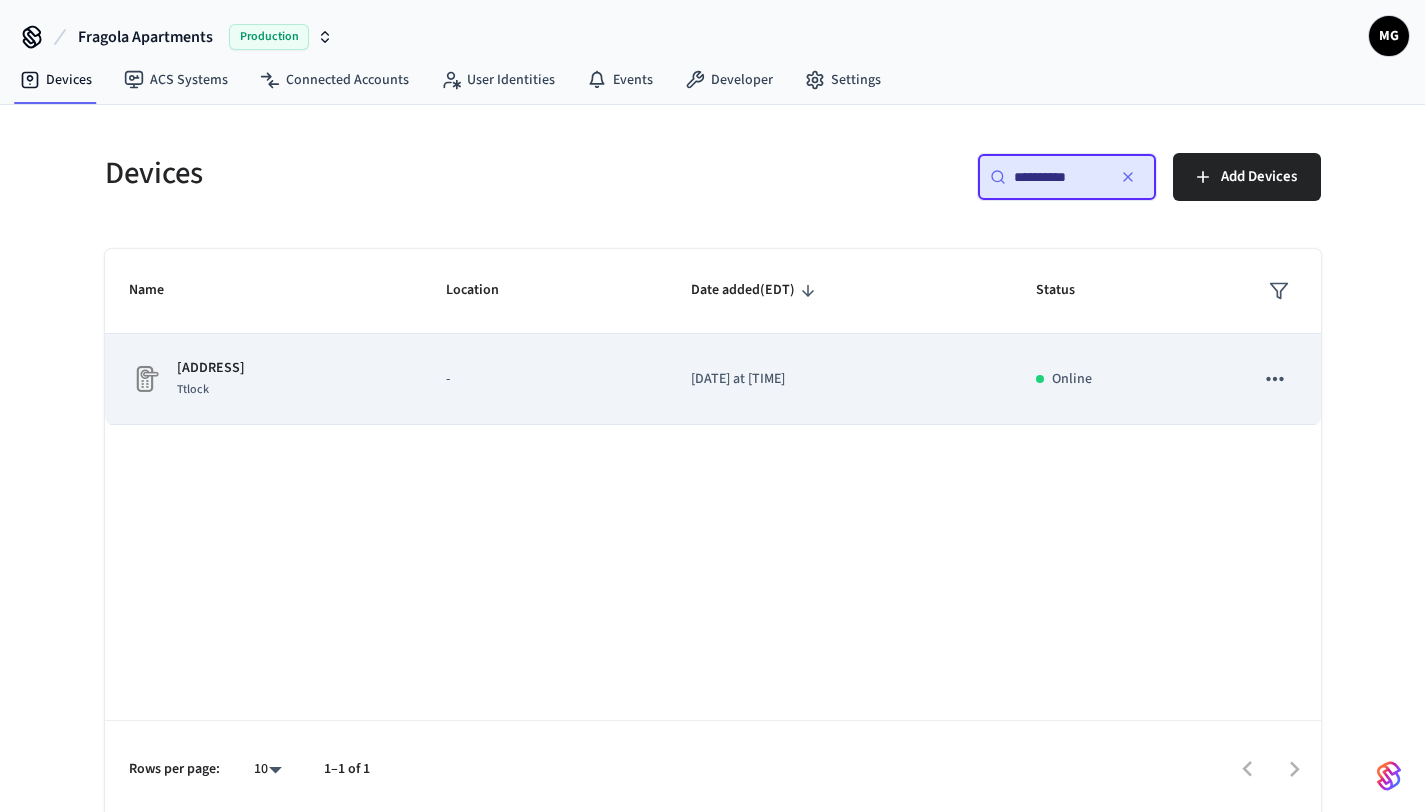 click 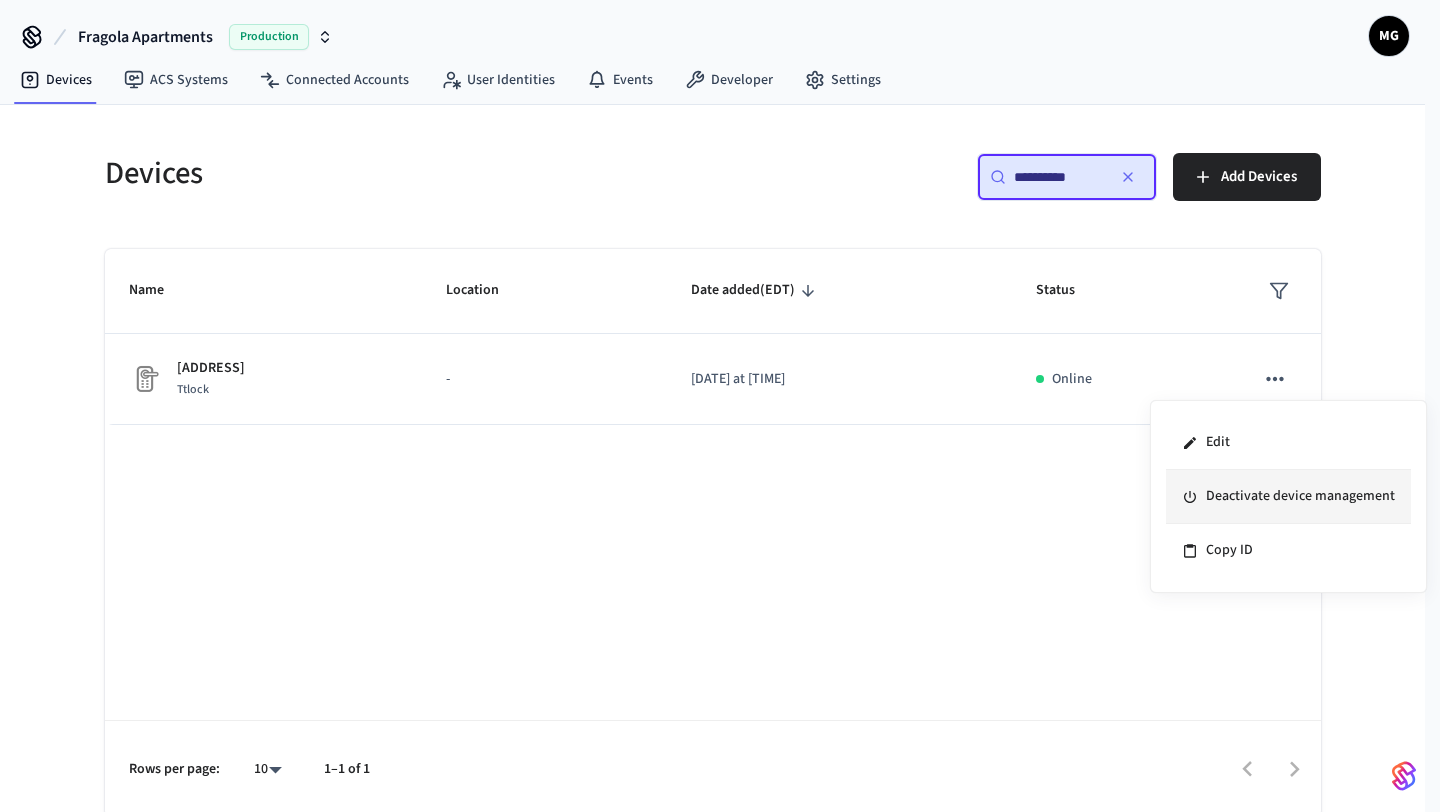 click on "Deactivate device management" at bounding box center (1288, 497) 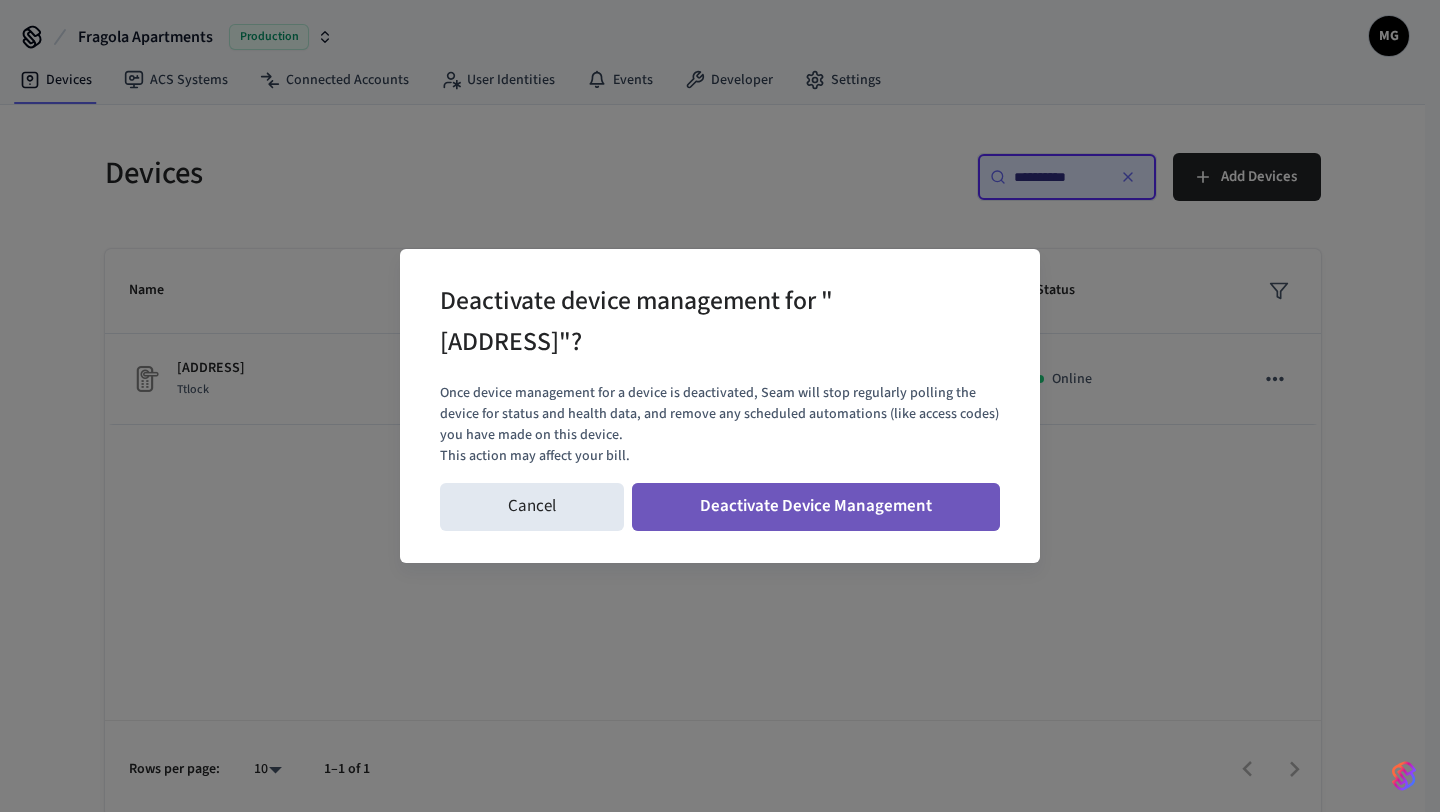 click on "Deactivate Device Management" at bounding box center (816, 507) 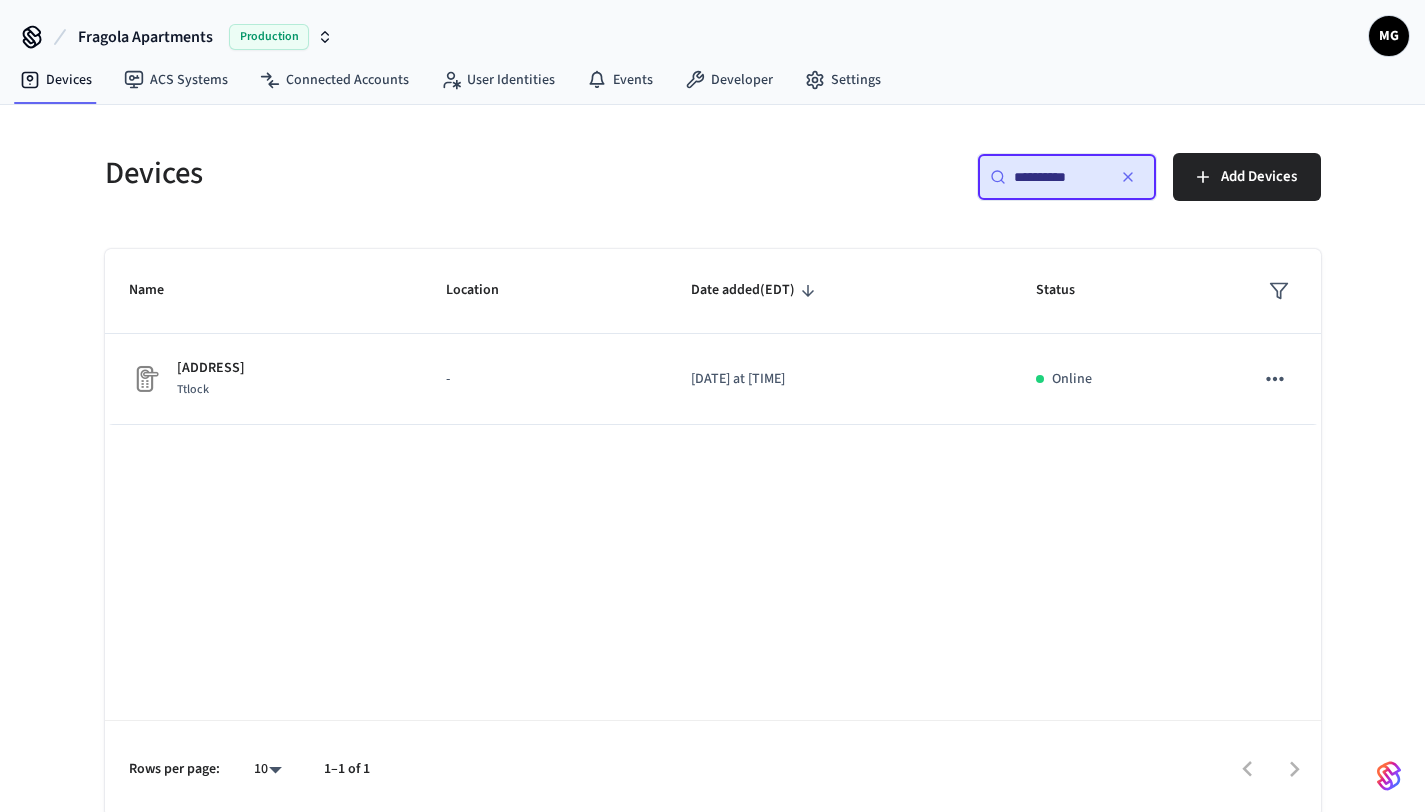 click on "**********" at bounding box center [1059, 177] 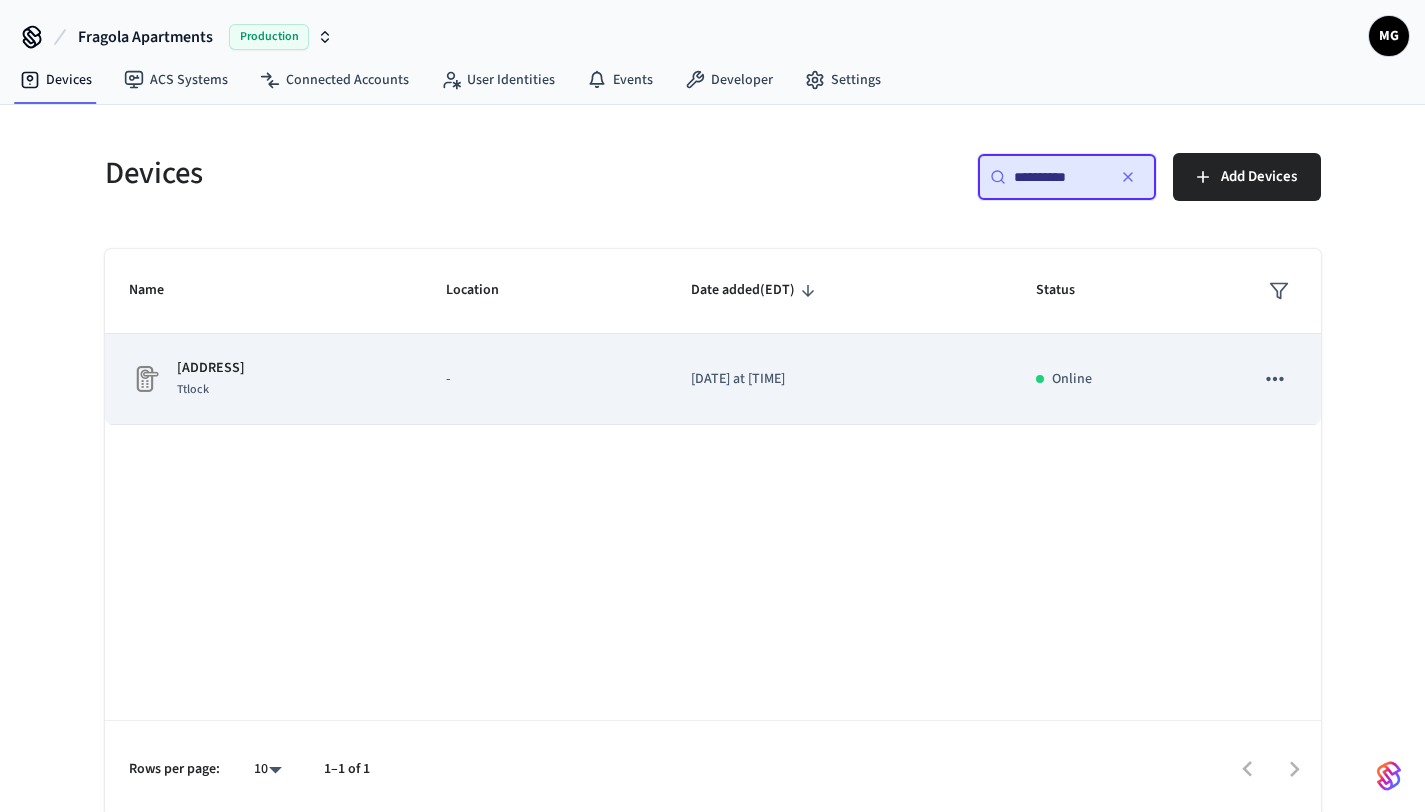 type on "**********" 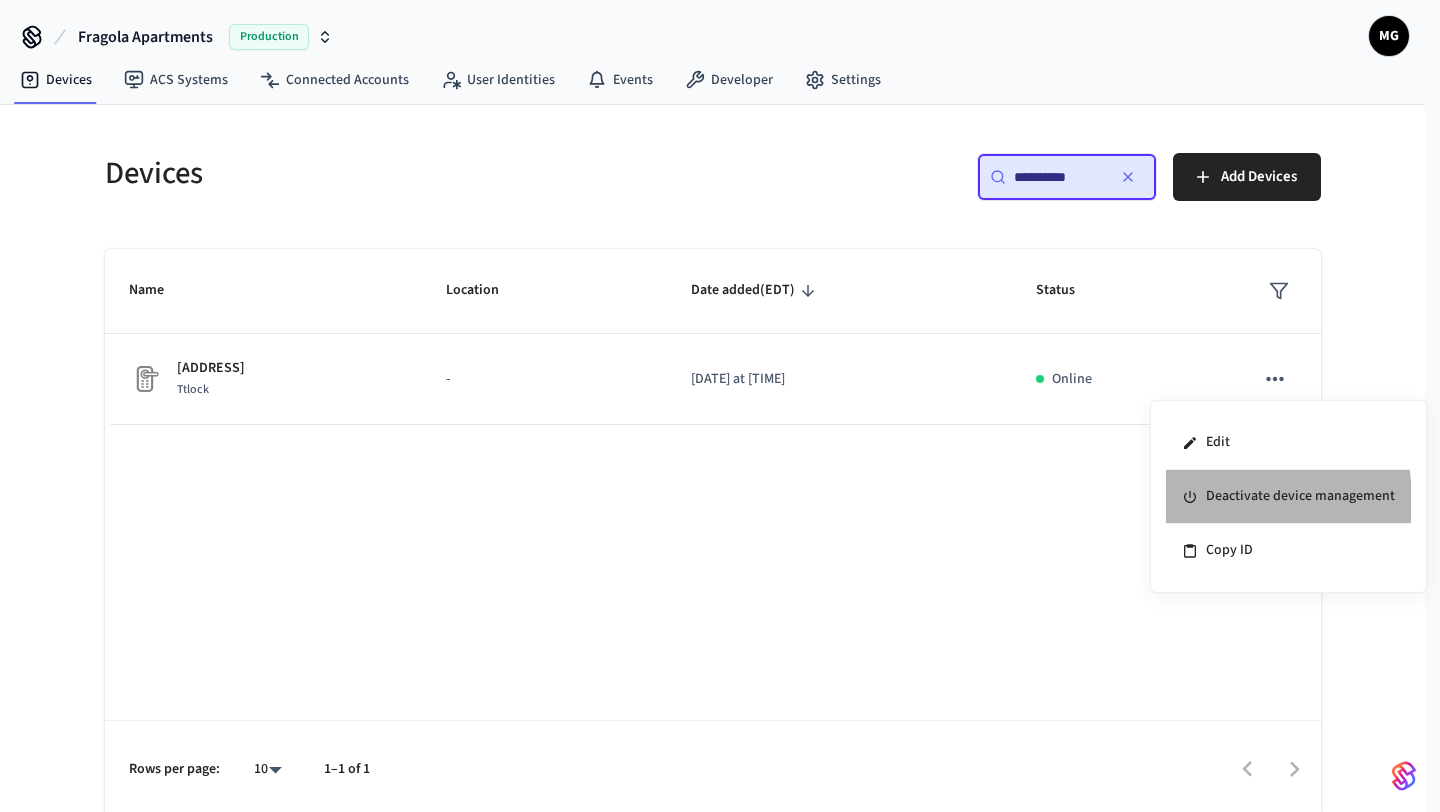 click on "Deactivate device management" at bounding box center [1288, 497] 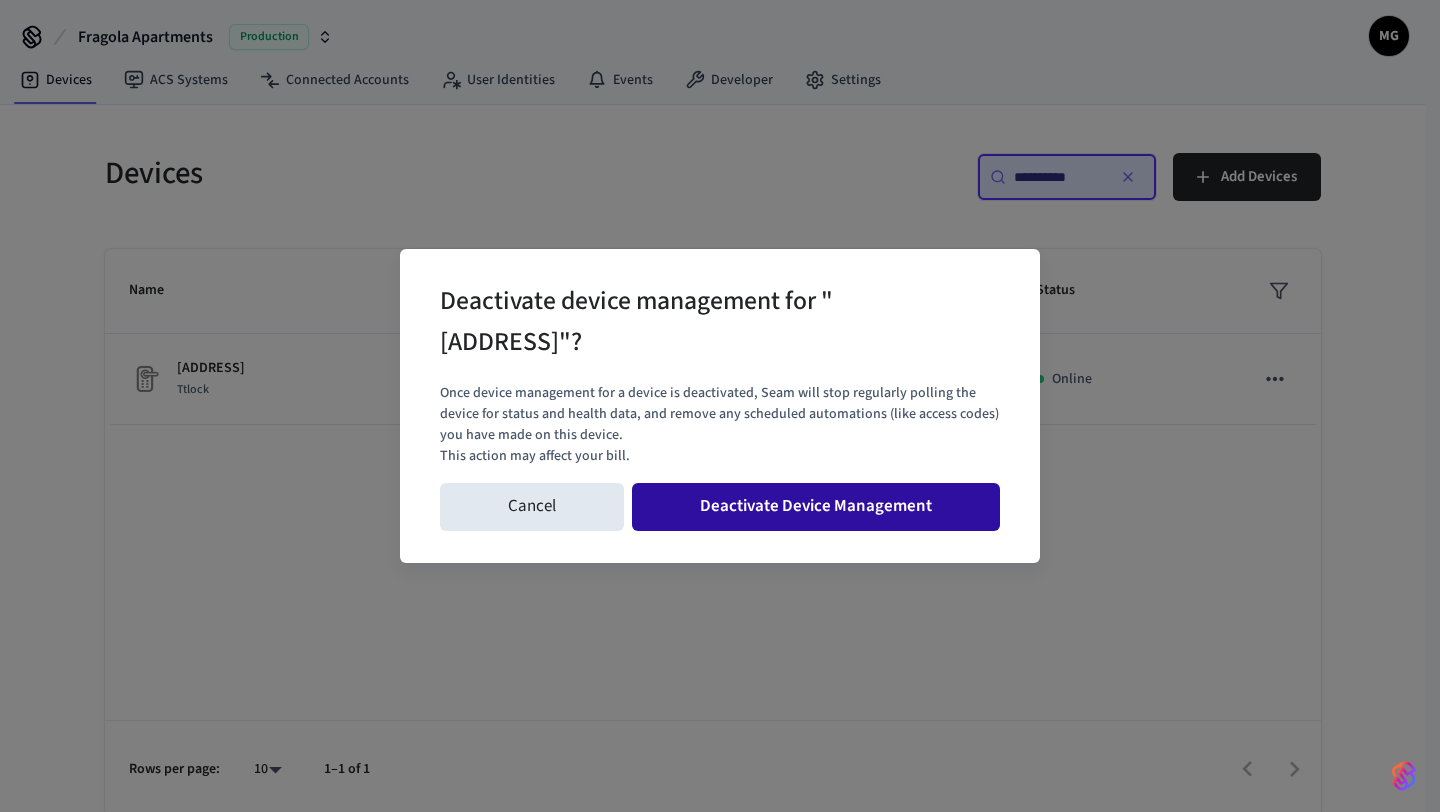 click on "Deactivate Device Management" at bounding box center [816, 507] 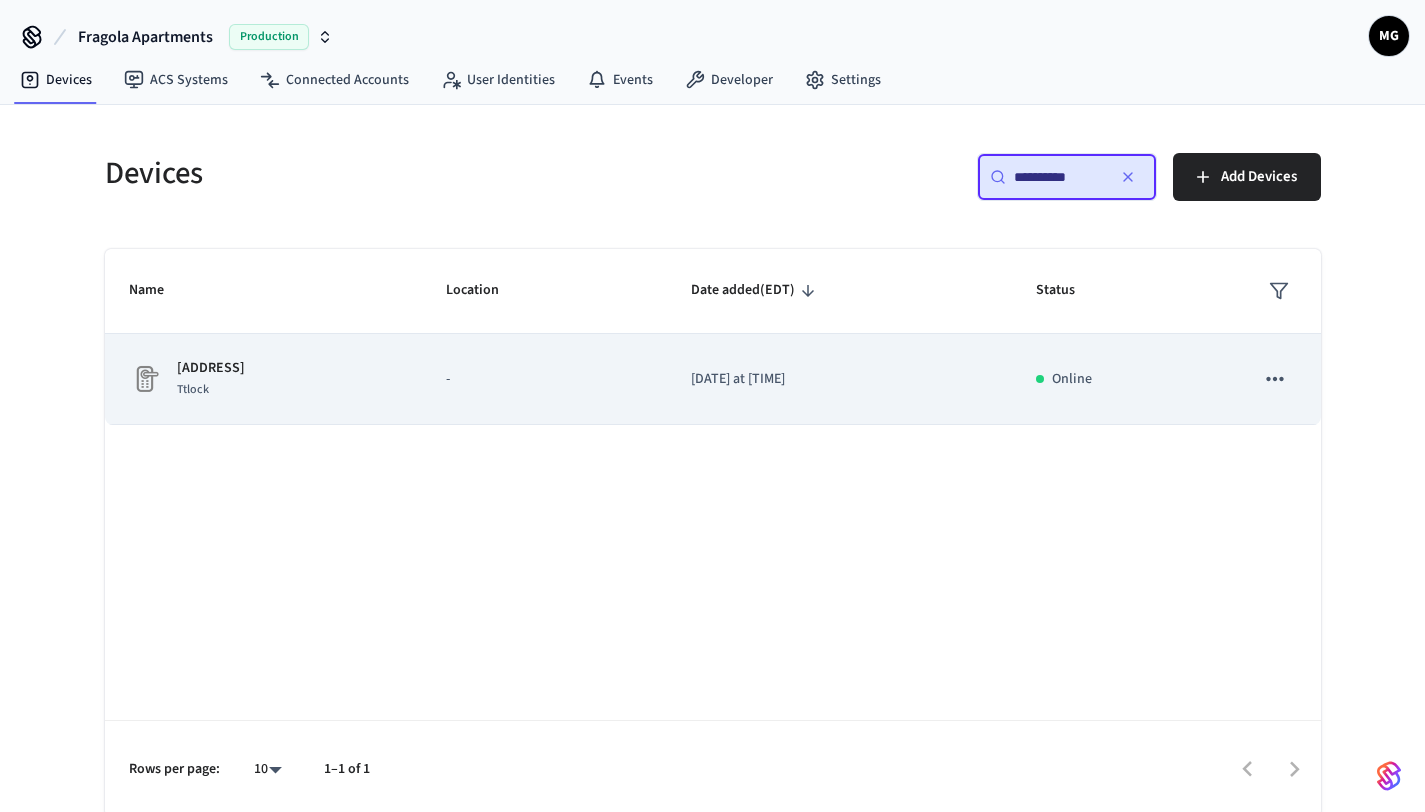 click on "Rajska 404" at bounding box center [211, 368] 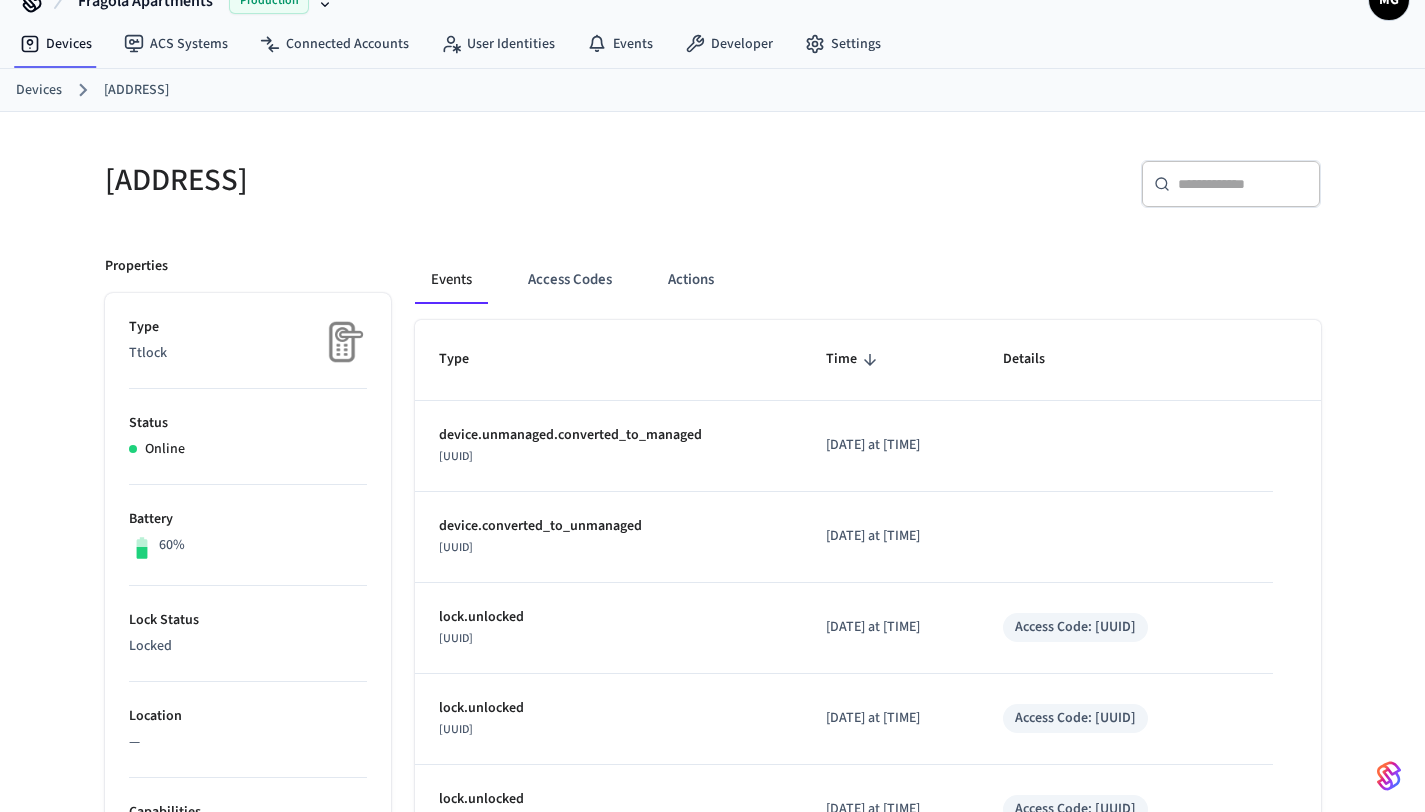 scroll, scrollTop: 0, scrollLeft: 0, axis: both 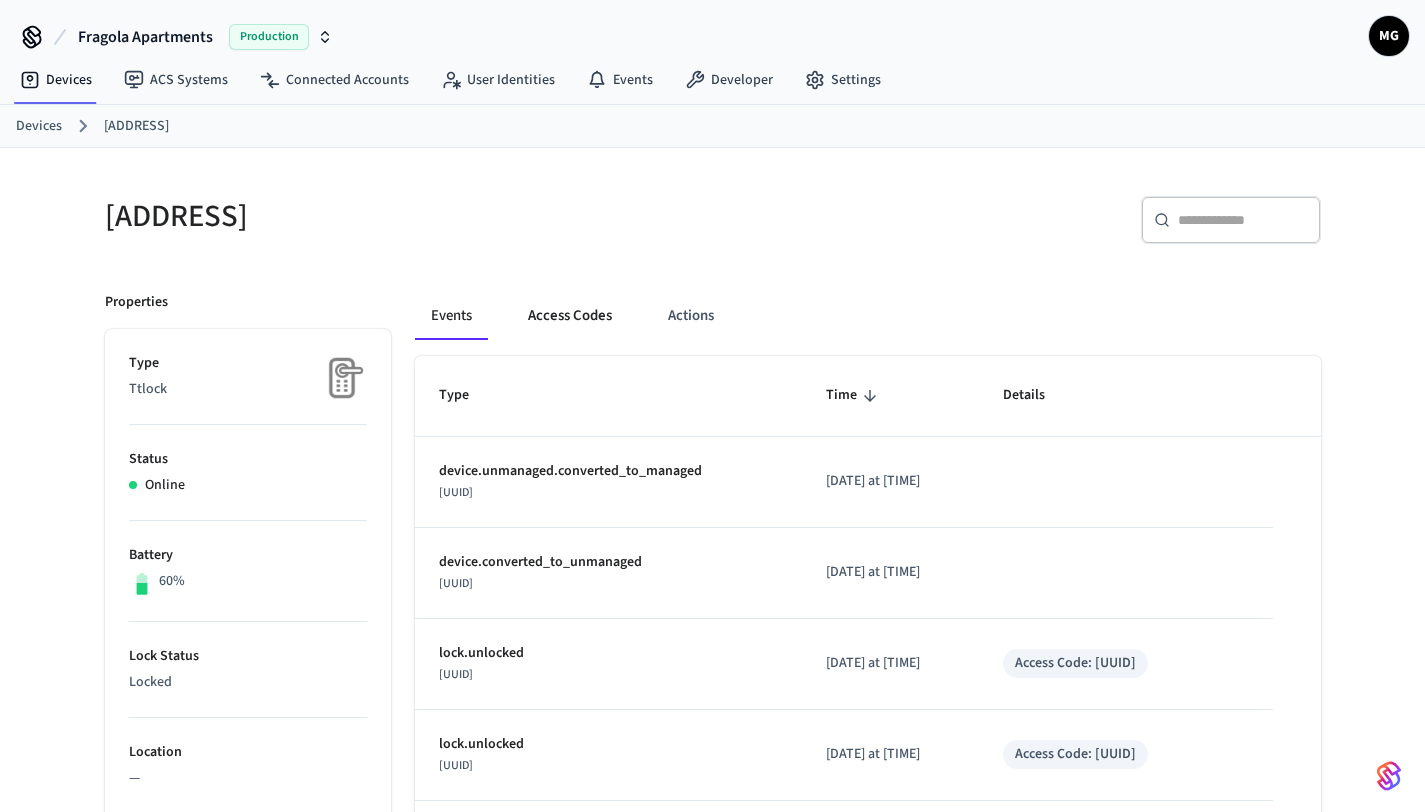 click on "Access Codes" at bounding box center [570, 316] 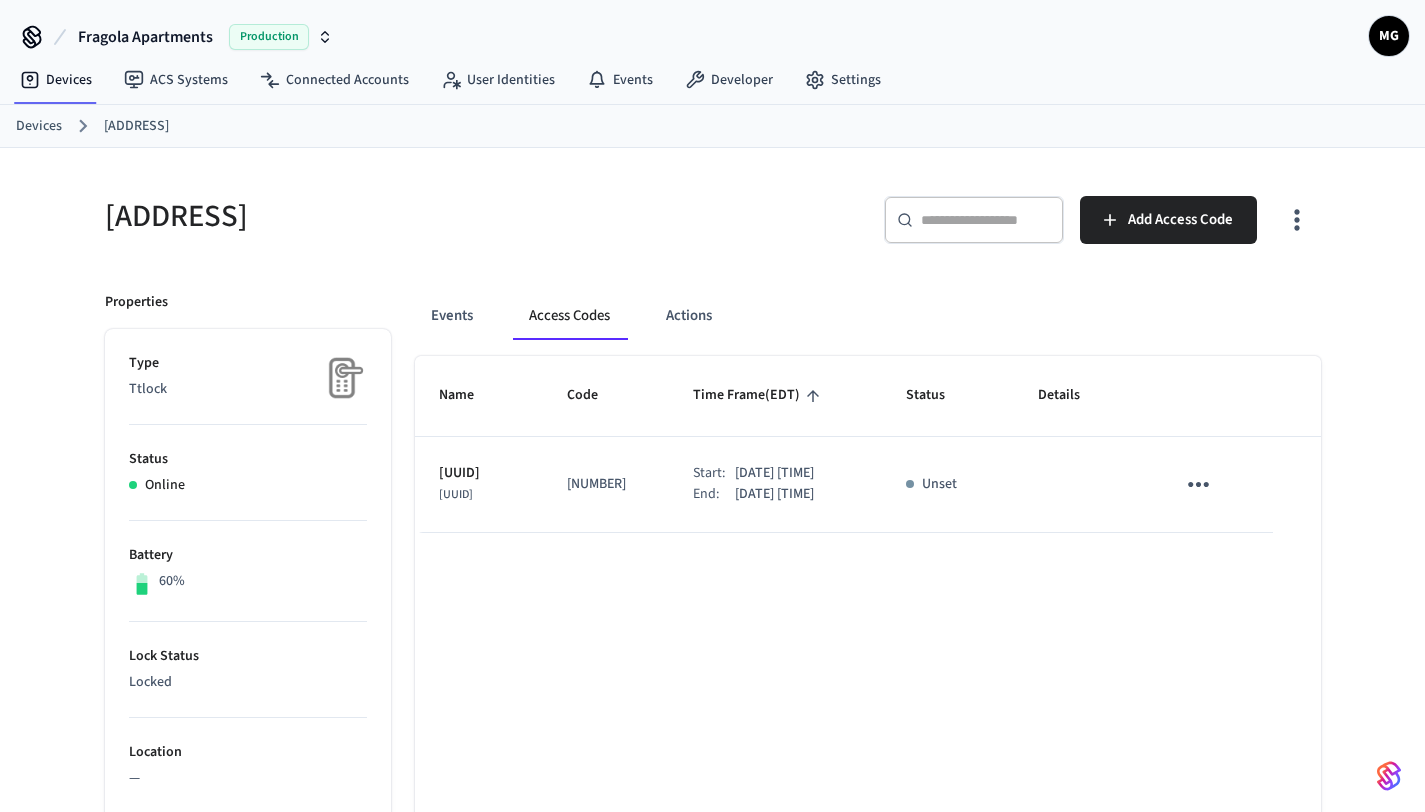 click on "Devices" at bounding box center [39, 126] 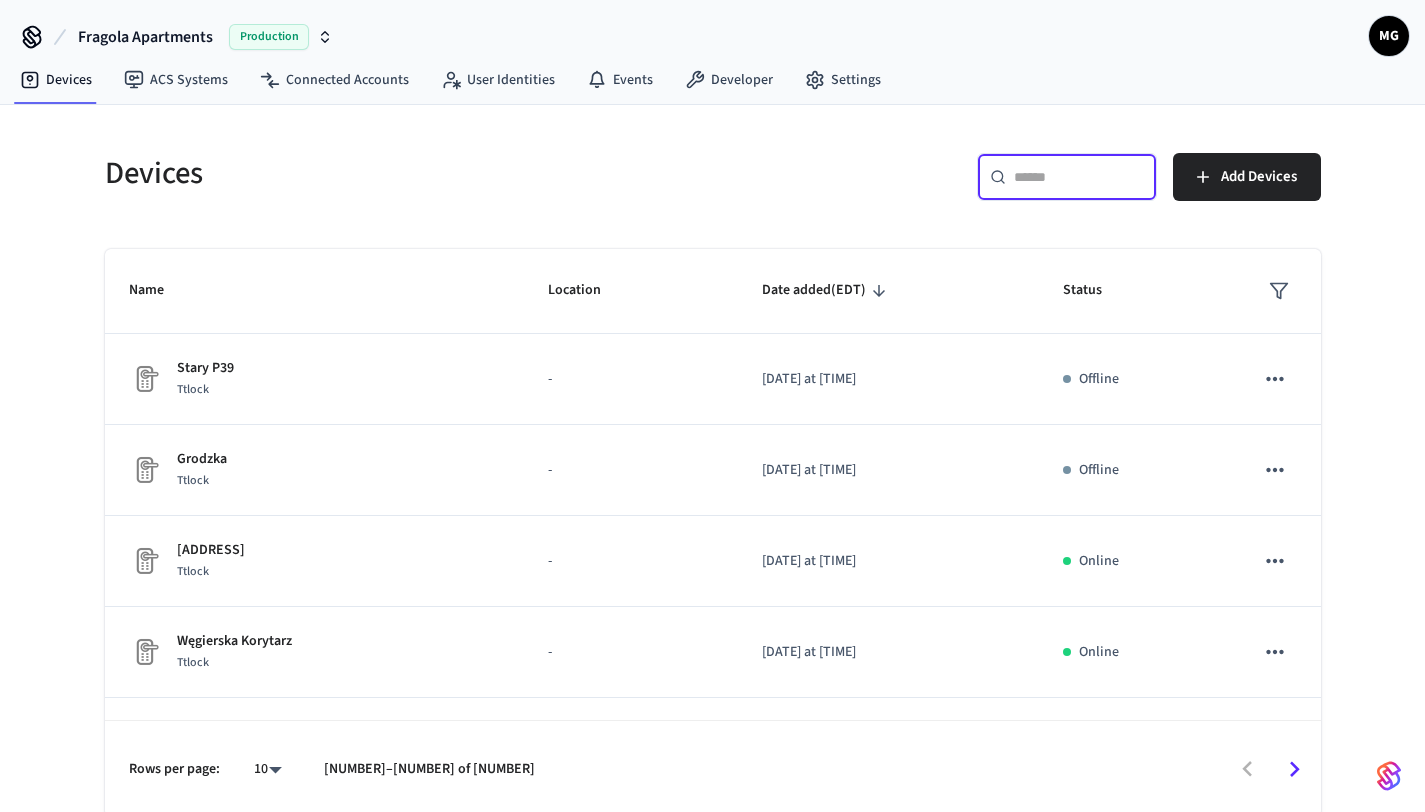 click at bounding box center (1079, 177) 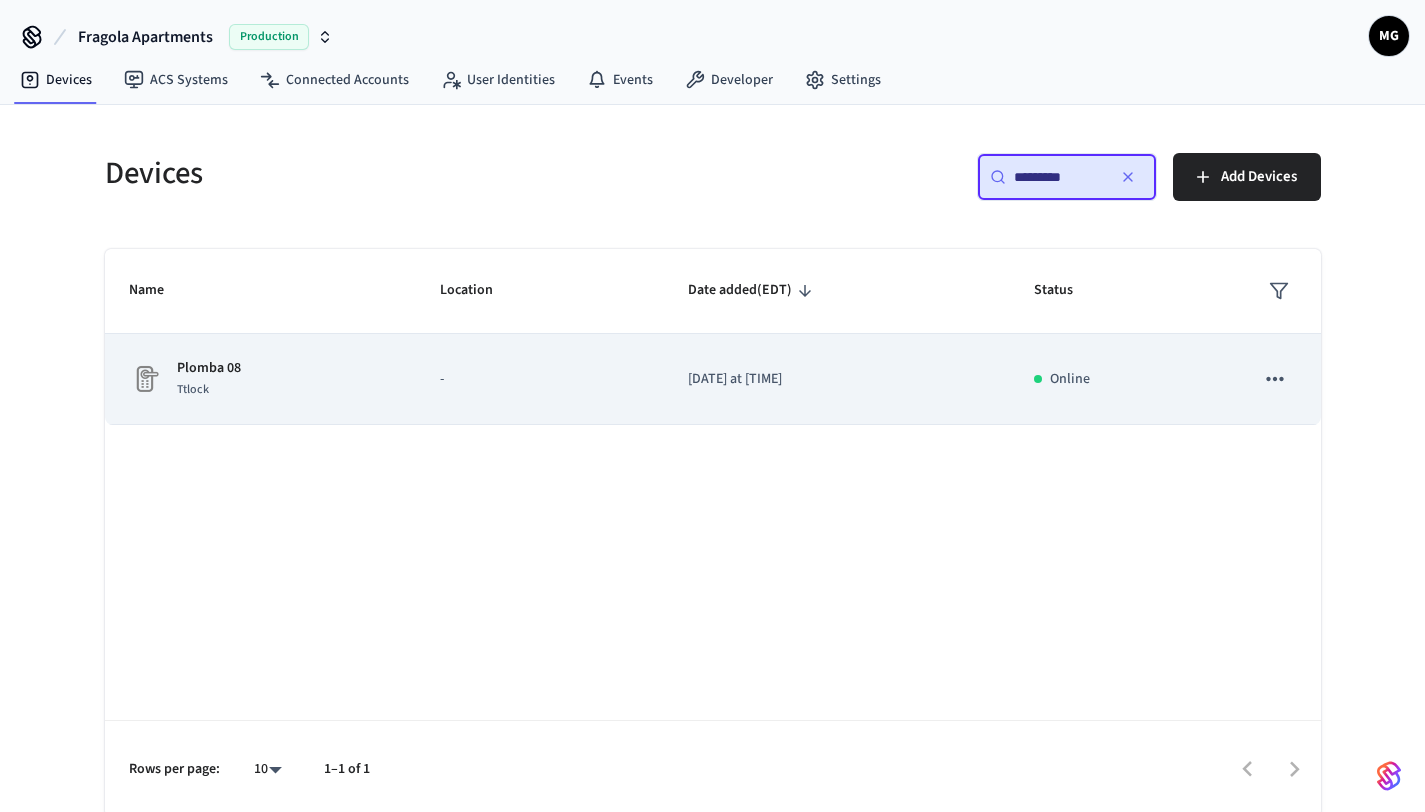 click 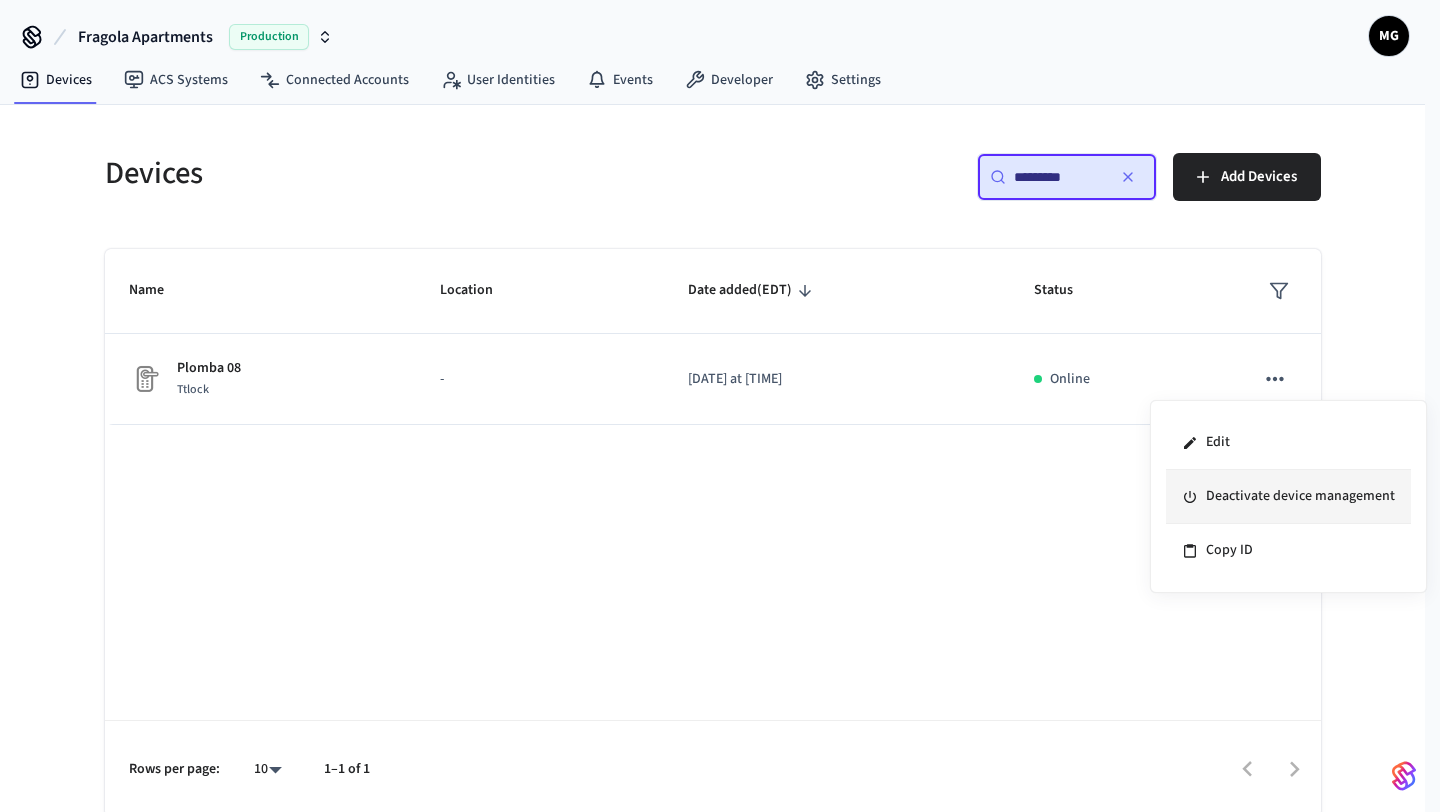 click on "Deactivate device management" at bounding box center (1288, 497) 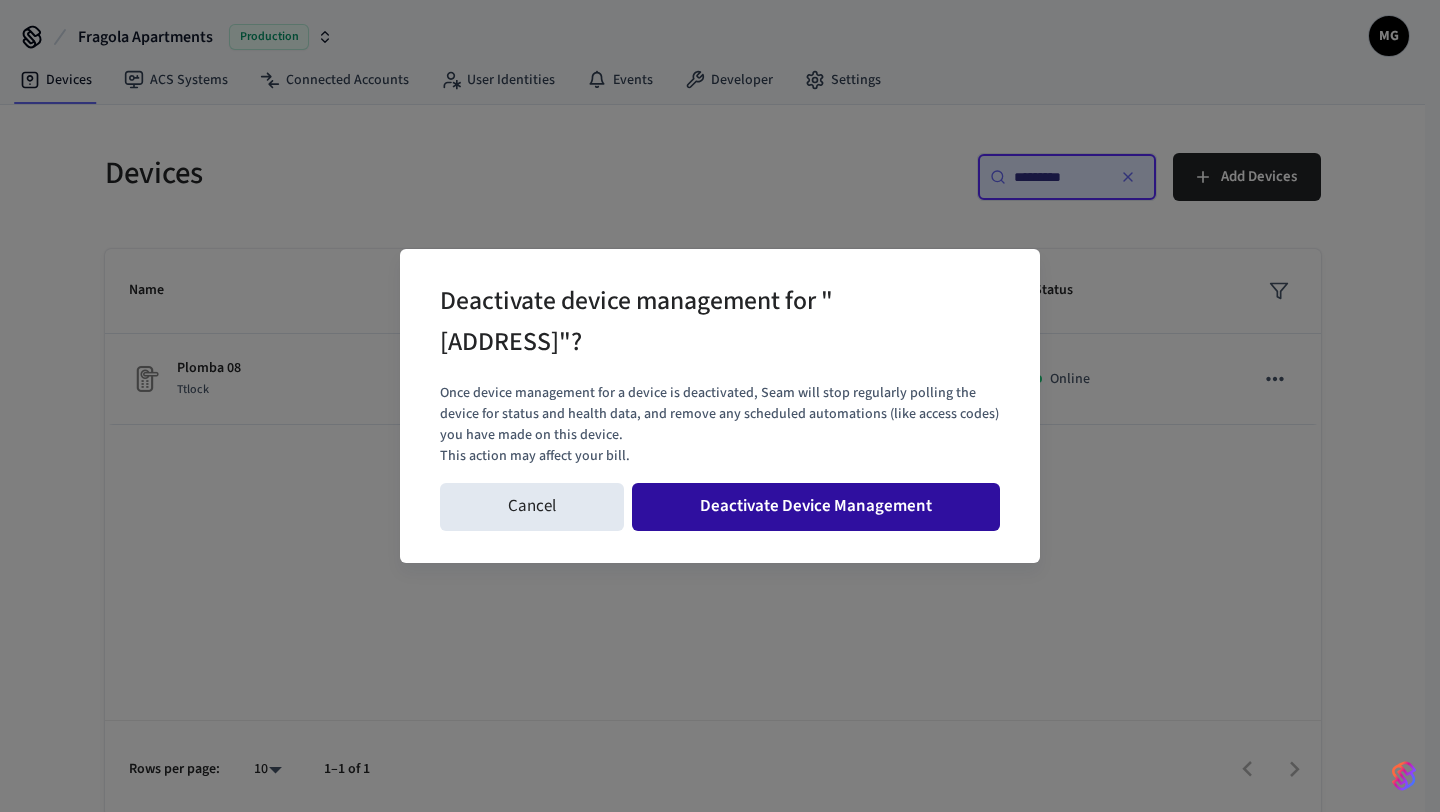 click on "Deactivate Device Management" at bounding box center (816, 507) 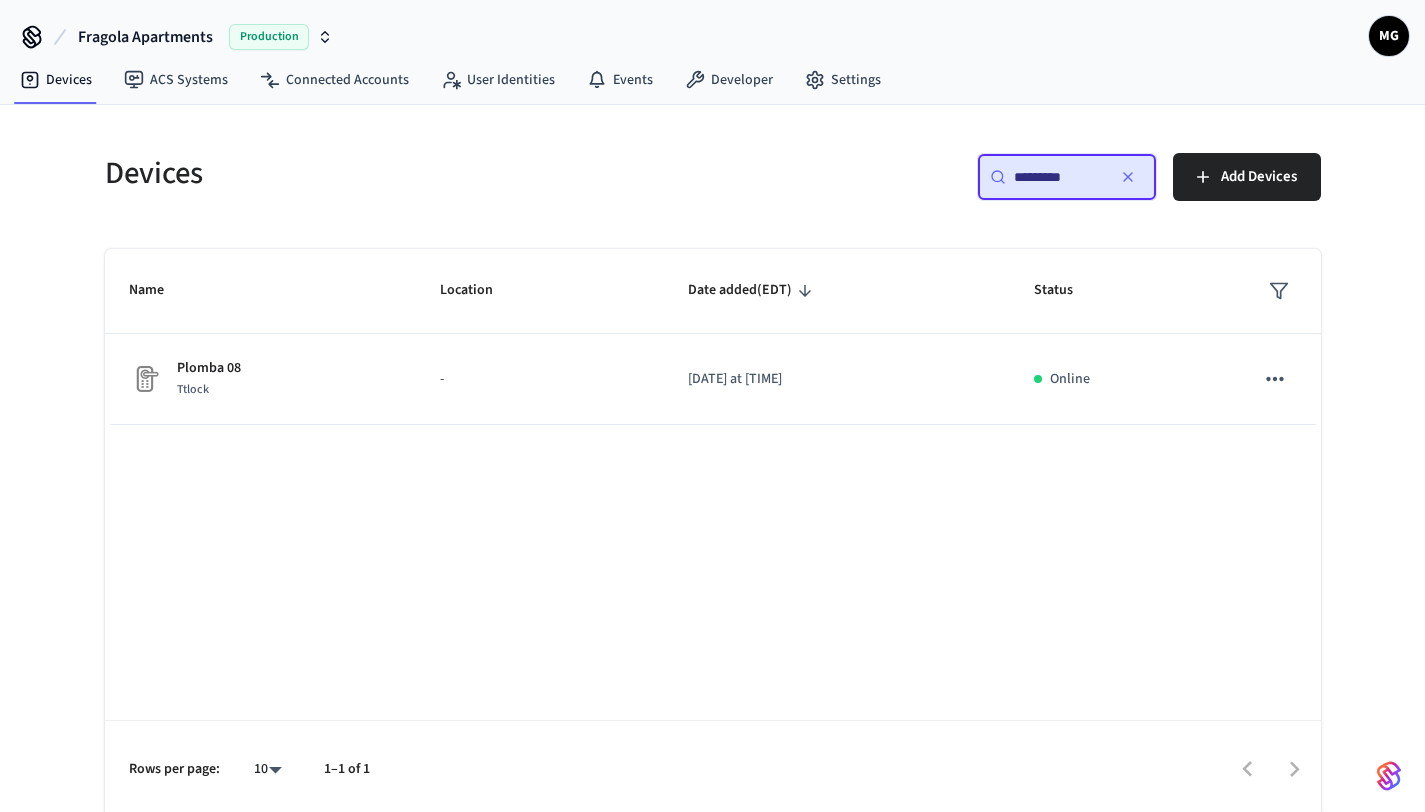 click on "​ ********* ​" at bounding box center (1067, 177) 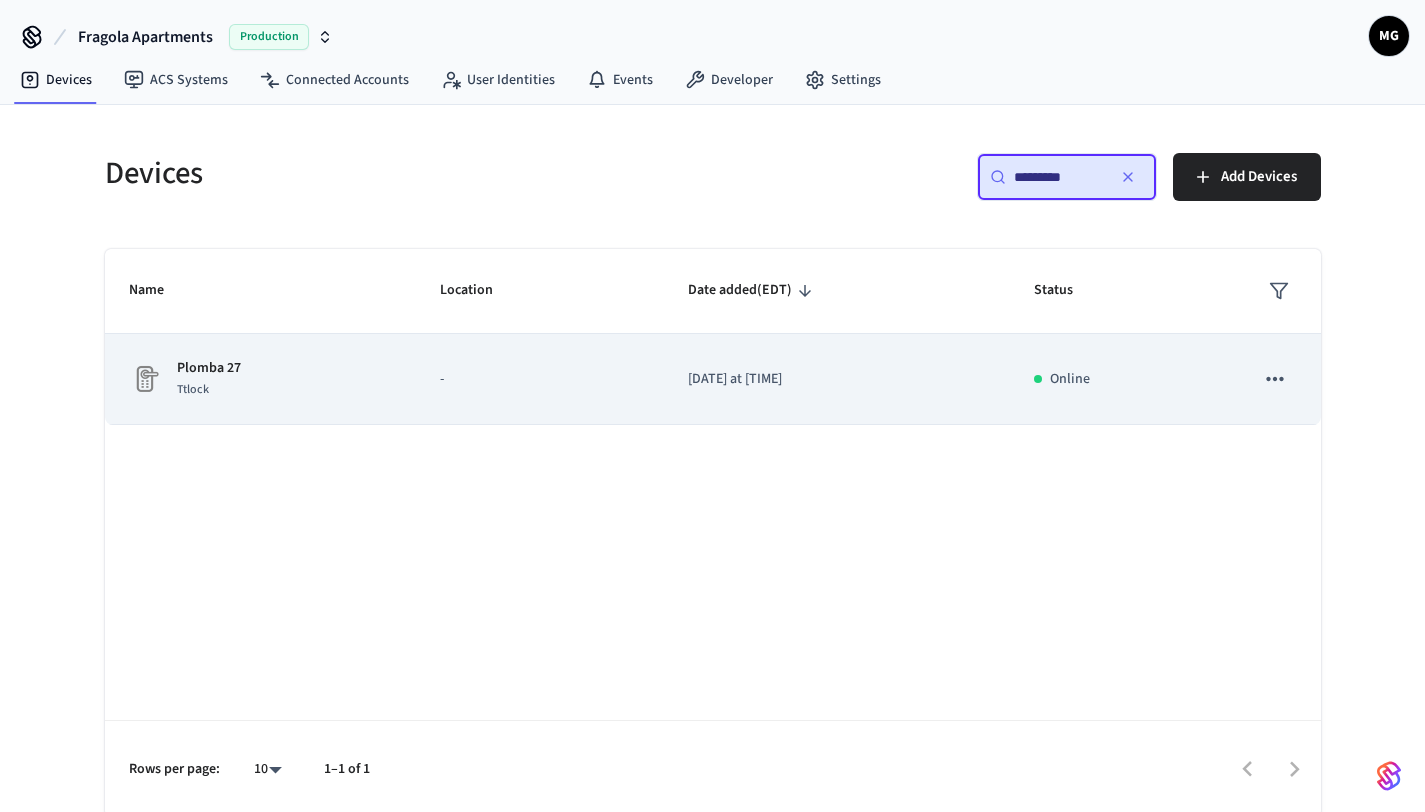 type on "*********" 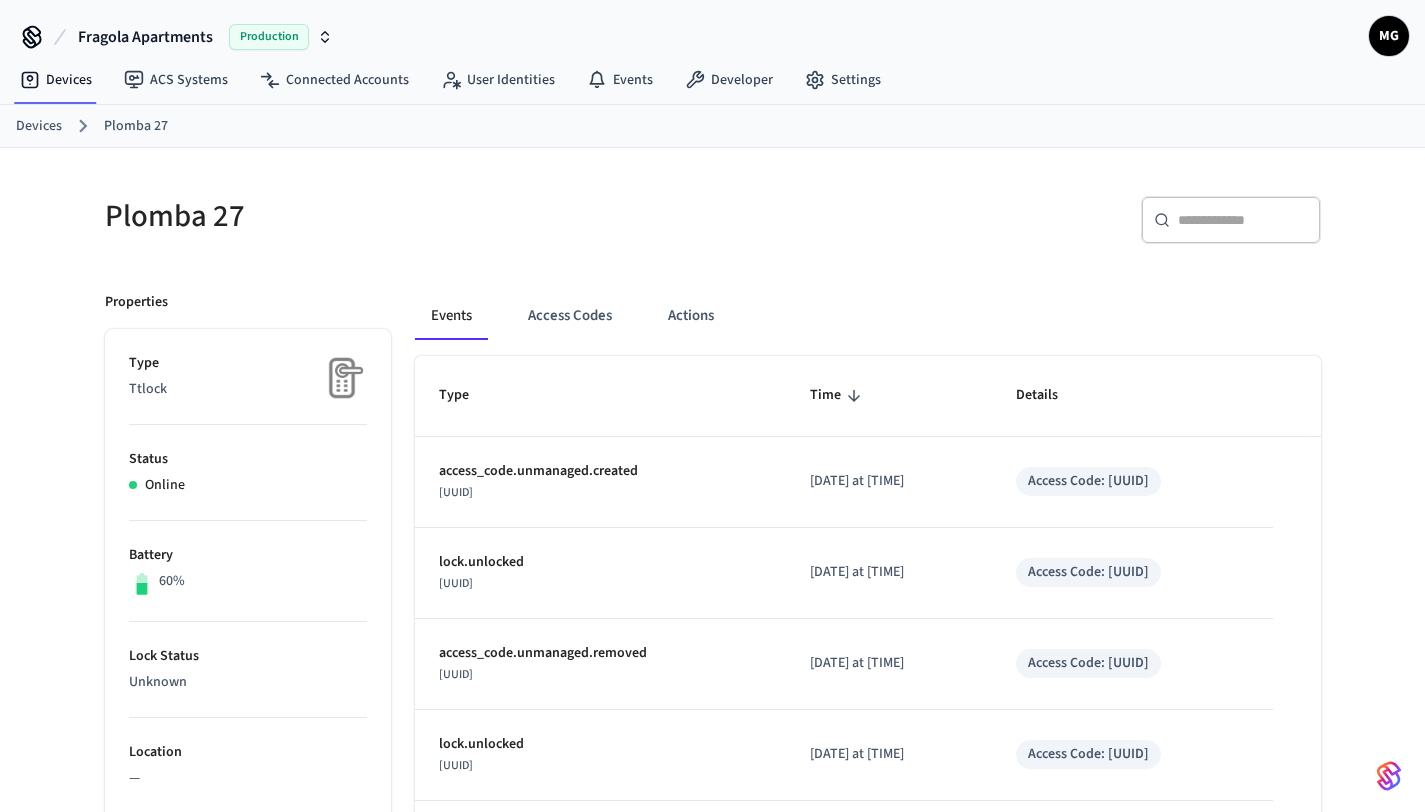 click on "Devices Plomba 27" at bounding box center (720, 126) 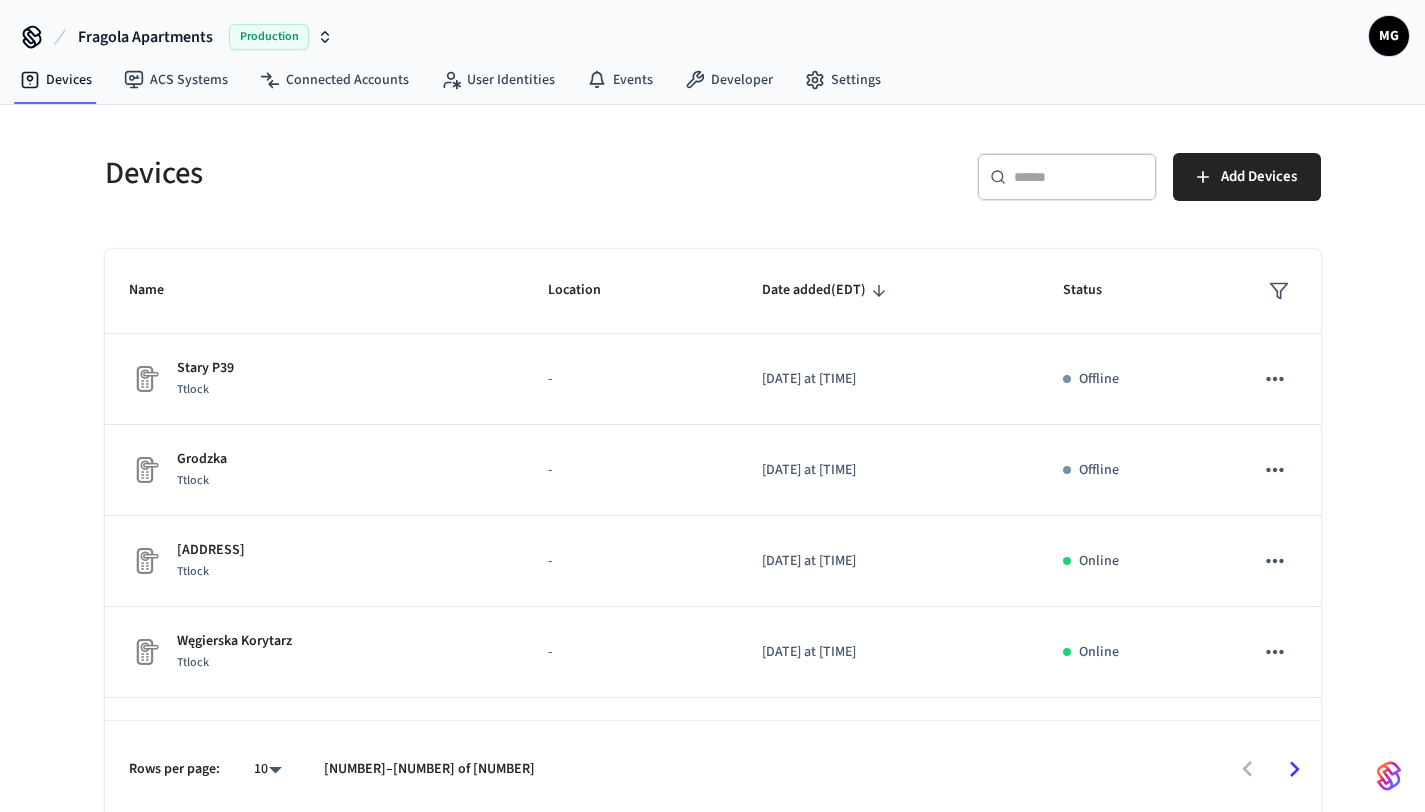 click at bounding box center [1079, 177] 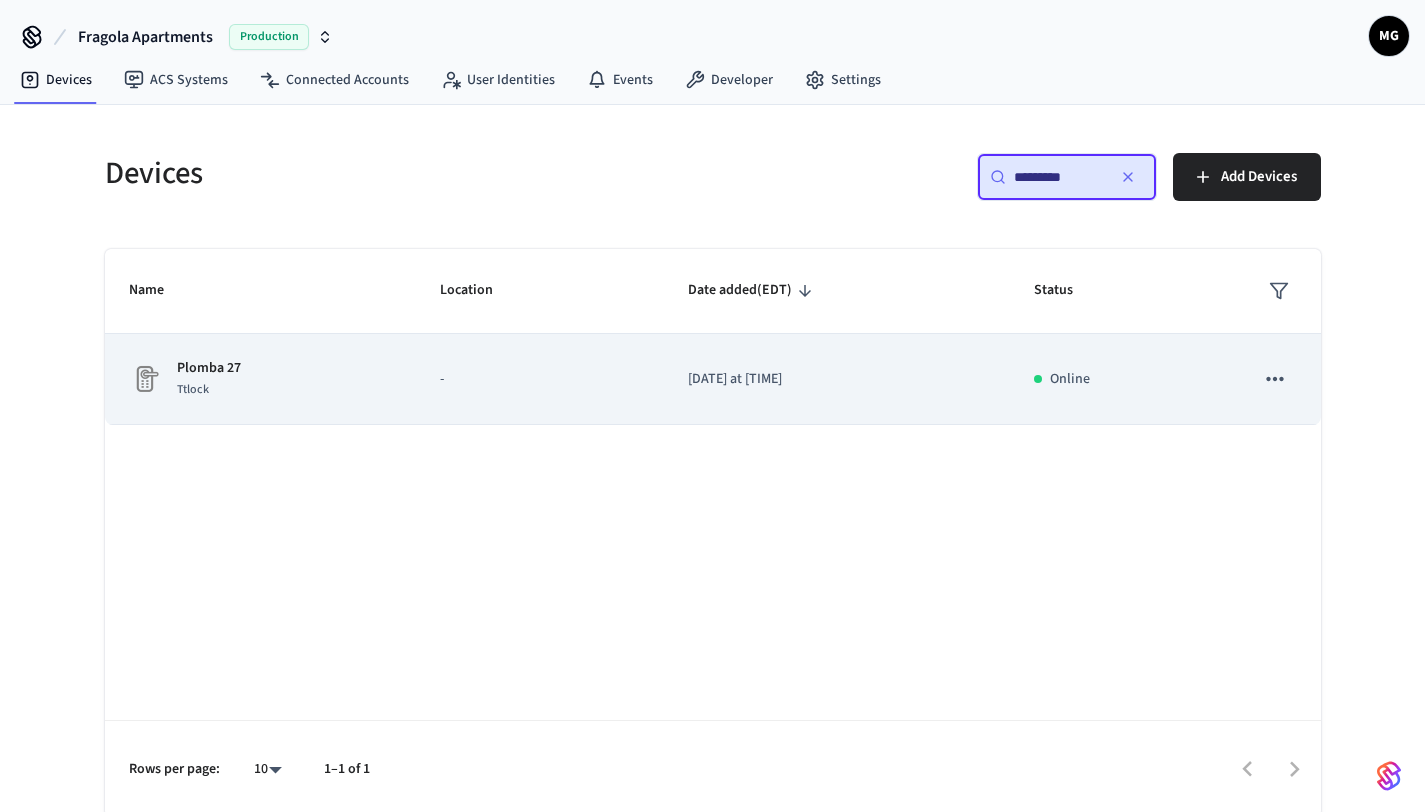 click 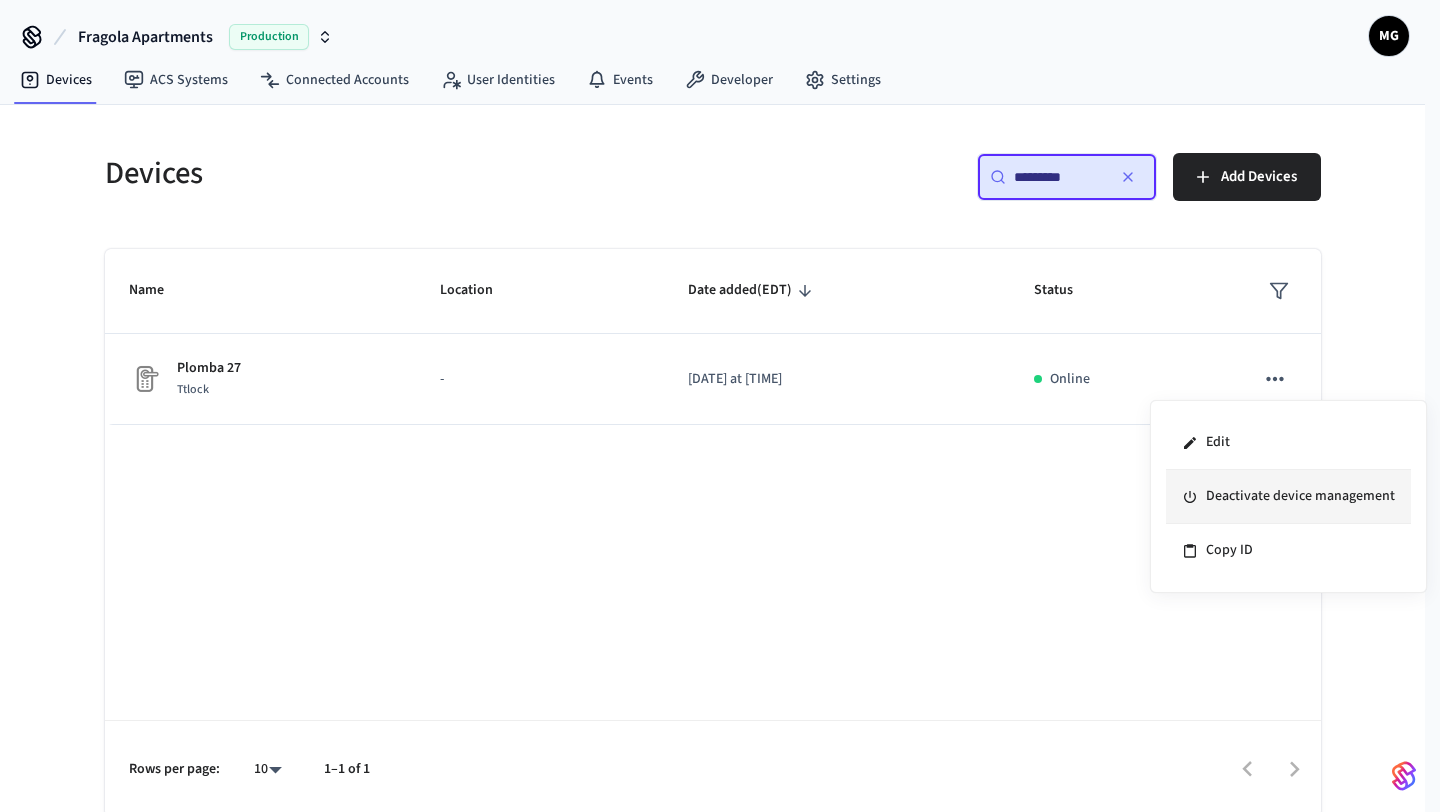 click on "Deactivate device management" at bounding box center (1288, 497) 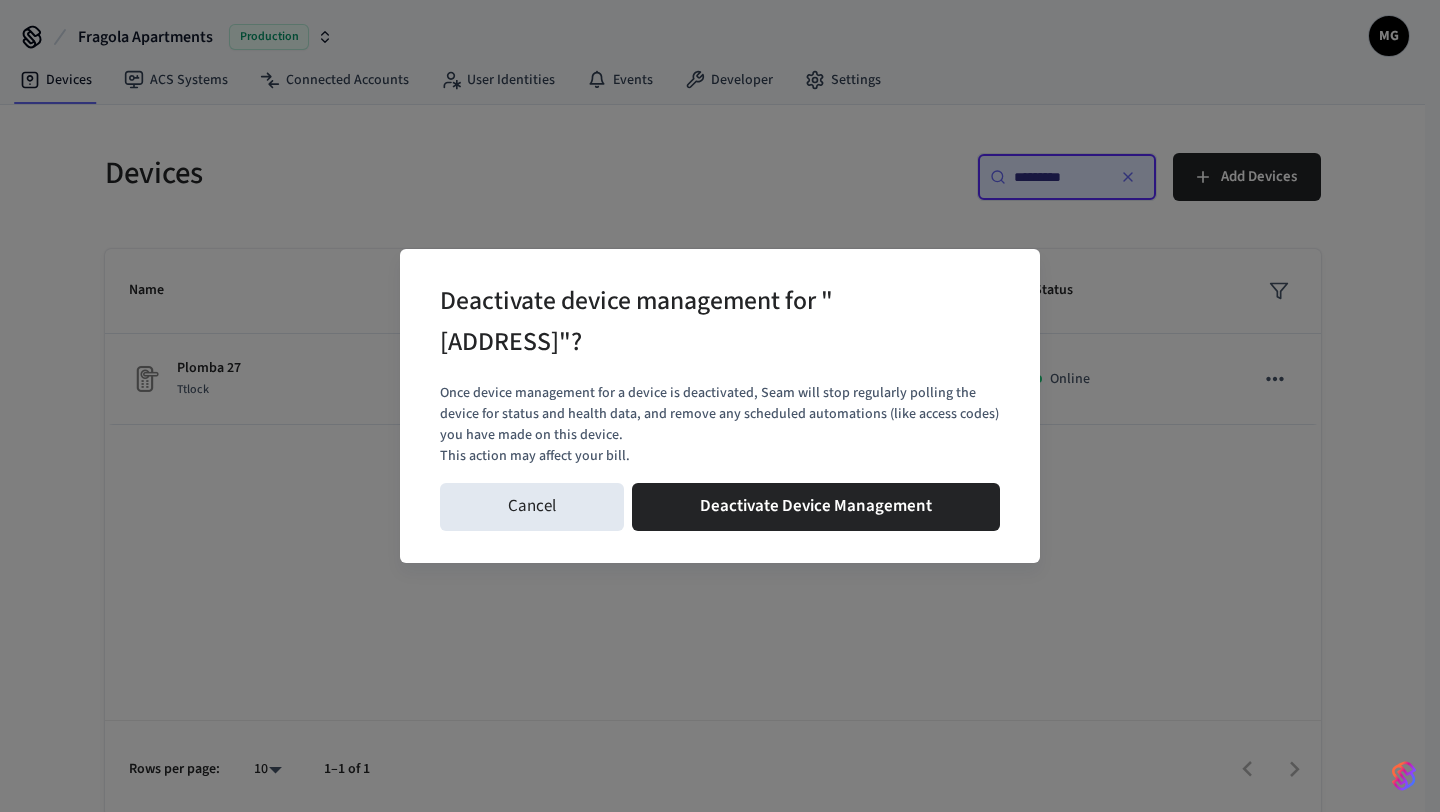 click on "Cancel Deactivate Device Management" at bounding box center (720, 507) 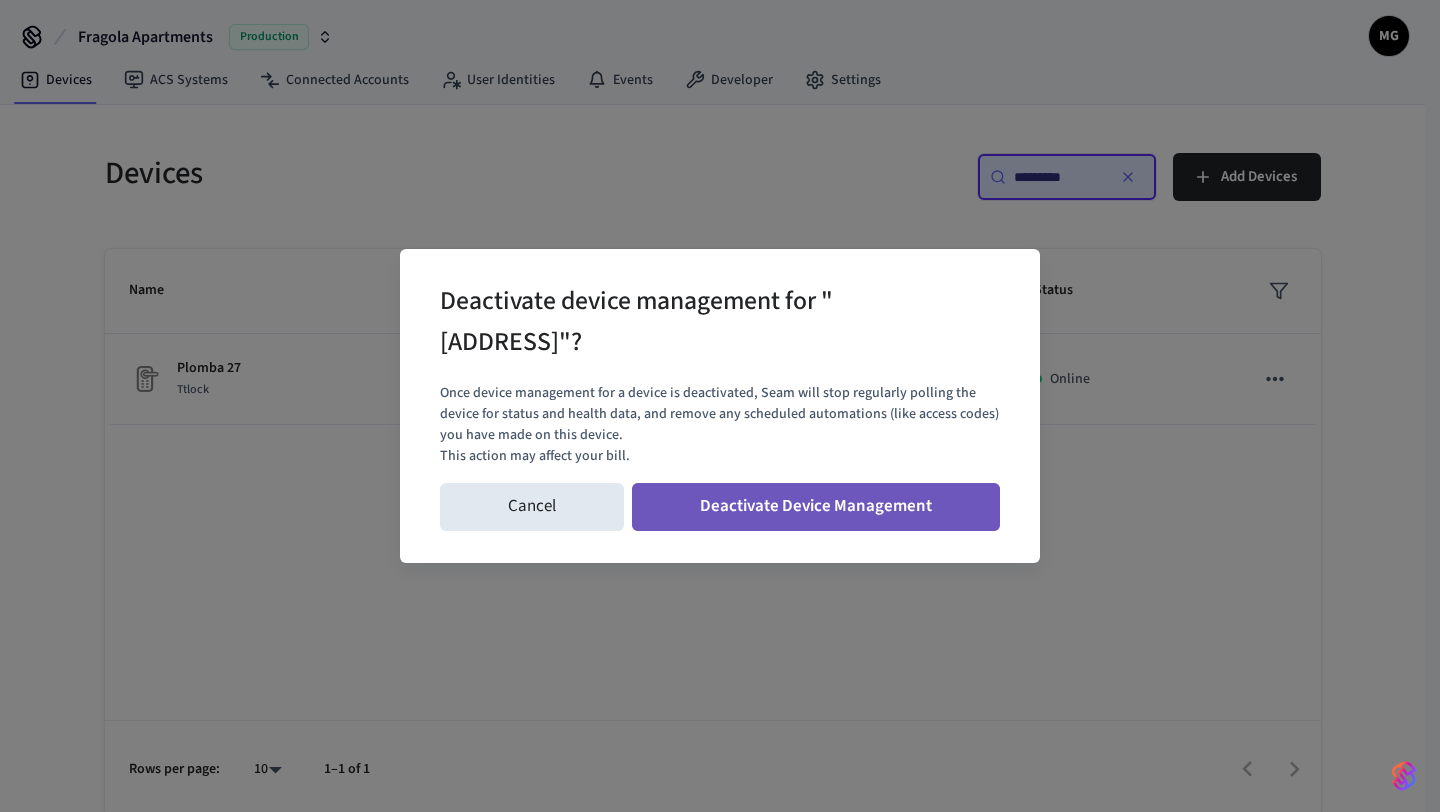 click on "Deactivate Device Management" at bounding box center (816, 507) 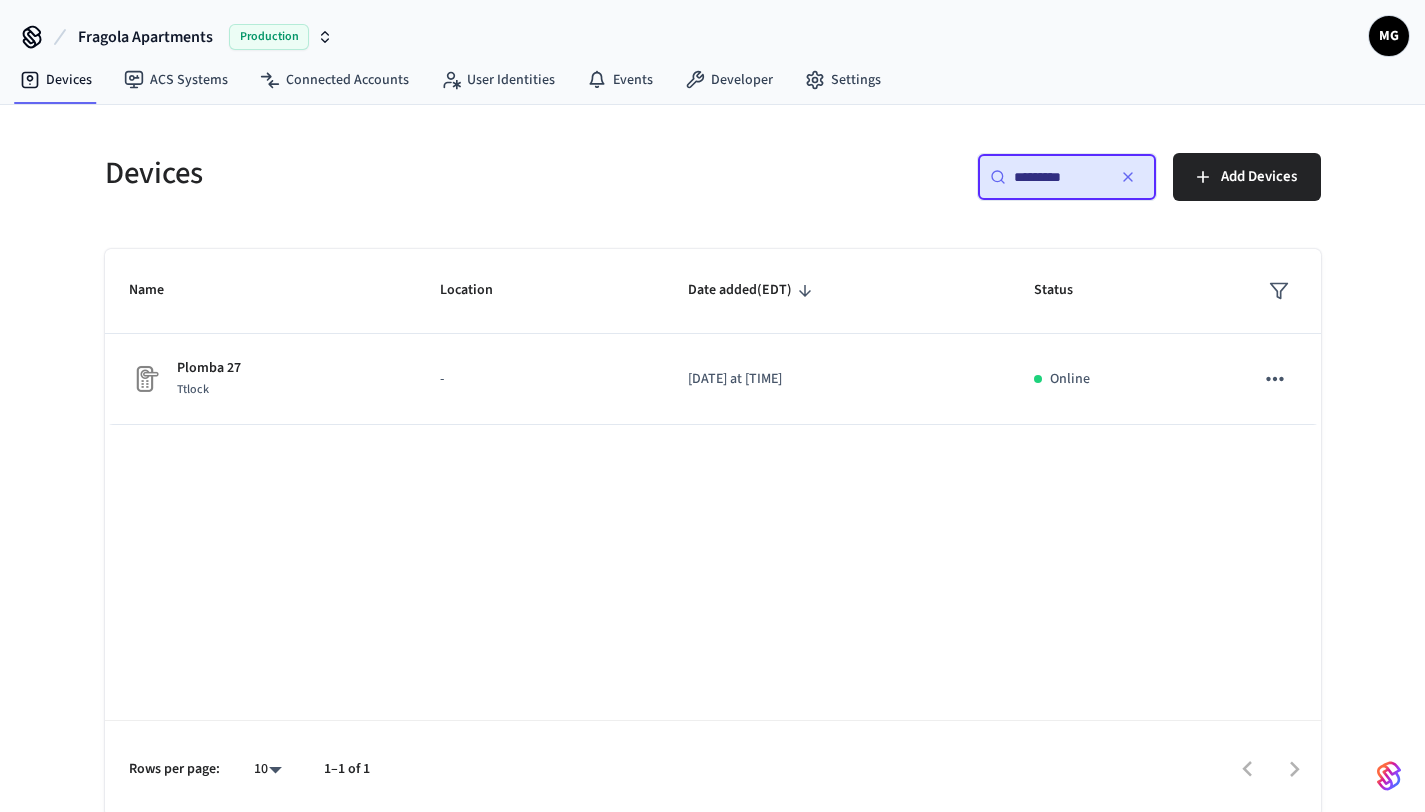 click on "​ ********* ​" at bounding box center (1067, 177) 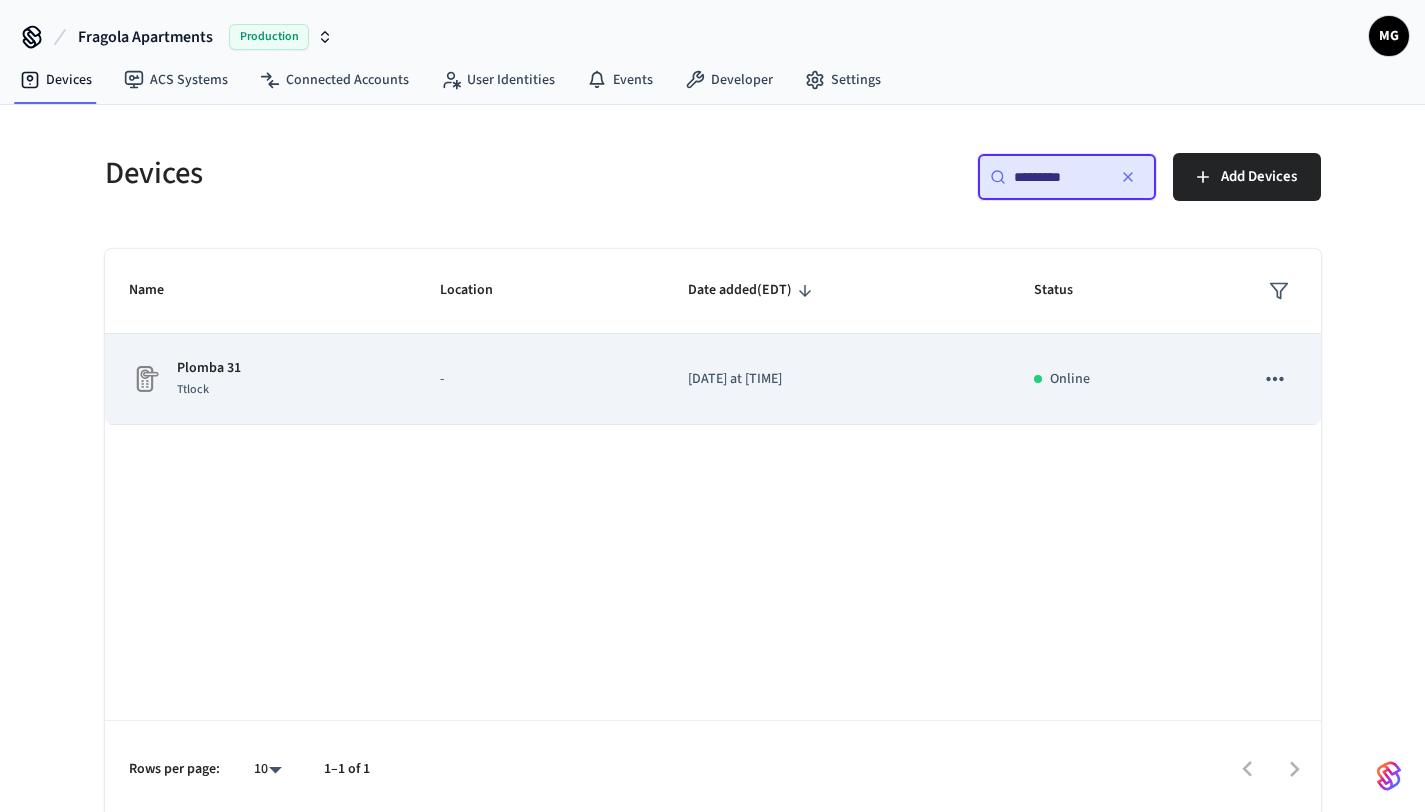 type on "*********" 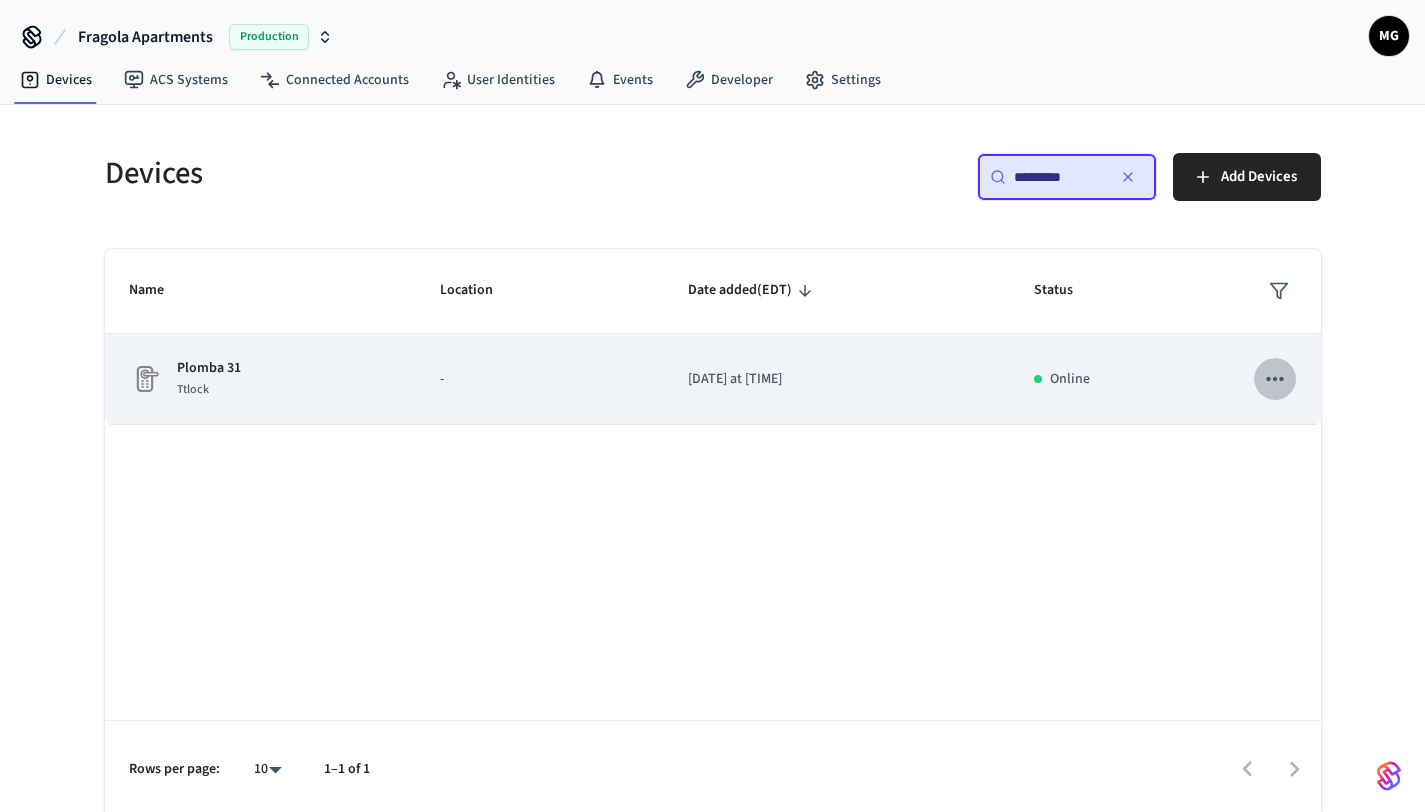 click 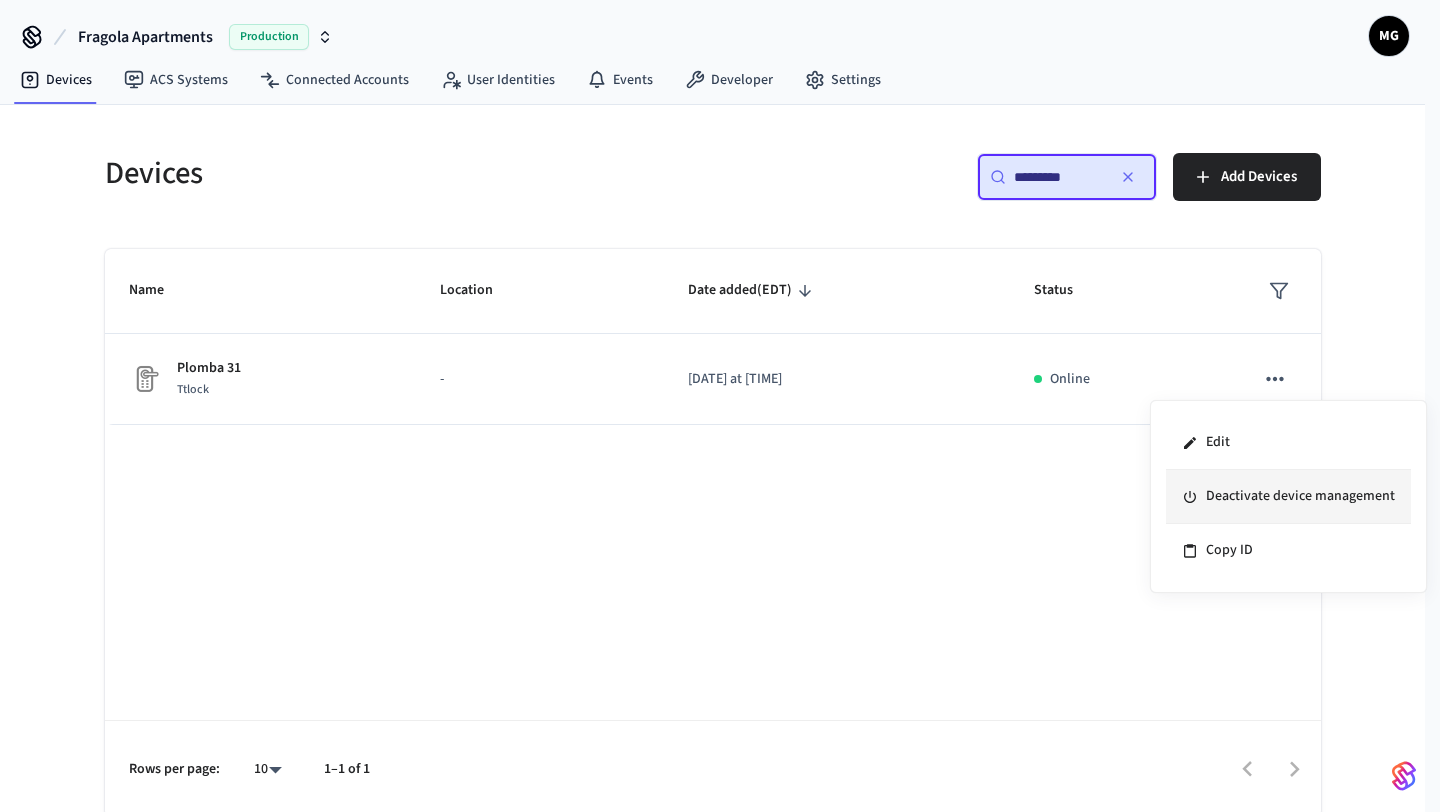 click 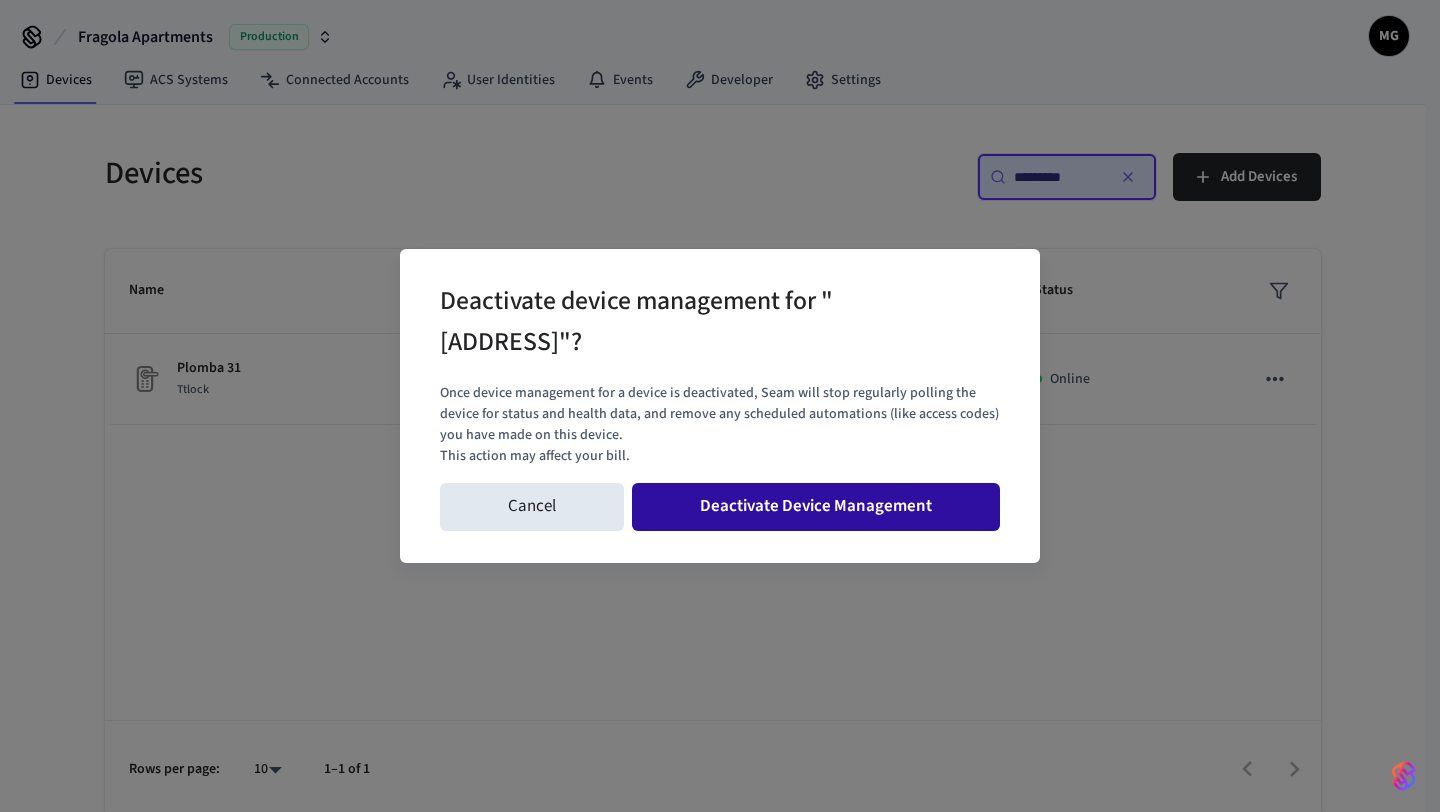 click on "Deactivate Device Management" at bounding box center [816, 507] 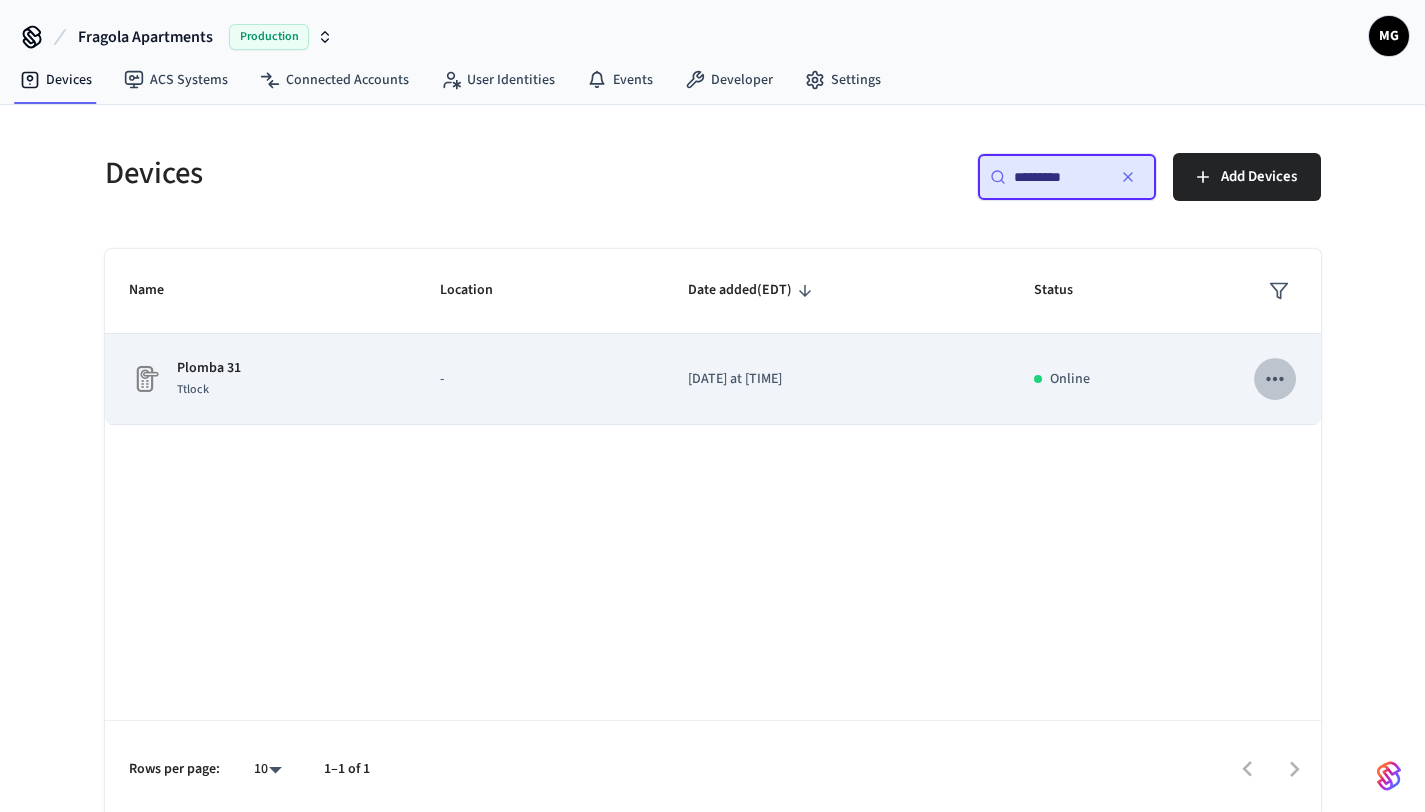 click 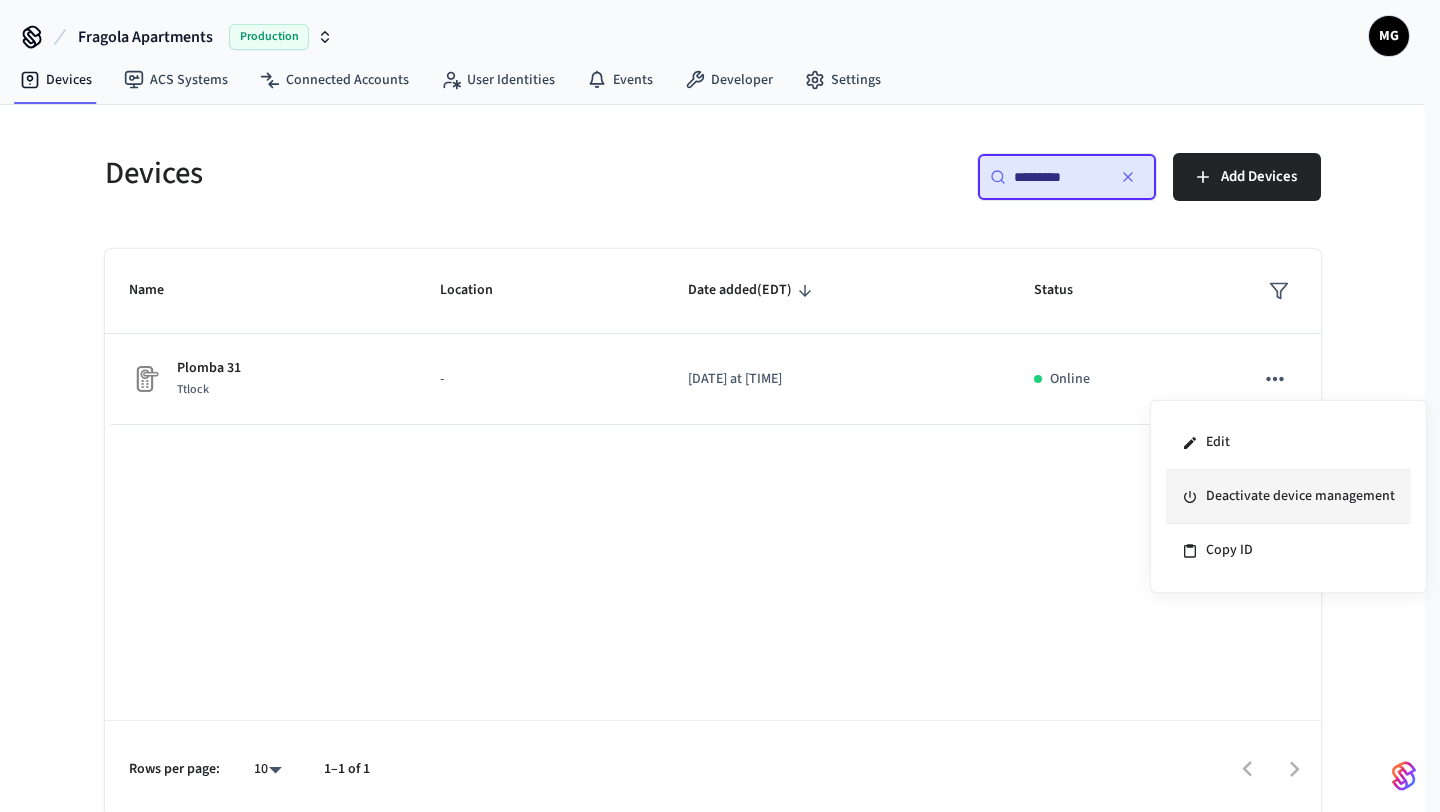 click on "Deactivate device management" at bounding box center [1288, 497] 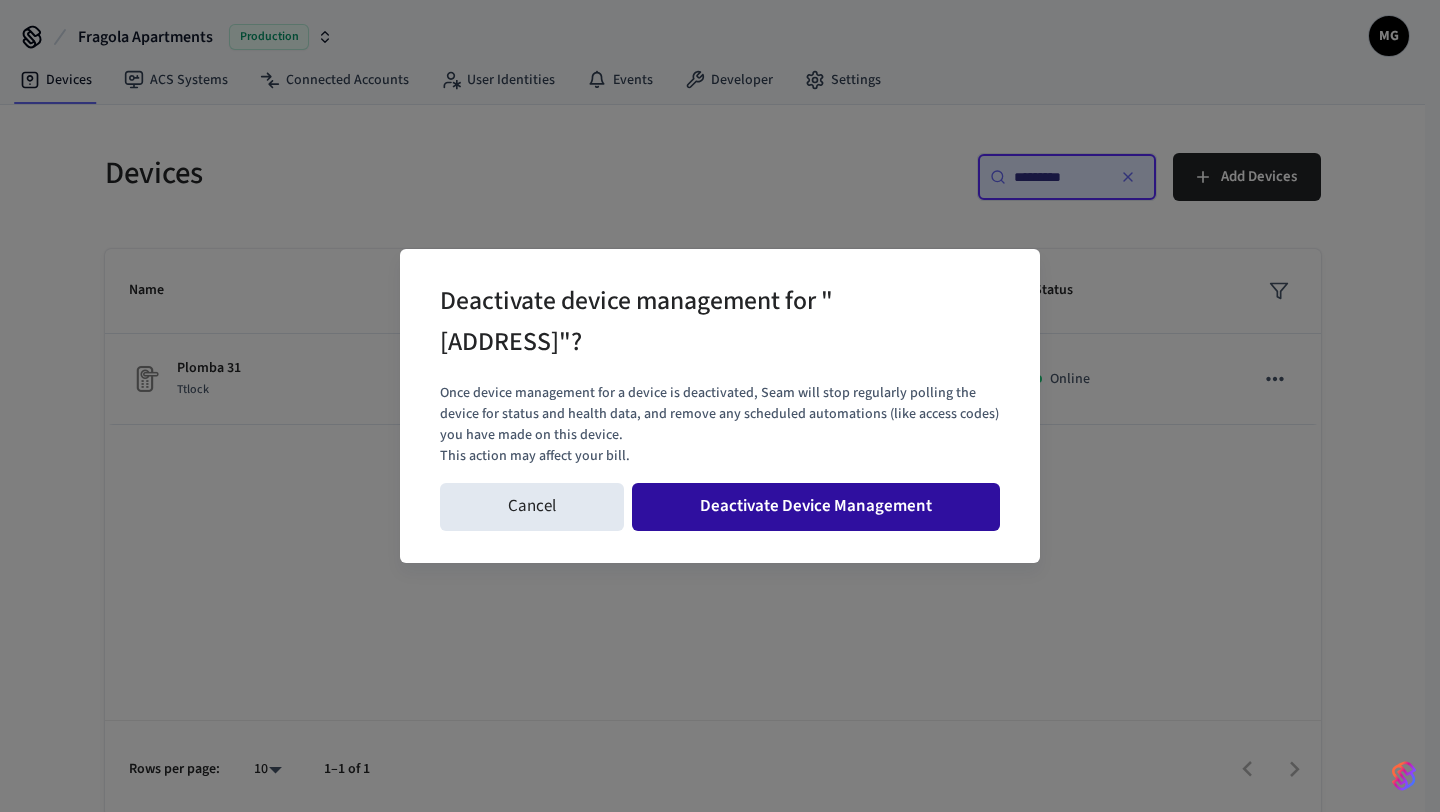 click on "Deactivate Device Management" at bounding box center (816, 507) 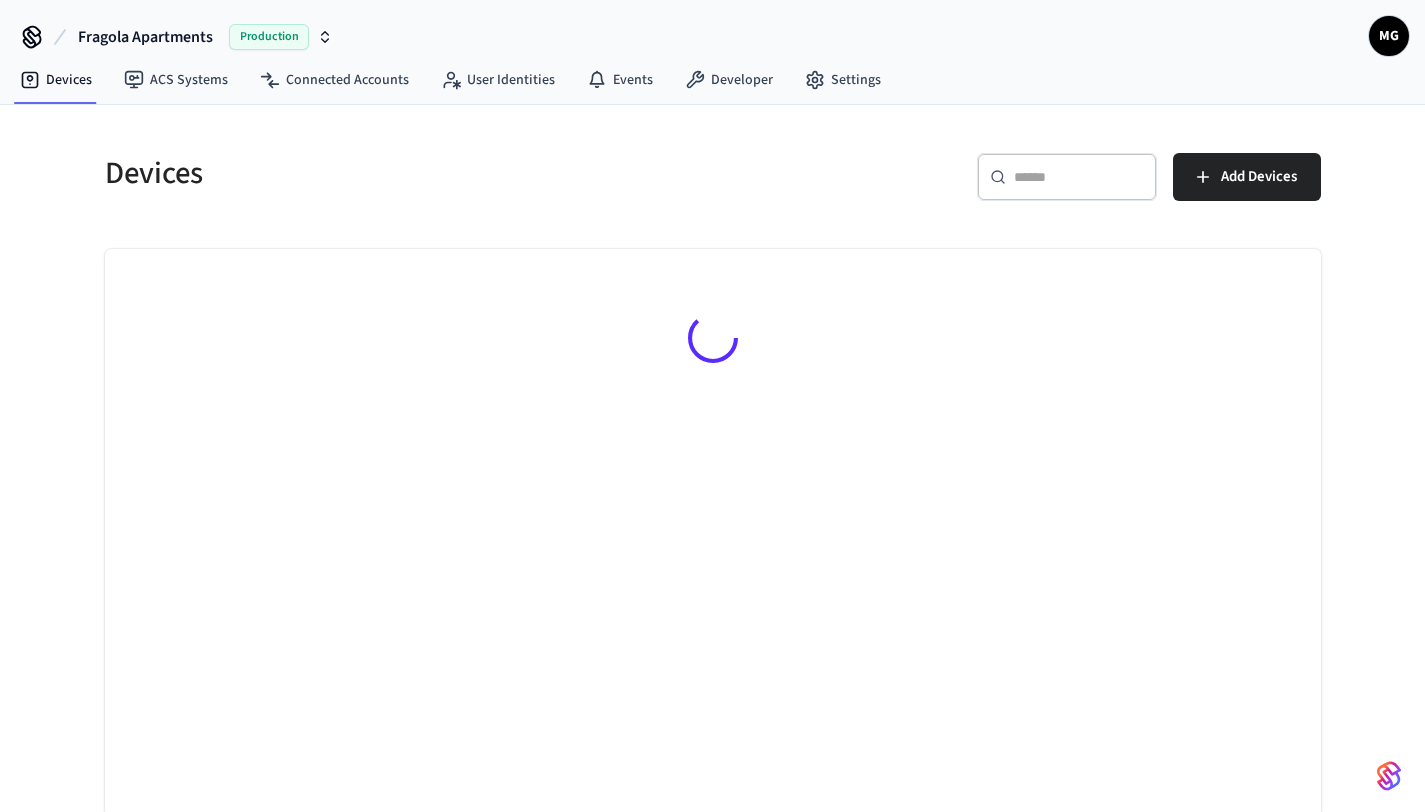 scroll, scrollTop: 0, scrollLeft: 0, axis: both 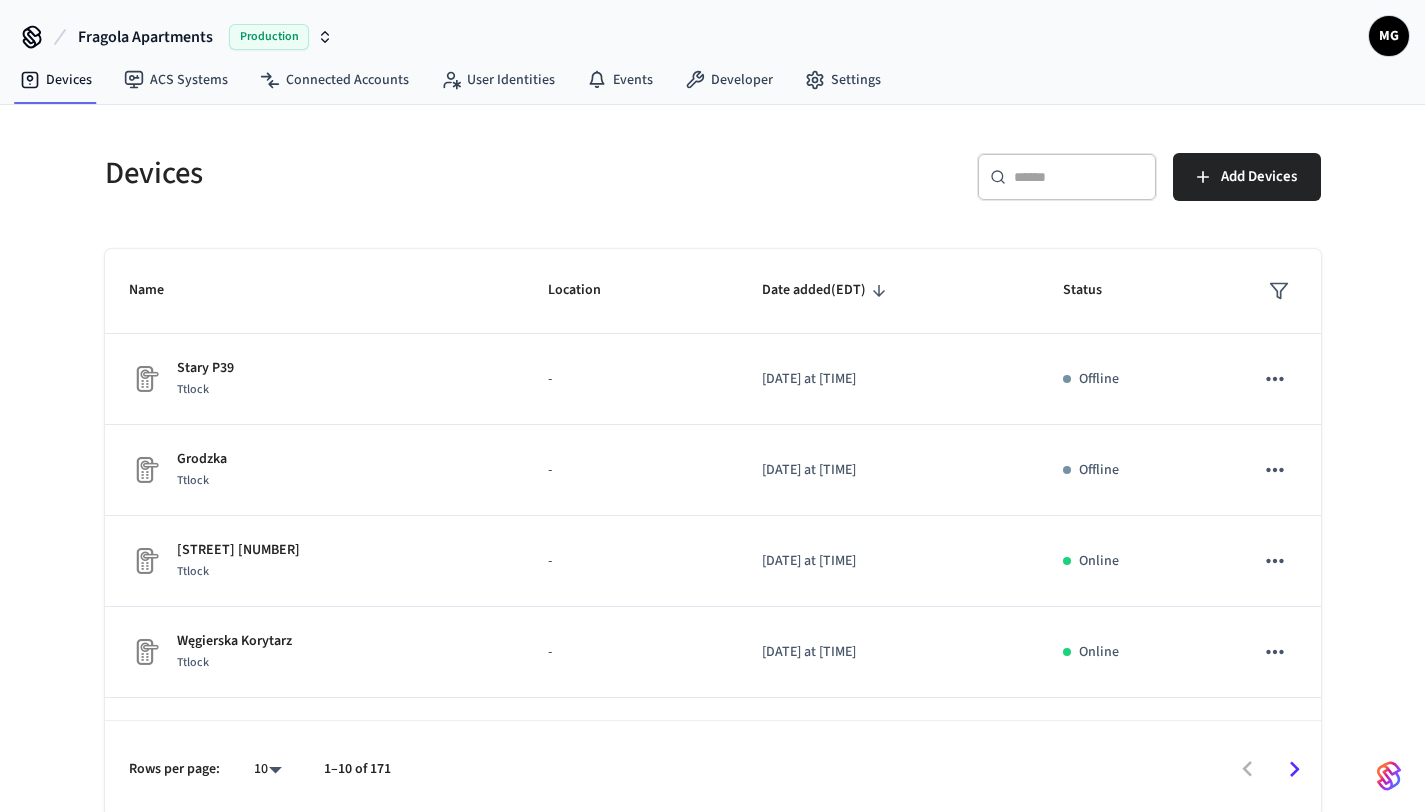 click on "​ ​" at bounding box center (1067, 177) 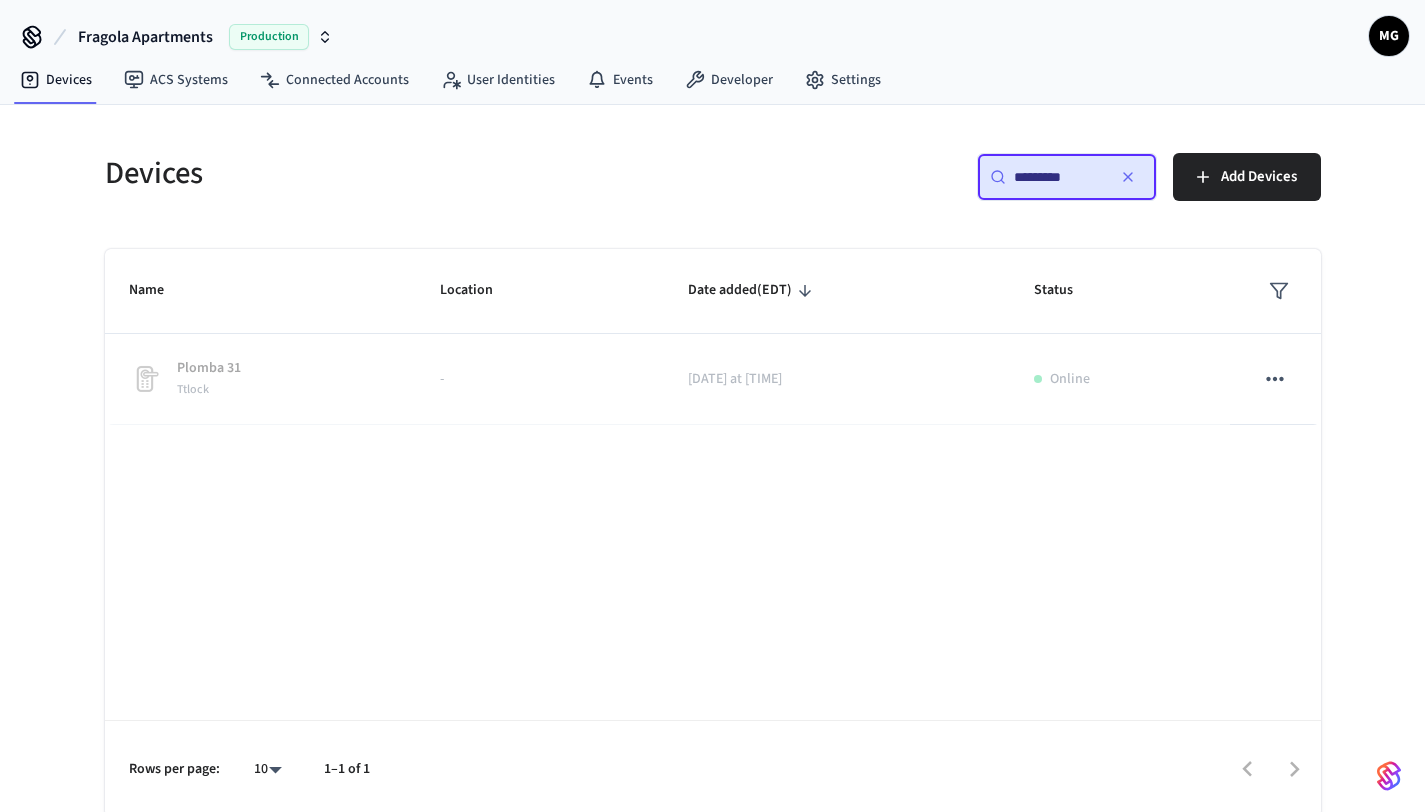 click on "*********" at bounding box center [1059, 177] 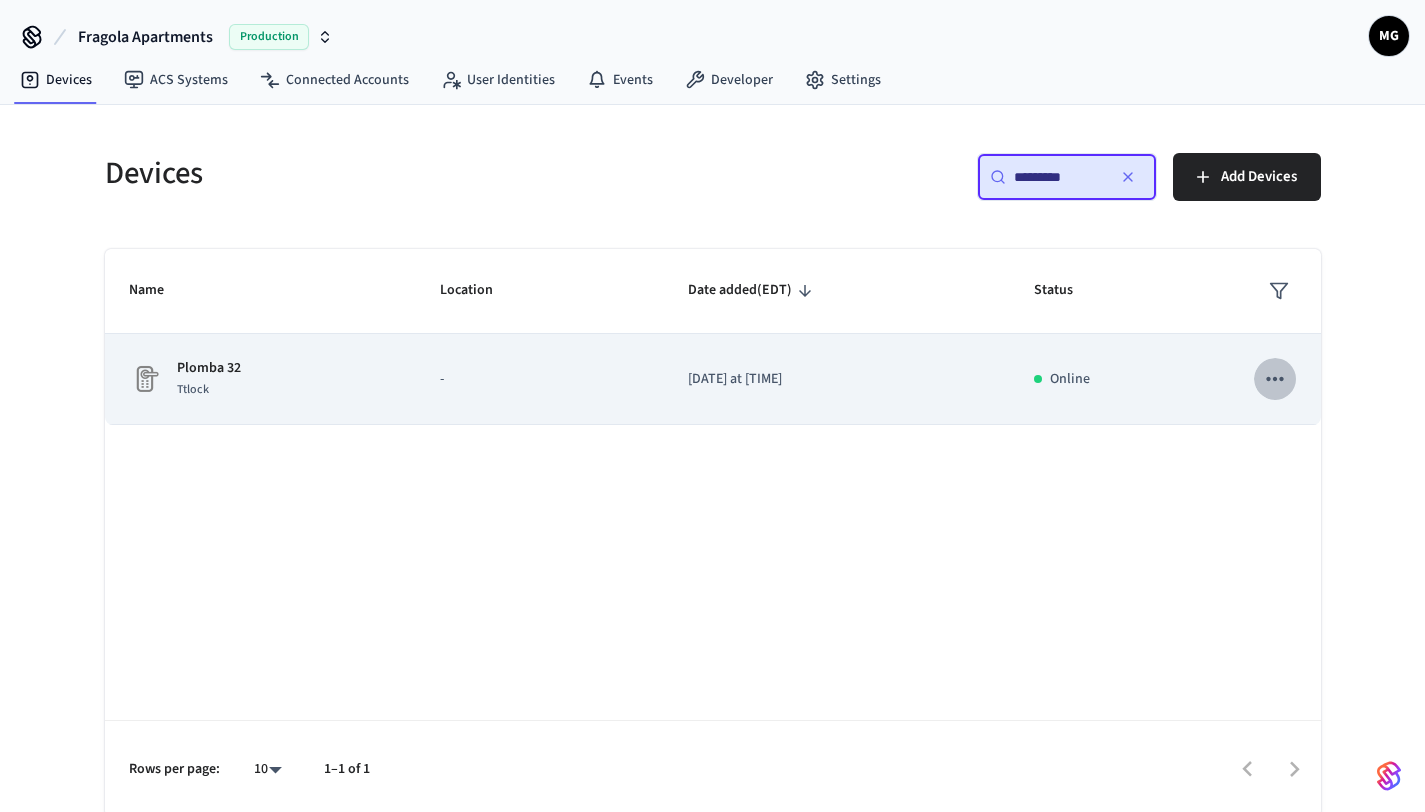 click 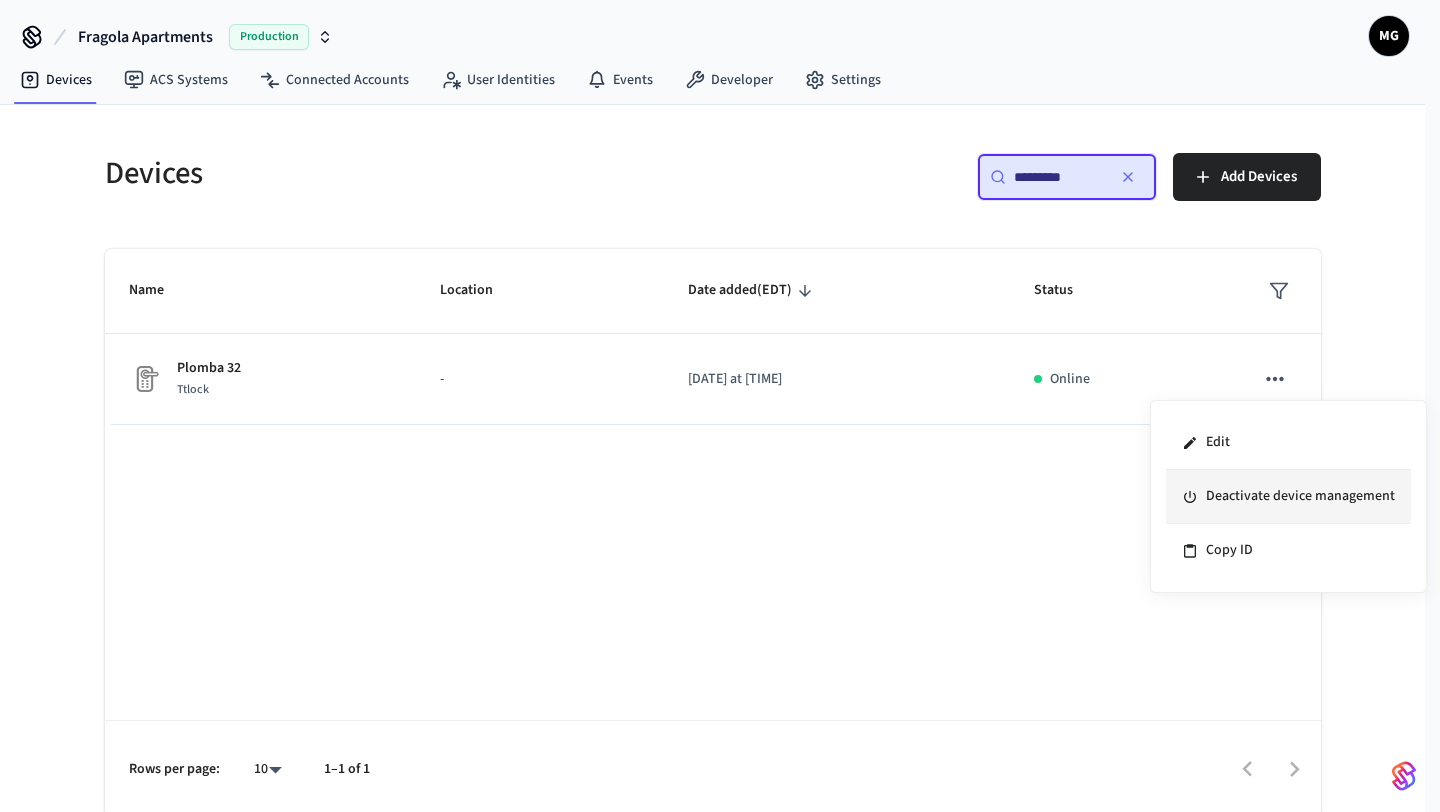 click on "Deactivate device management" at bounding box center (1288, 497) 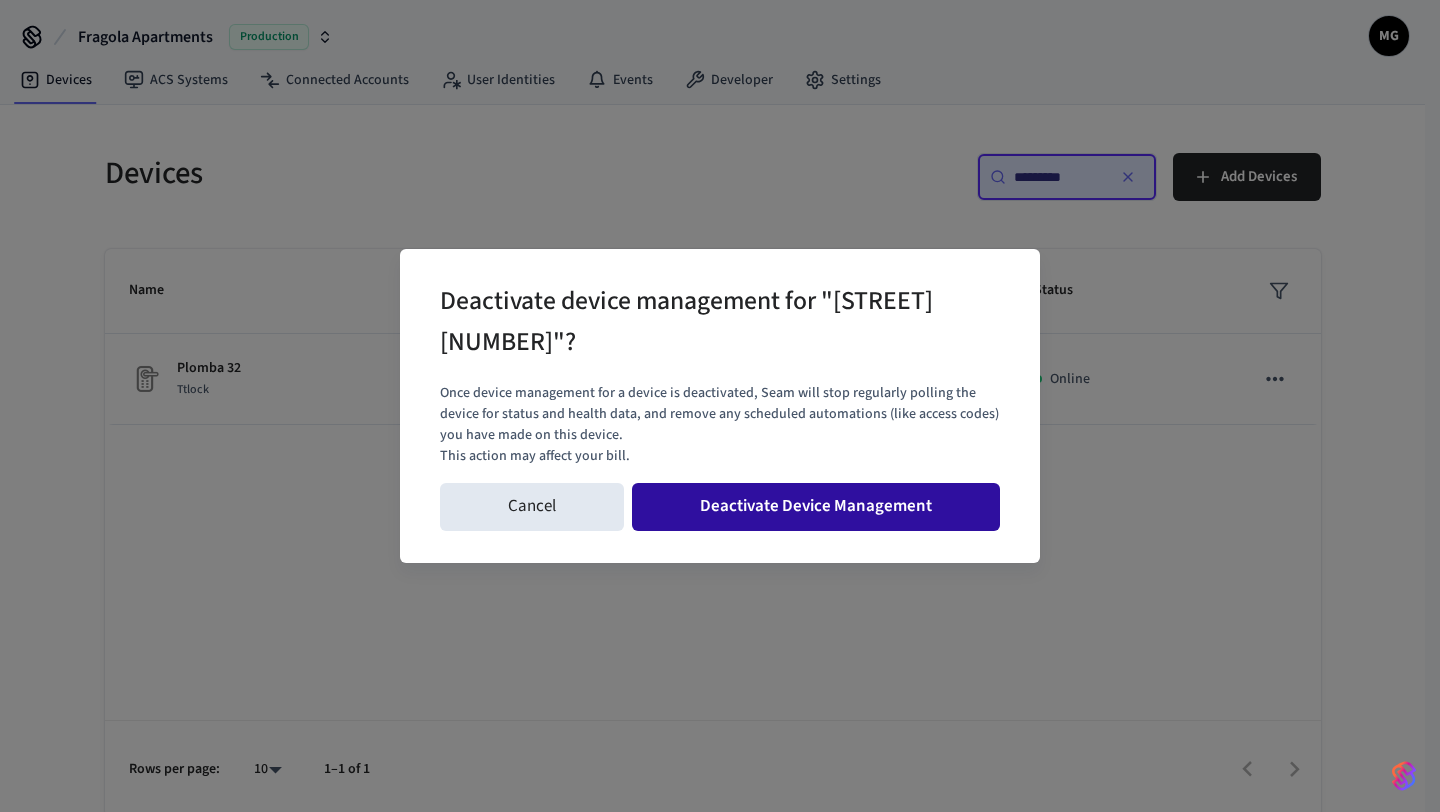 click on "Deactivate Device Management" at bounding box center [816, 507] 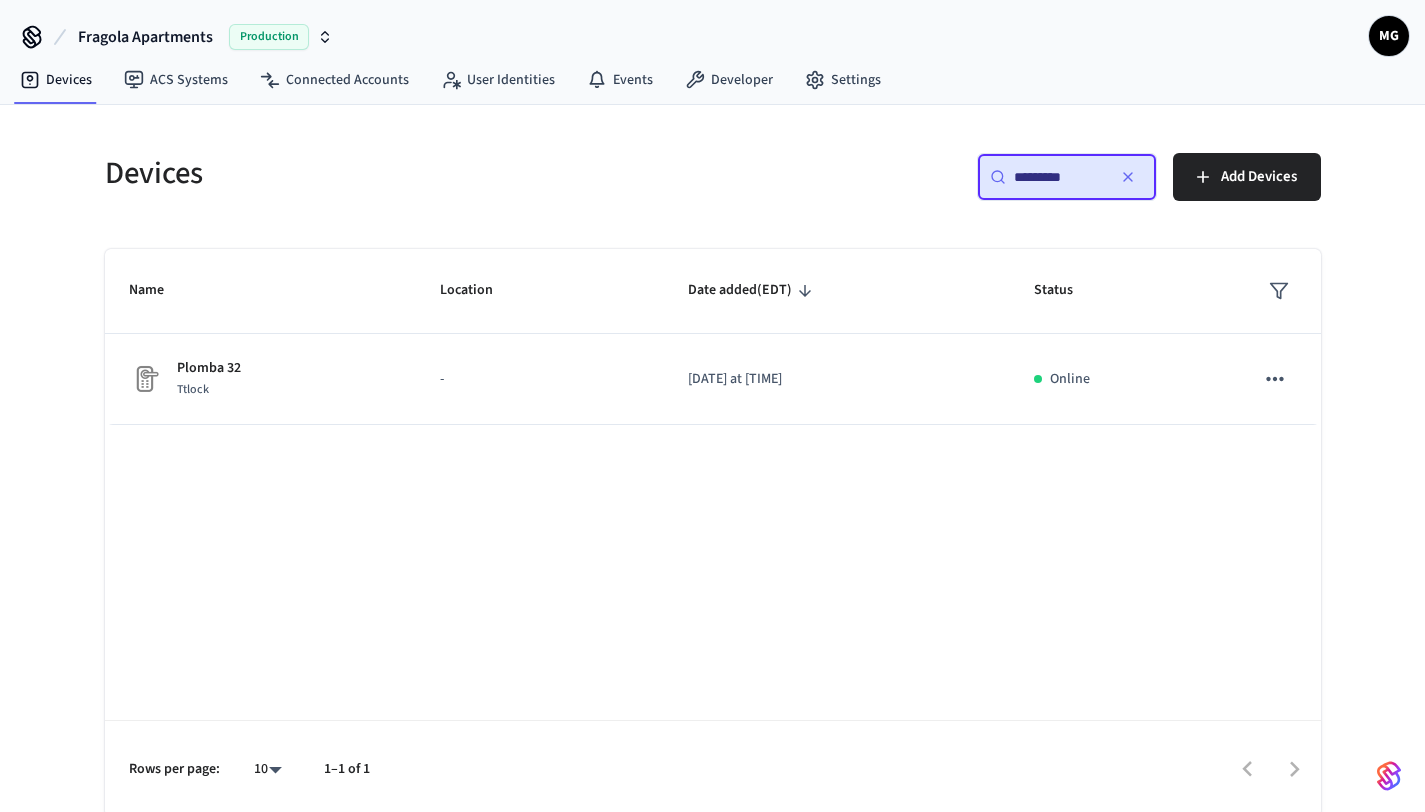 click on "*********" at bounding box center [1059, 177] 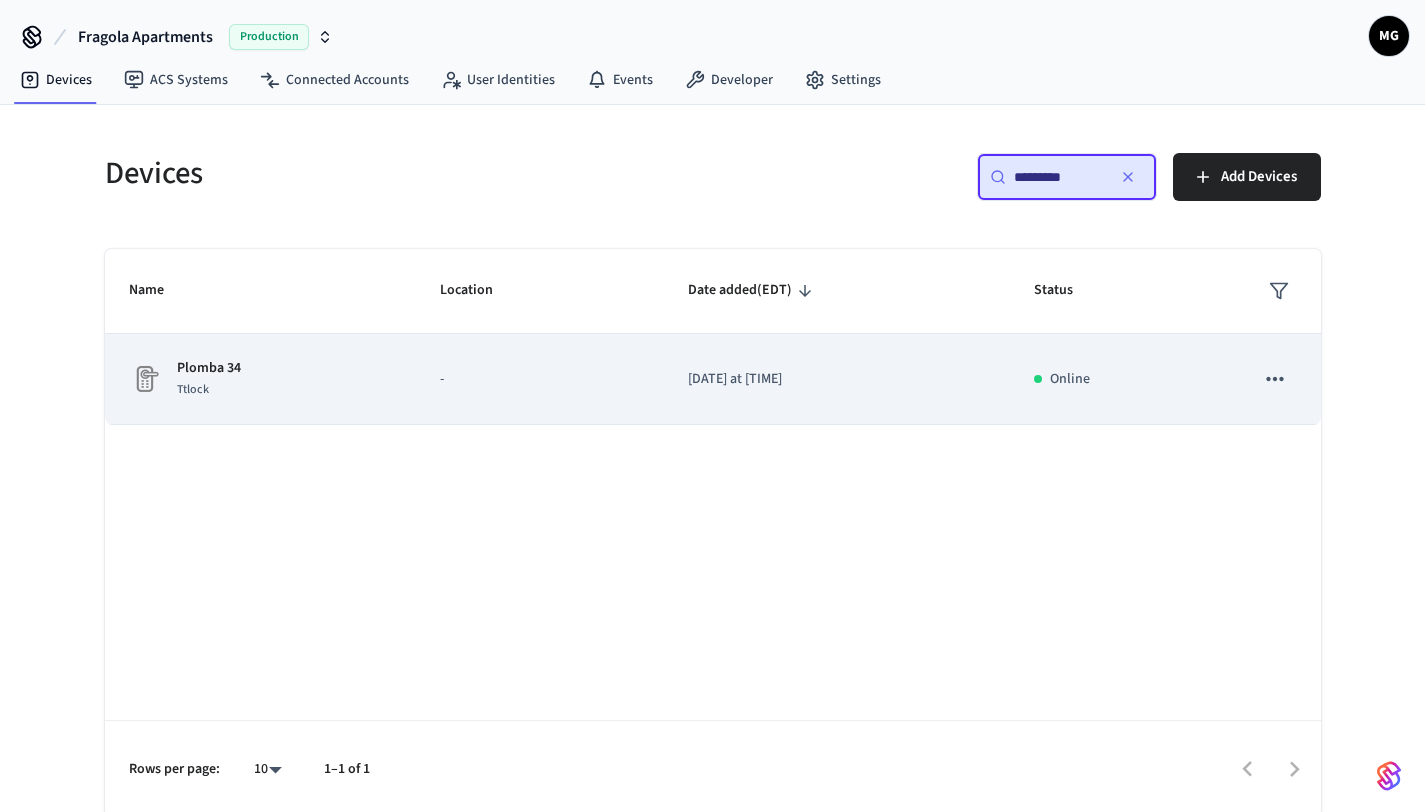 click 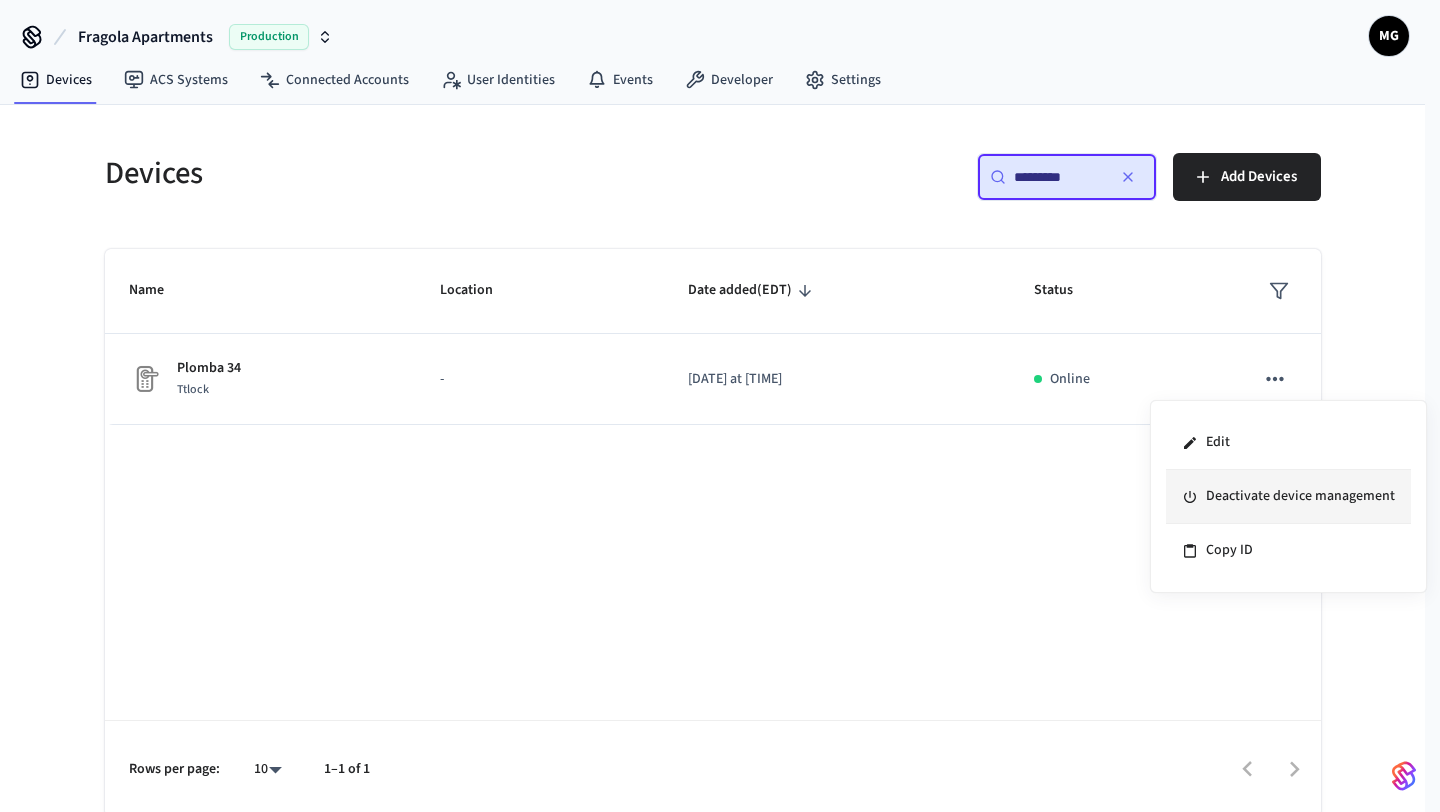 click on "Deactivate device management" at bounding box center [1288, 497] 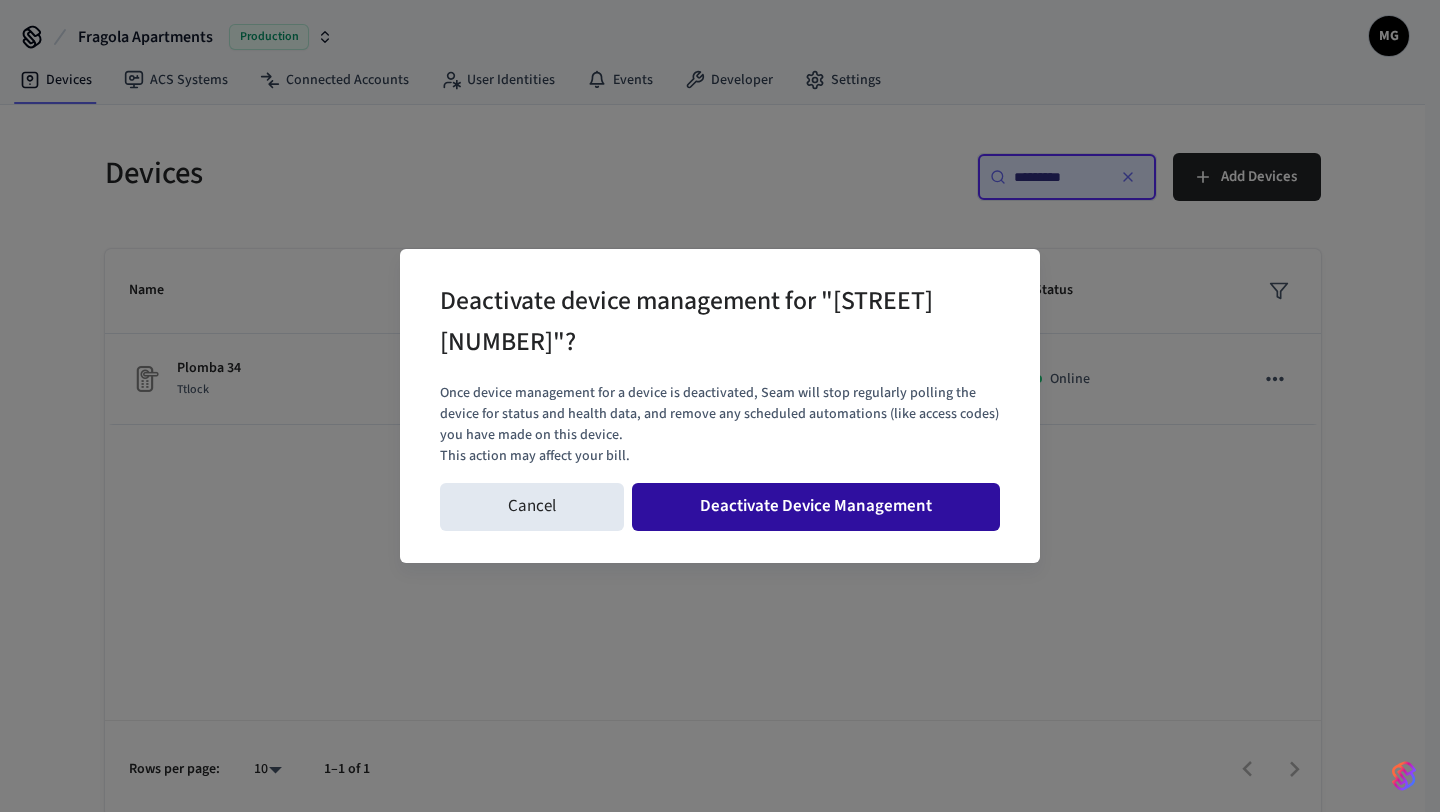 click on "Deactivate Device Management" at bounding box center [816, 507] 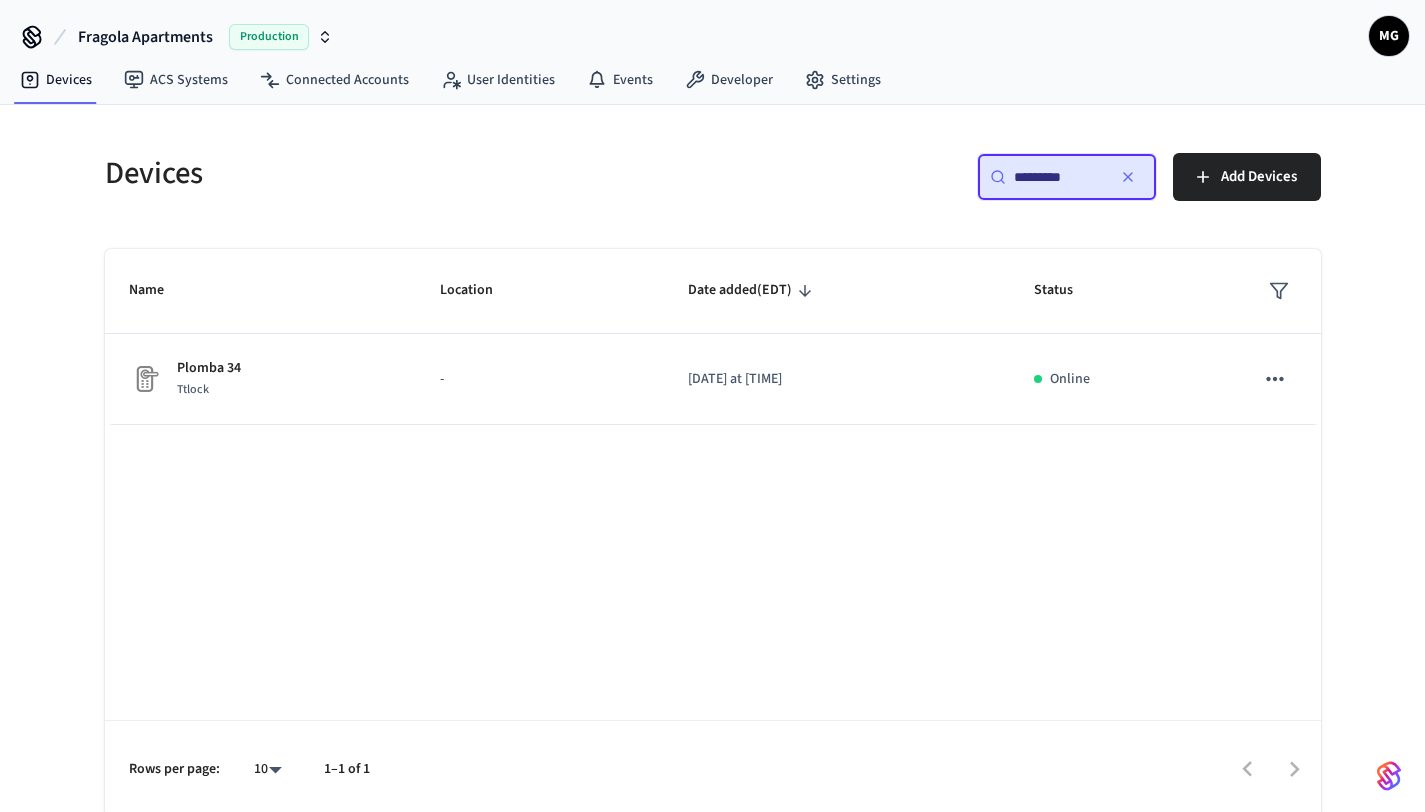 click on "*********" at bounding box center (1059, 177) 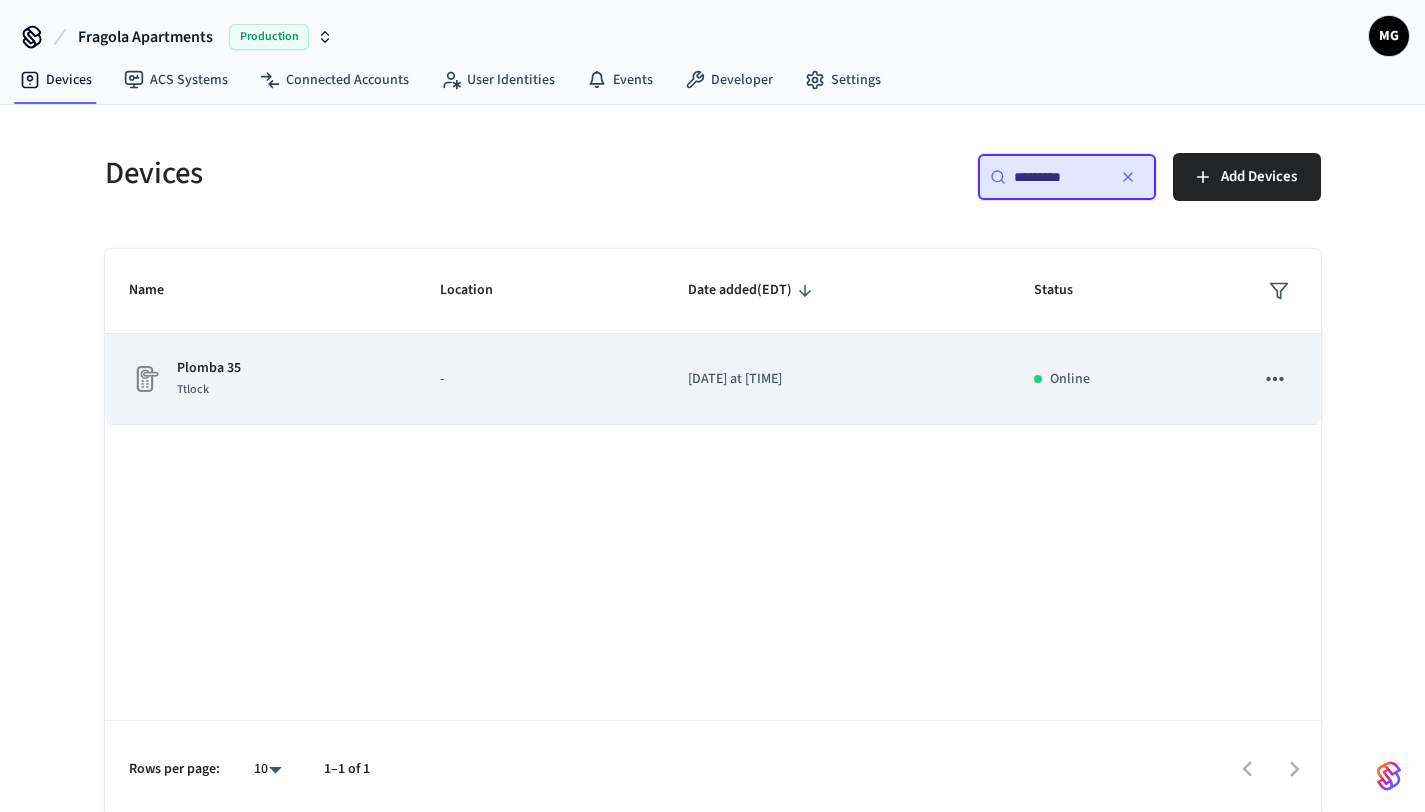 click 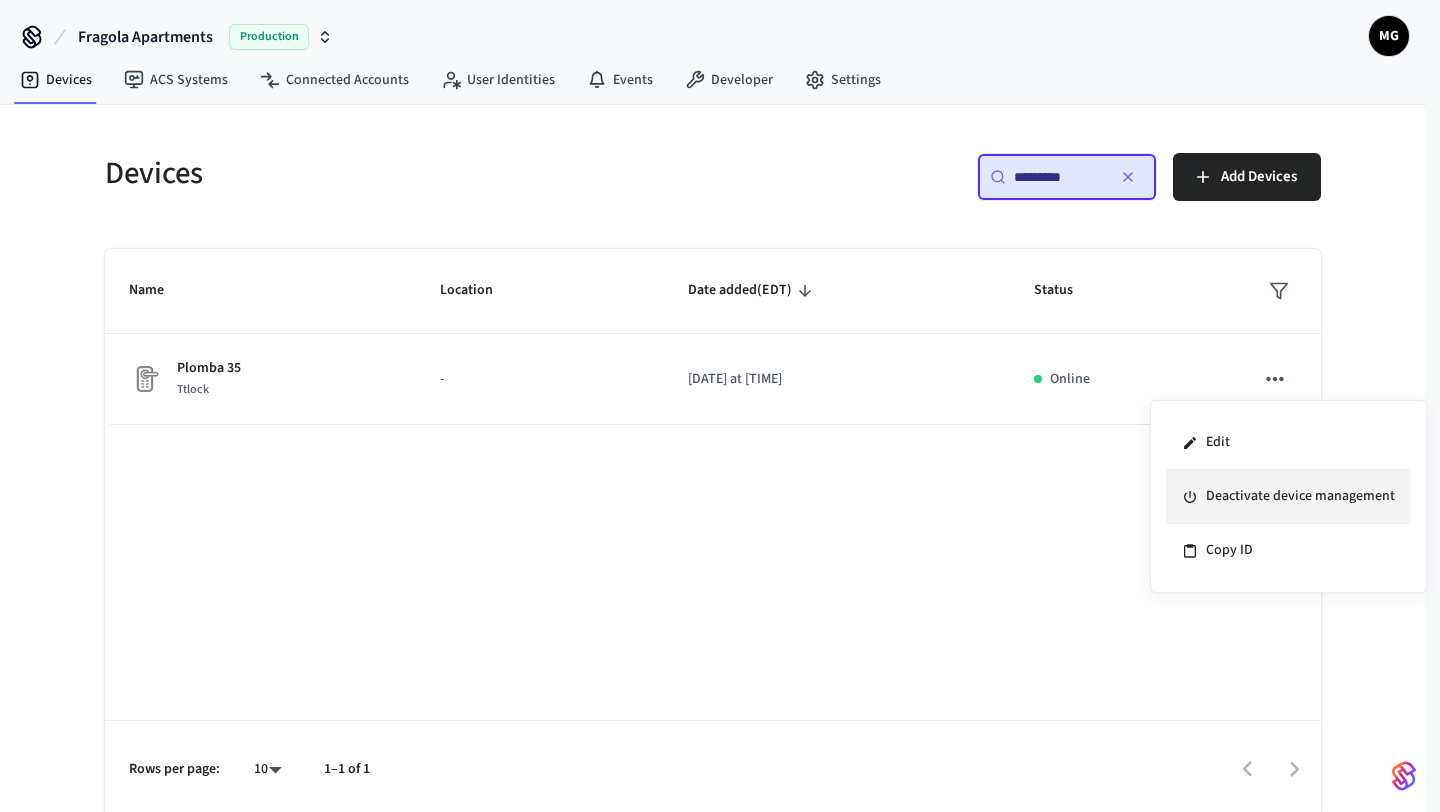 click on "Deactivate device management" at bounding box center [1288, 497] 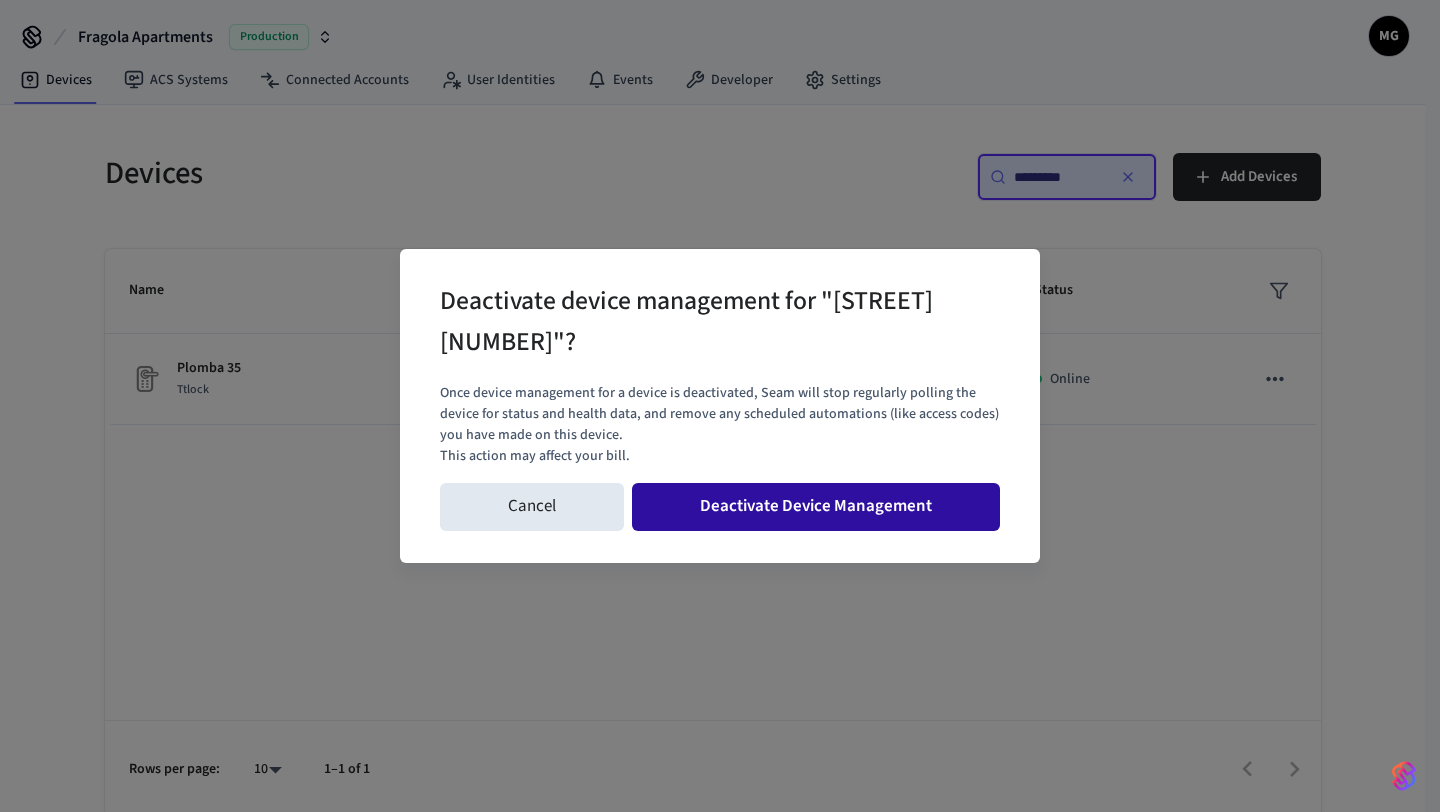 click on "Deactivate Device Management" at bounding box center [816, 507] 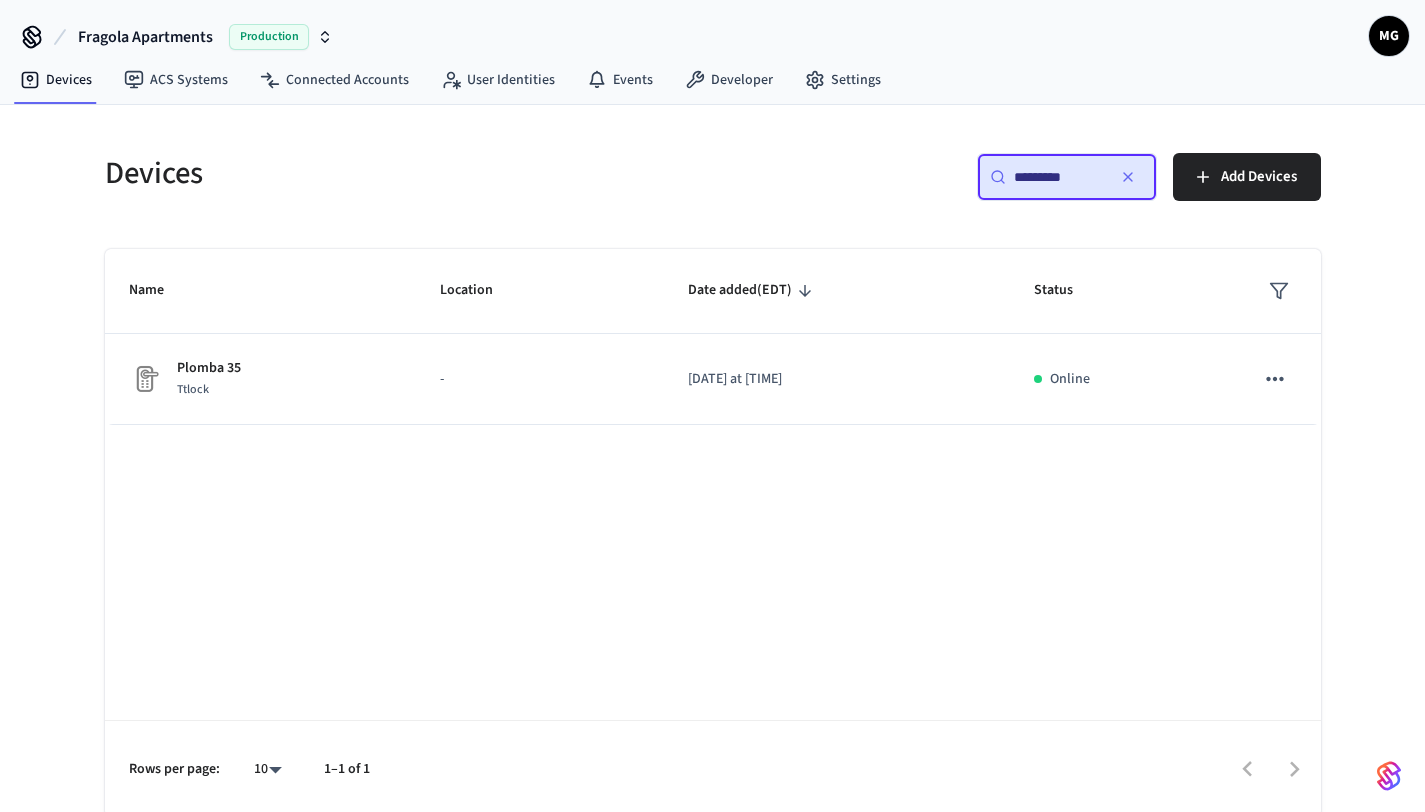 click on "*********" at bounding box center (1059, 177) 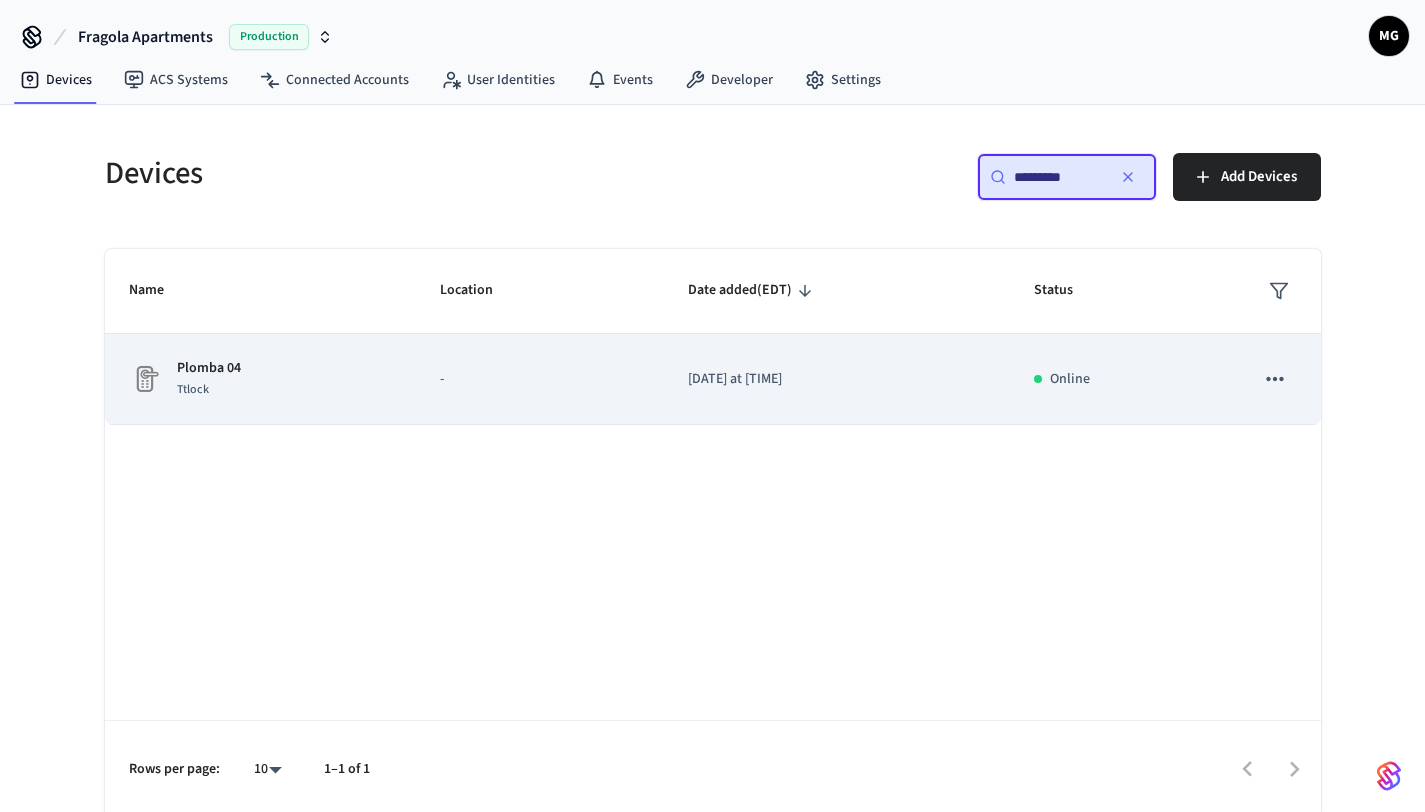 click 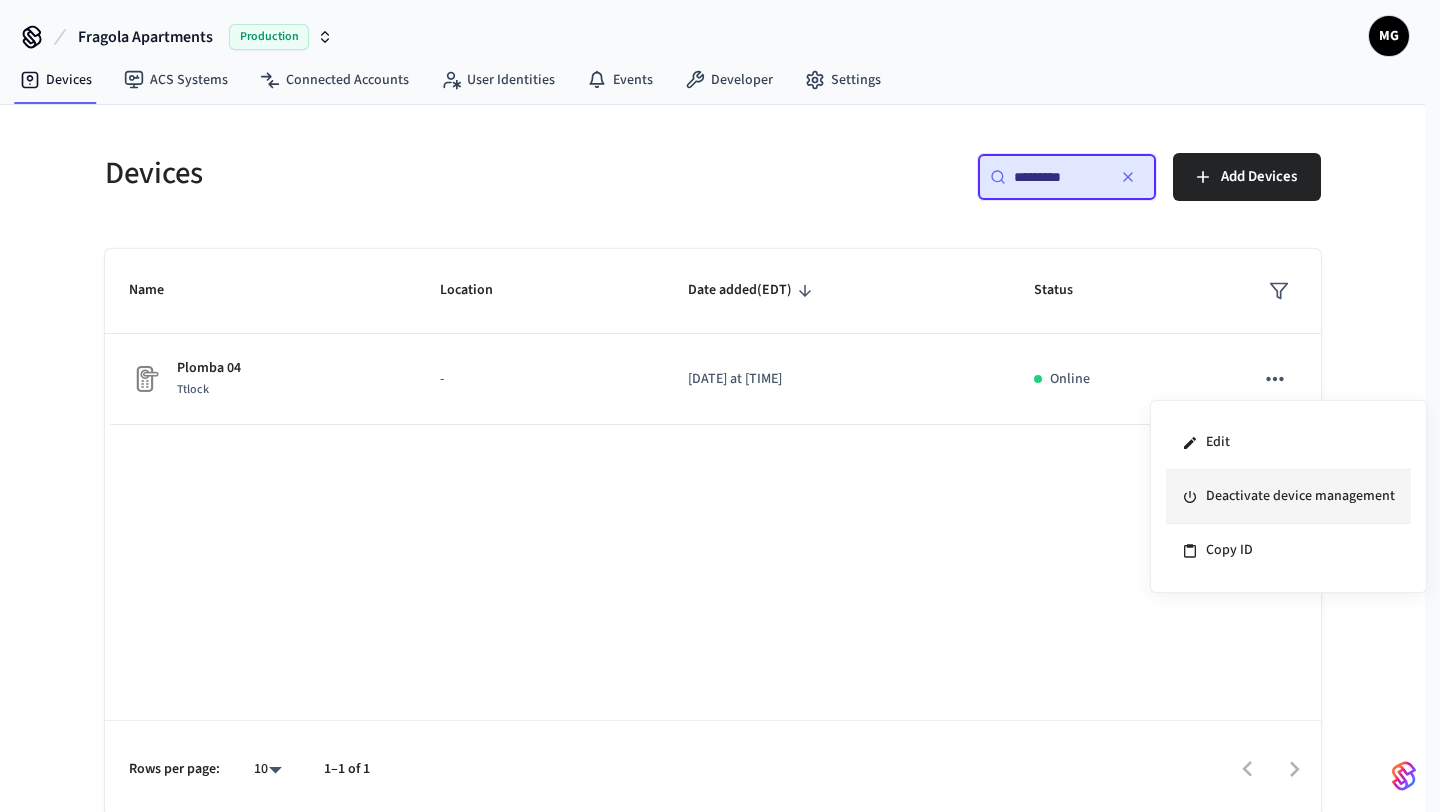 click on "Deactivate device management" at bounding box center [1288, 497] 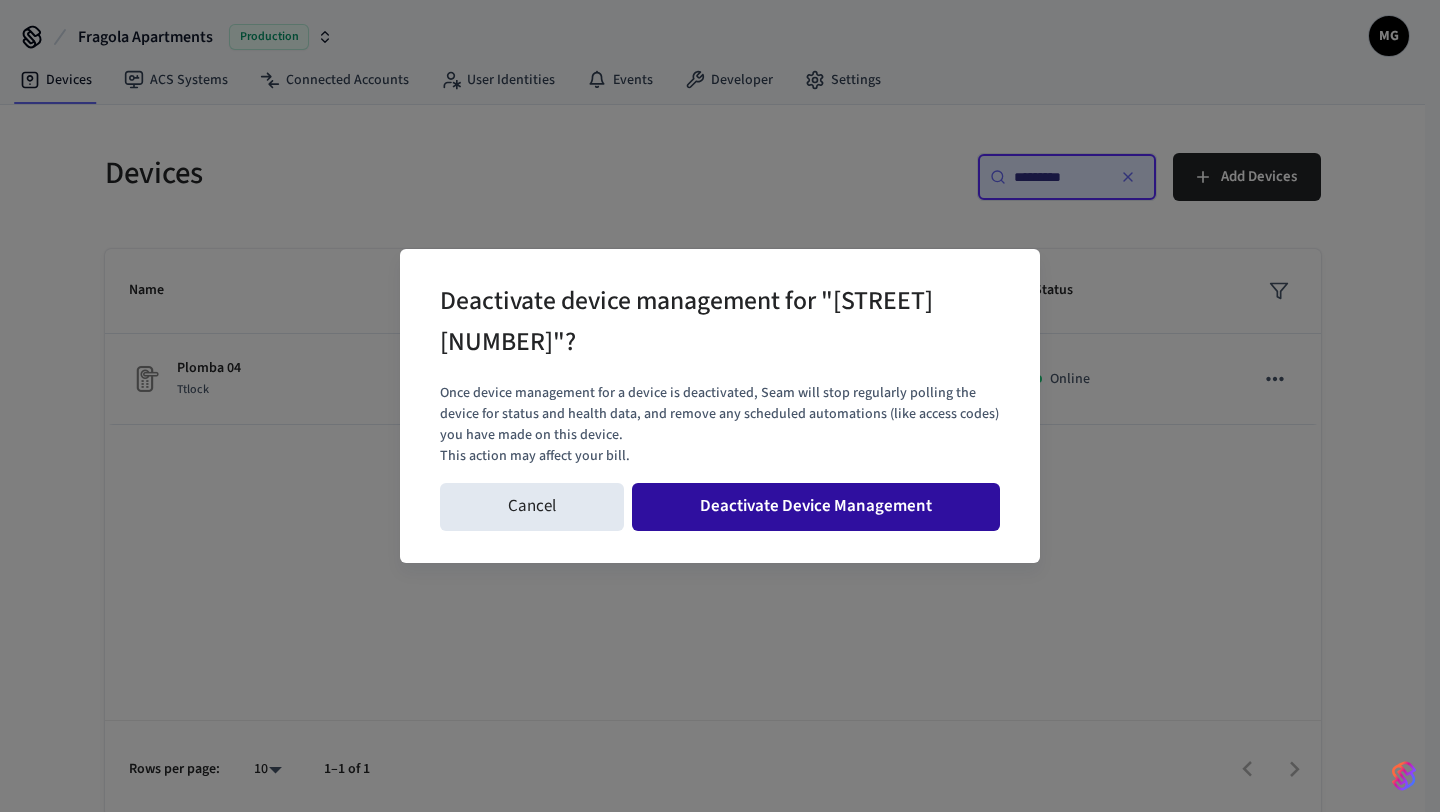 click on "Deactivate Device Management" at bounding box center (816, 507) 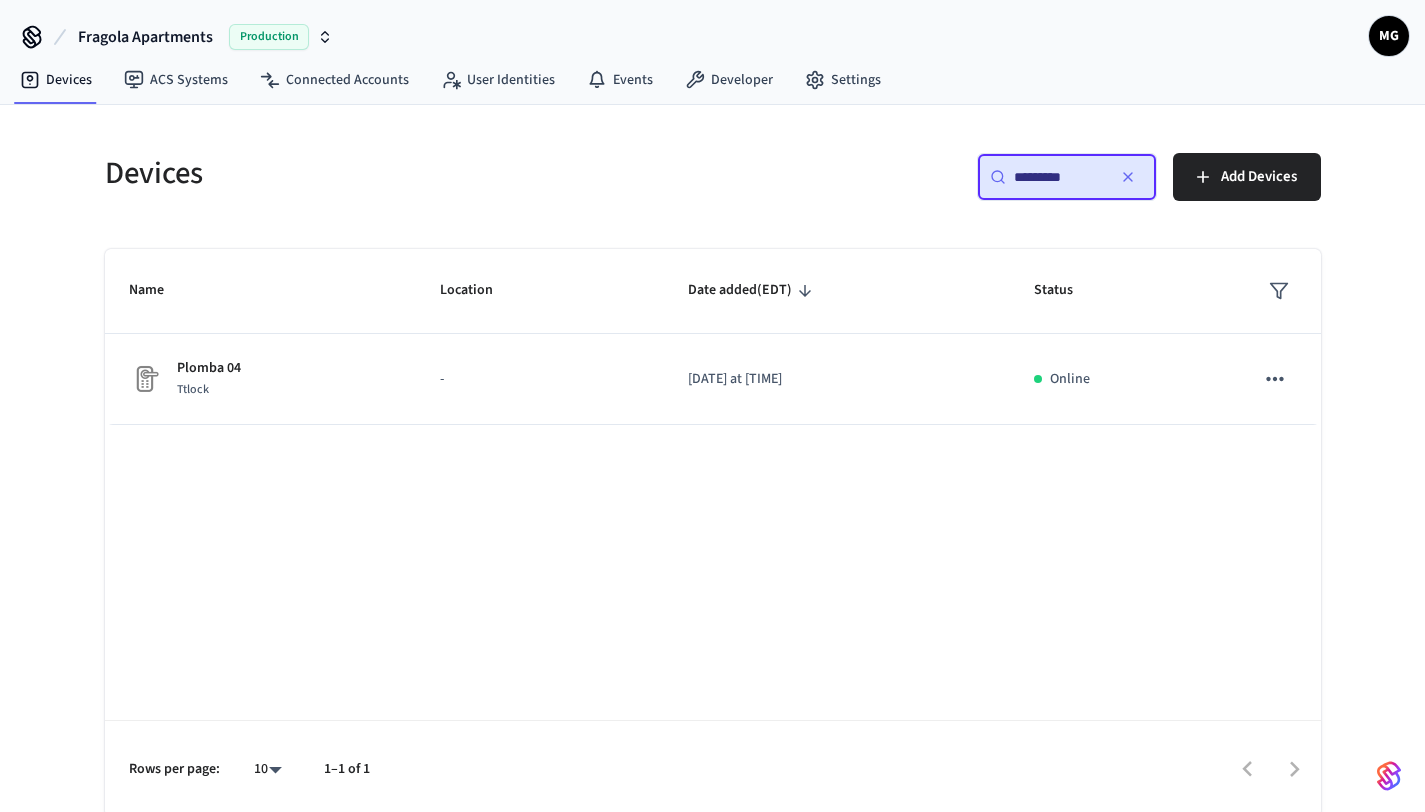 click on "*********" at bounding box center (1059, 177) 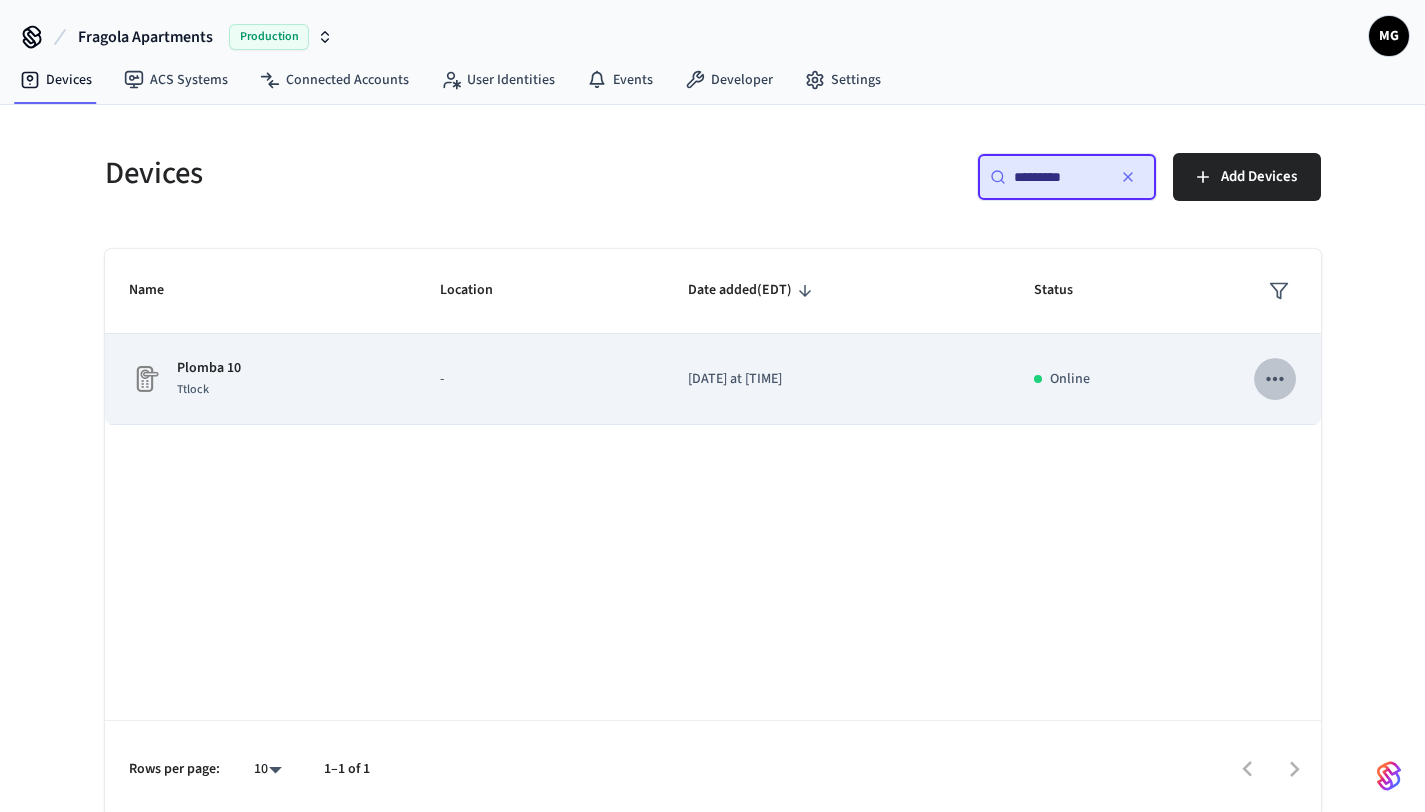 click 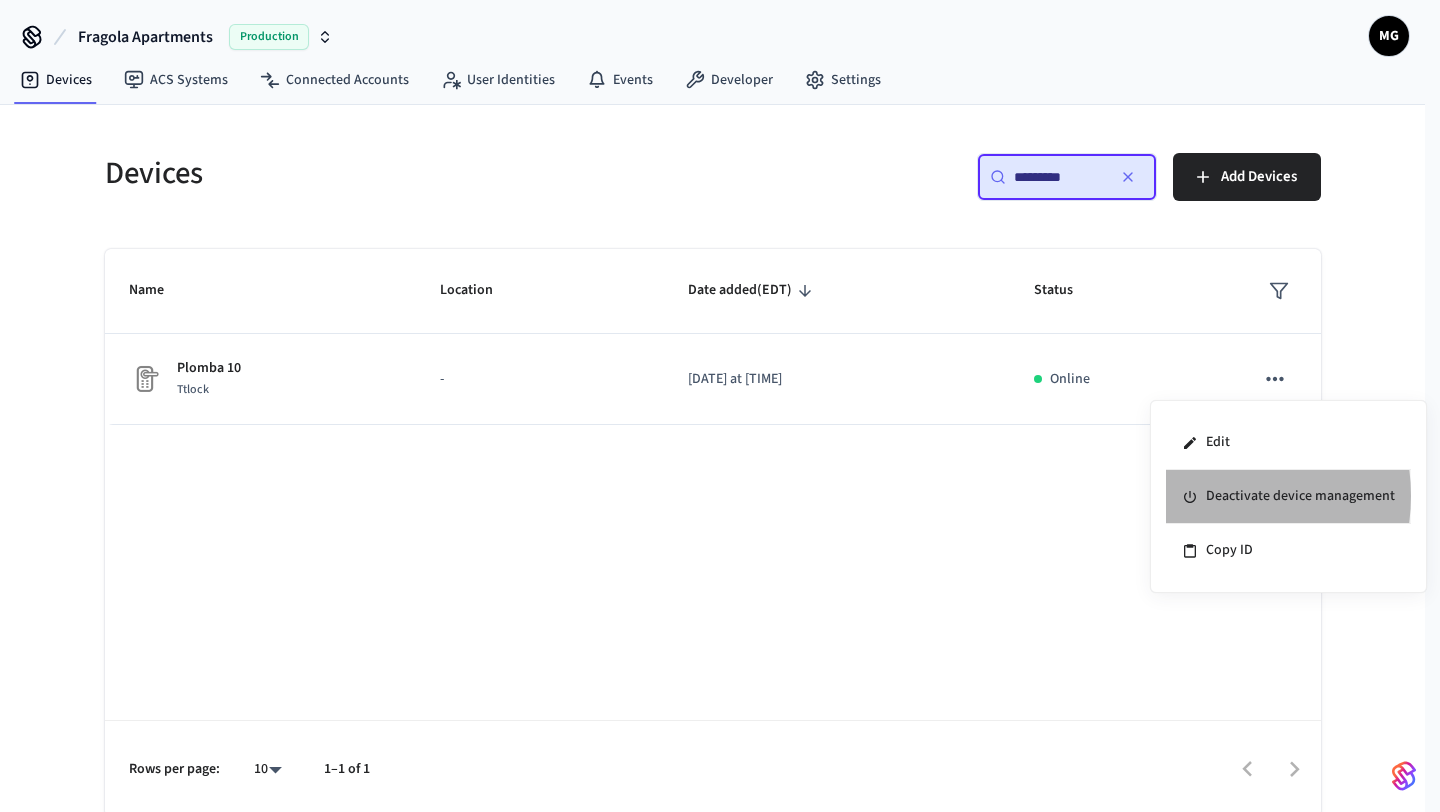 click on "Deactivate device management" at bounding box center [1288, 497] 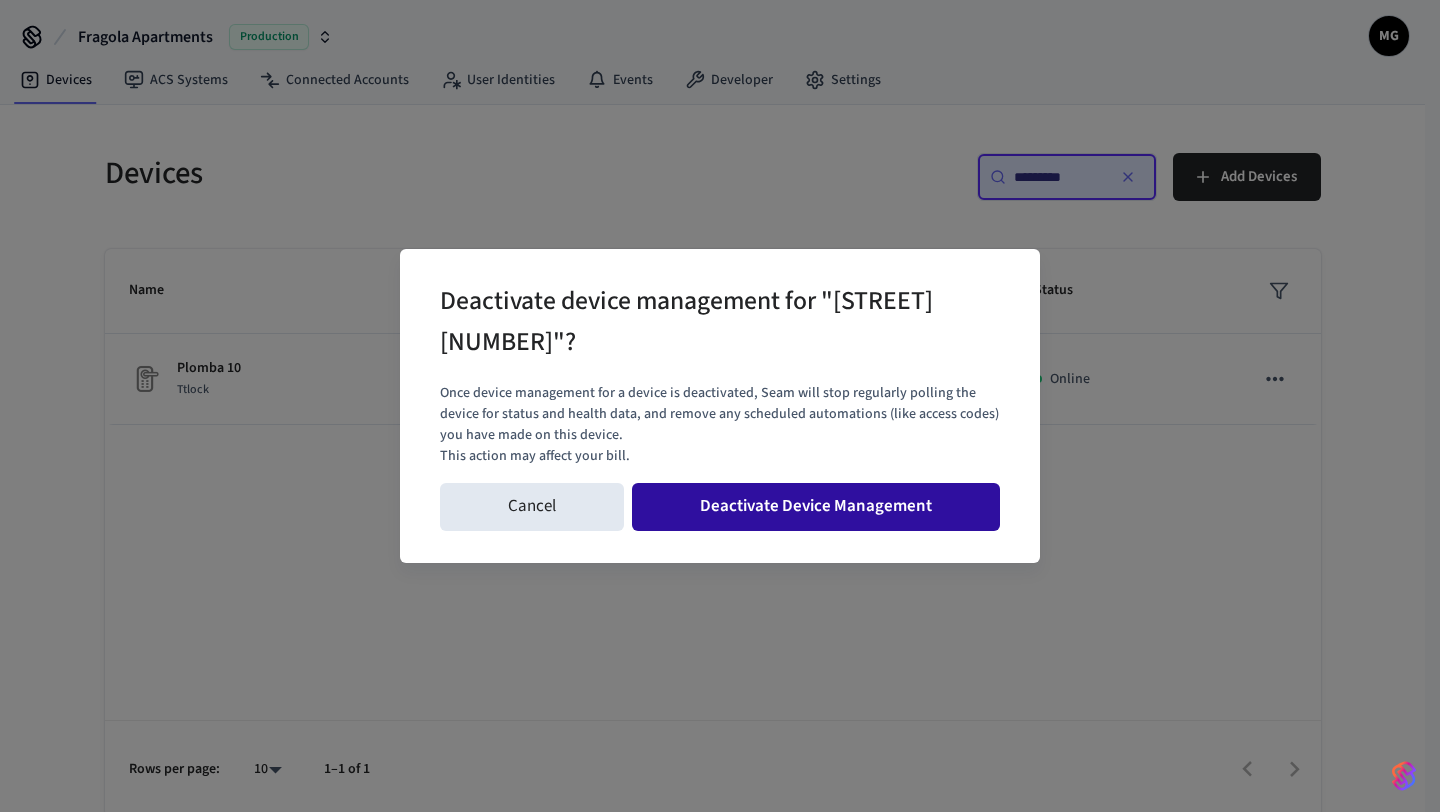 click on "Deactivate Device Management" at bounding box center [816, 507] 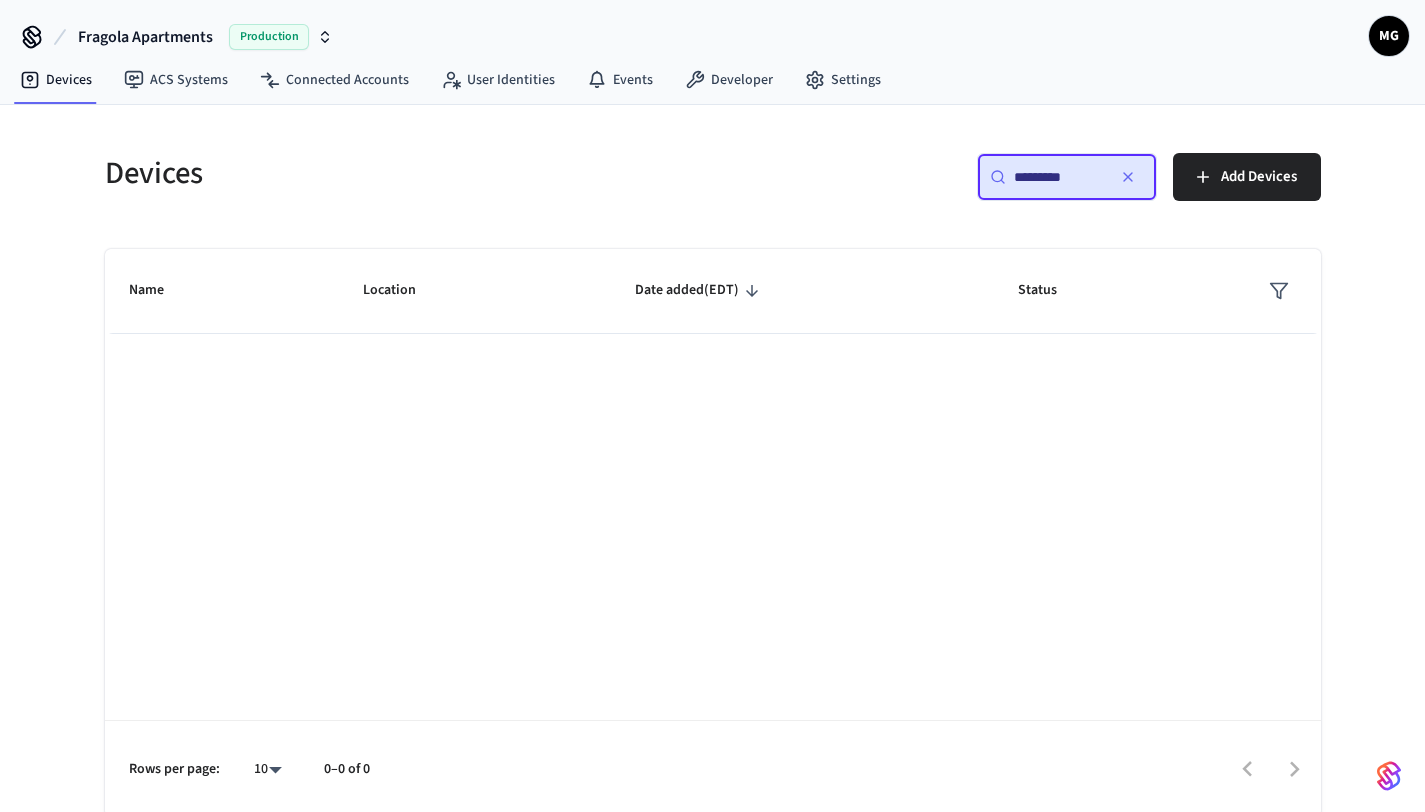 click on "*********" at bounding box center [1059, 177] 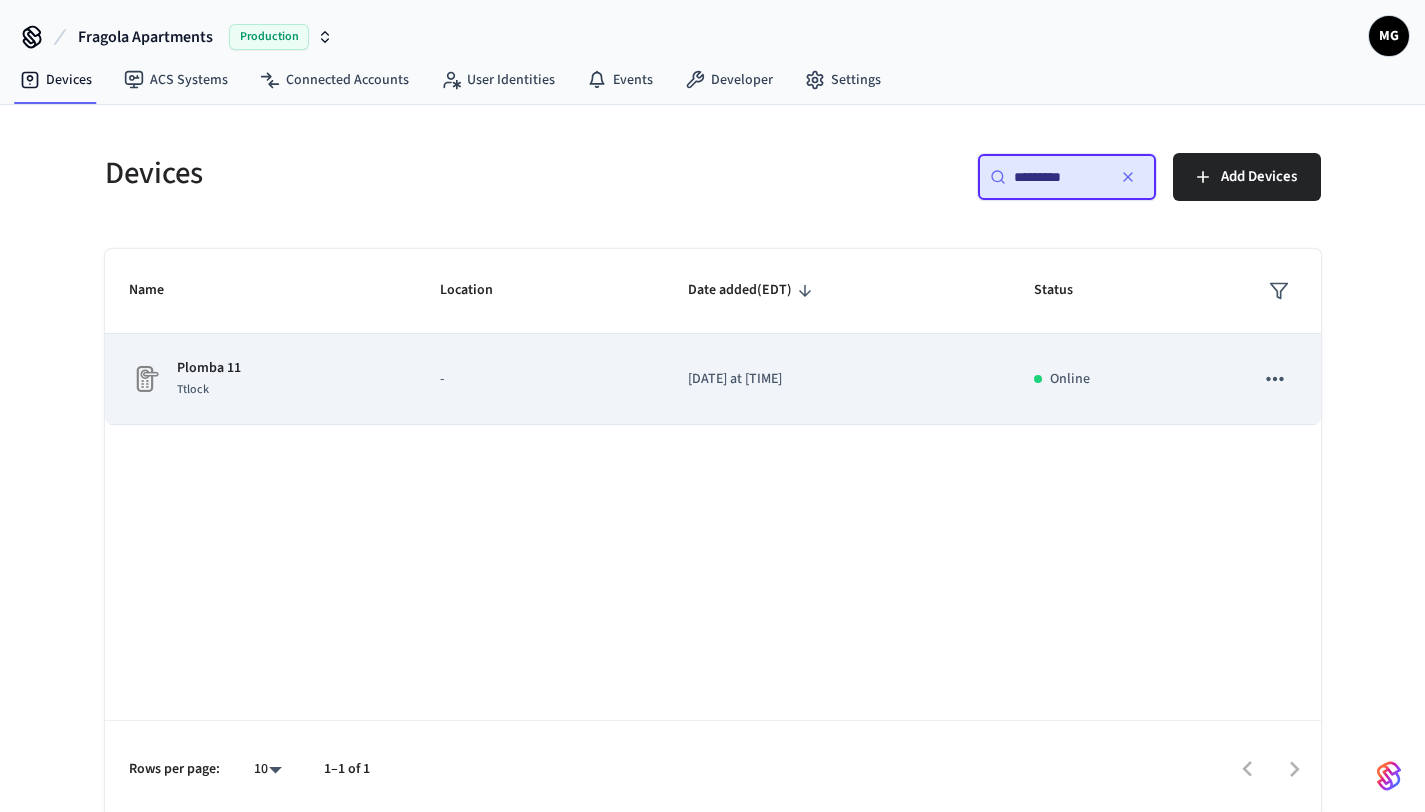 click 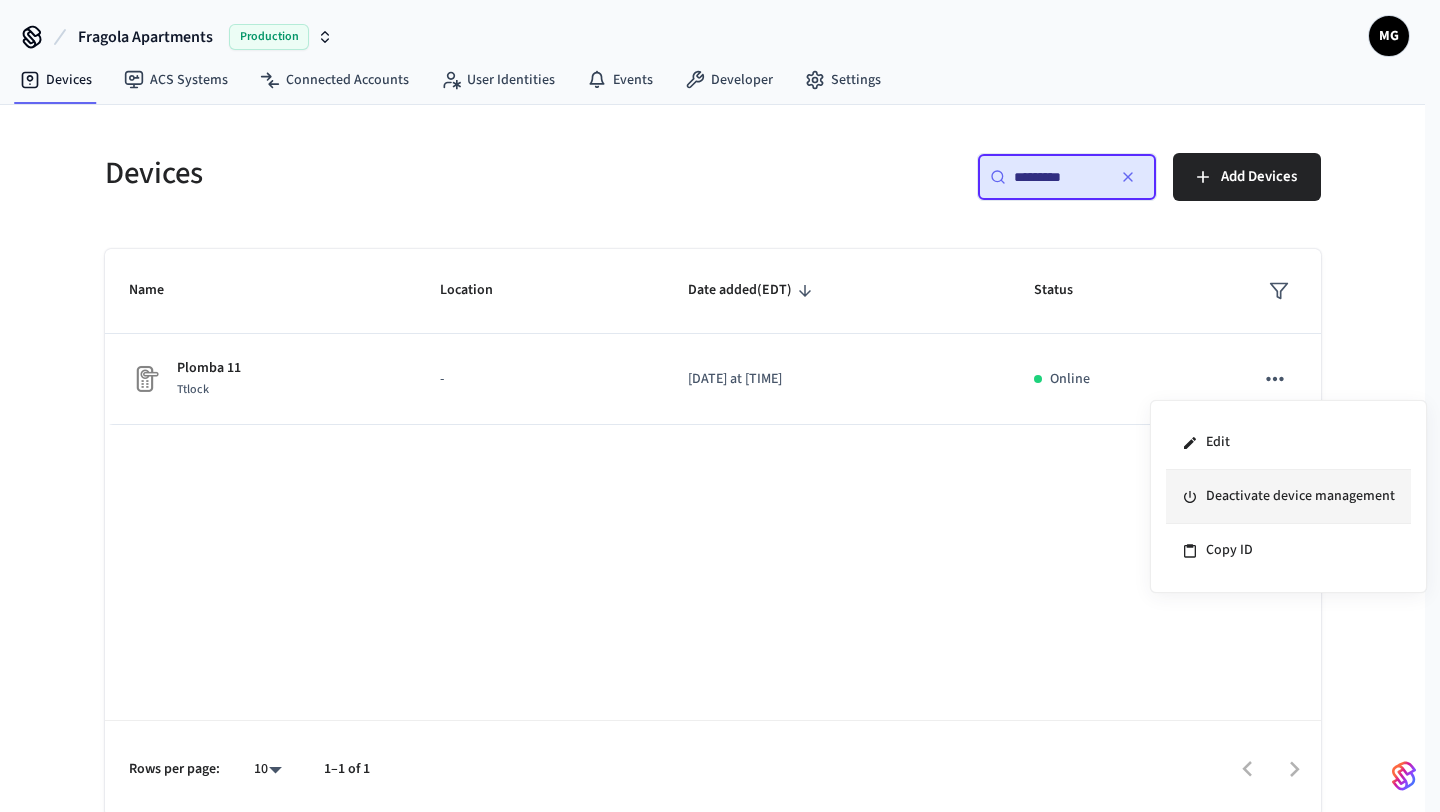 click on "Deactivate device management" at bounding box center [1288, 497] 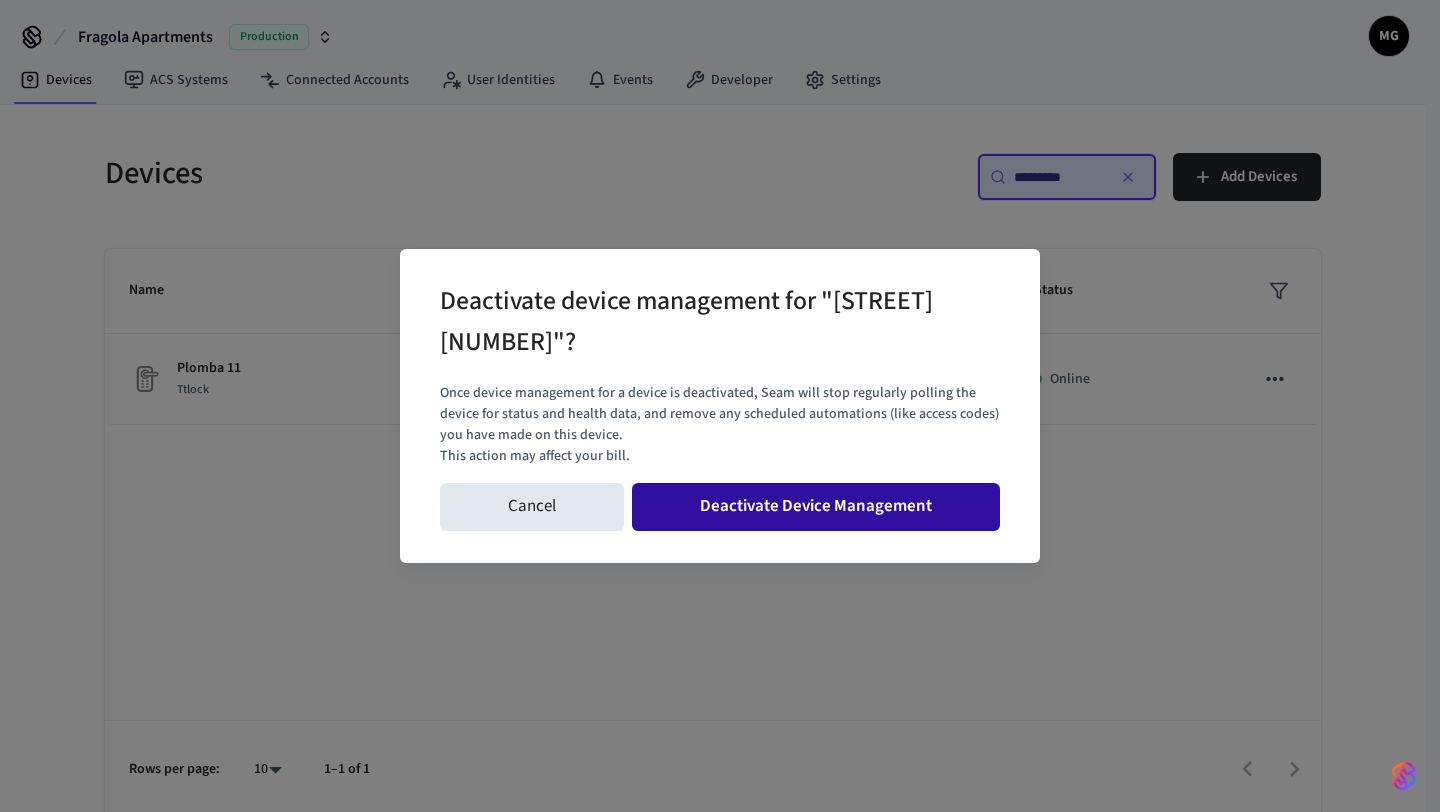 click on "Deactivate Device Management" at bounding box center [816, 507] 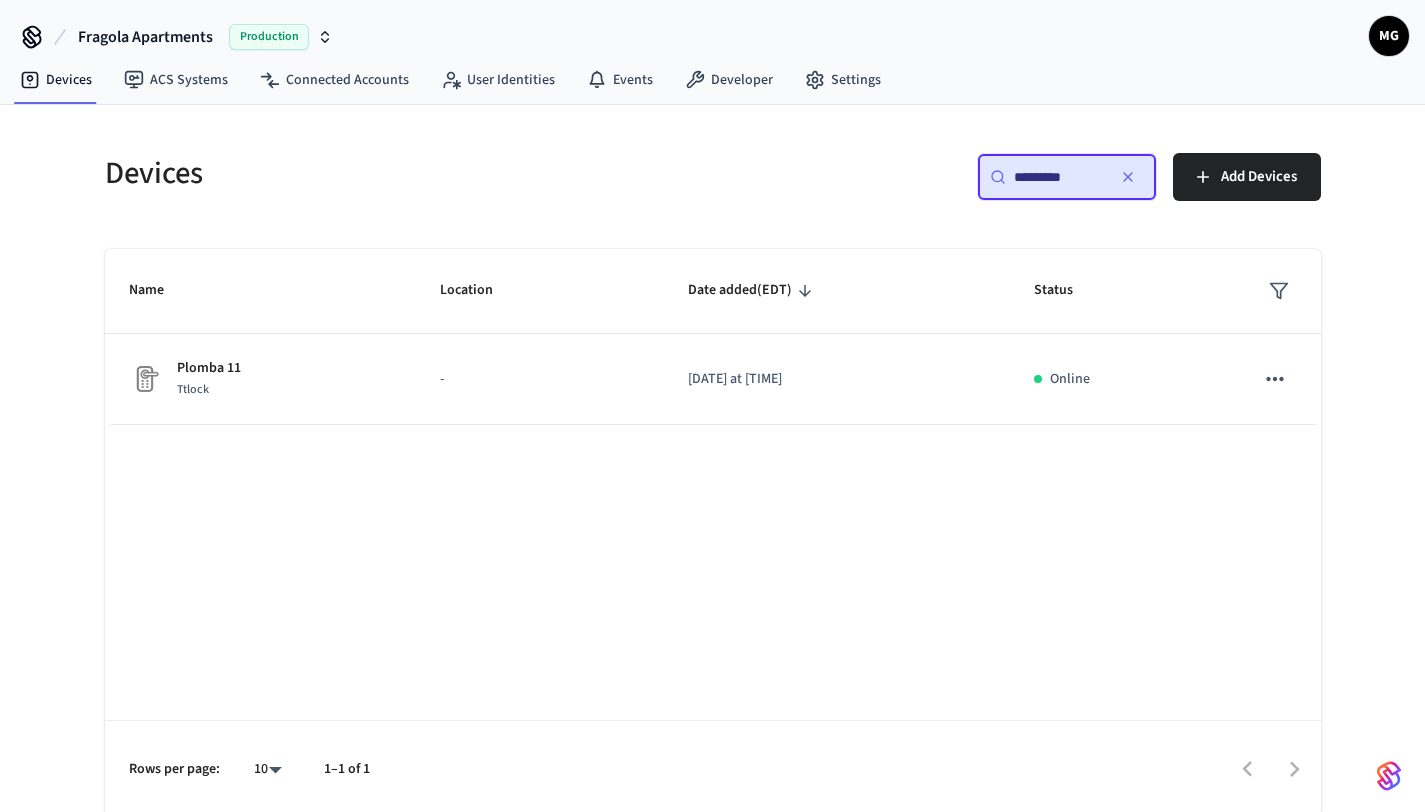 click on "*********" at bounding box center (1059, 177) 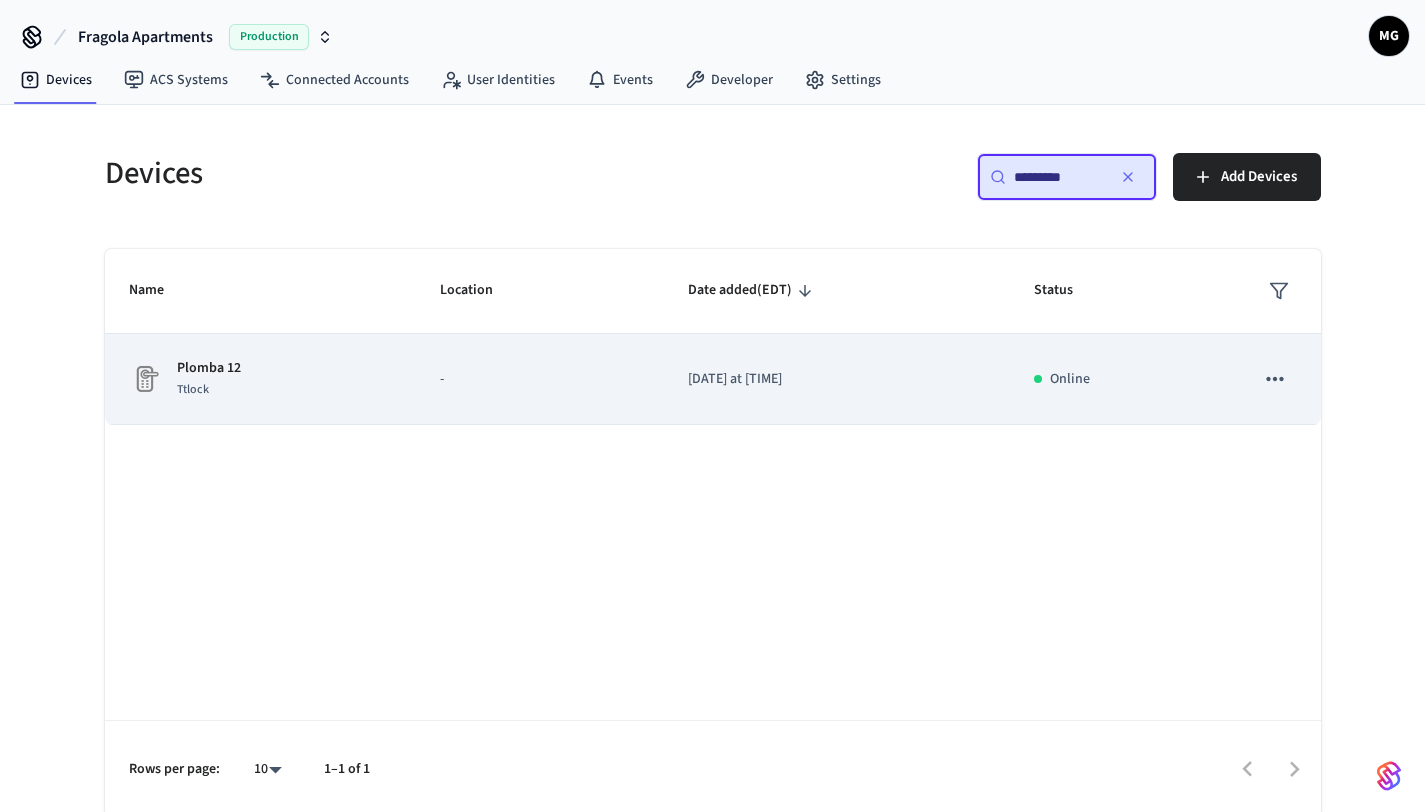 click 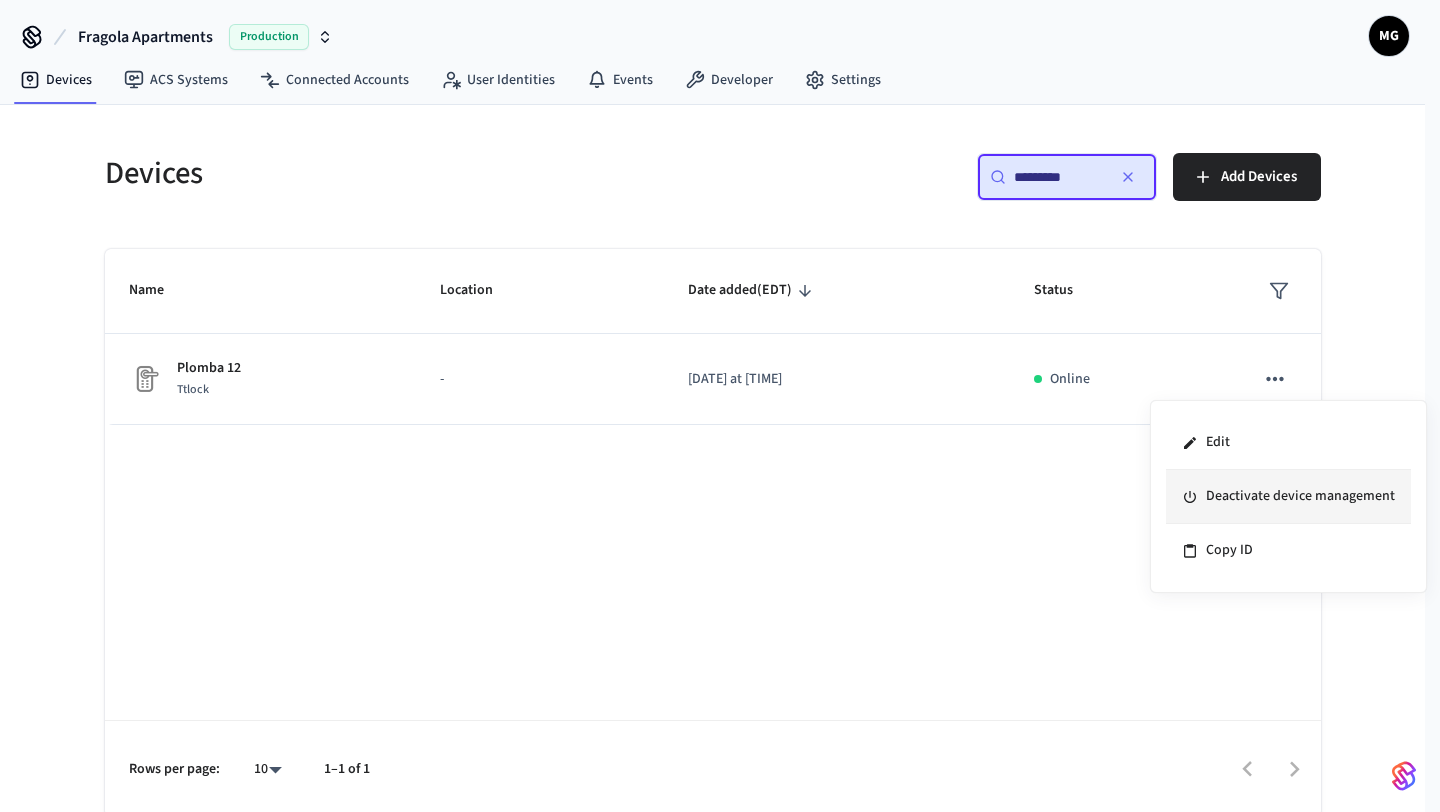 click on "Deactivate device management" at bounding box center (1288, 497) 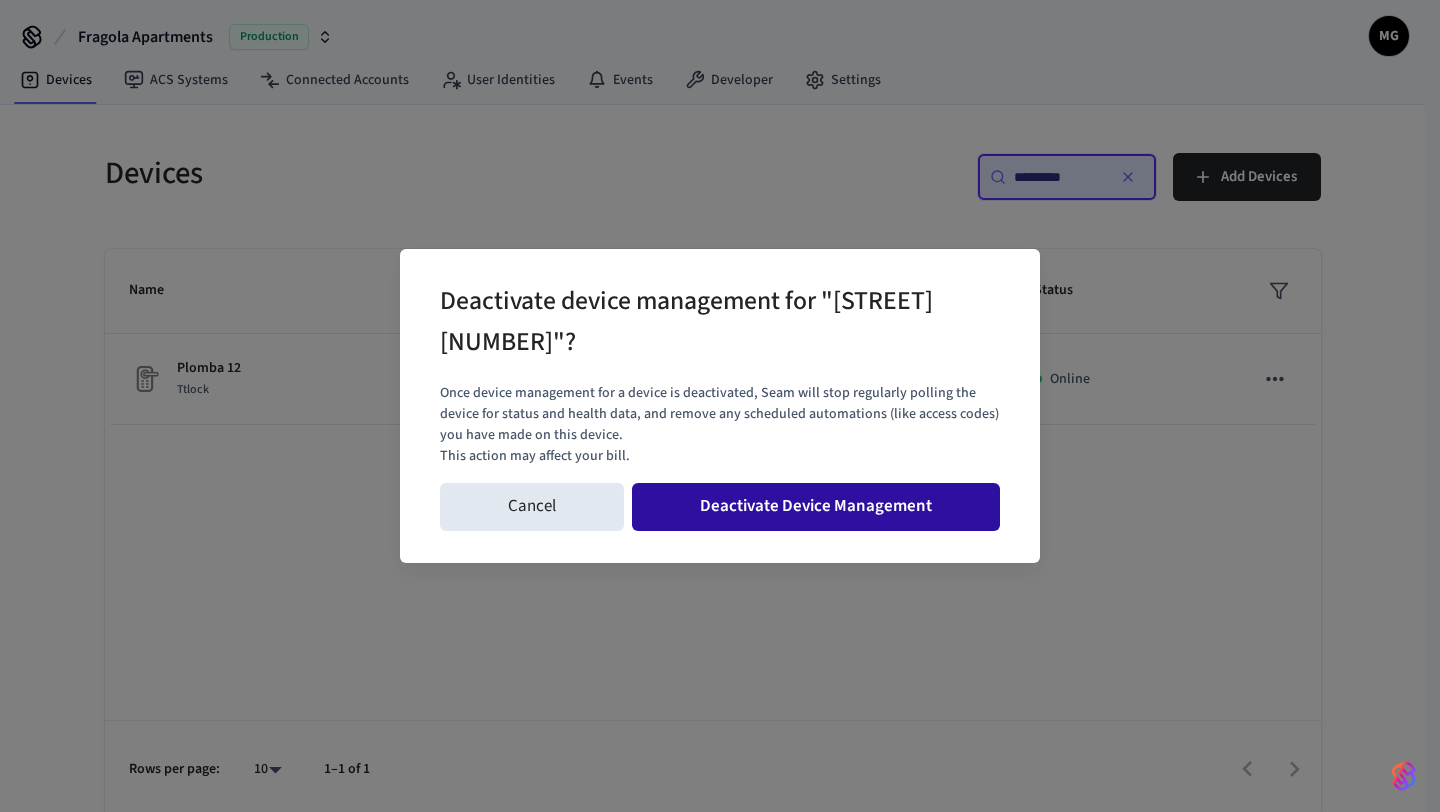 click on "Deactivate Device Management" at bounding box center (816, 507) 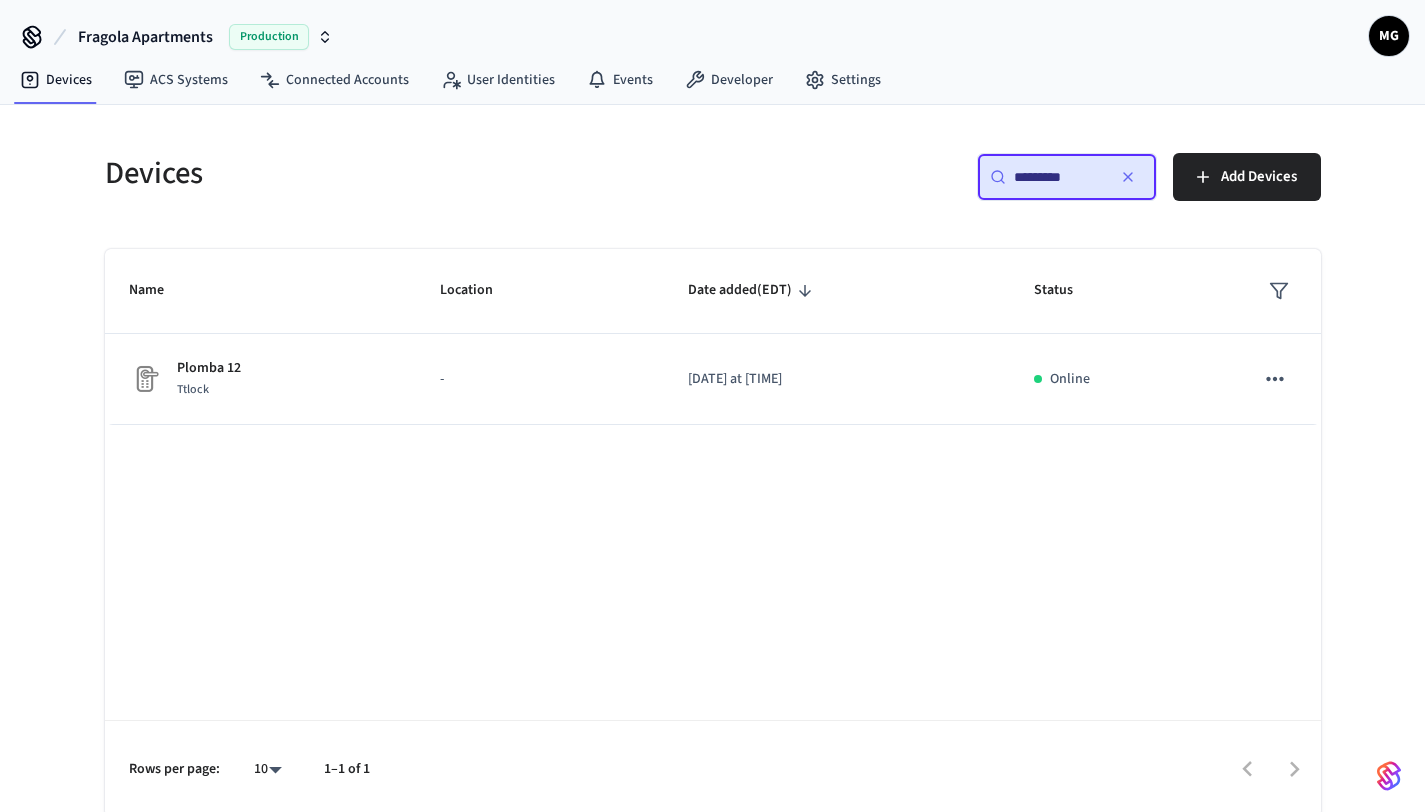 click on "*********" at bounding box center [1059, 177] 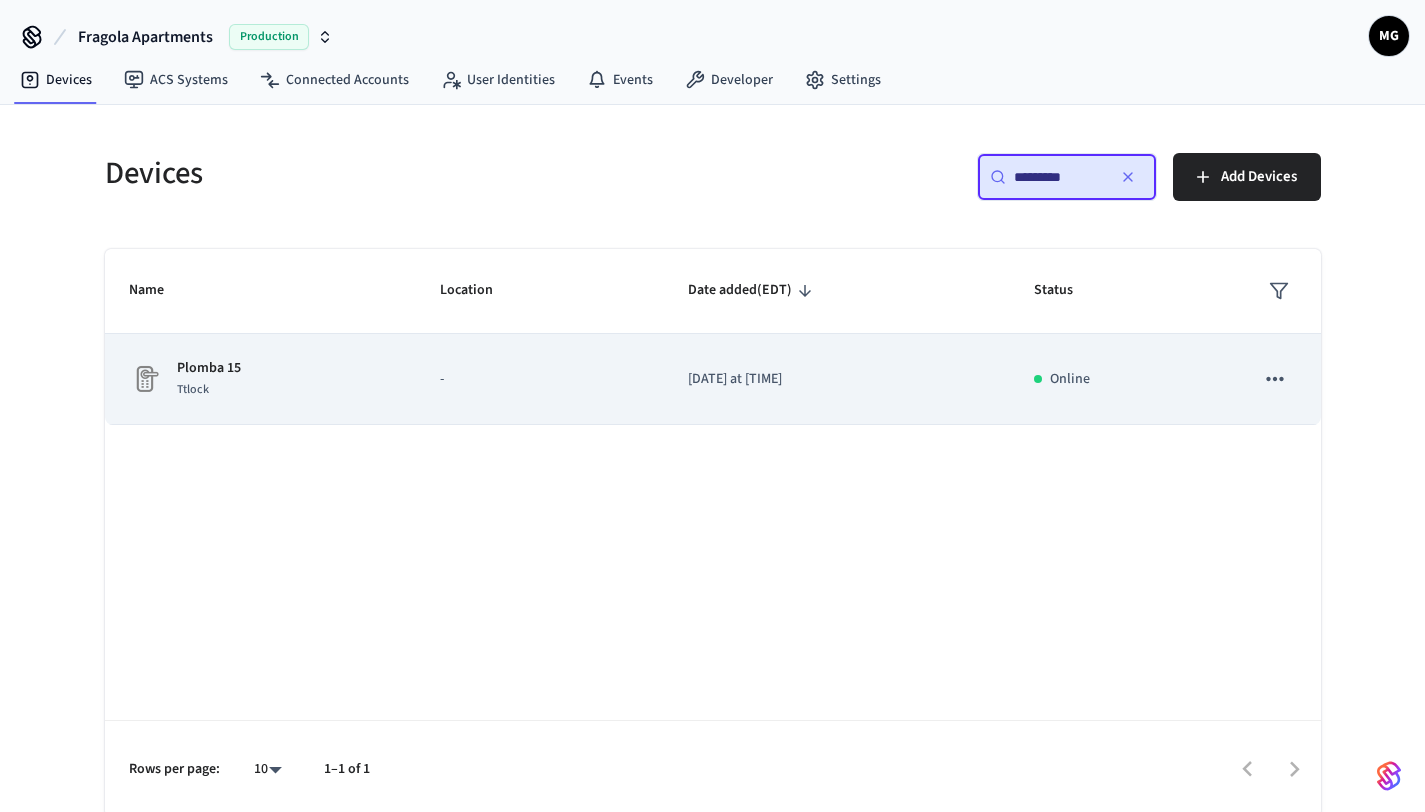 click 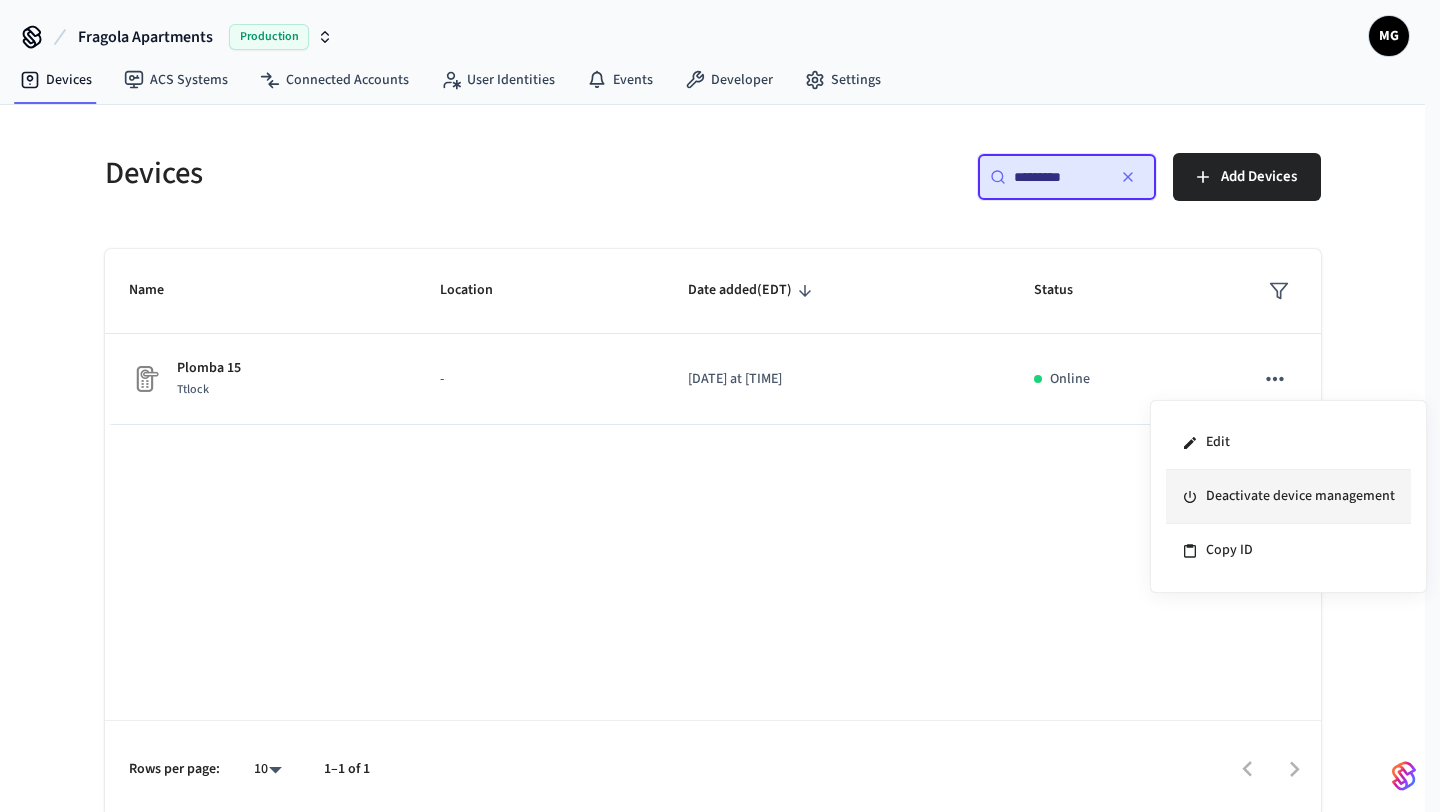 click on "Deactivate device management" at bounding box center (1288, 497) 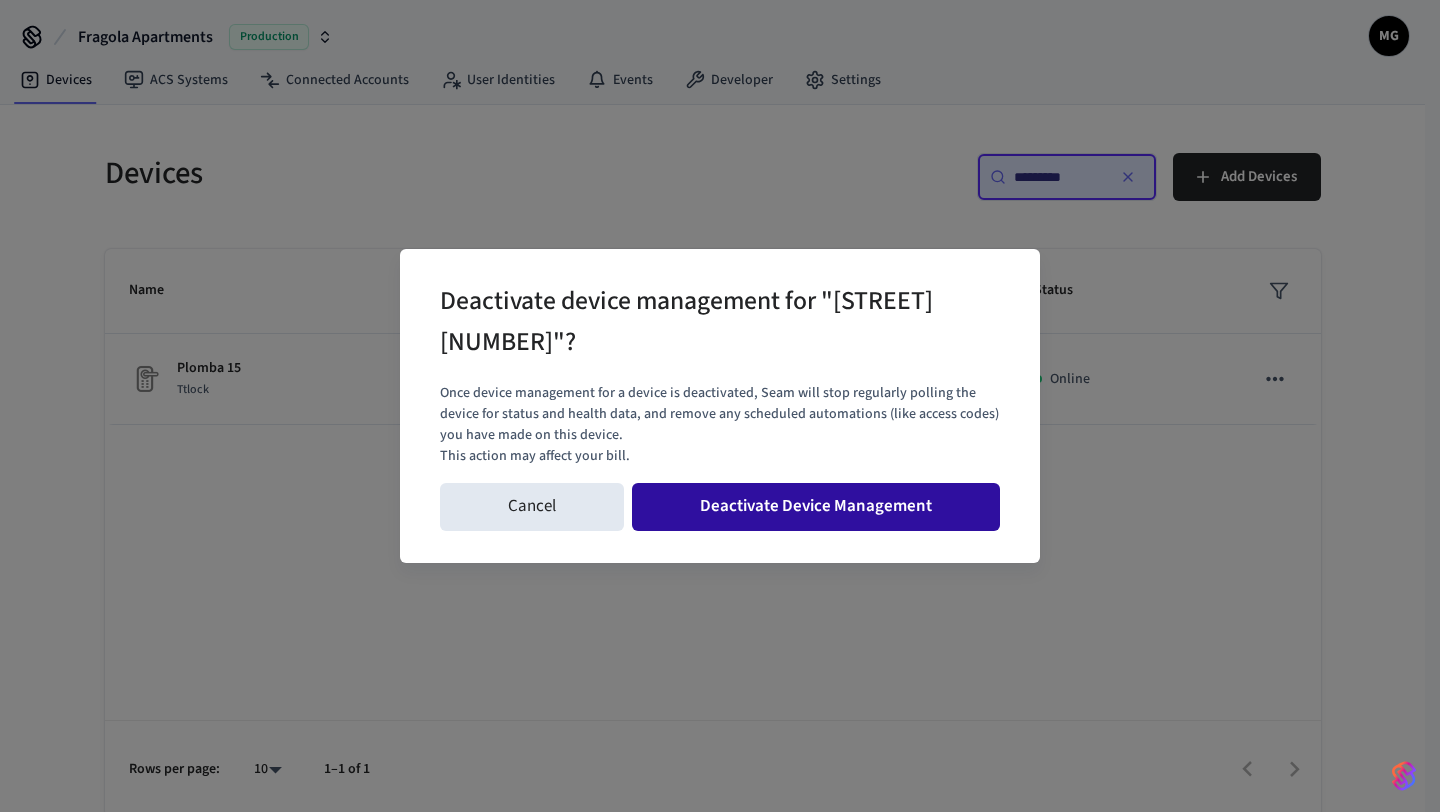 click on "Deactivate Device Management" at bounding box center [816, 507] 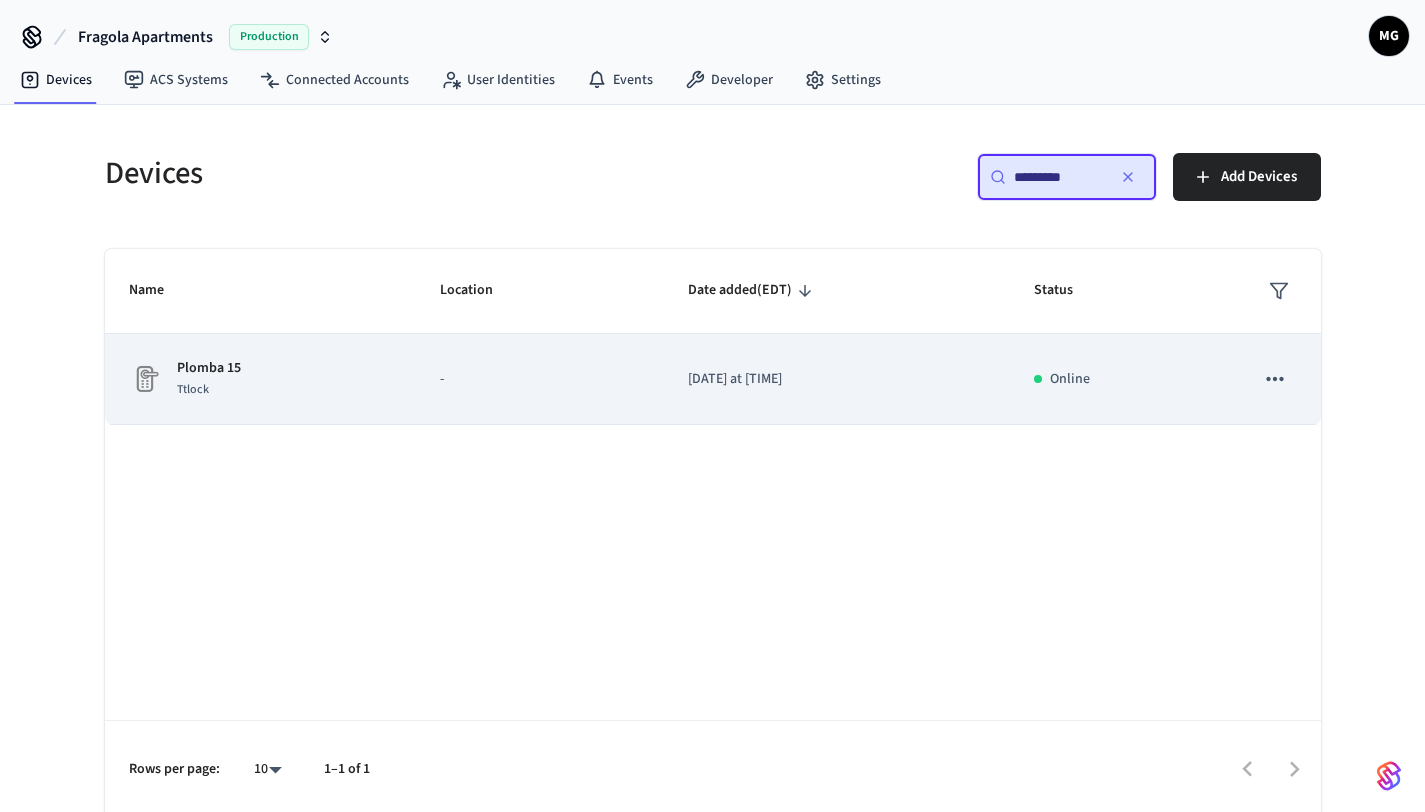 click at bounding box center [1275, 379] 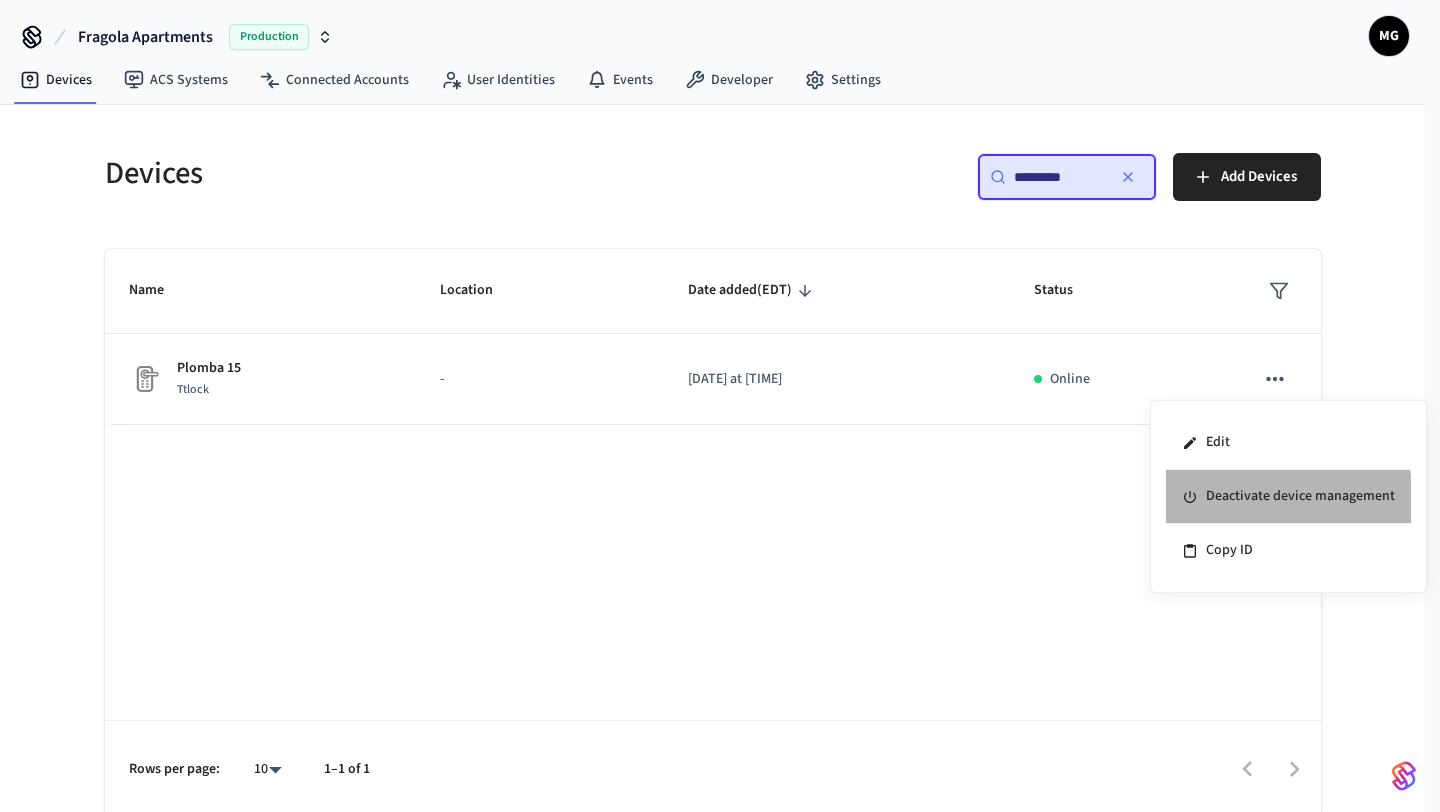 click on "Deactivate device management" at bounding box center (1288, 497) 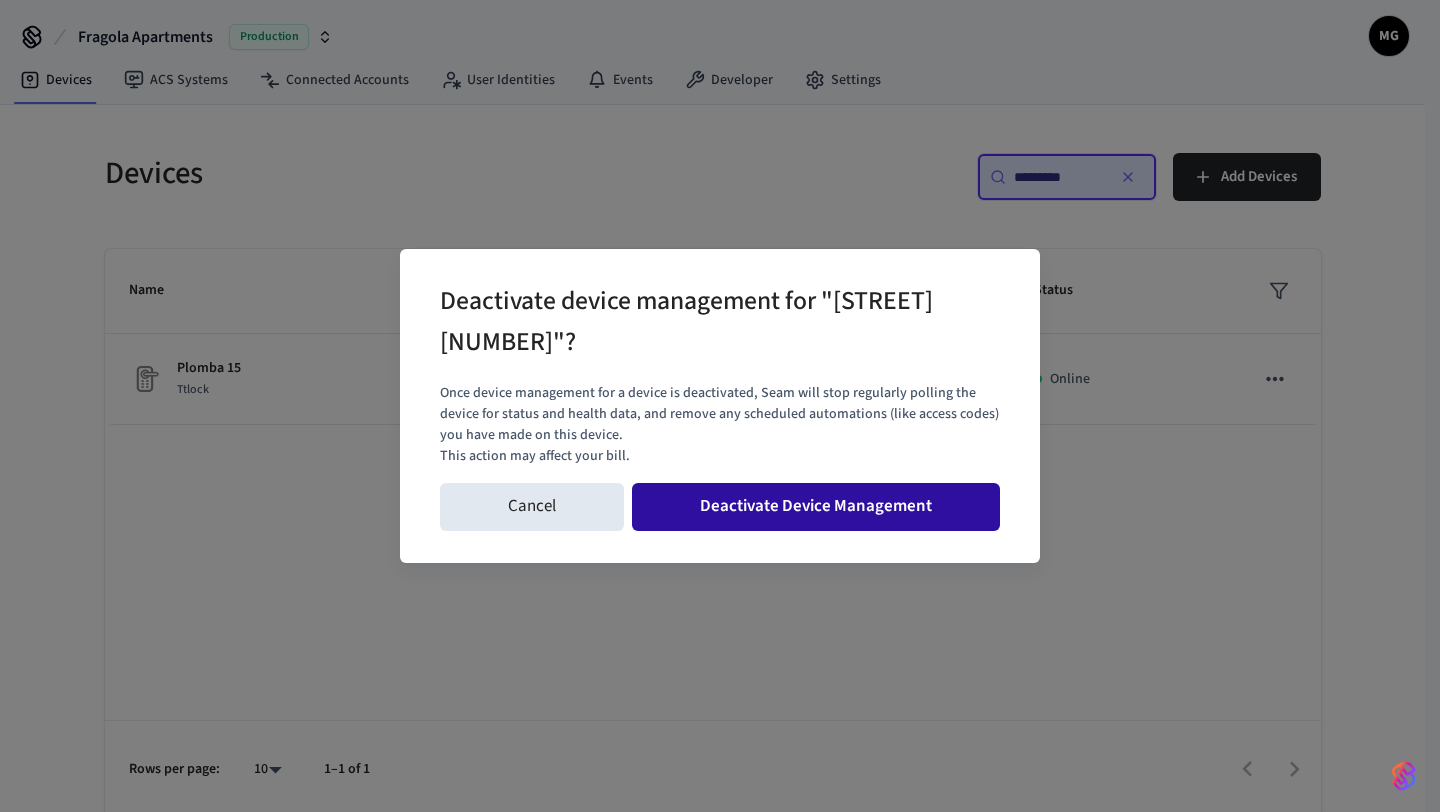 click on "Deactivate Device Management" at bounding box center (816, 507) 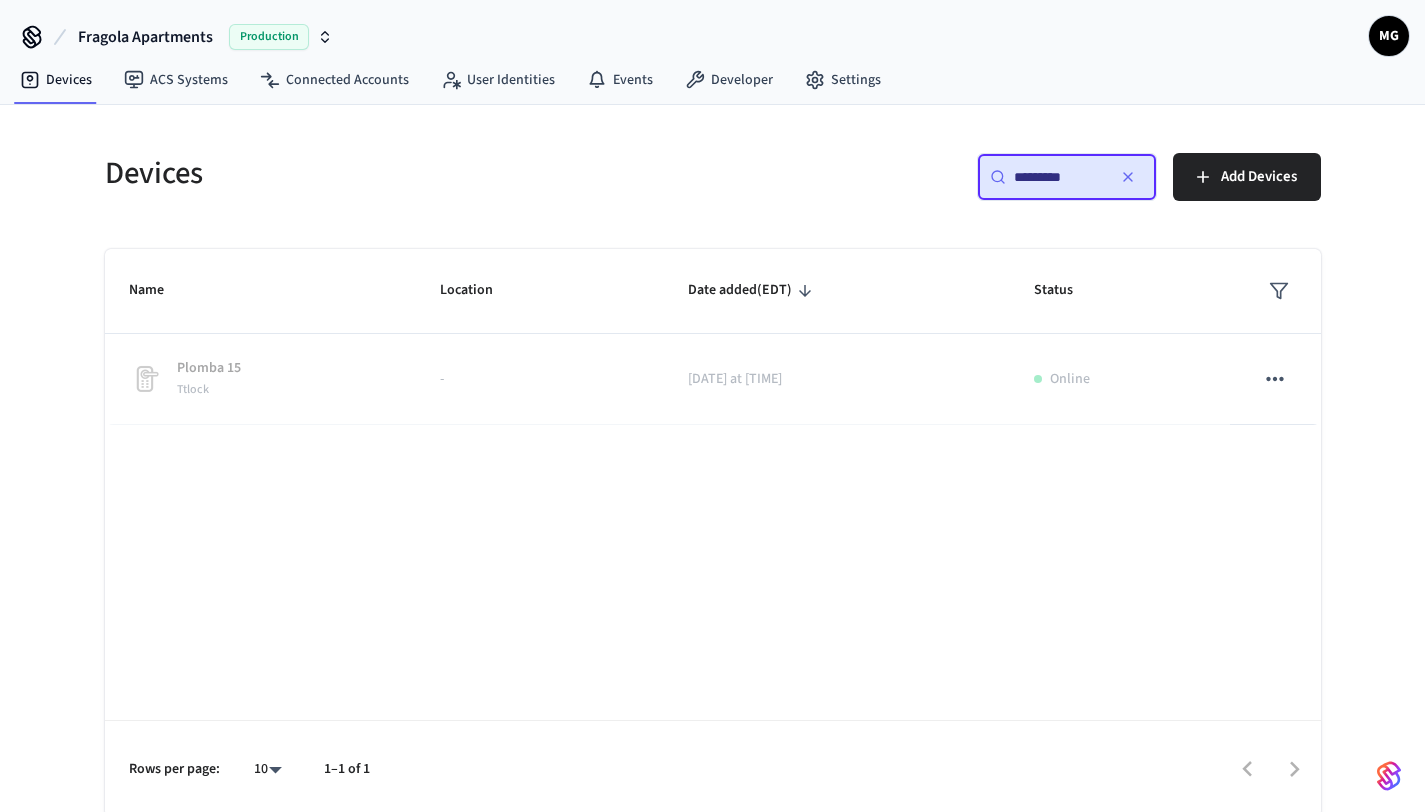 click on "*********" at bounding box center (1059, 177) 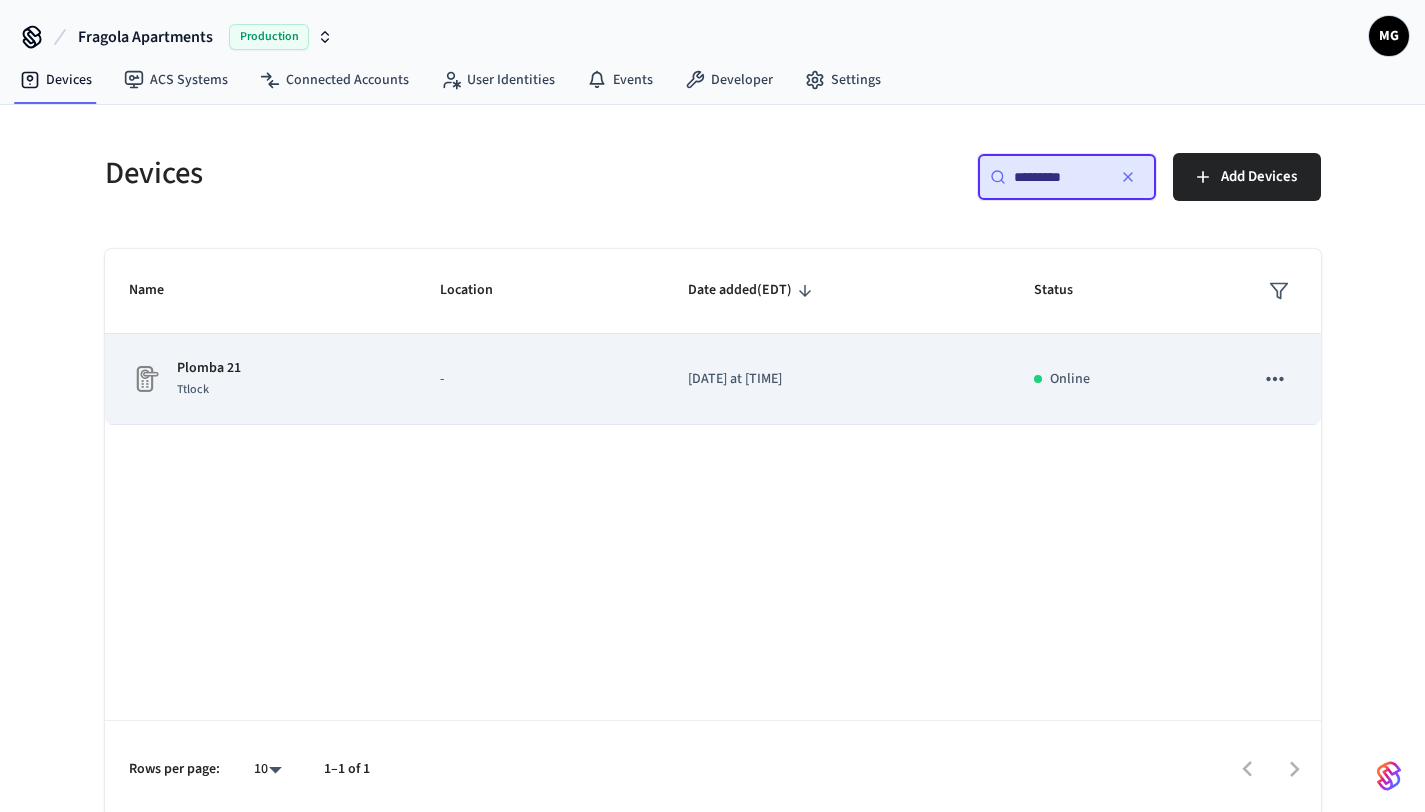click 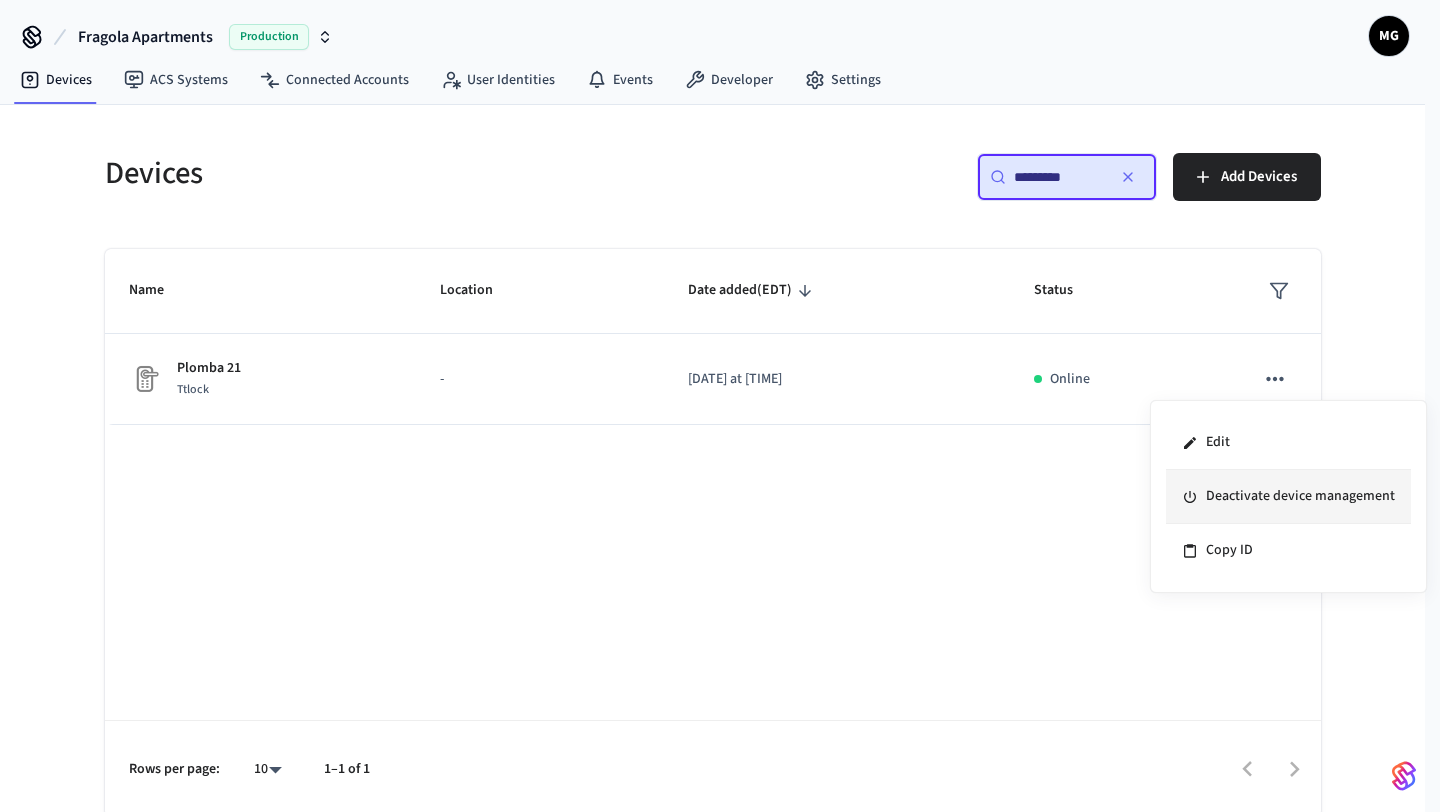 click on "Deactivate device management" at bounding box center [1288, 497] 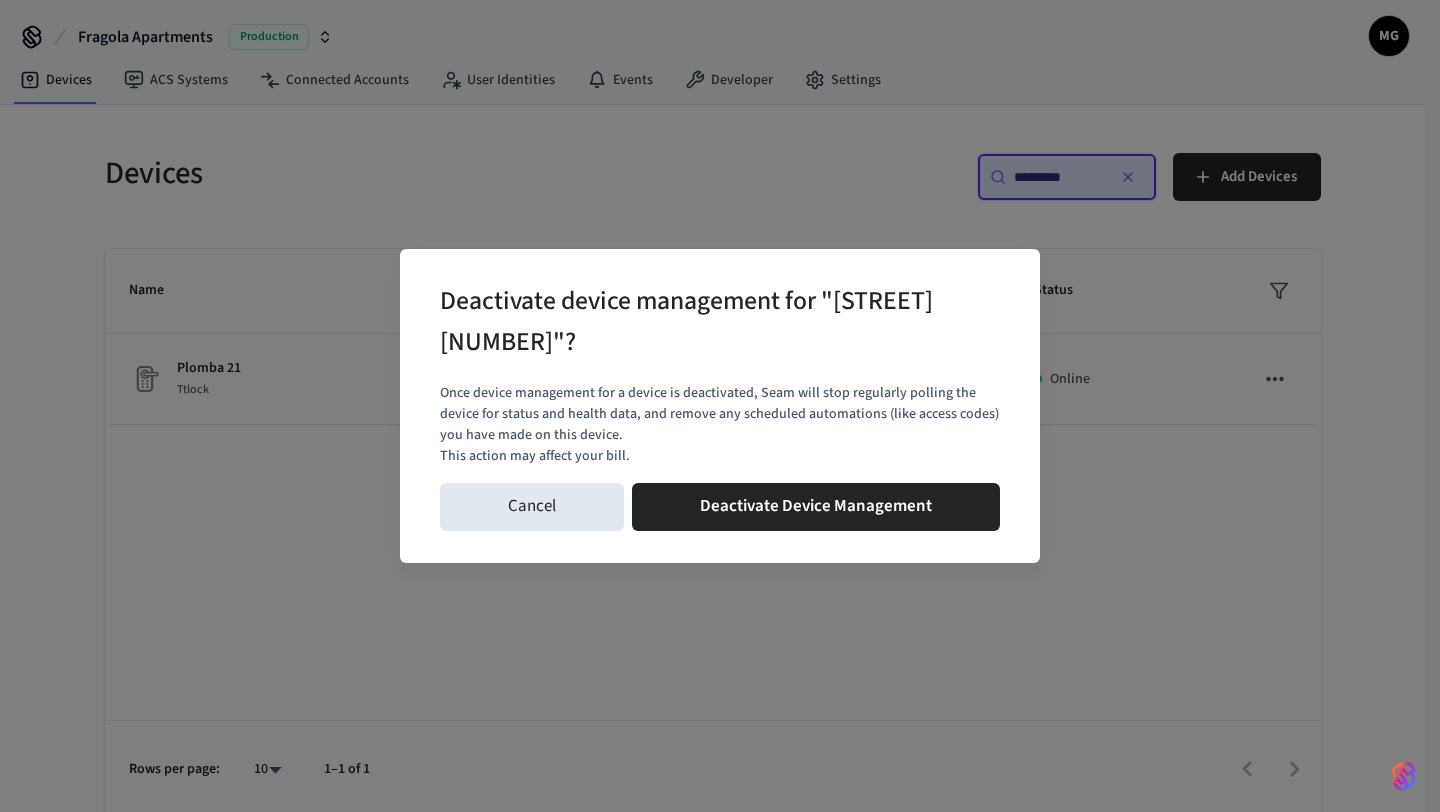click on "Cancel Deactivate Device Management" at bounding box center (720, 507) 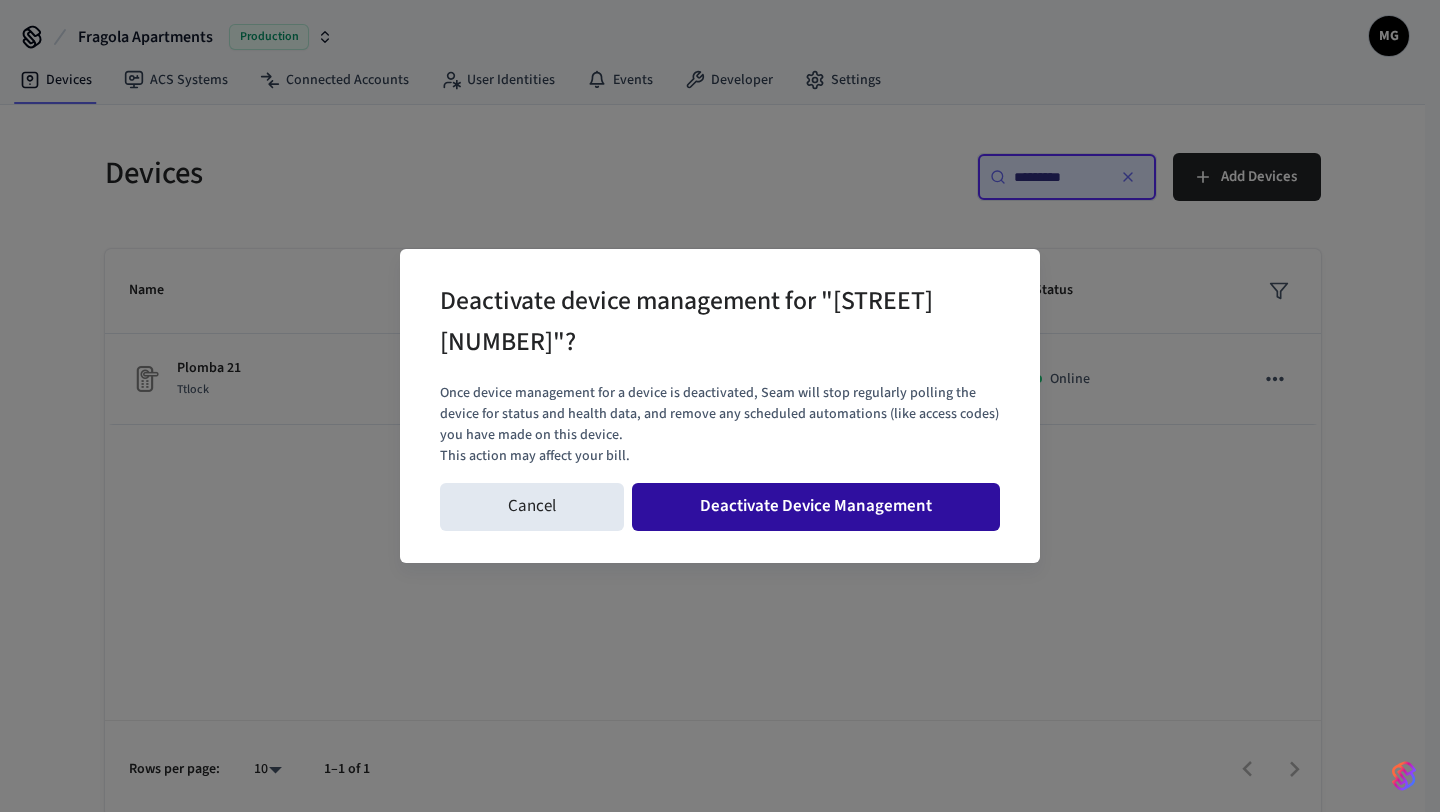 click on "Deactivate Device Management" at bounding box center (816, 507) 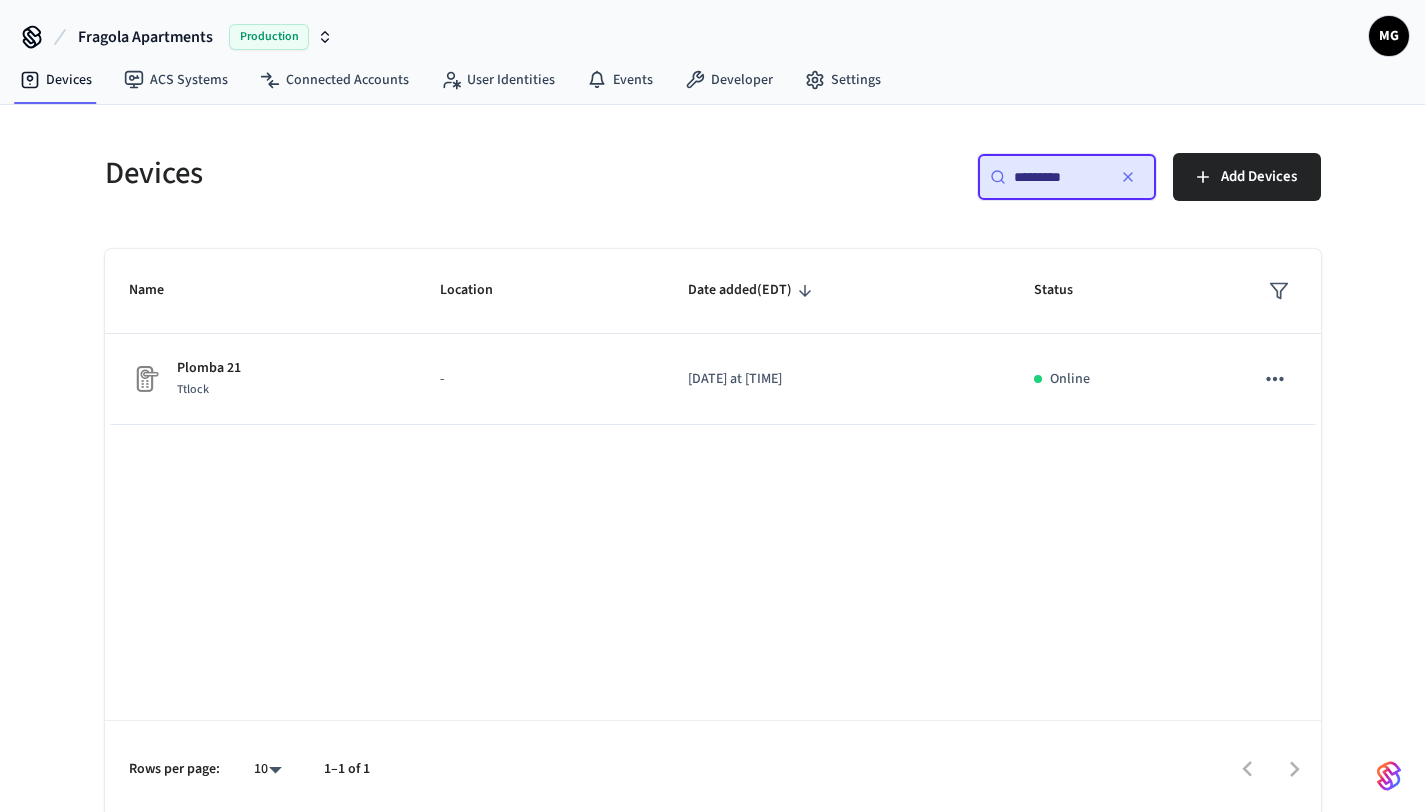 click on "*********" at bounding box center (1059, 177) 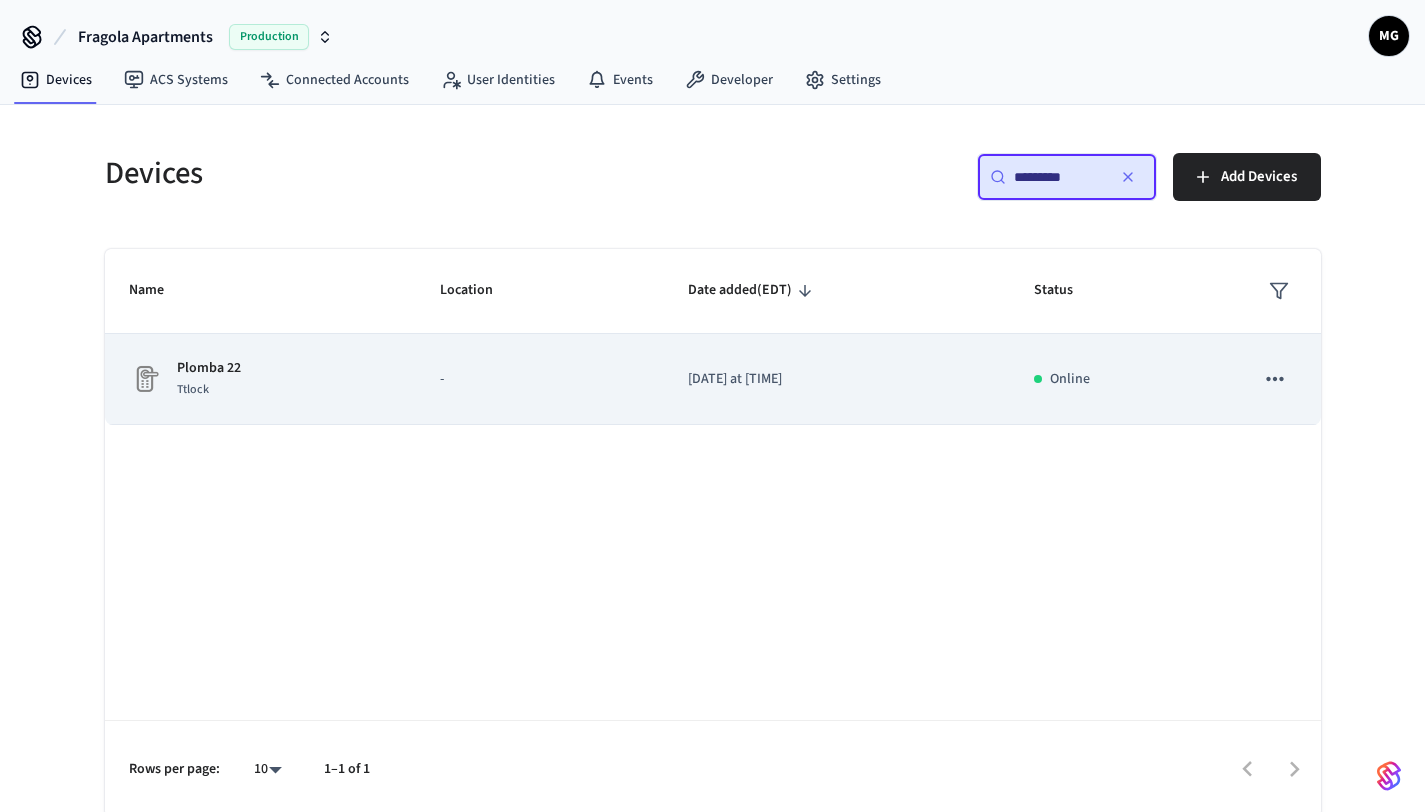 click 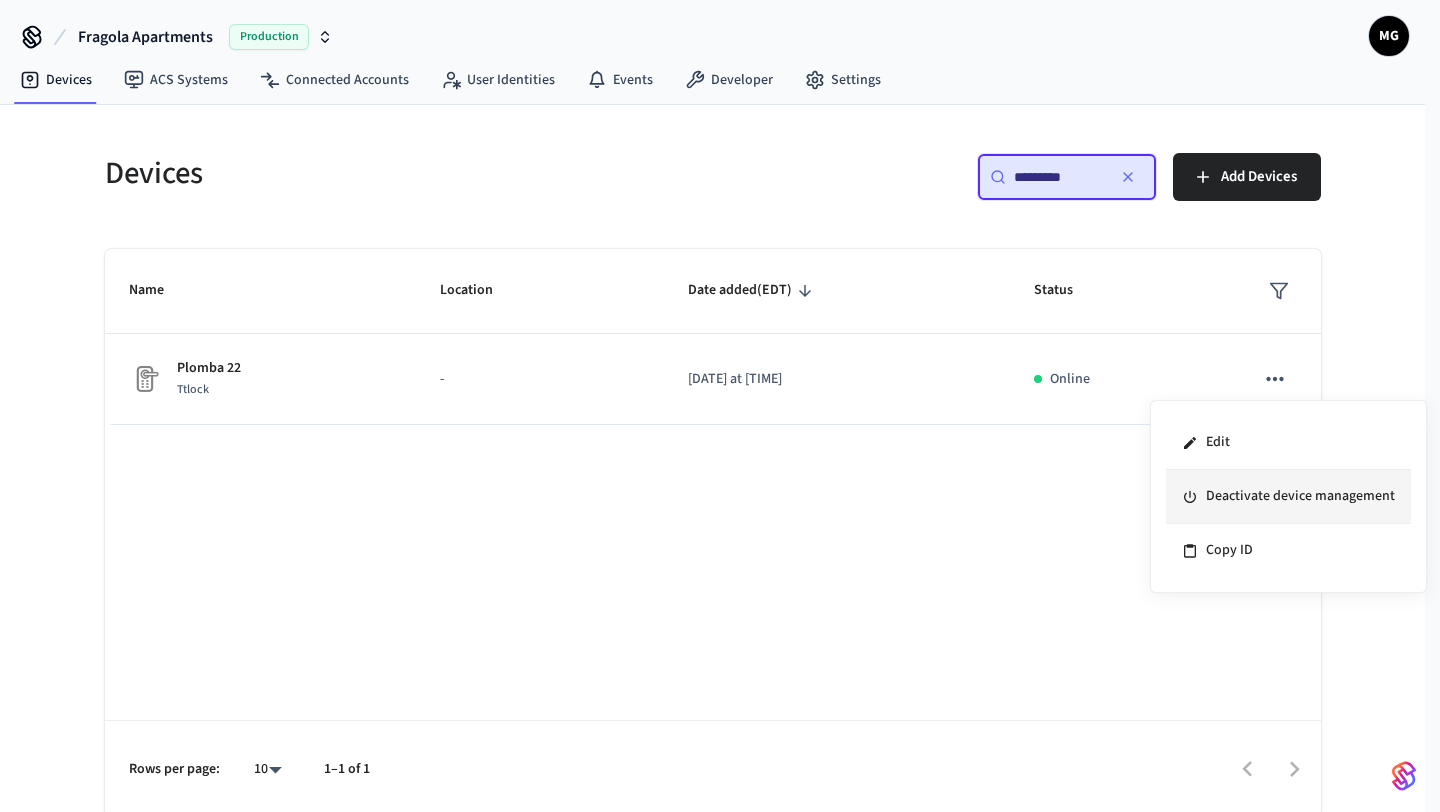 click on "Deactivate device management" at bounding box center (1288, 497) 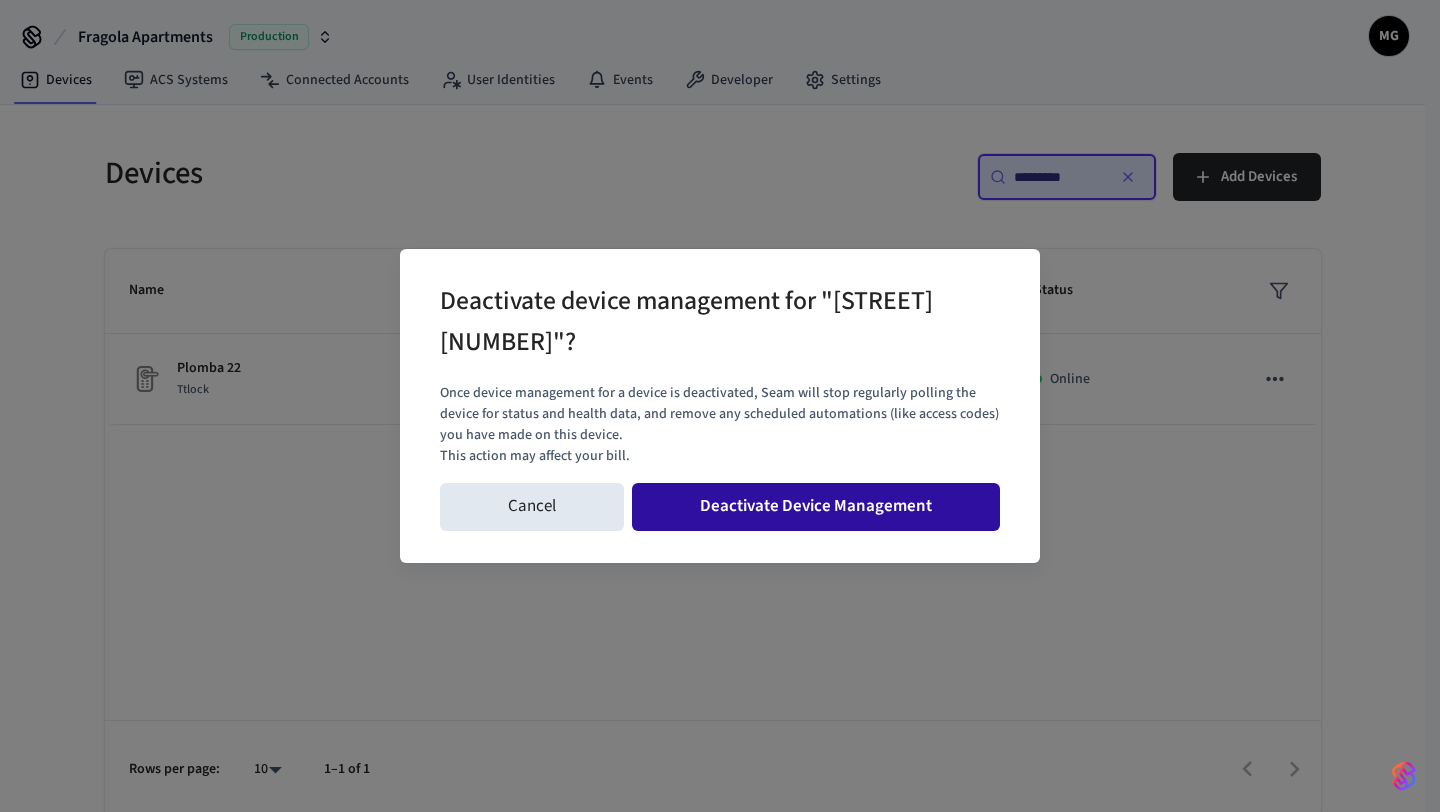 click on "Deactivate Device Management" at bounding box center [816, 507] 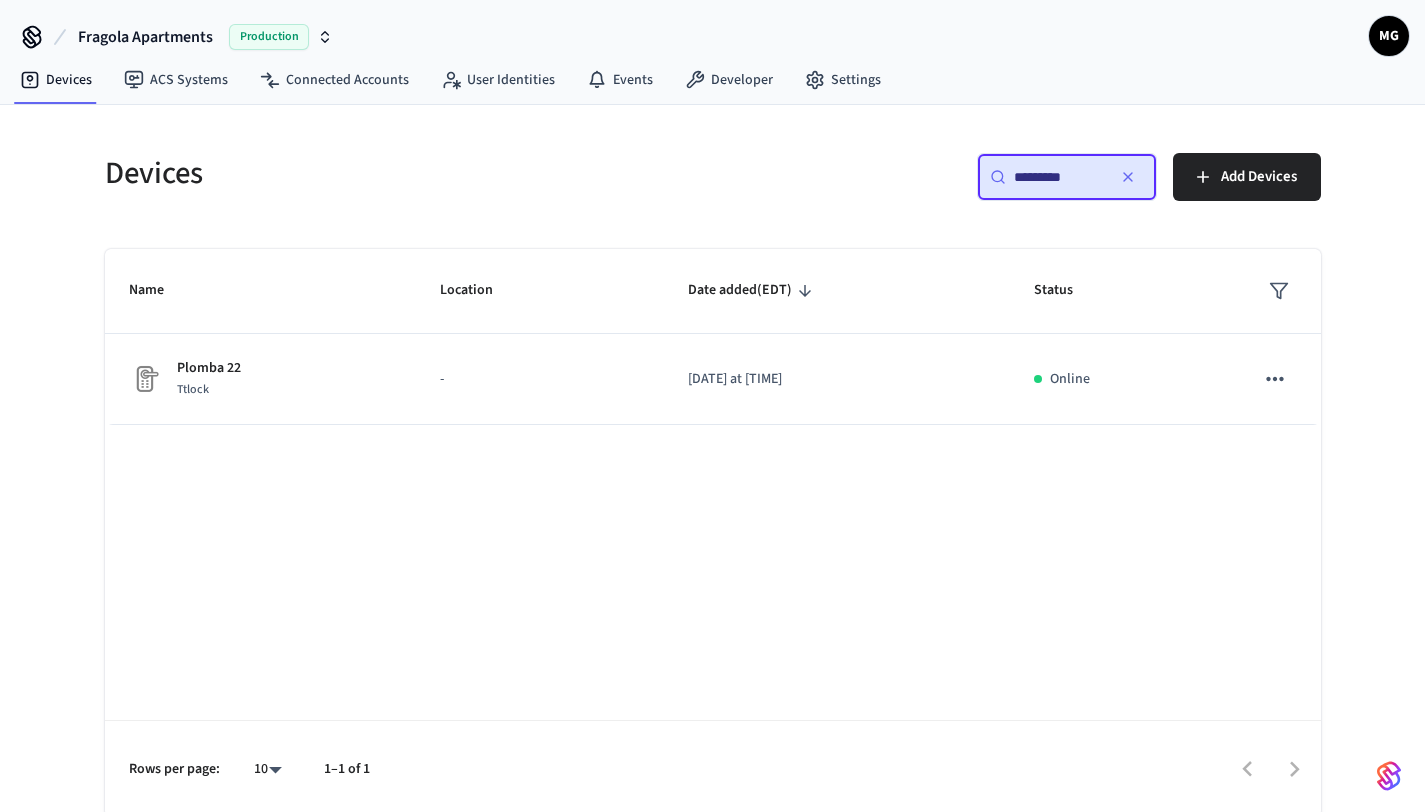 click on "​ ********* ​" at bounding box center [1067, 177] 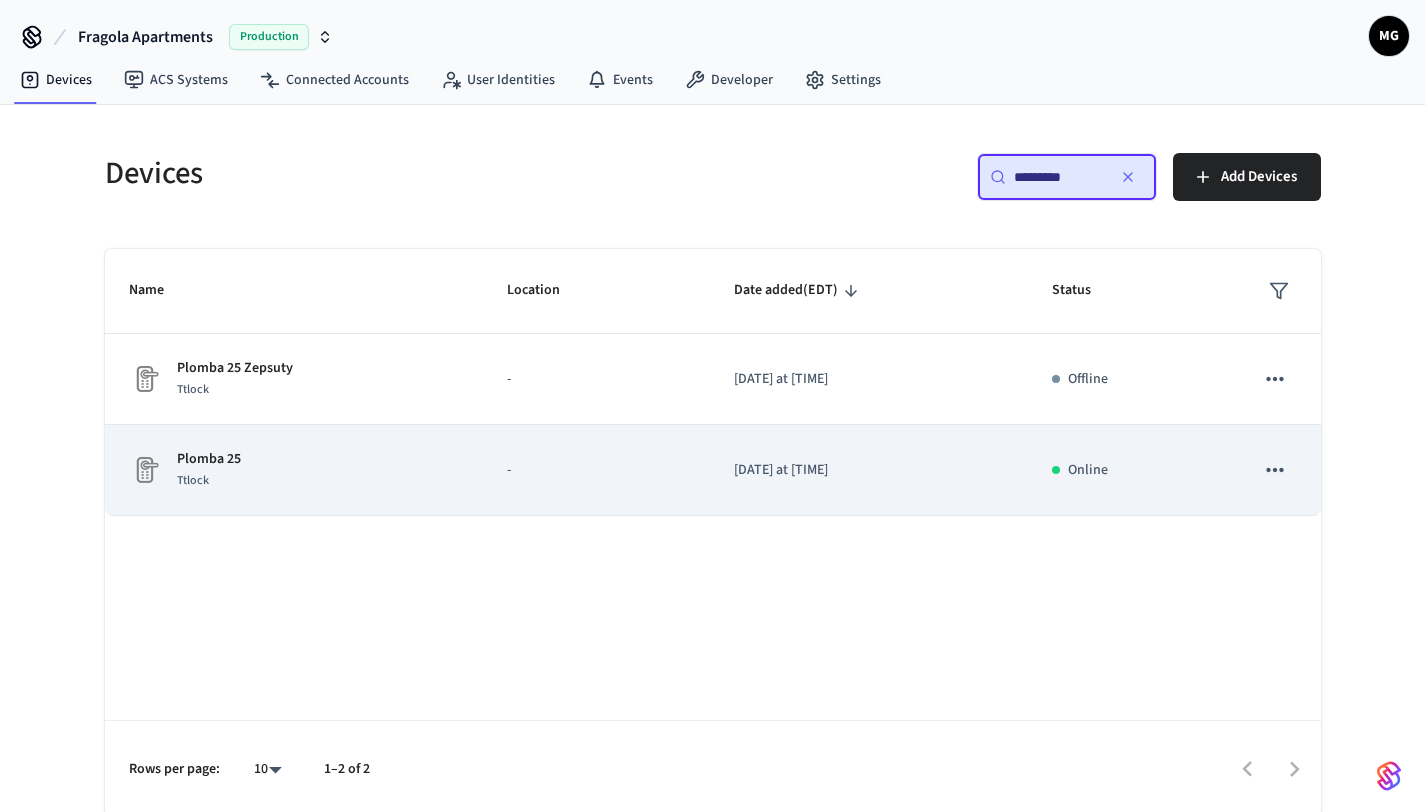 click 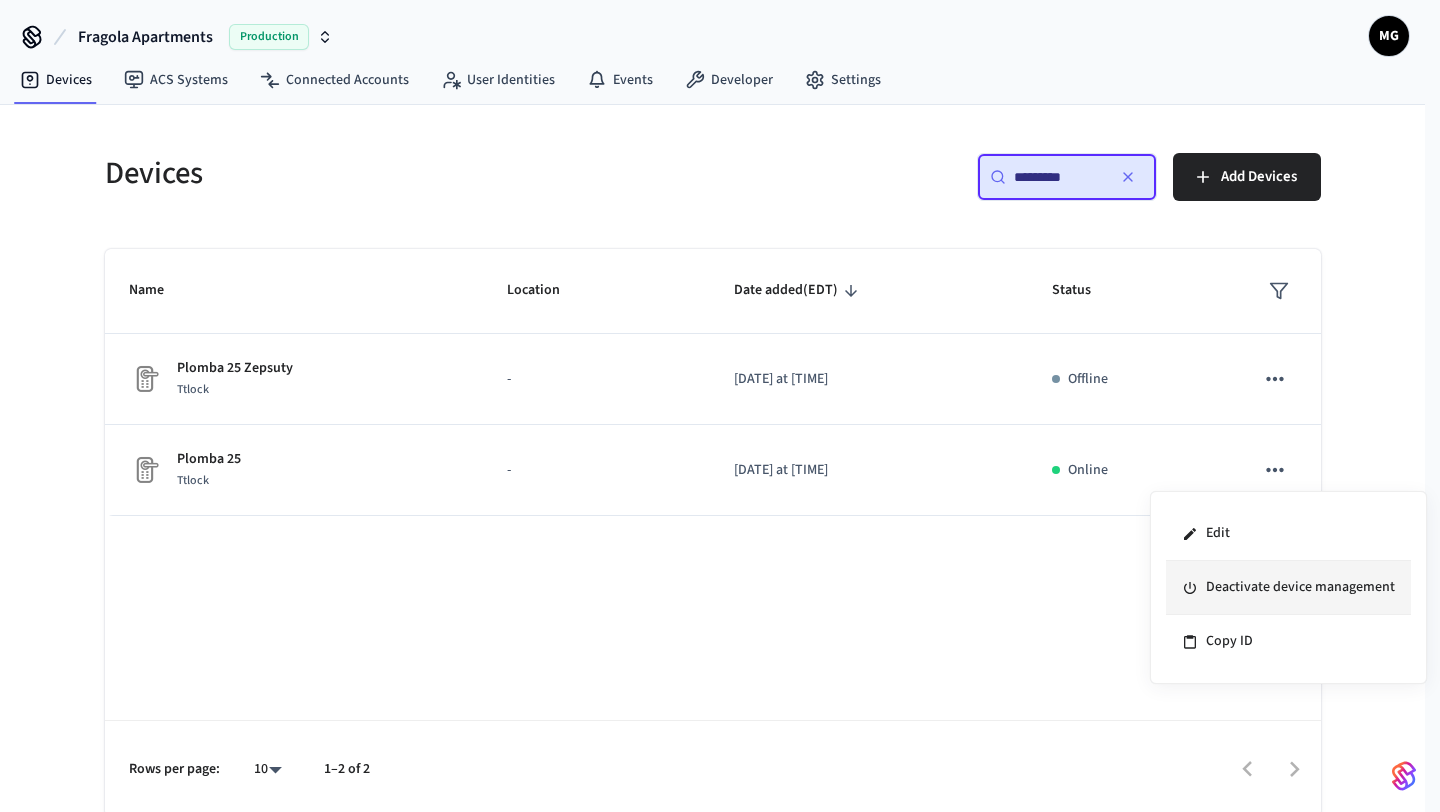 click on "Deactivate device management" at bounding box center (1288, 588) 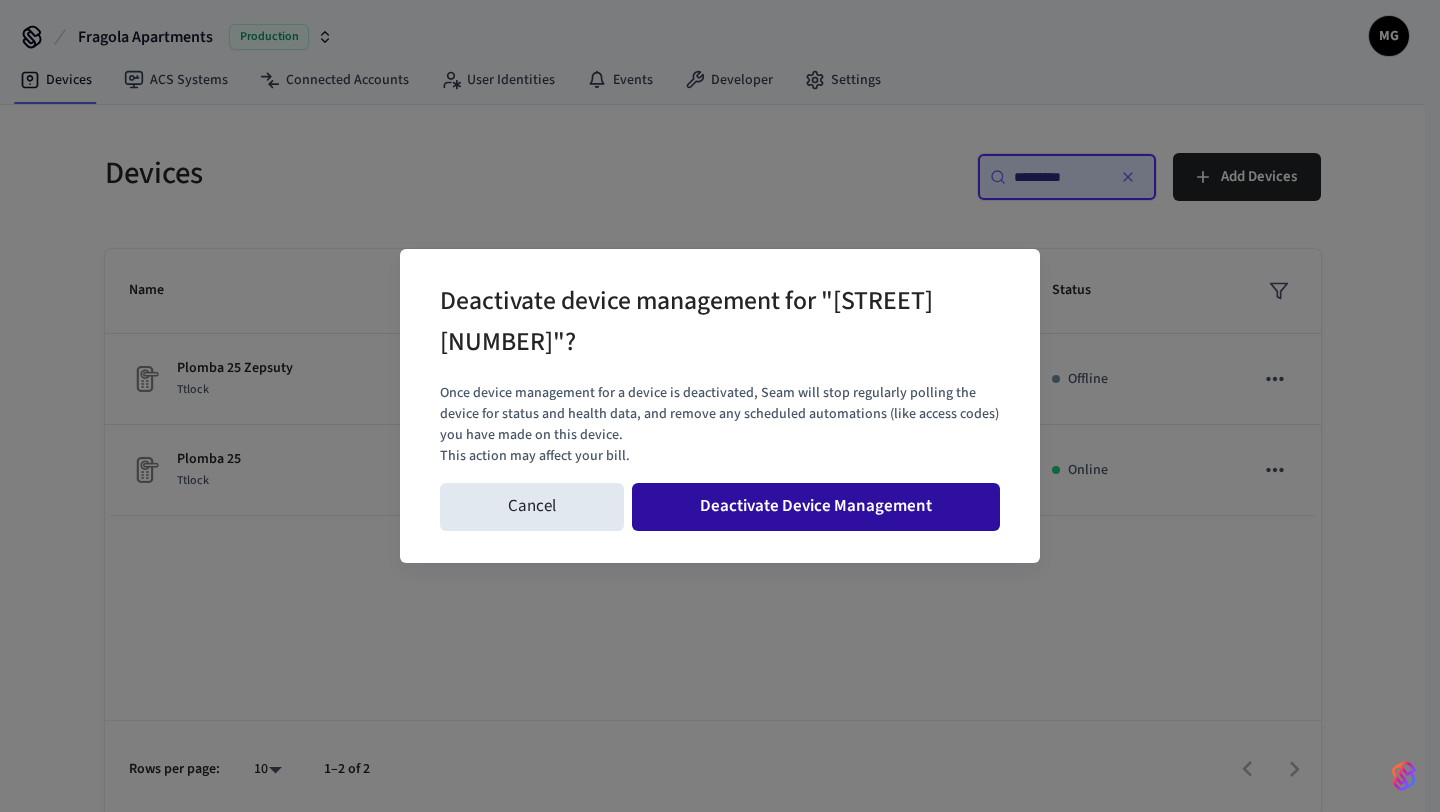 click on "Deactivate Device Management" at bounding box center [816, 507] 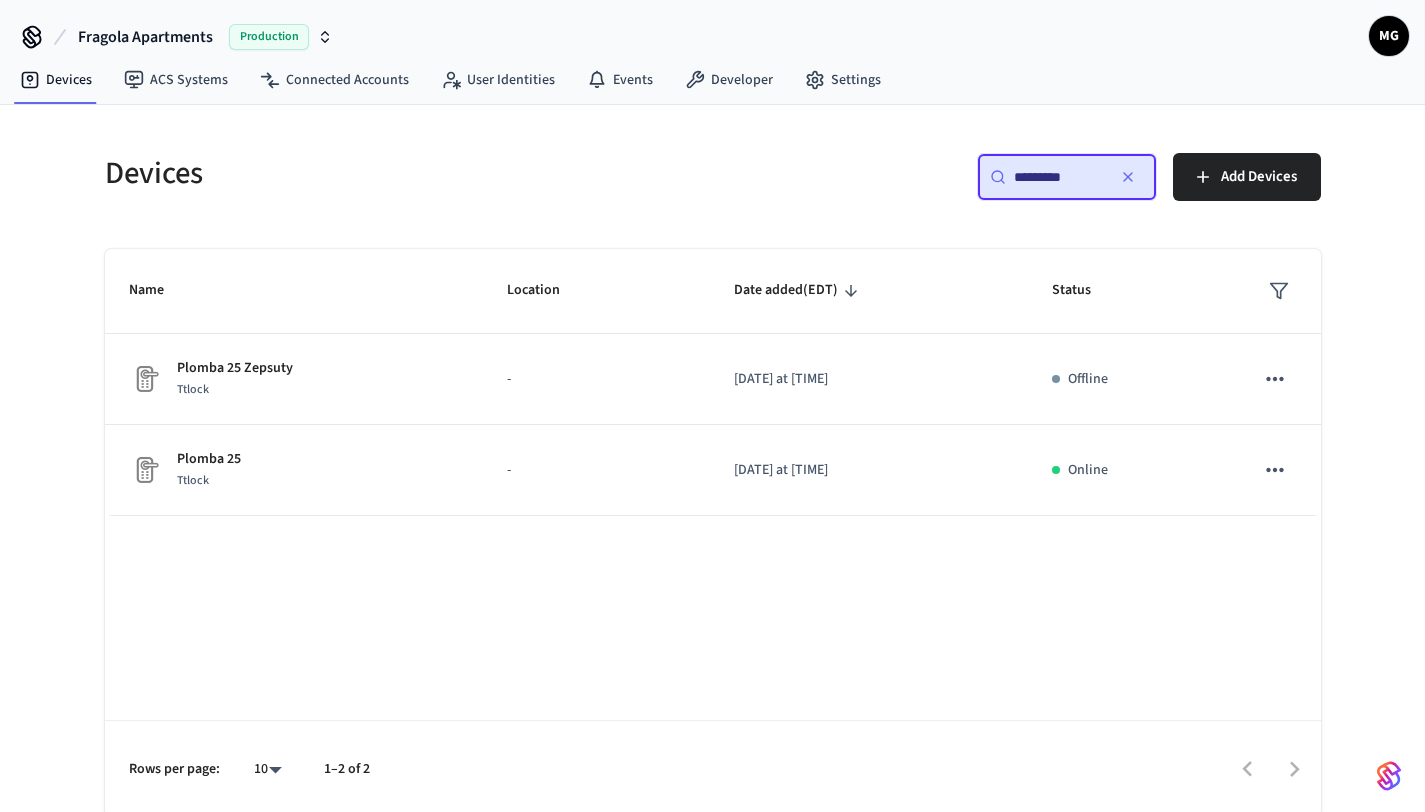 click on "*********" at bounding box center (1059, 177) 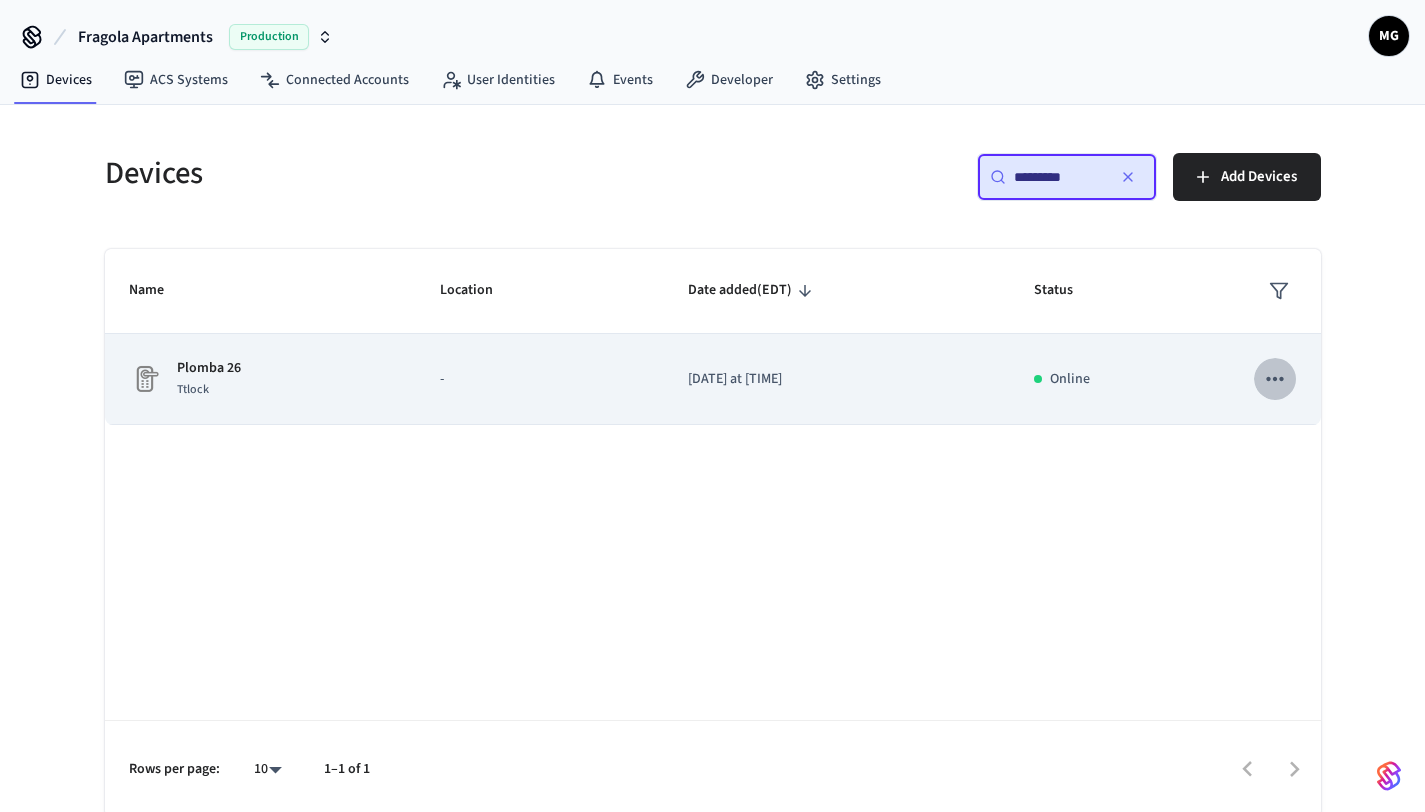 click 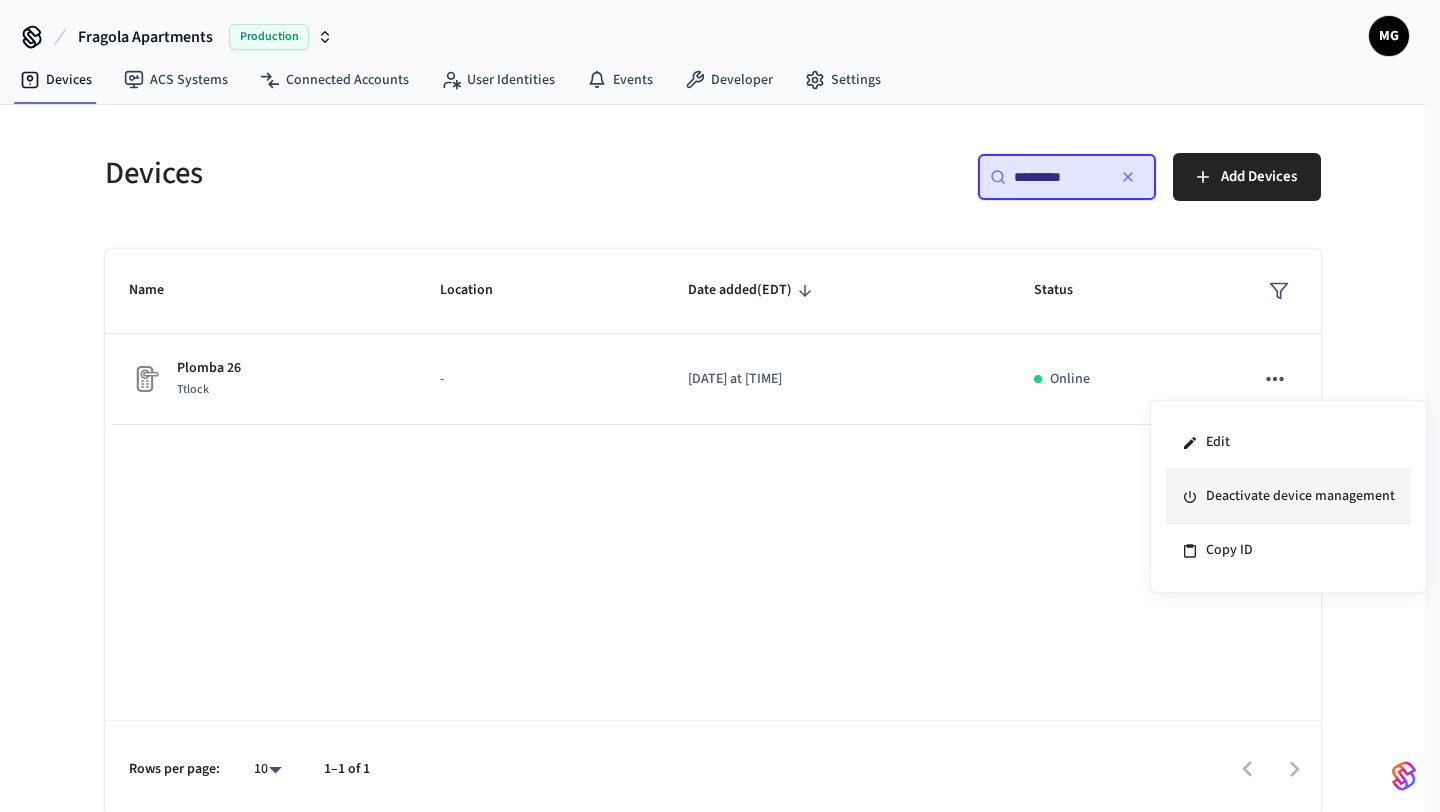 click on "Deactivate device management" at bounding box center (1288, 497) 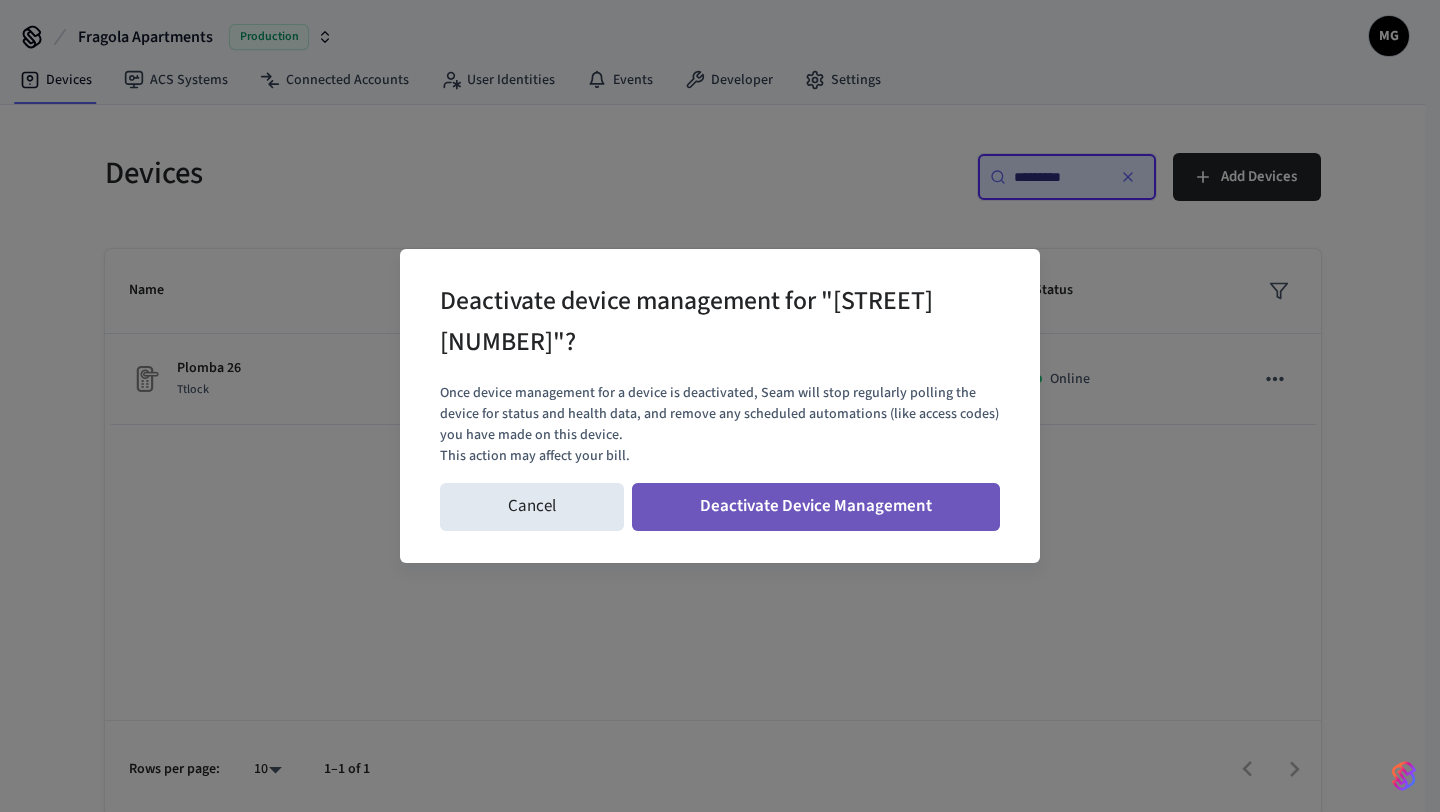 click on "Deactivate Device Management" at bounding box center [816, 507] 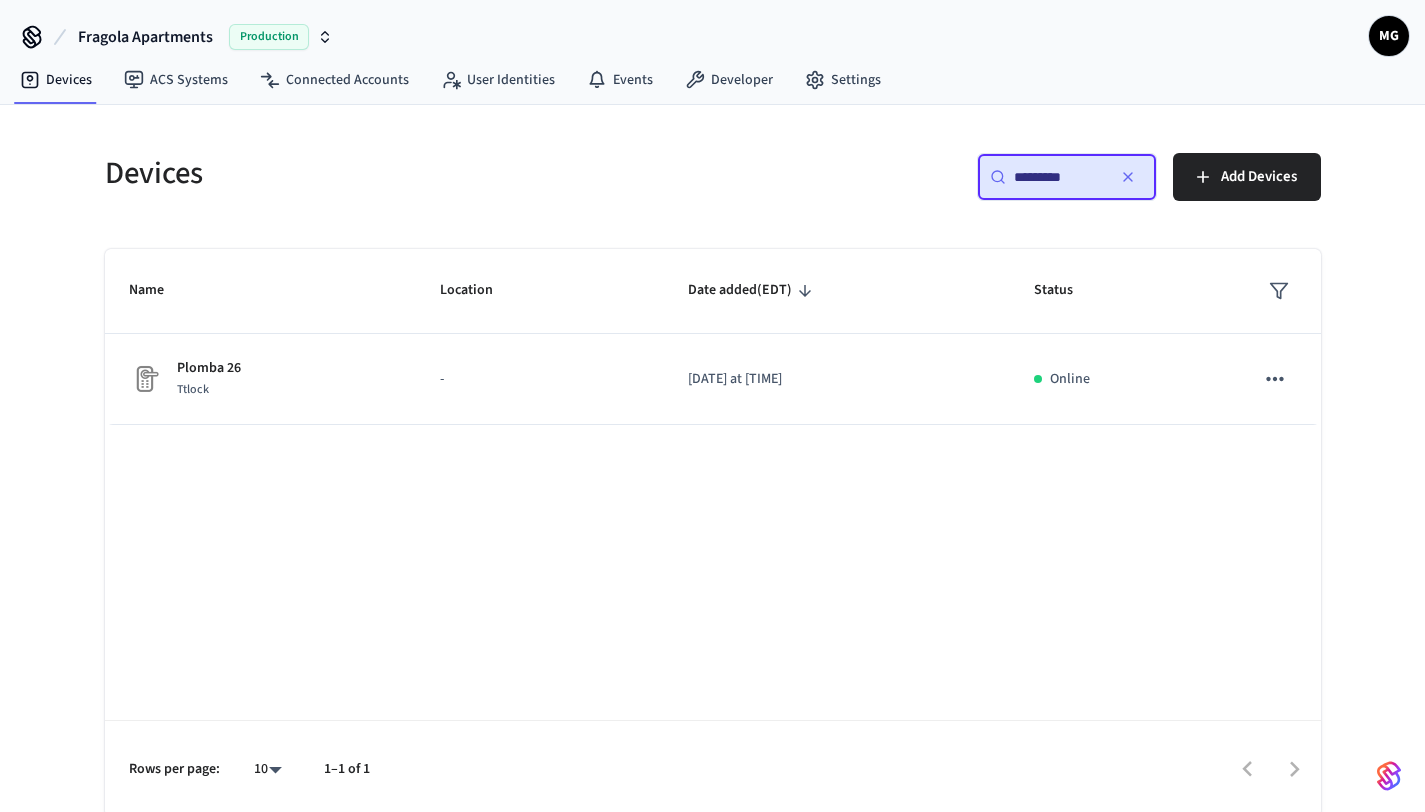 click on "*********" at bounding box center [1059, 177] 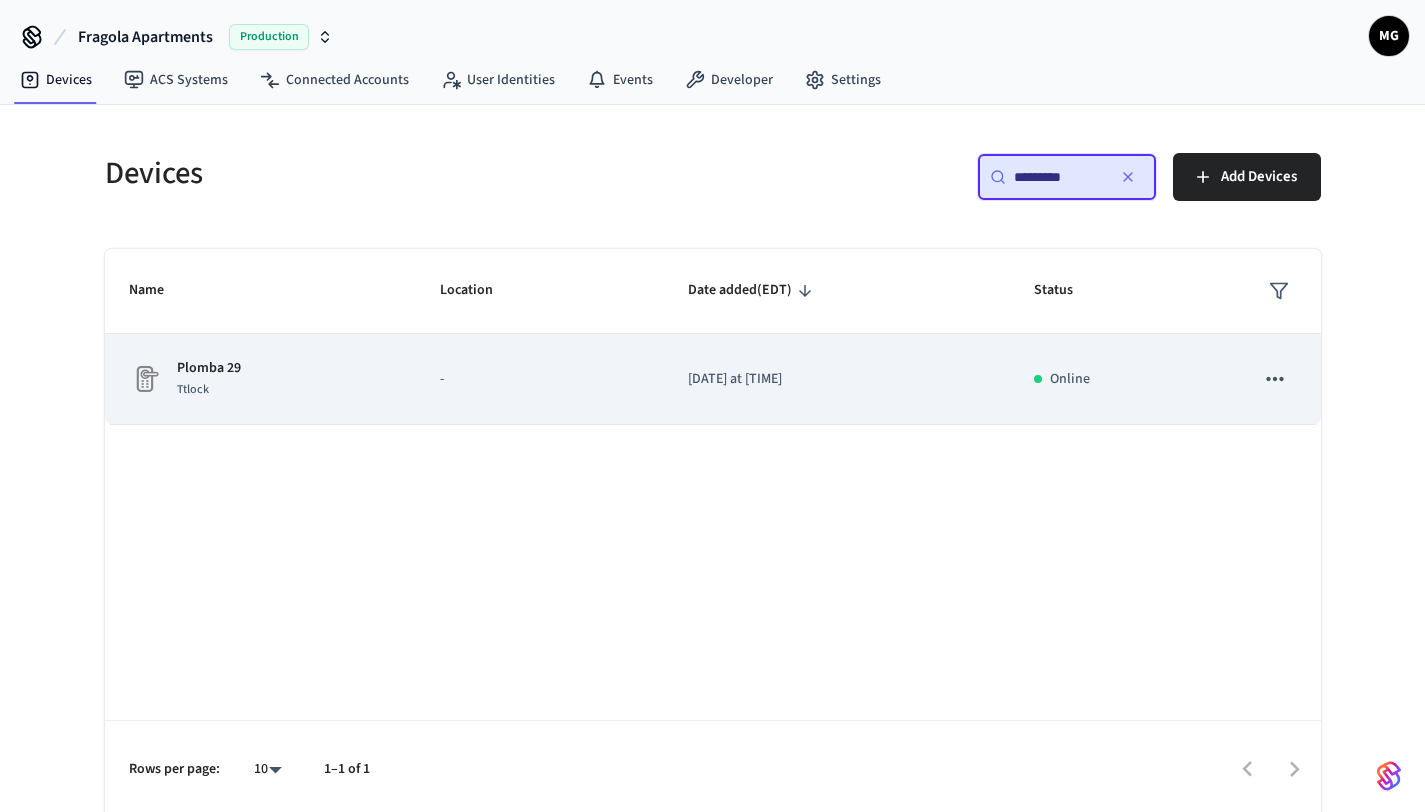 click 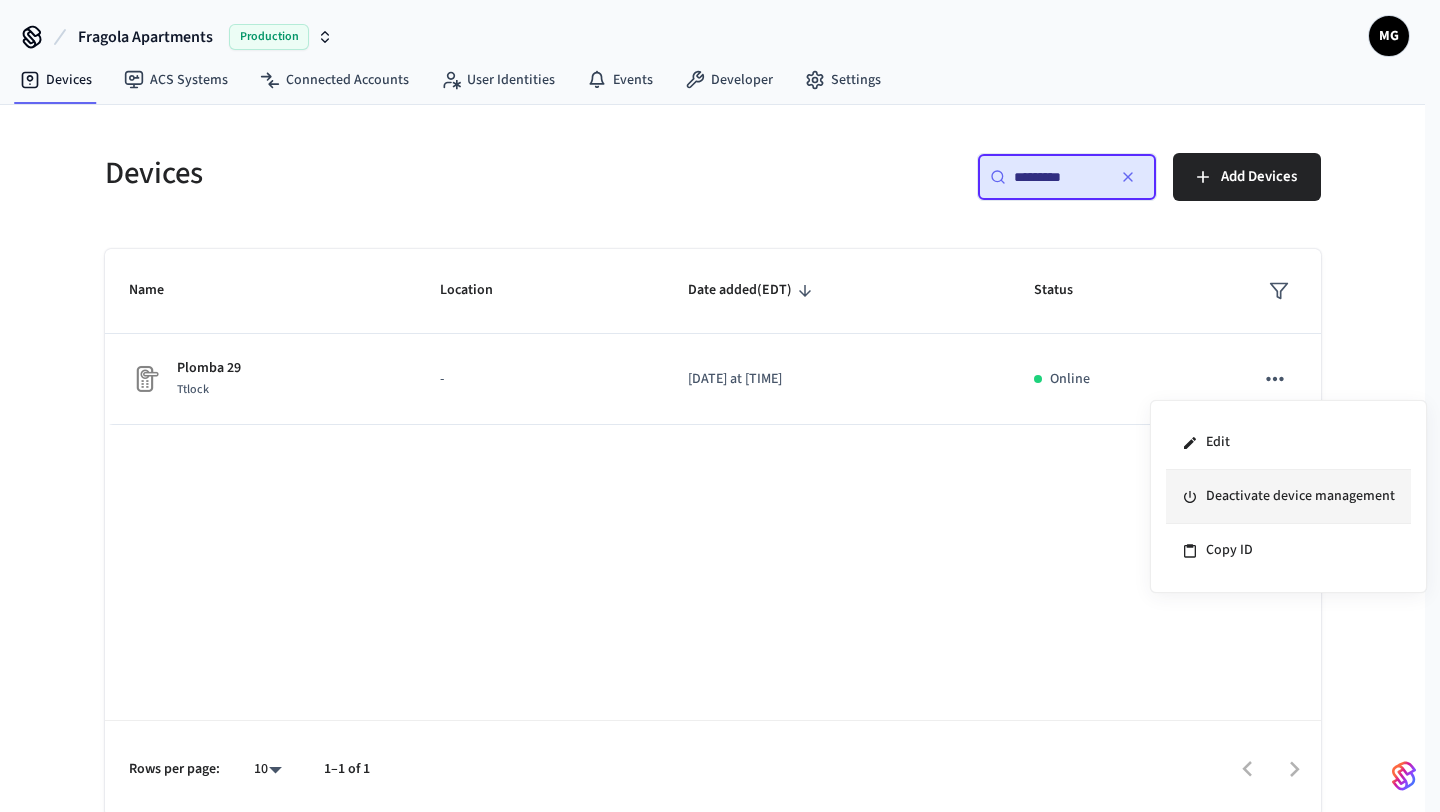 click on "Deactivate device management" at bounding box center [1288, 497] 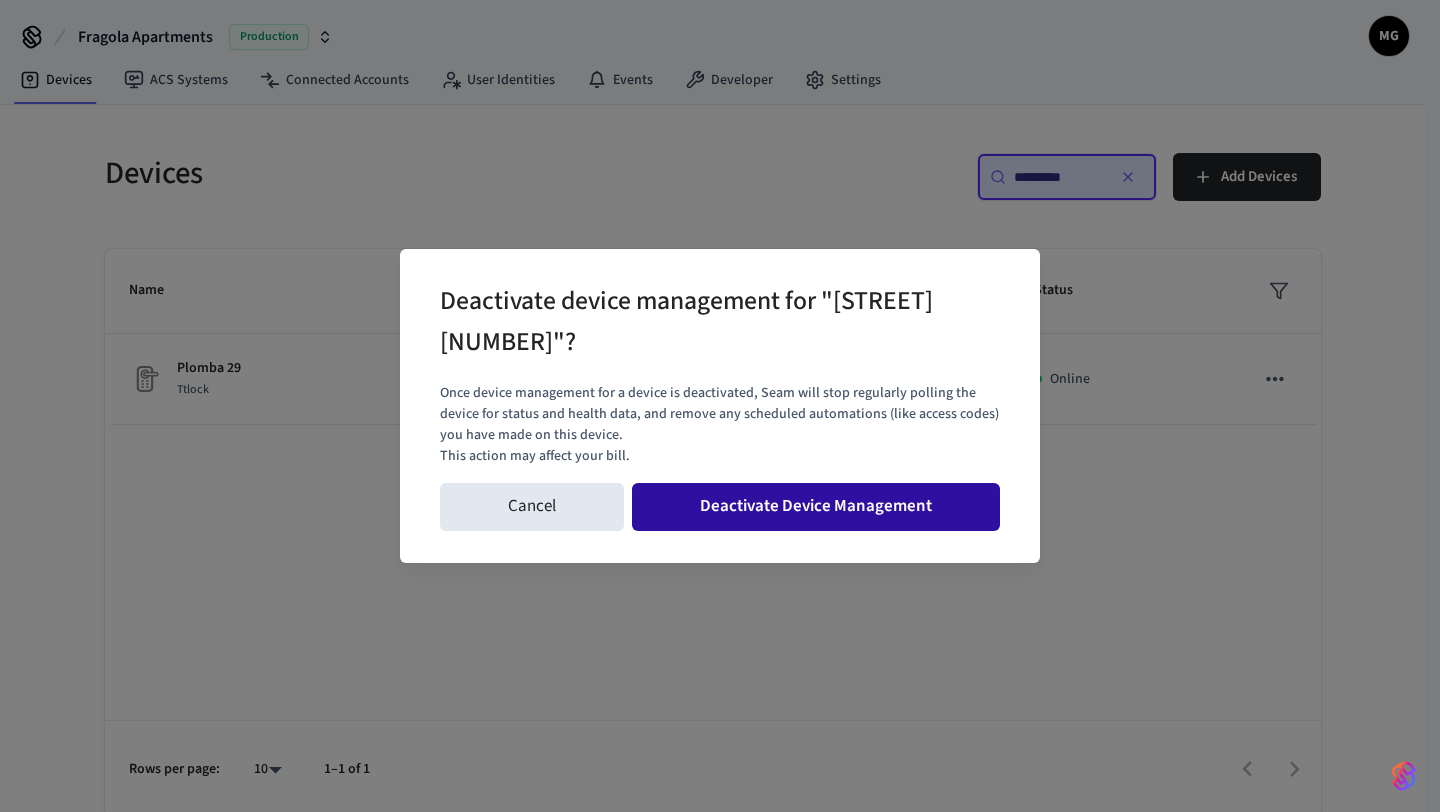 click on "Deactivate Device Management" at bounding box center [816, 507] 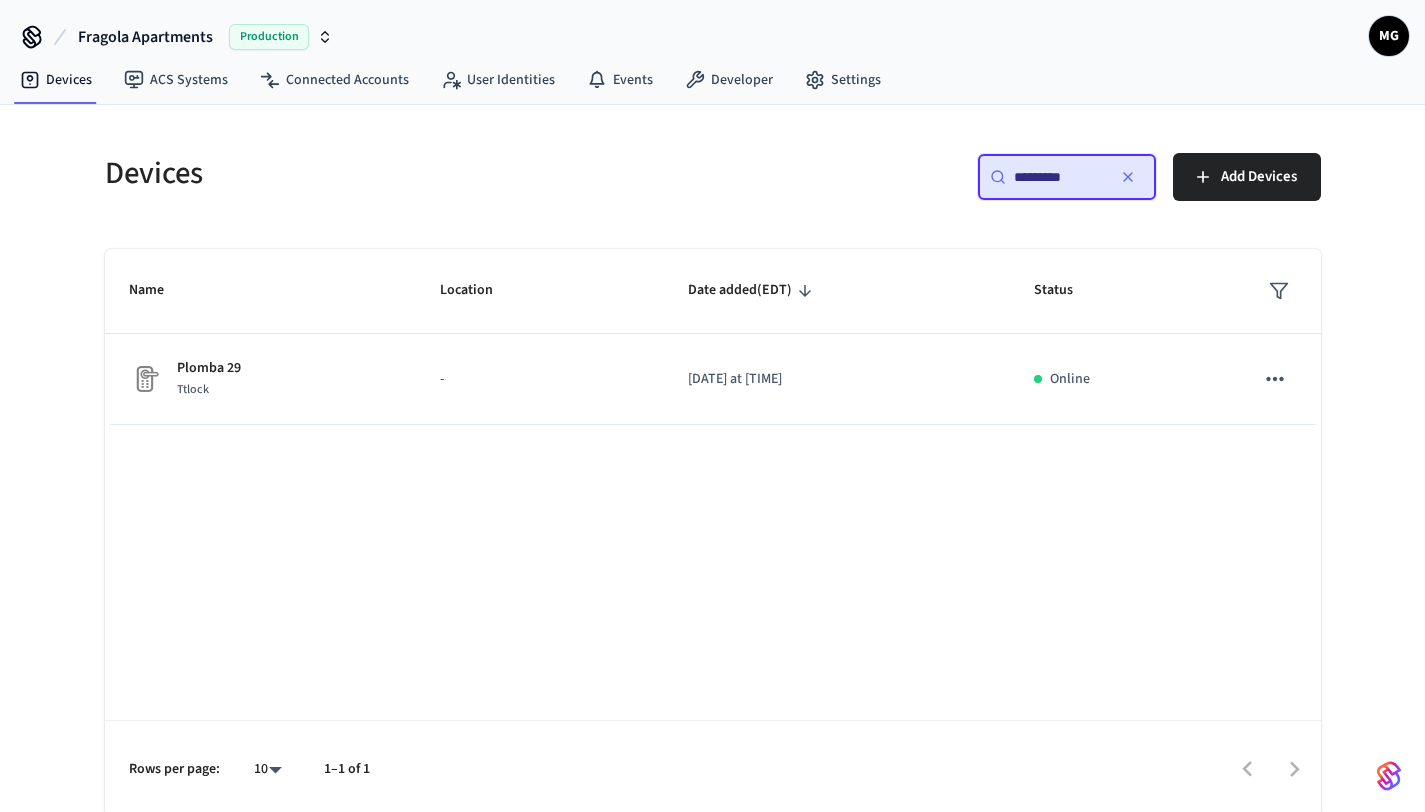click on "*********" at bounding box center (1059, 177) 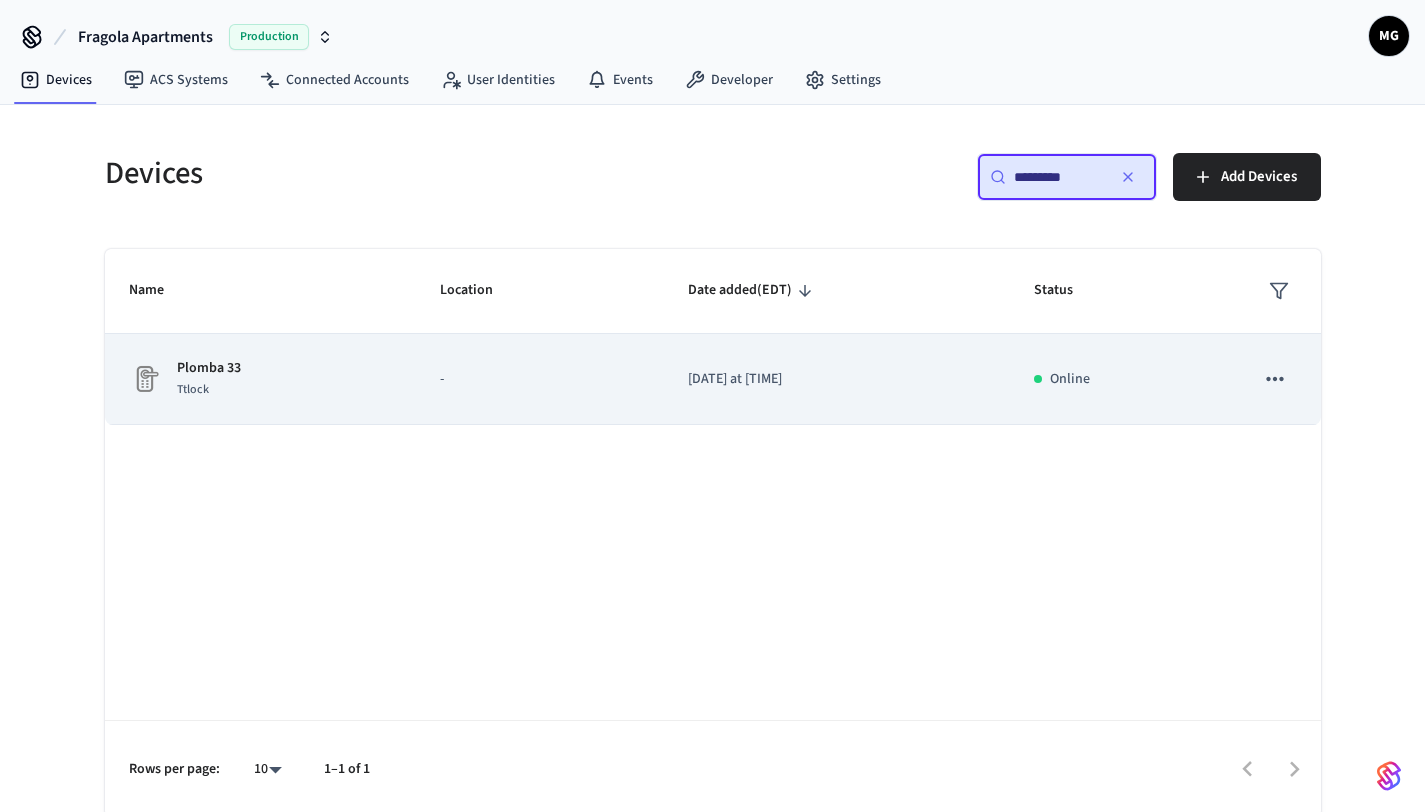 click 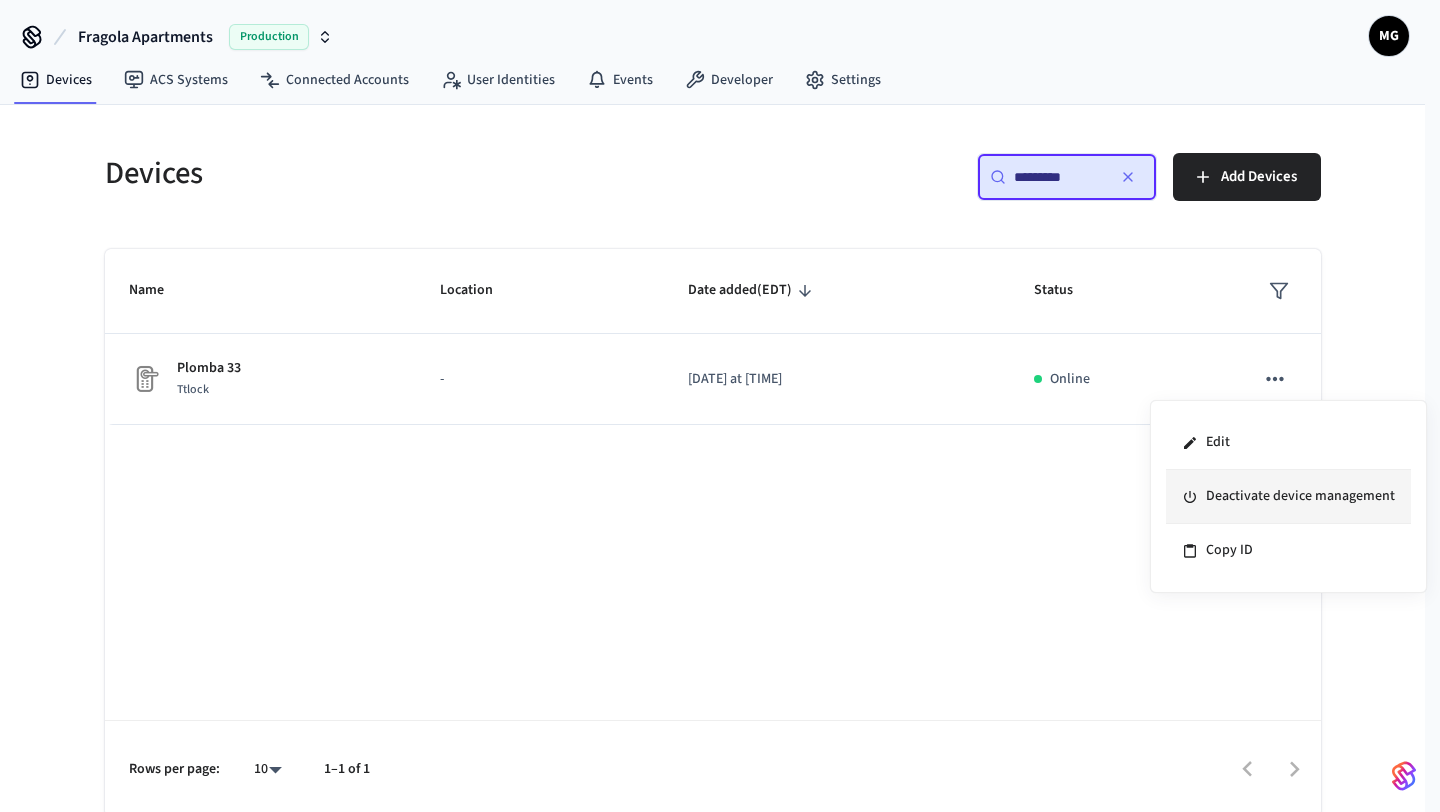 click on "Deactivate device management" at bounding box center [1288, 497] 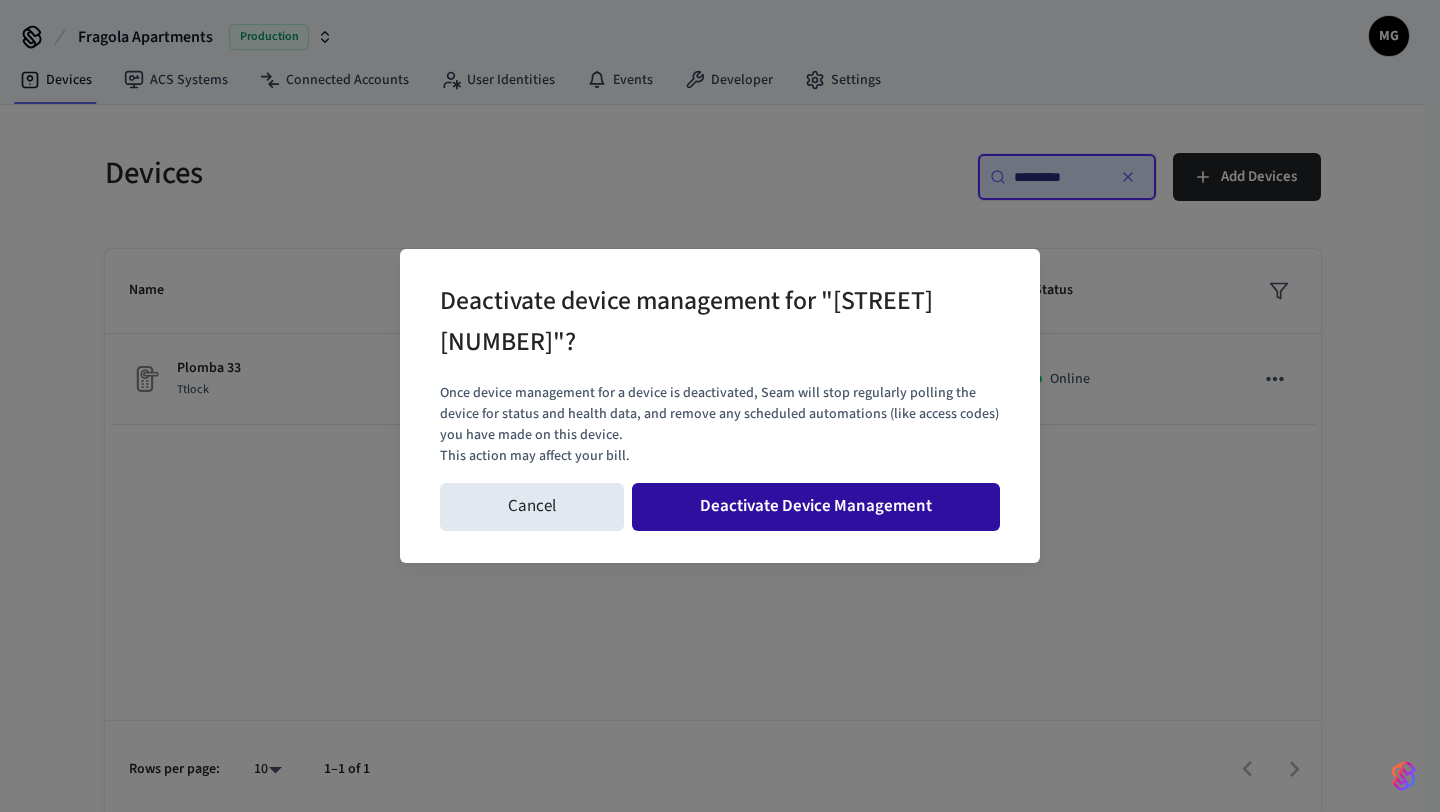 click on "Deactivate Device Management" at bounding box center [816, 507] 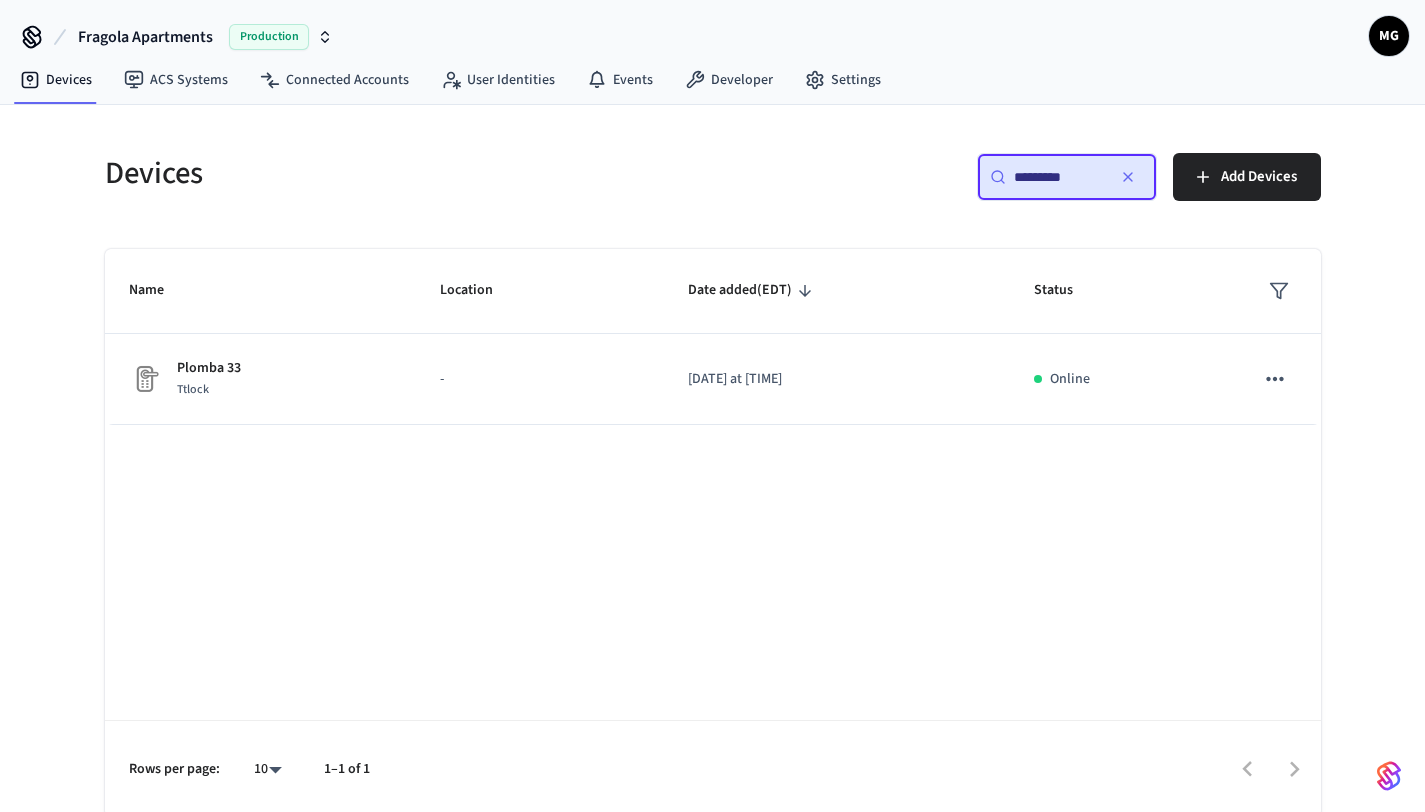 click on "*********" at bounding box center [1059, 177] 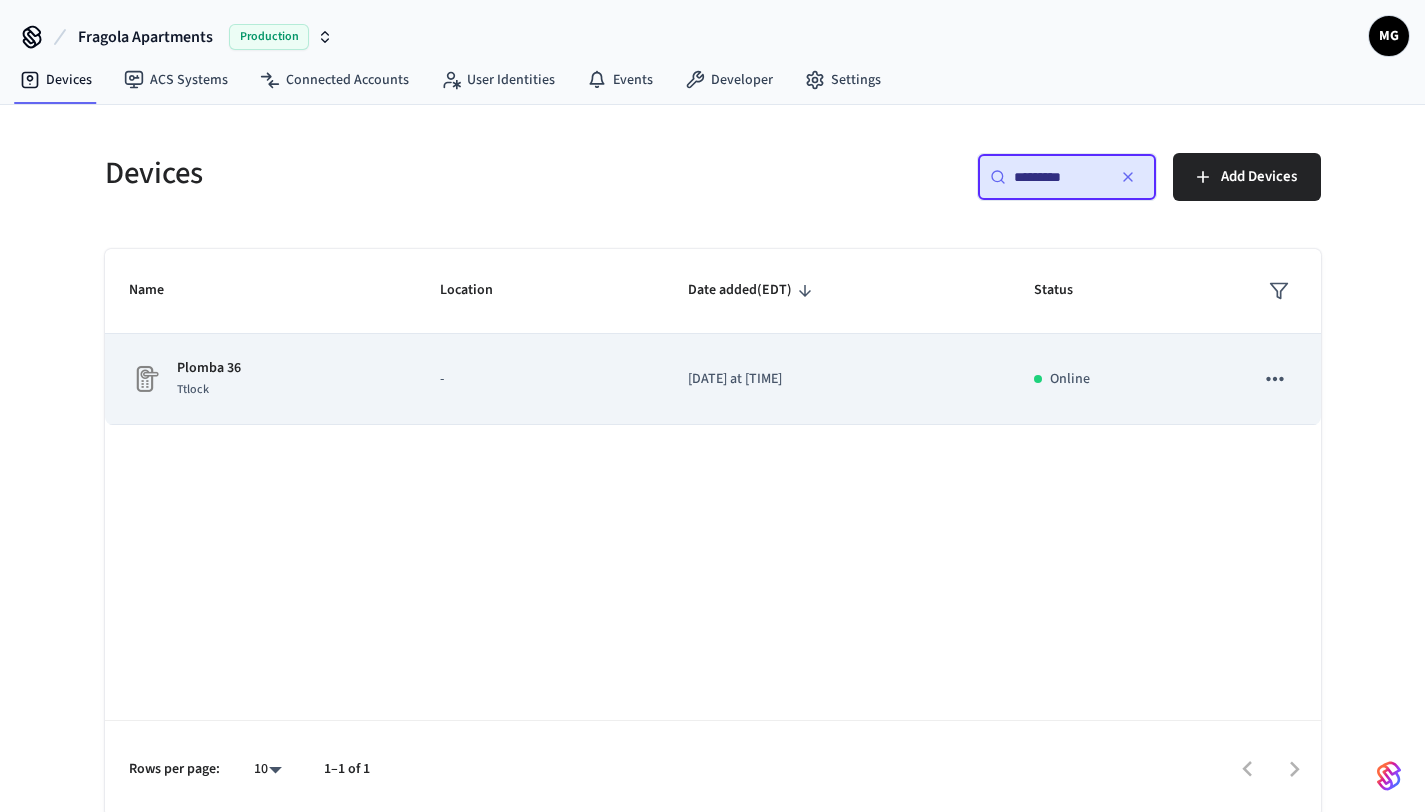 click at bounding box center [1275, 379] 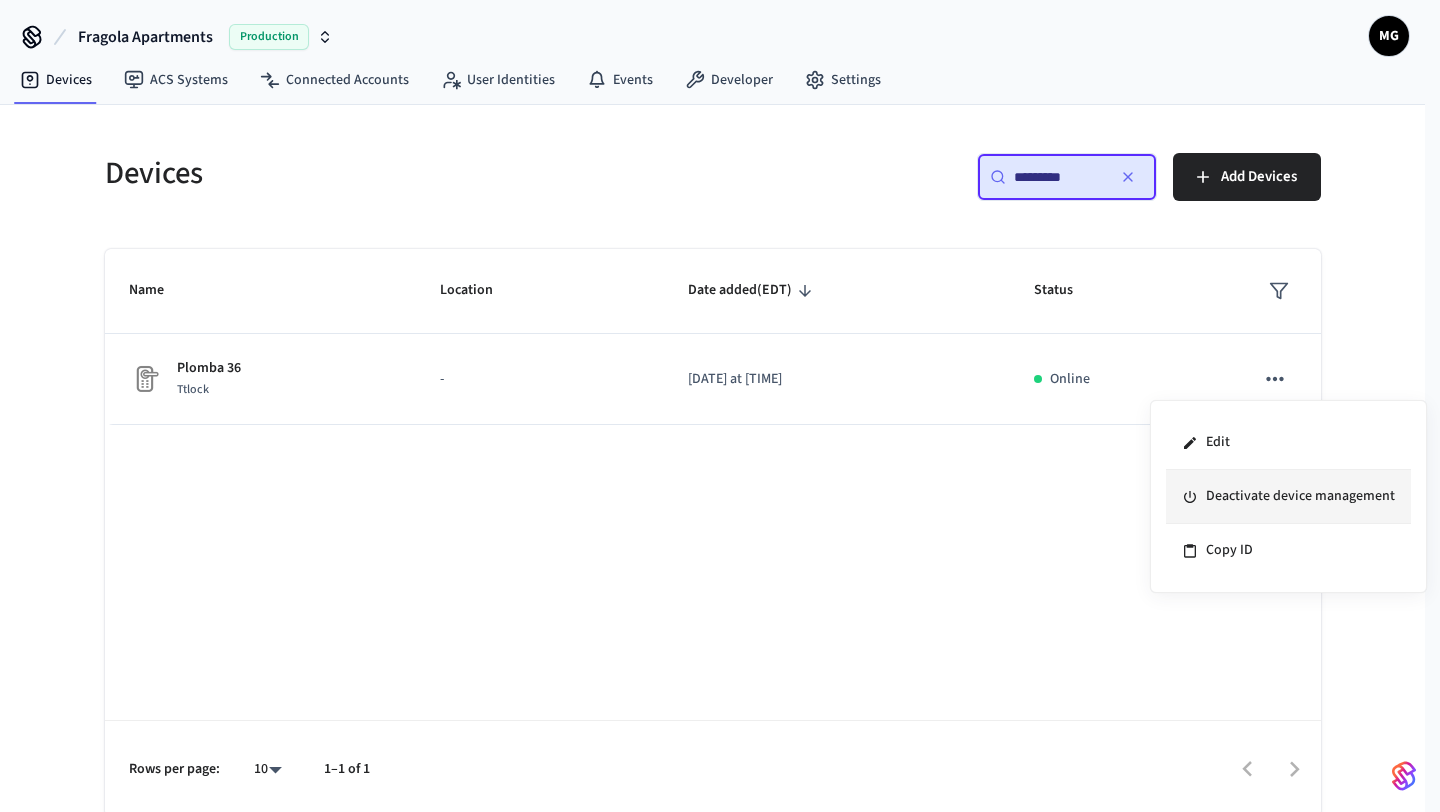 click on "Deactivate device management" at bounding box center [1288, 497] 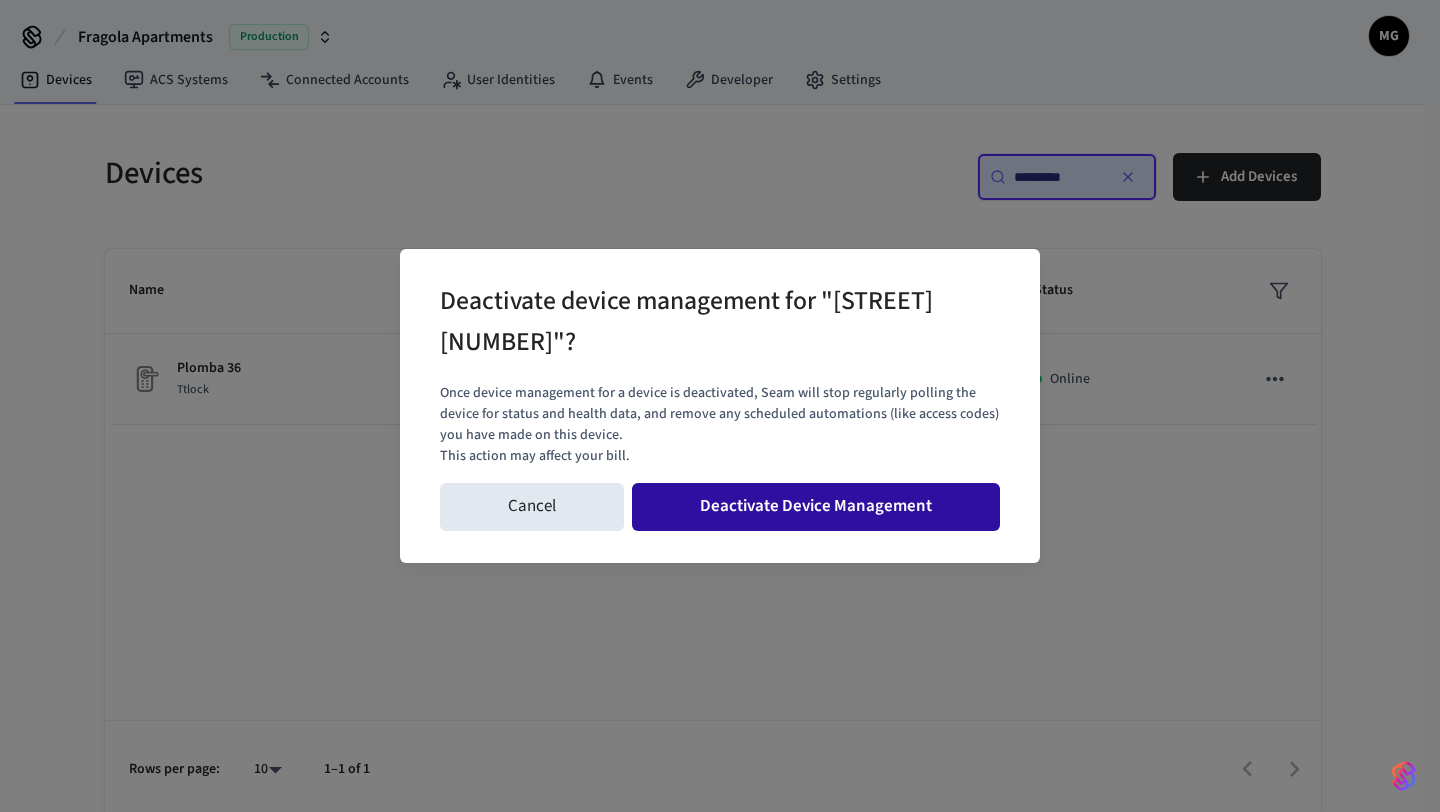 click on "Deactivate Device Management" at bounding box center (816, 507) 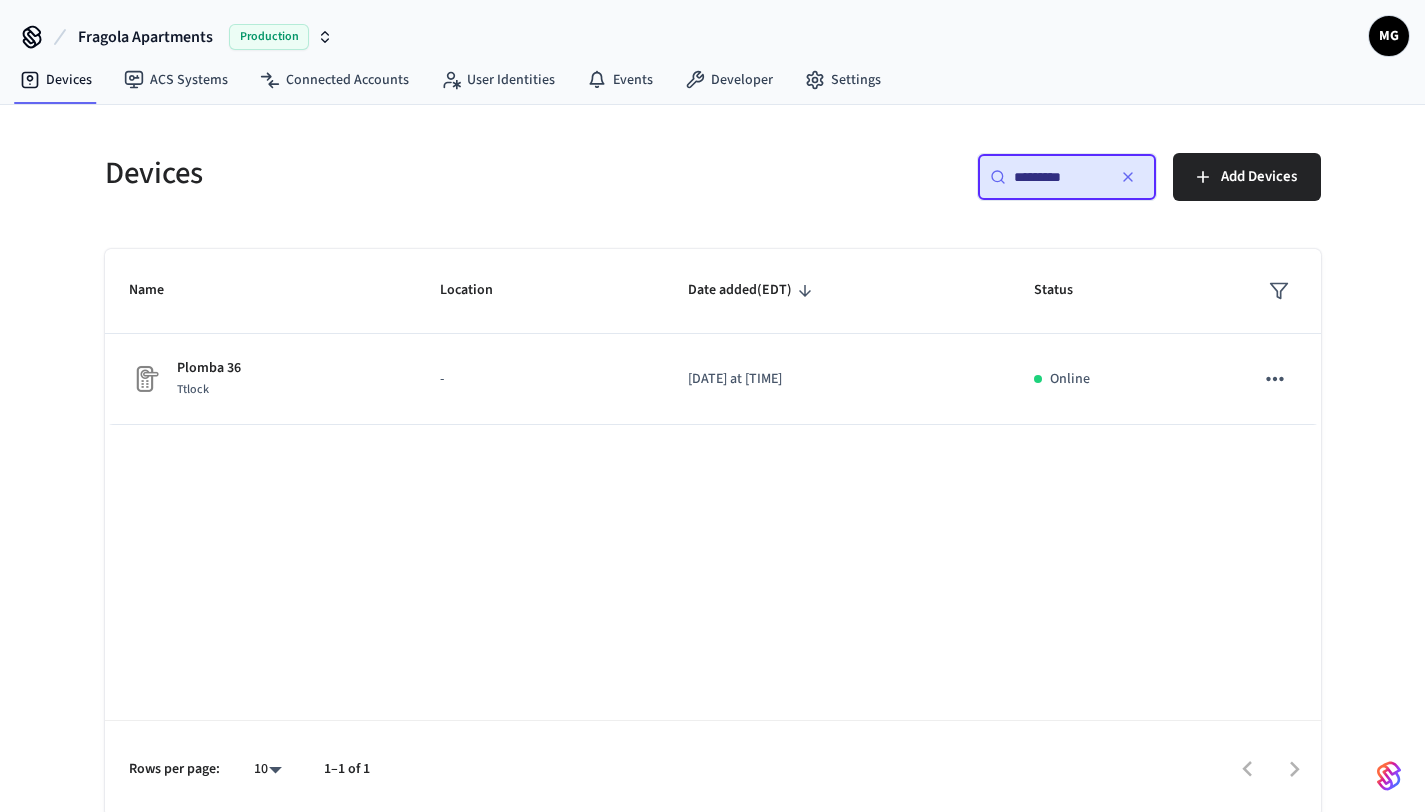 click on "*********" at bounding box center [1059, 177] 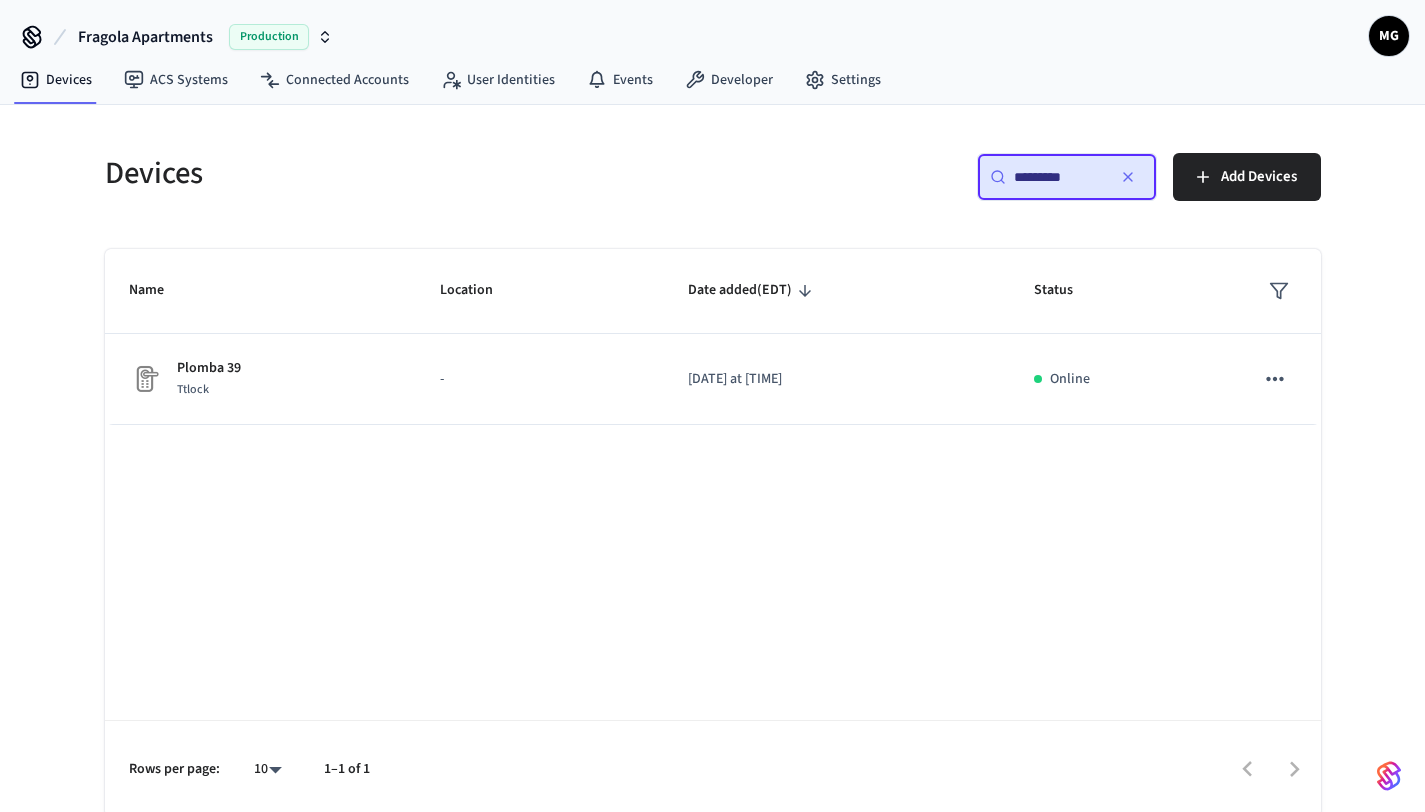 click 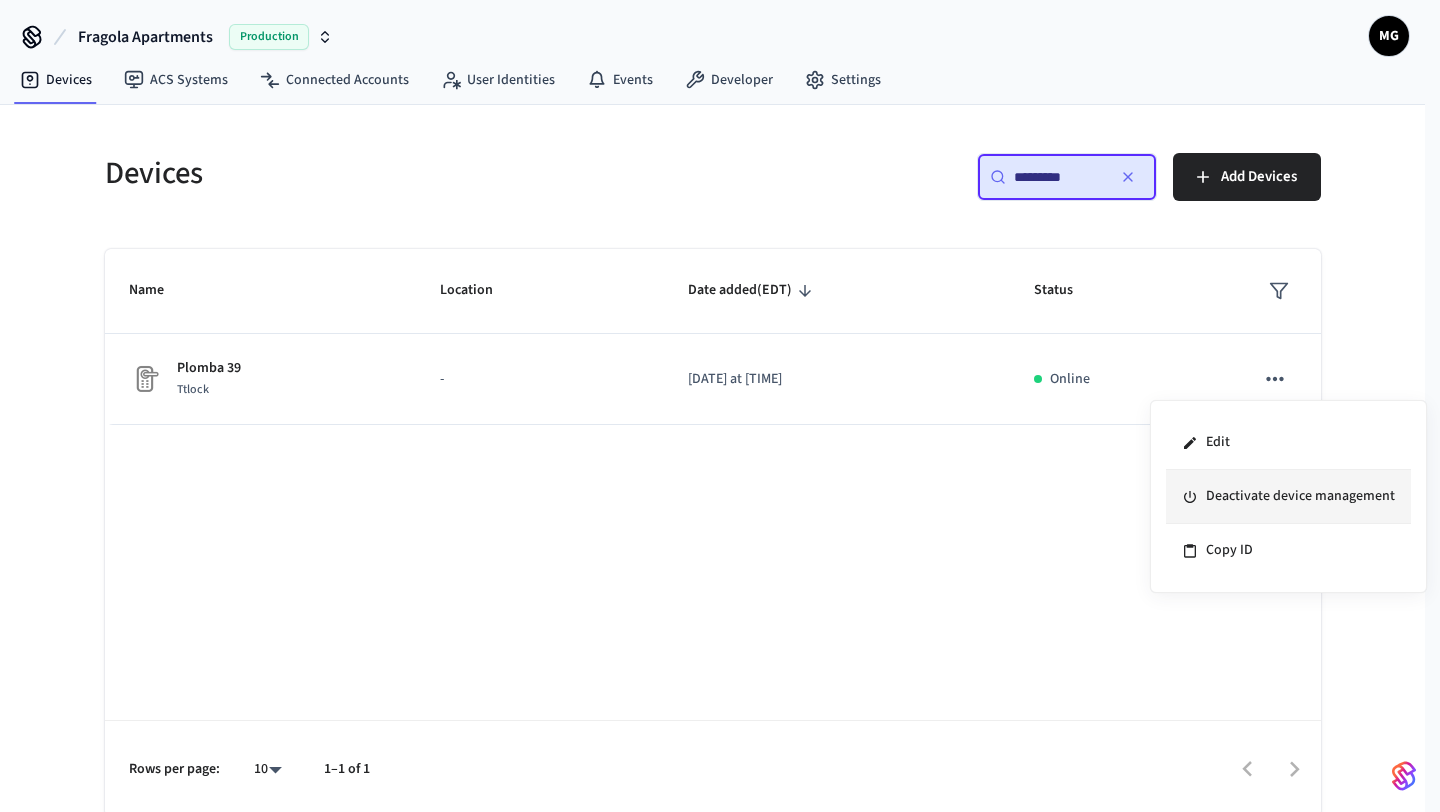 click on "Deactivate device management" at bounding box center (1288, 497) 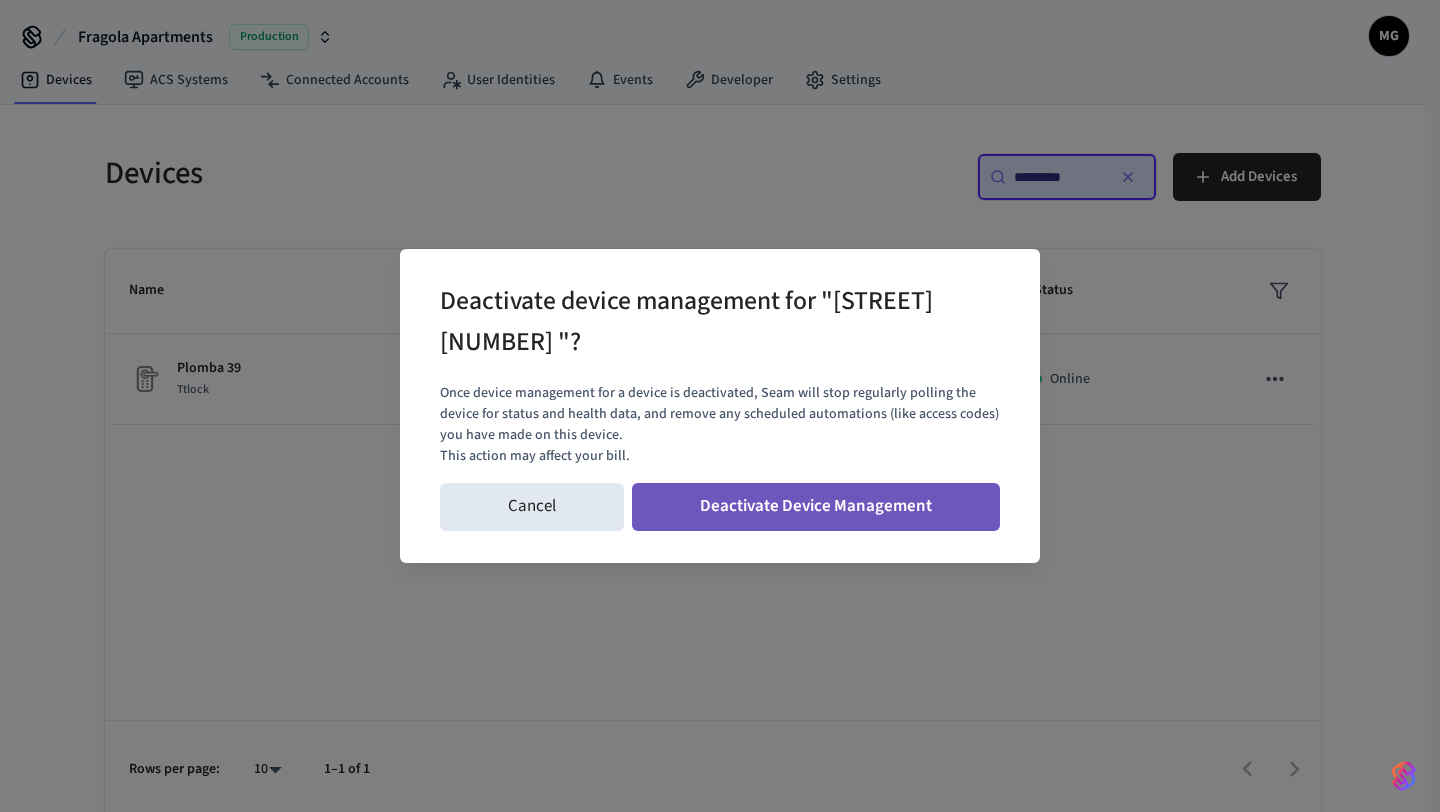 click on "Deactivate Device Management" at bounding box center (816, 507) 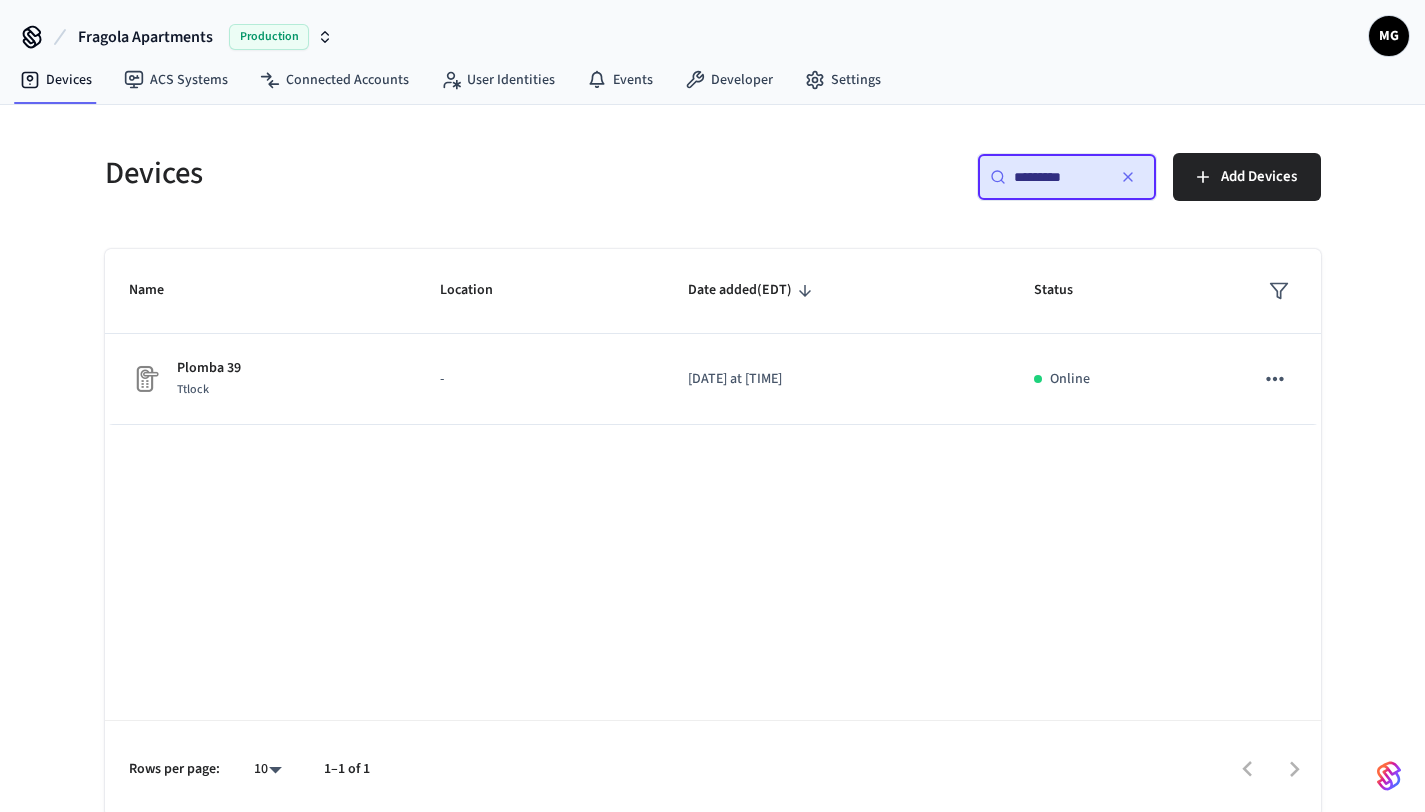 click on "*********" at bounding box center (1059, 177) 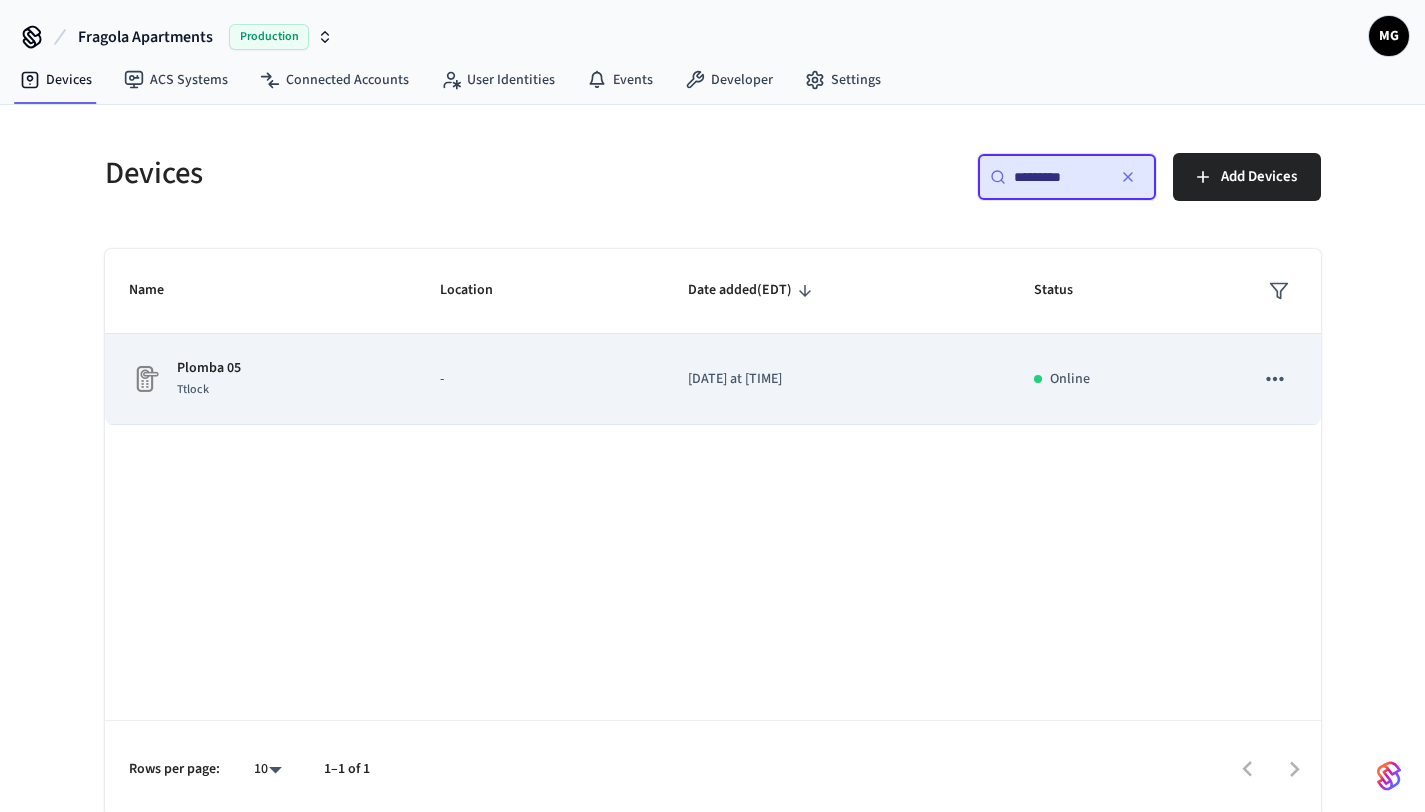 click 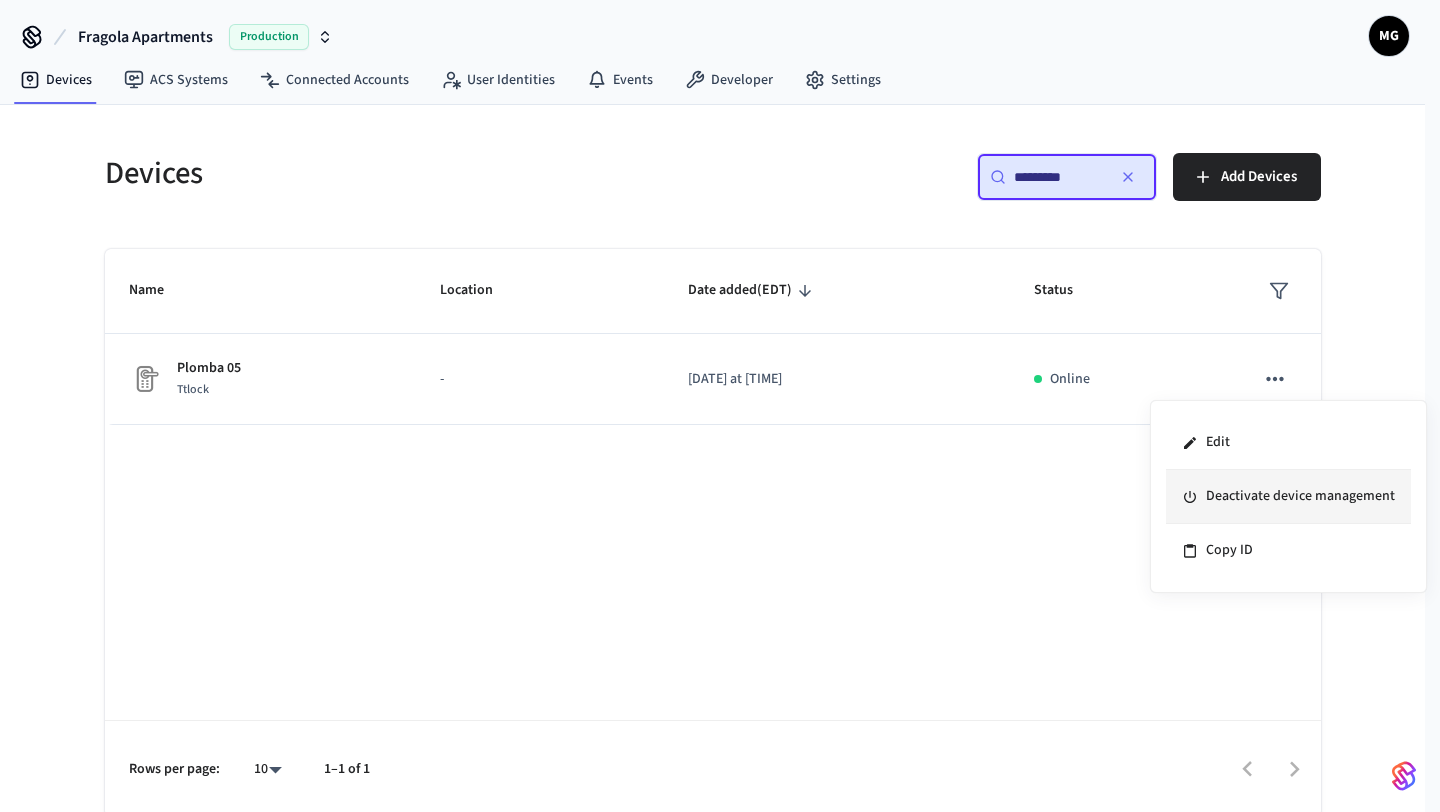 click on "Deactivate device management" at bounding box center (1288, 497) 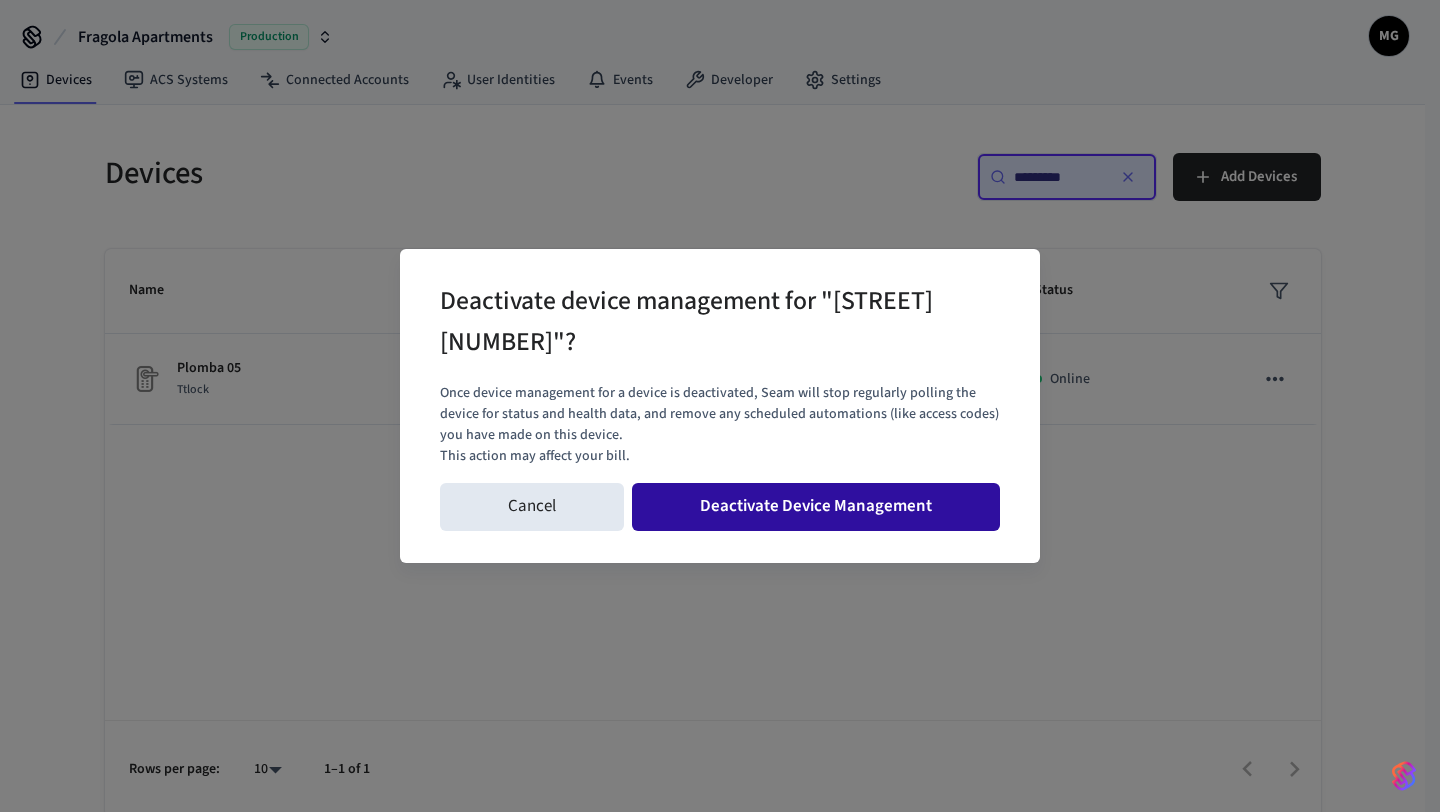 click on "Deactivate Device Management" at bounding box center (816, 507) 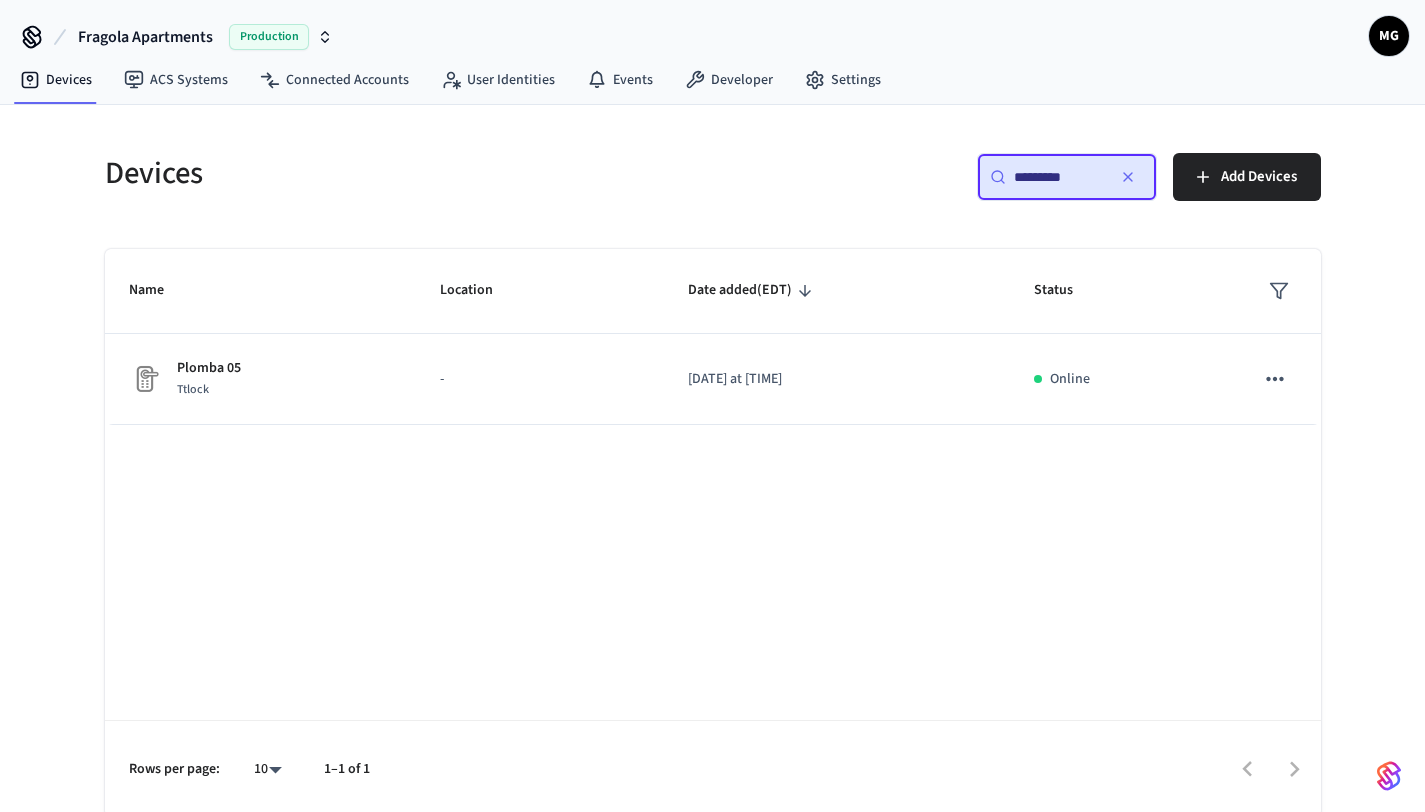 click on "*********" at bounding box center (1059, 177) 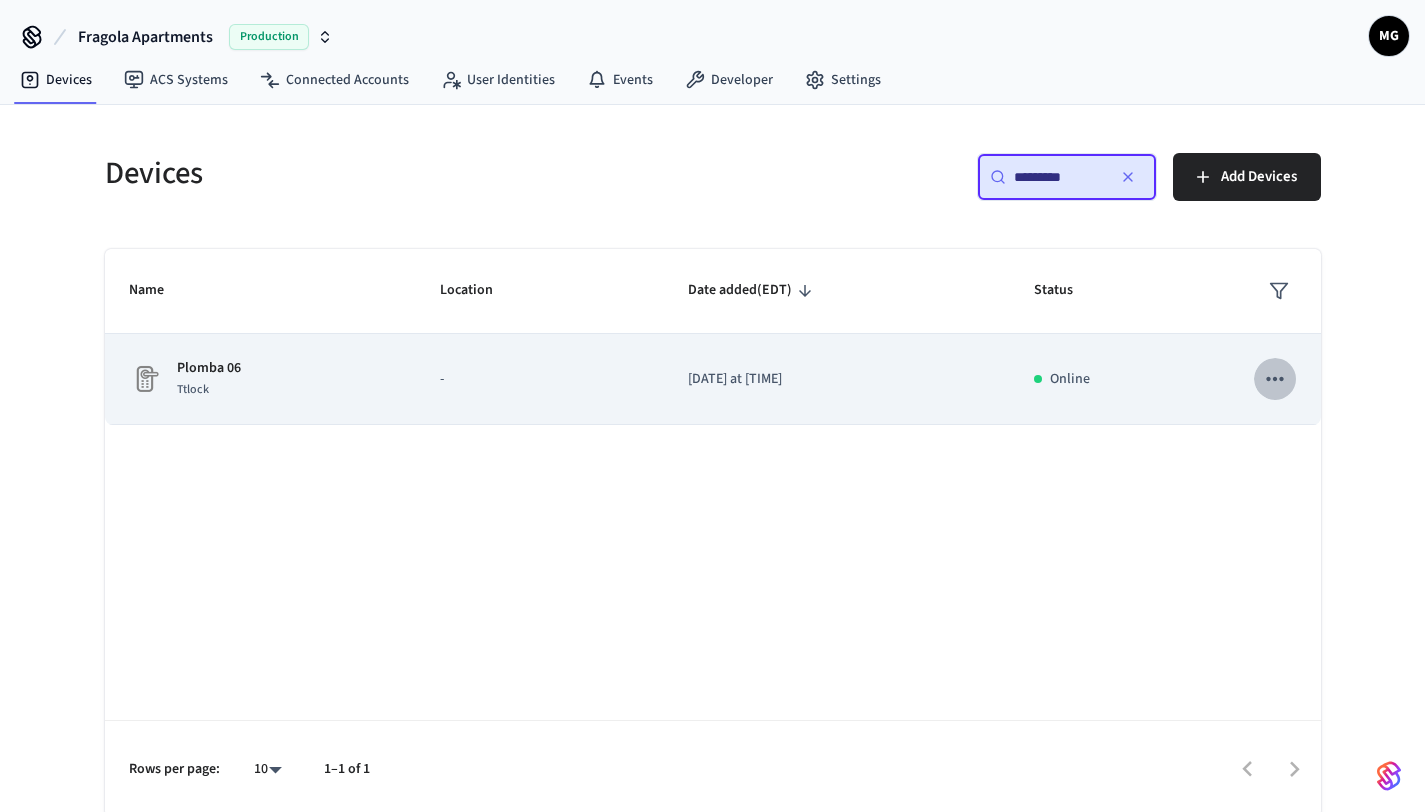 click at bounding box center [1275, 379] 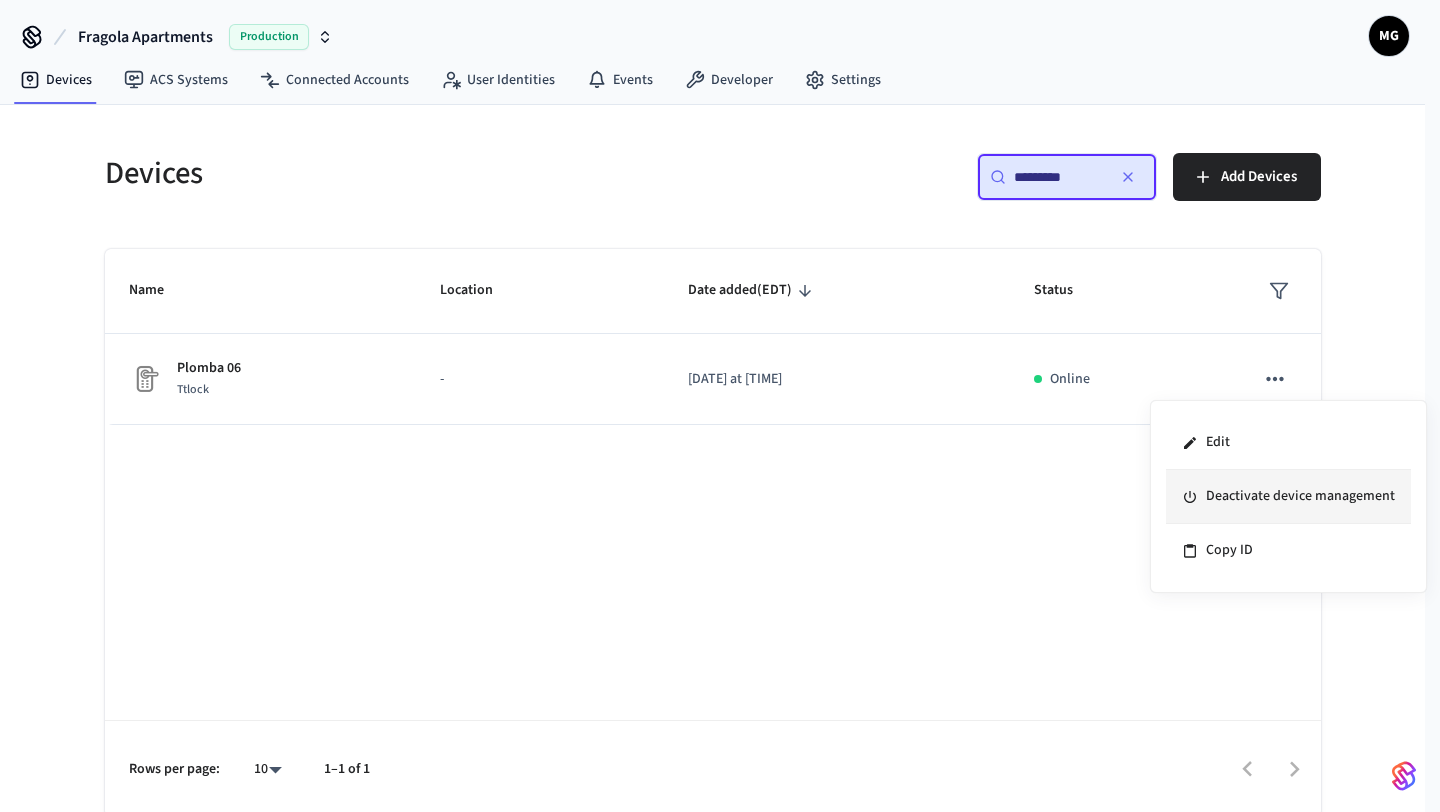 click on "Deactivate device management" at bounding box center [1288, 497] 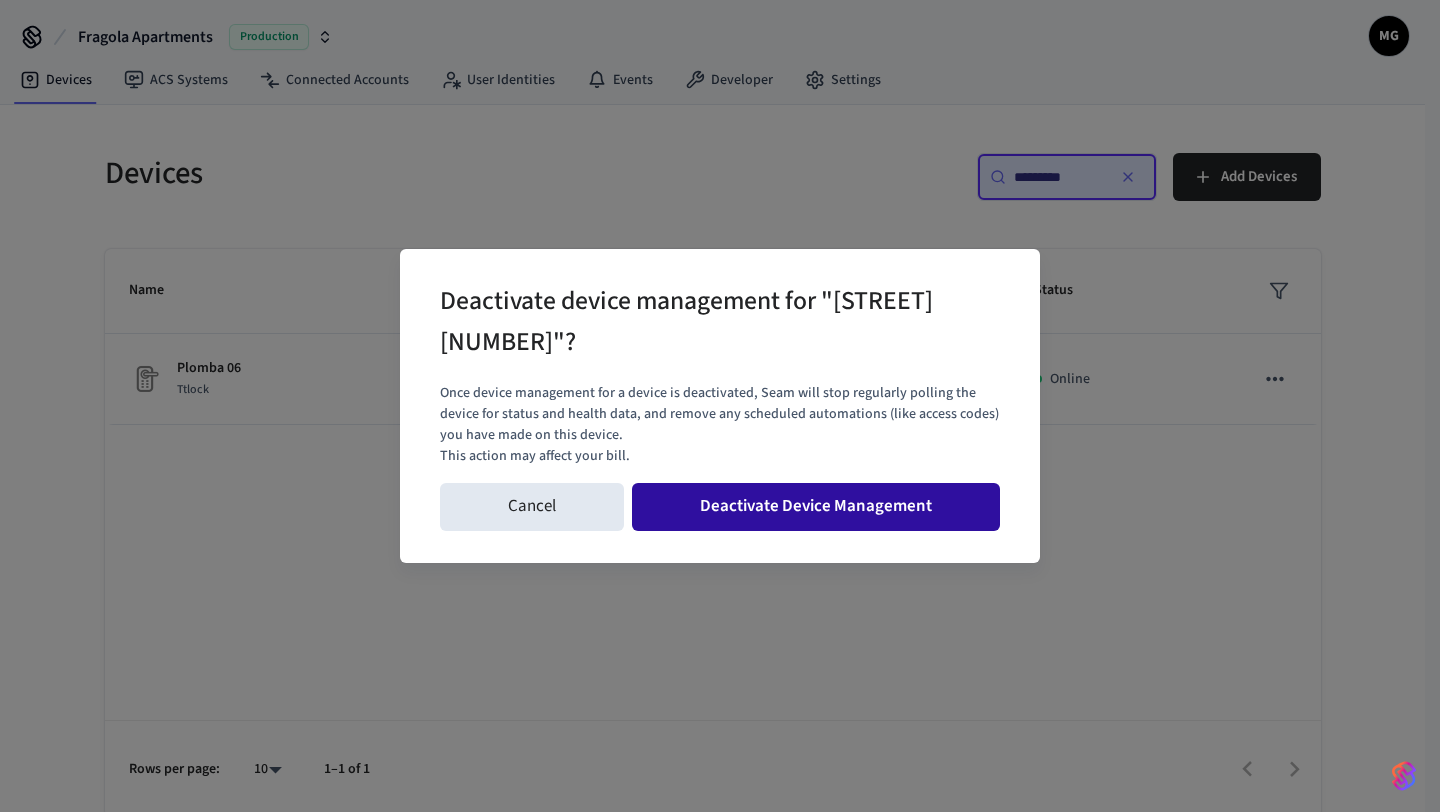 click on "Deactivate Device Management" at bounding box center [816, 507] 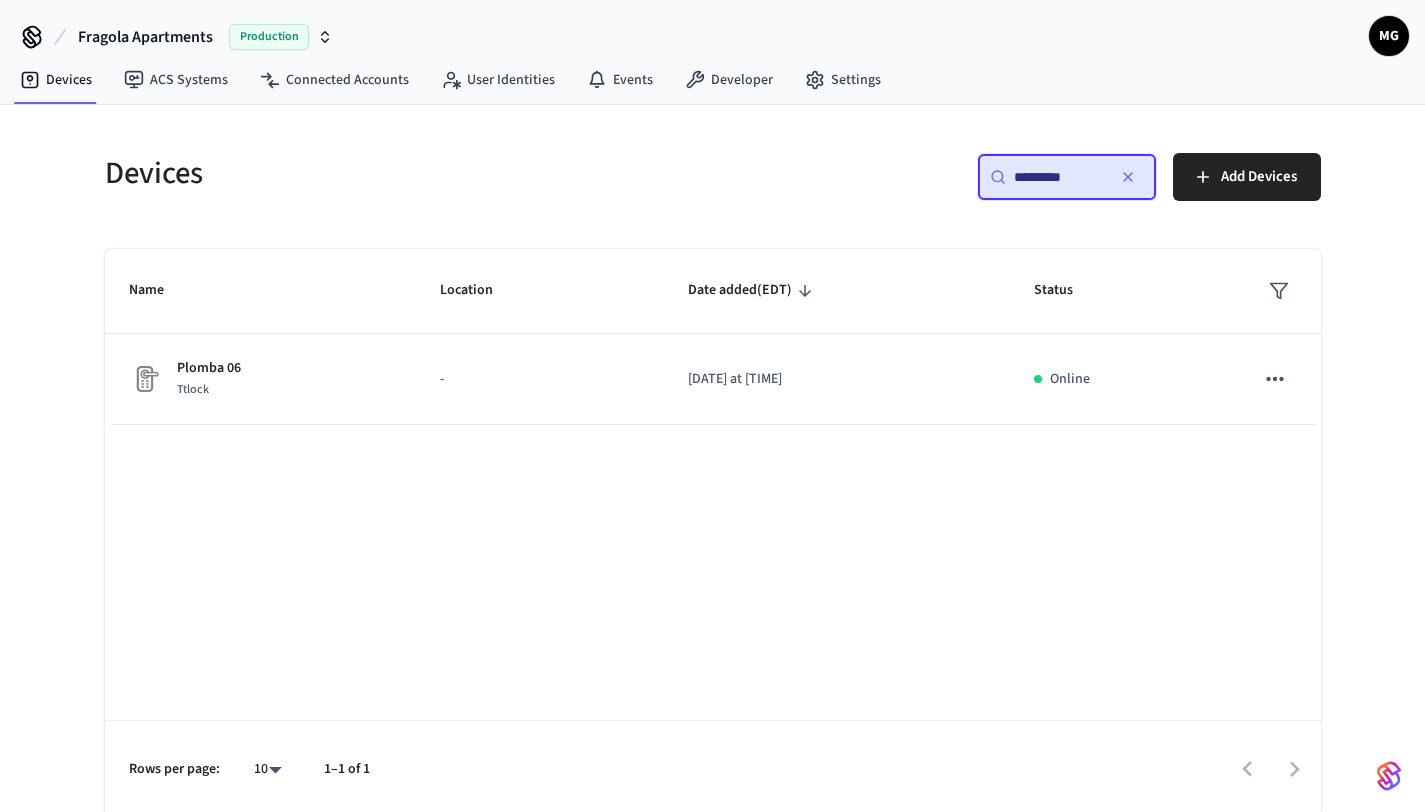 click on "*********" at bounding box center (1059, 177) 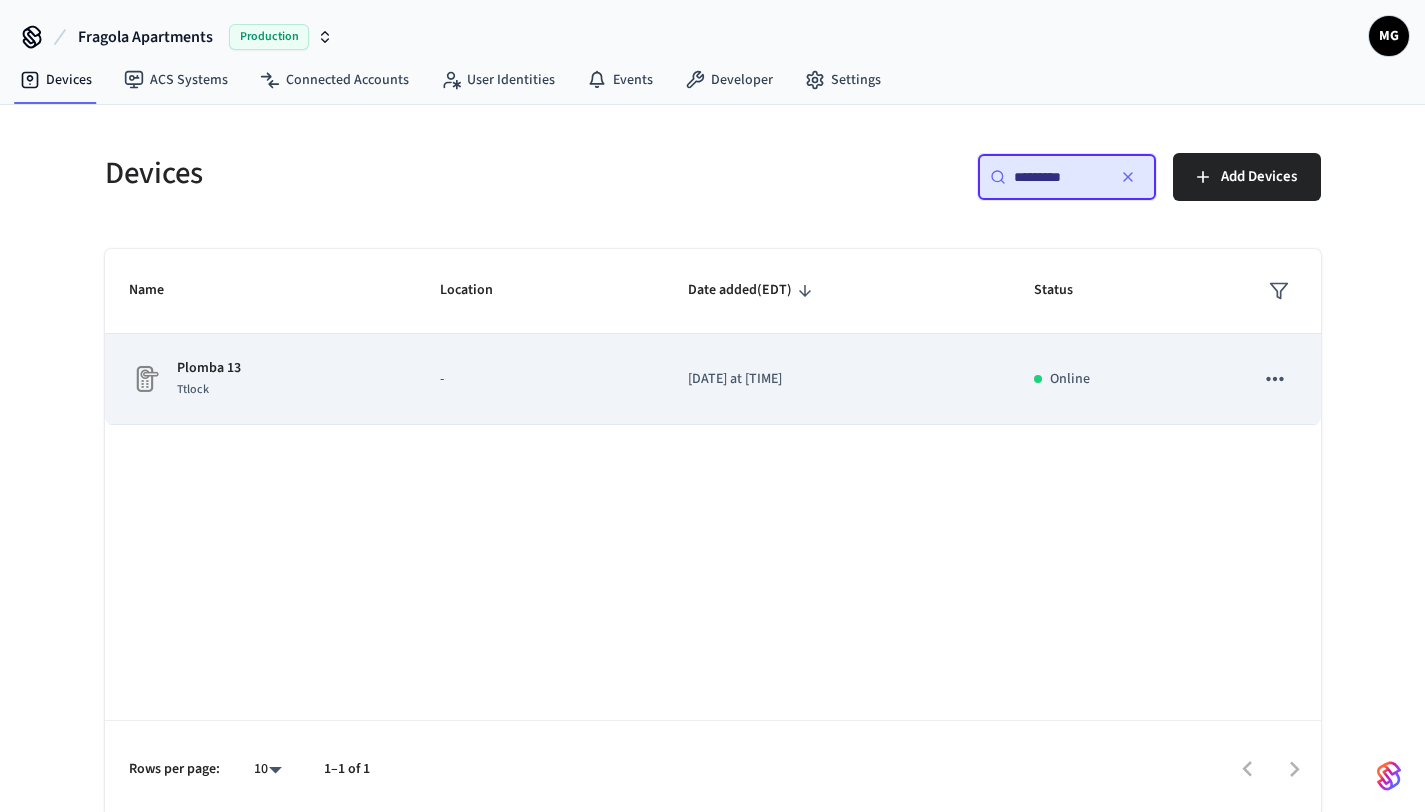 click 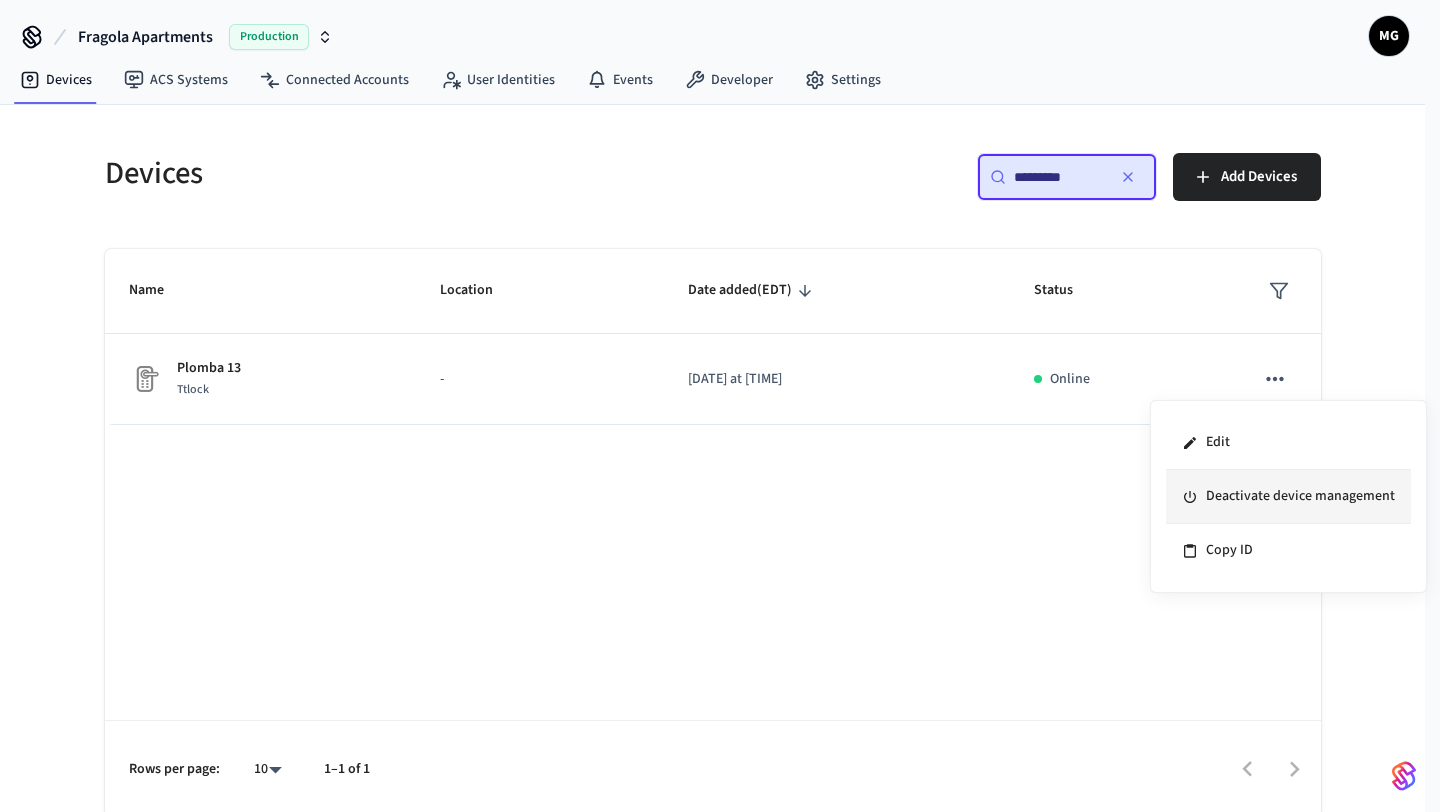 click on "Deactivate device management" at bounding box center (1288, 497) 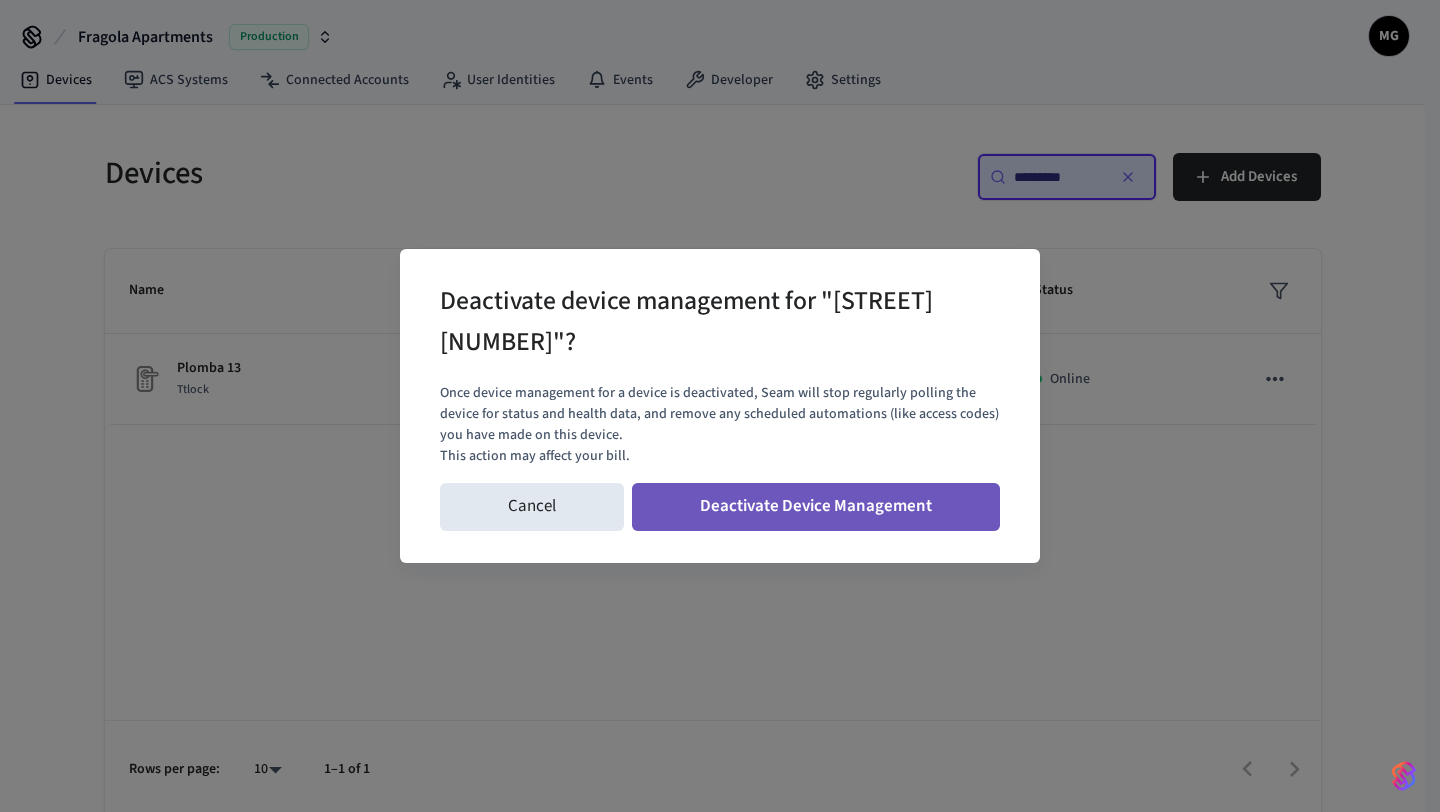 click on "Deactivate Device Management" at bounding box center [816, 507] 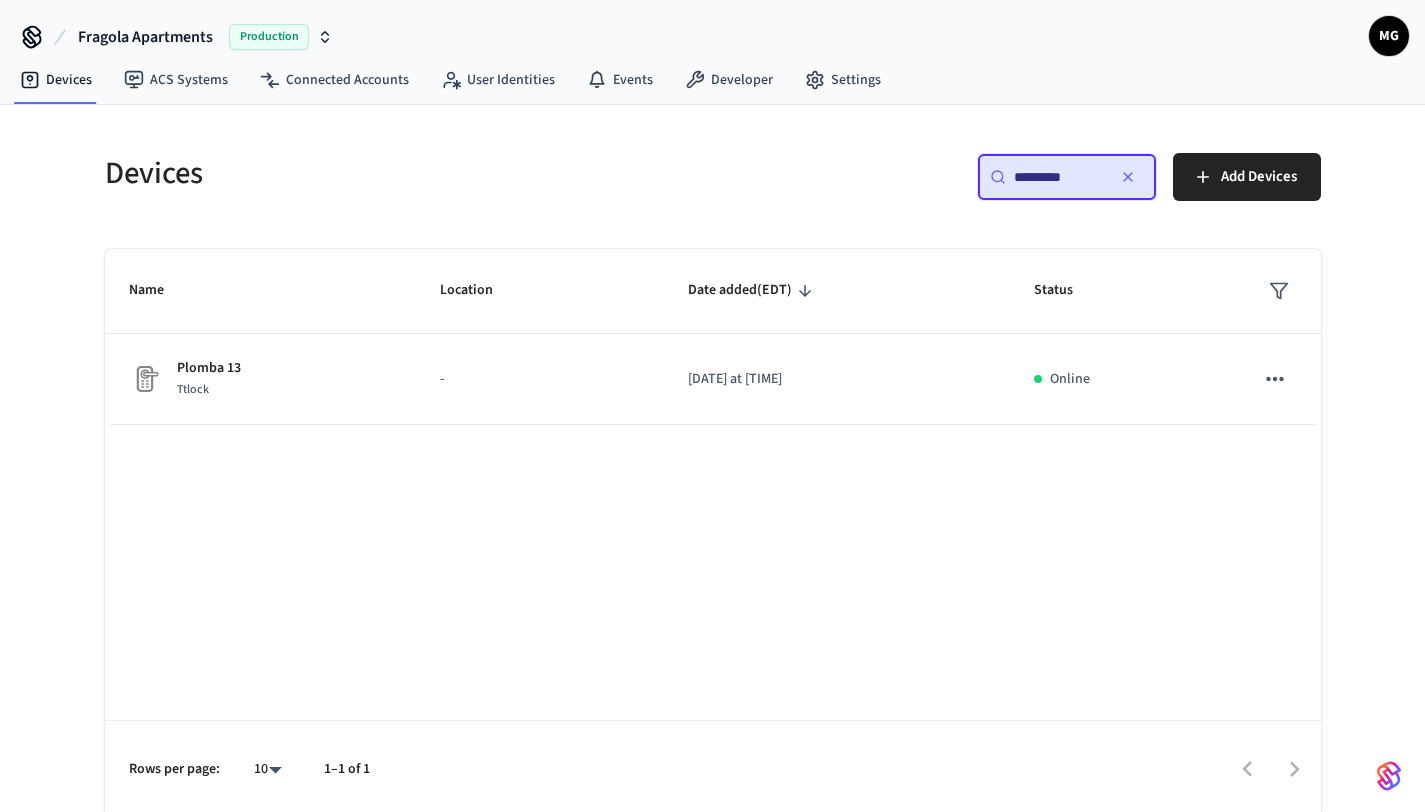 click on "​ ********* ​" at bounding box center [1067, 177] 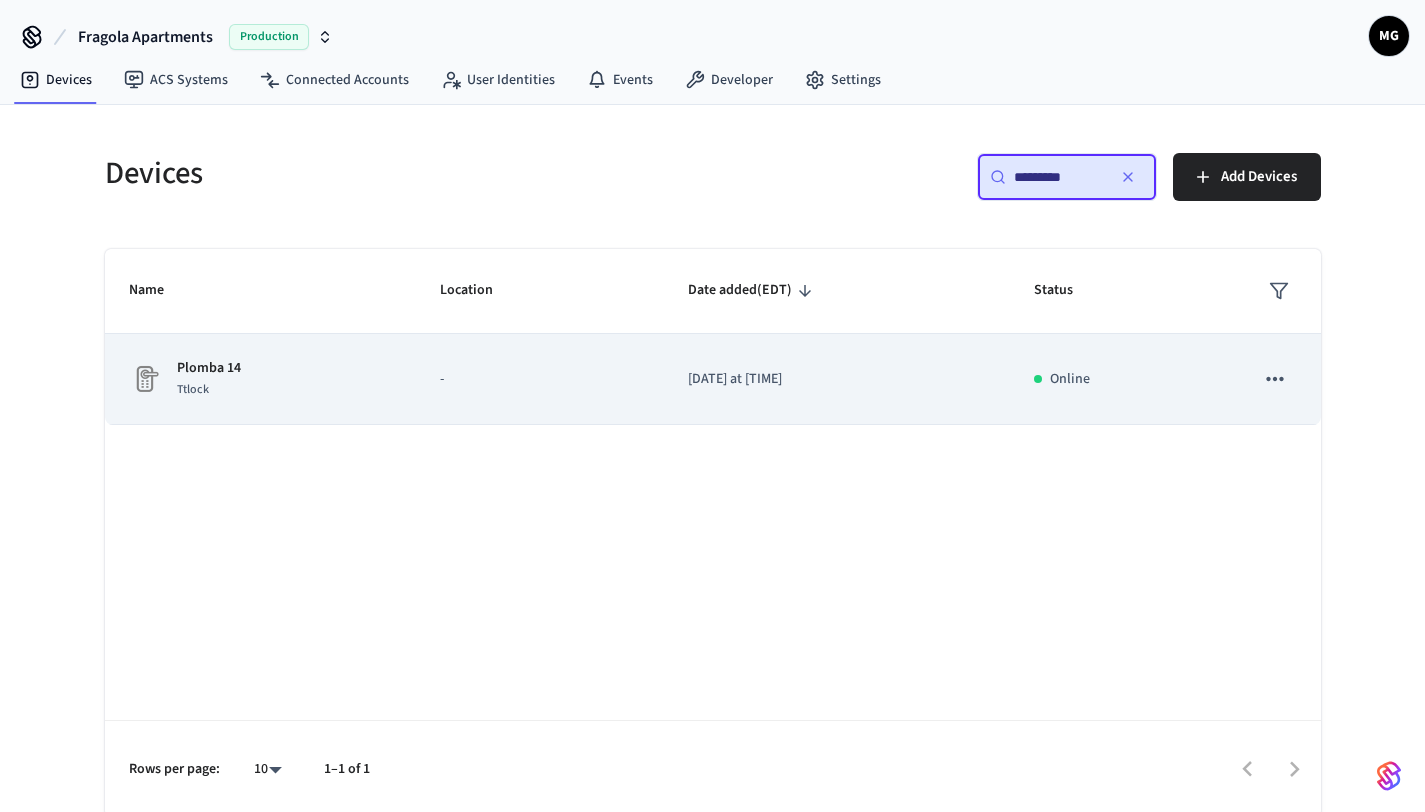 click 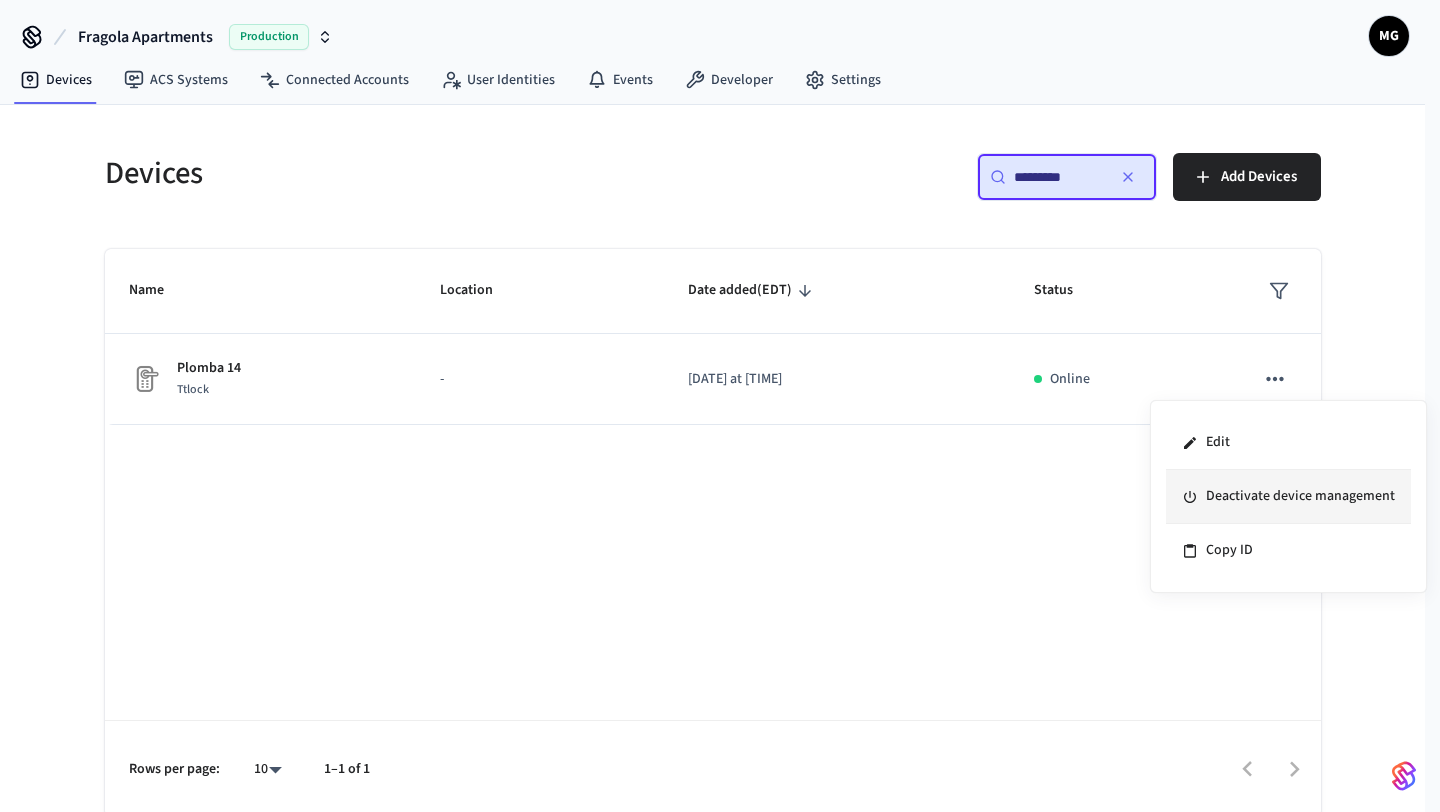 click on "Deactivate device management" at bounding box center (1288, 497) 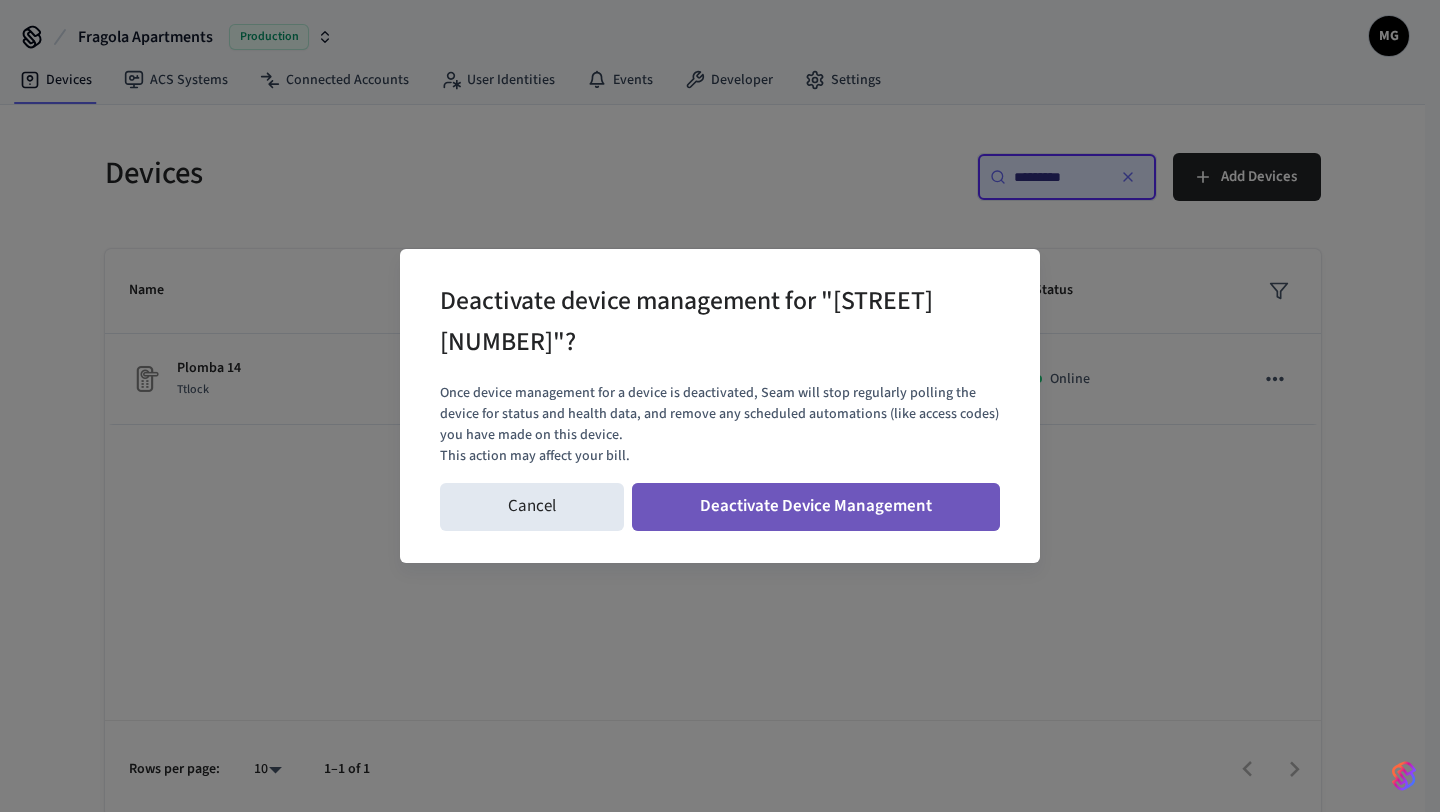 click on "Deactivate Device Management" at bounding box center [816, 507] 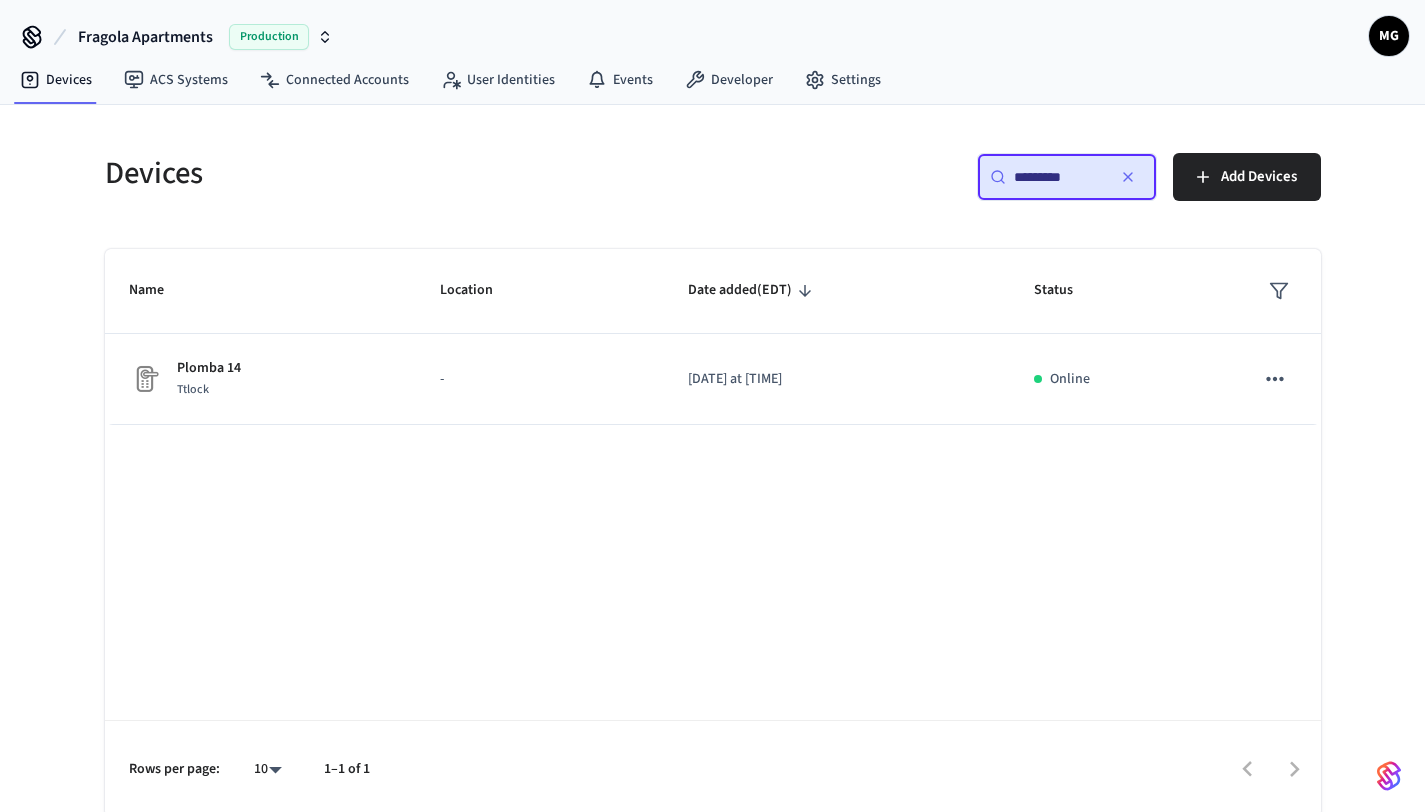 click on "*********" at bounding box center (1059, 177) 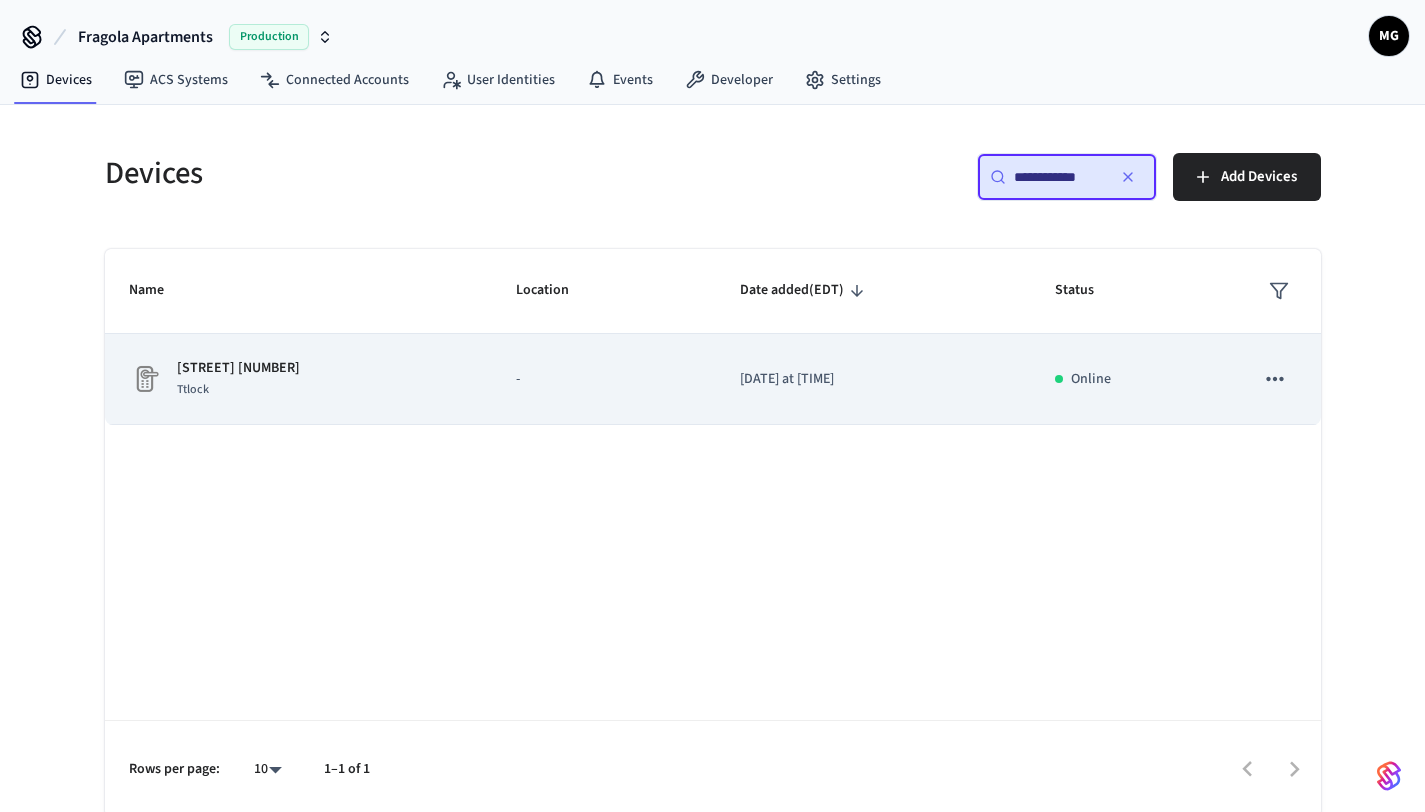 click 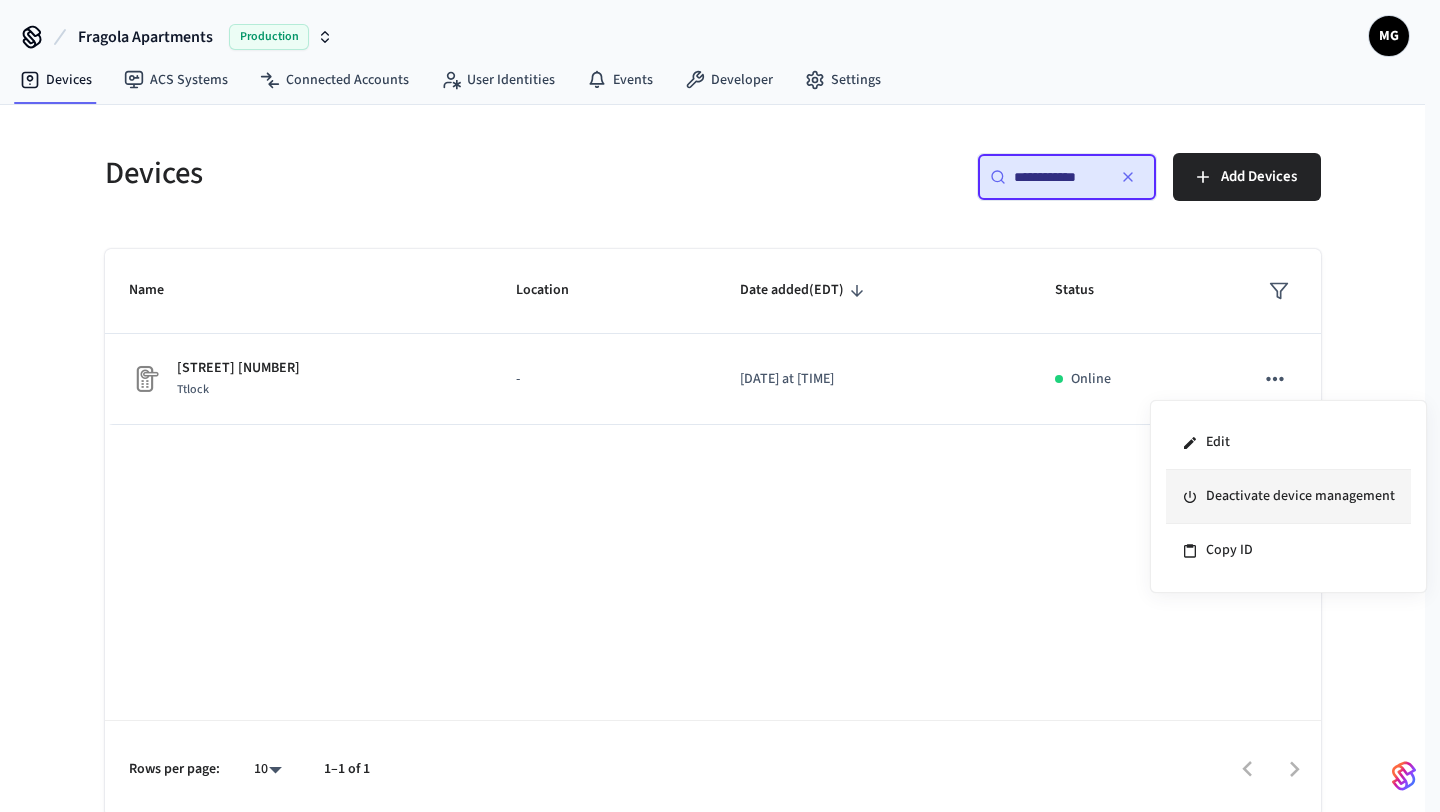 click on "Deactivate device management" at bounding box center [1288, 497] 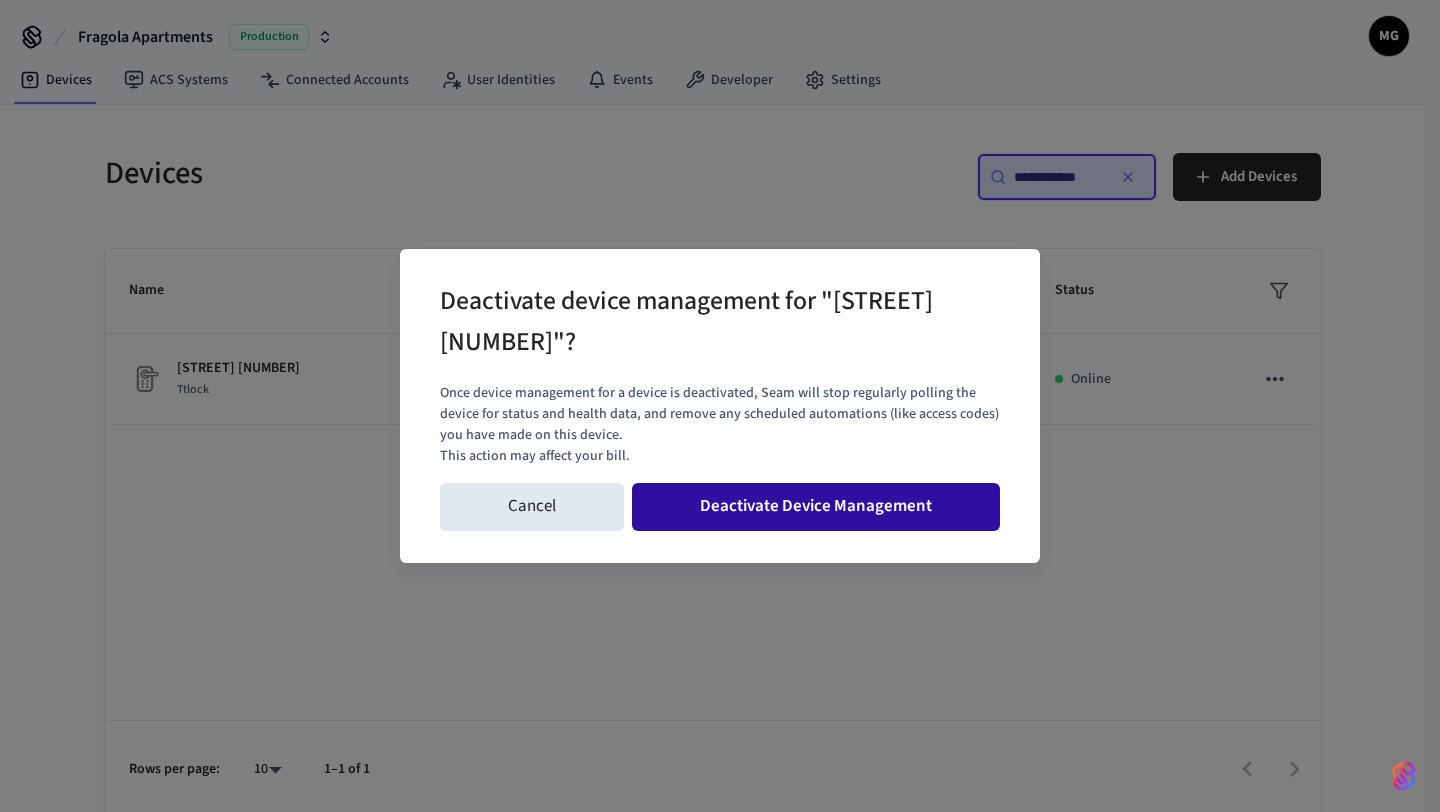 click on "Deactivate Device Management" at bounding box center (816, 507) 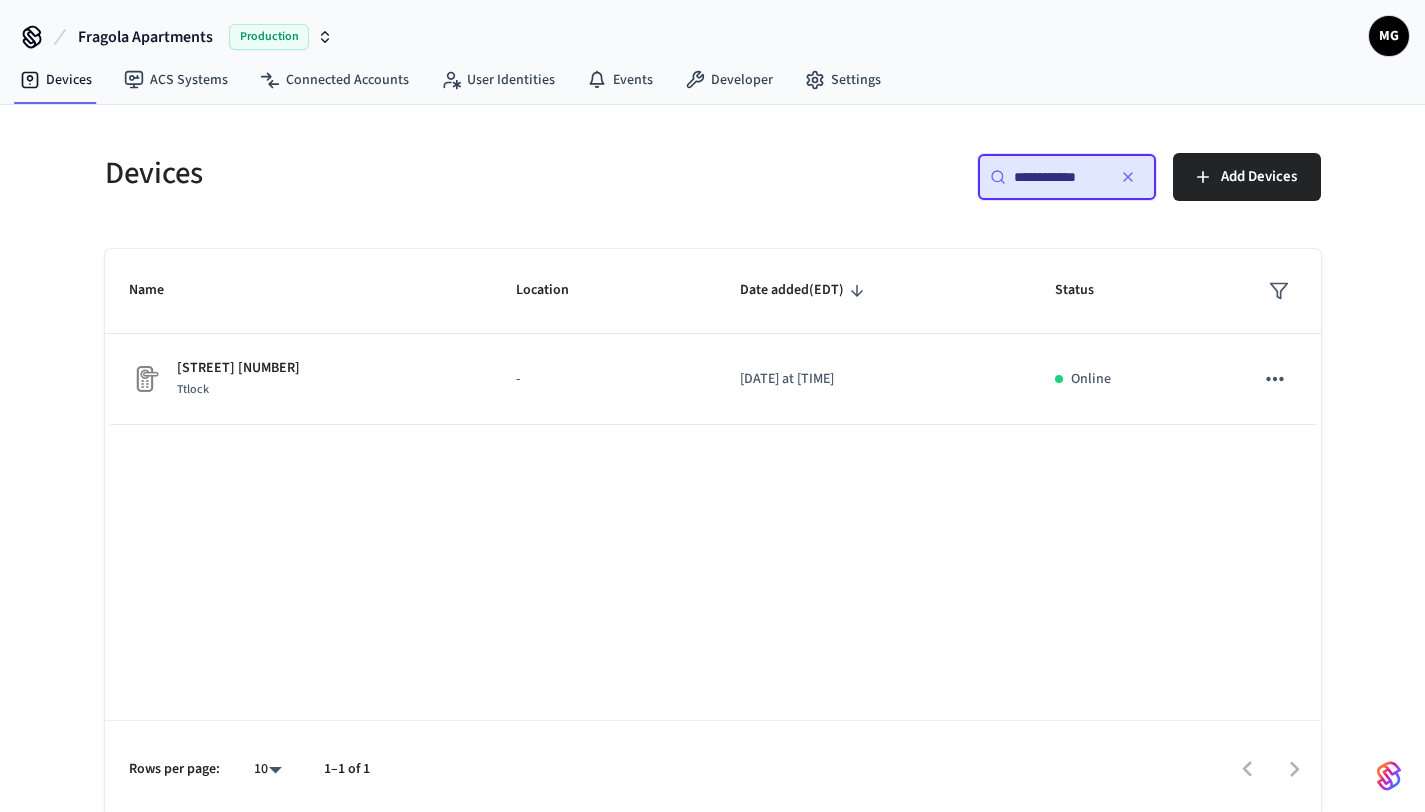 click on "**********" at bounding box center (1059, 177) 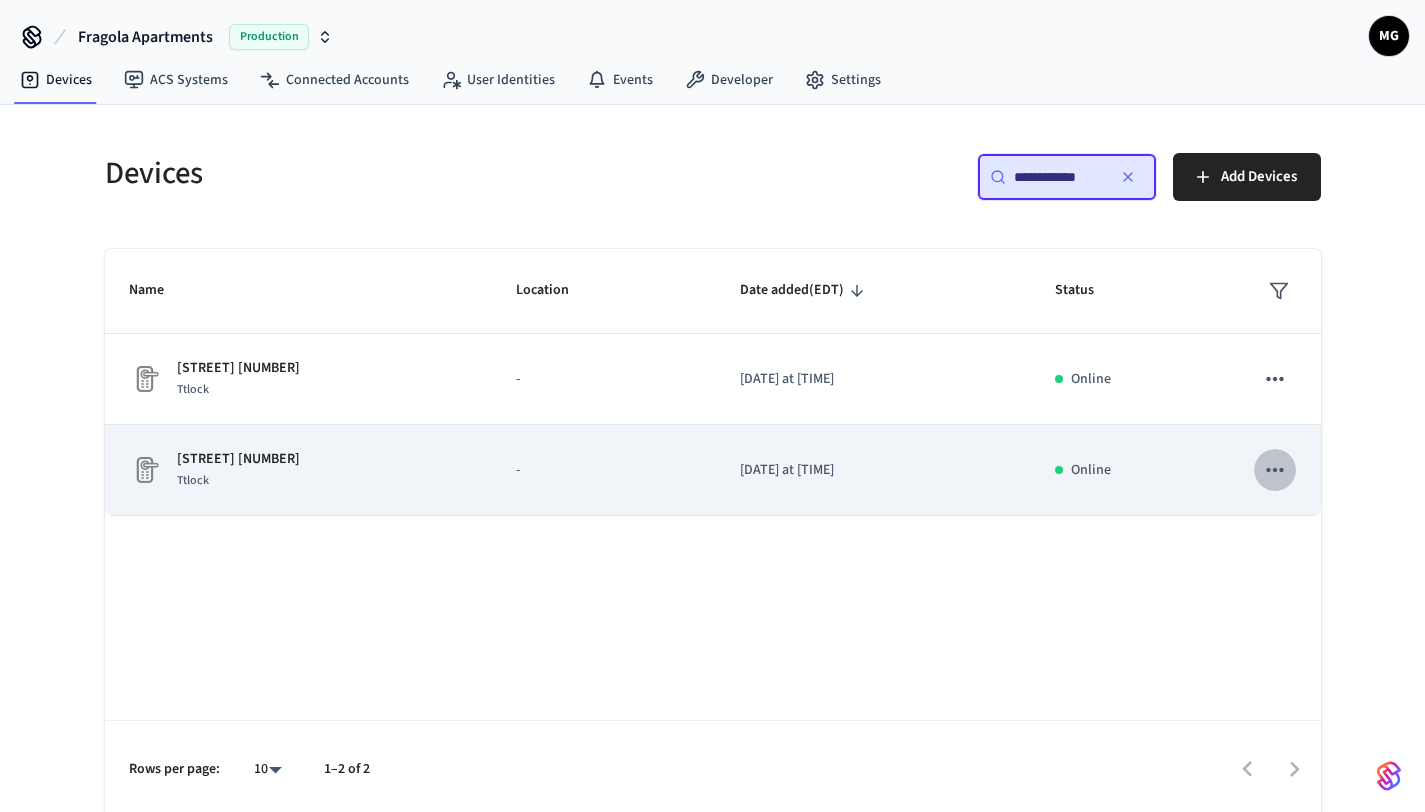 click 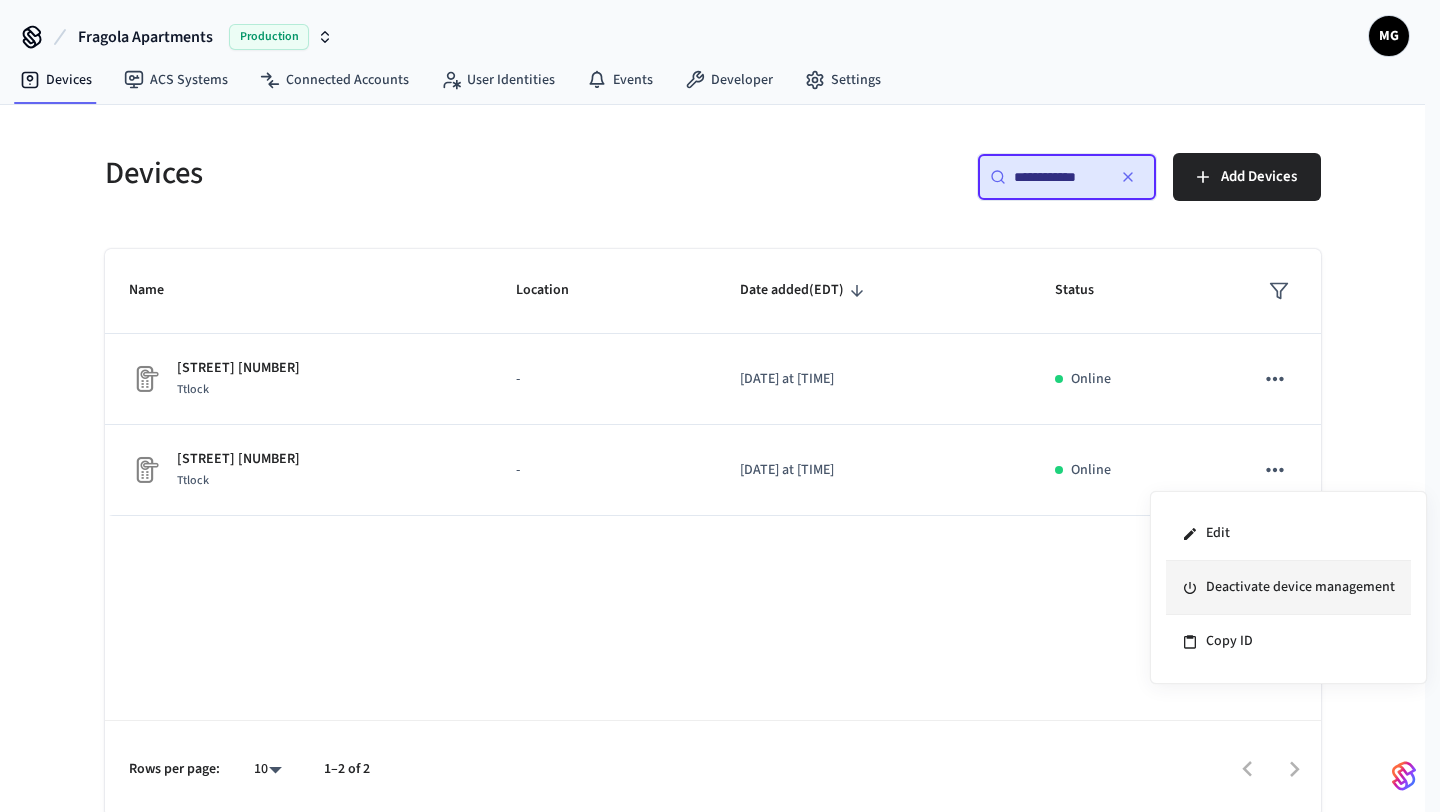 click on "Deactivate device management" at bounding box center (1288, 588) 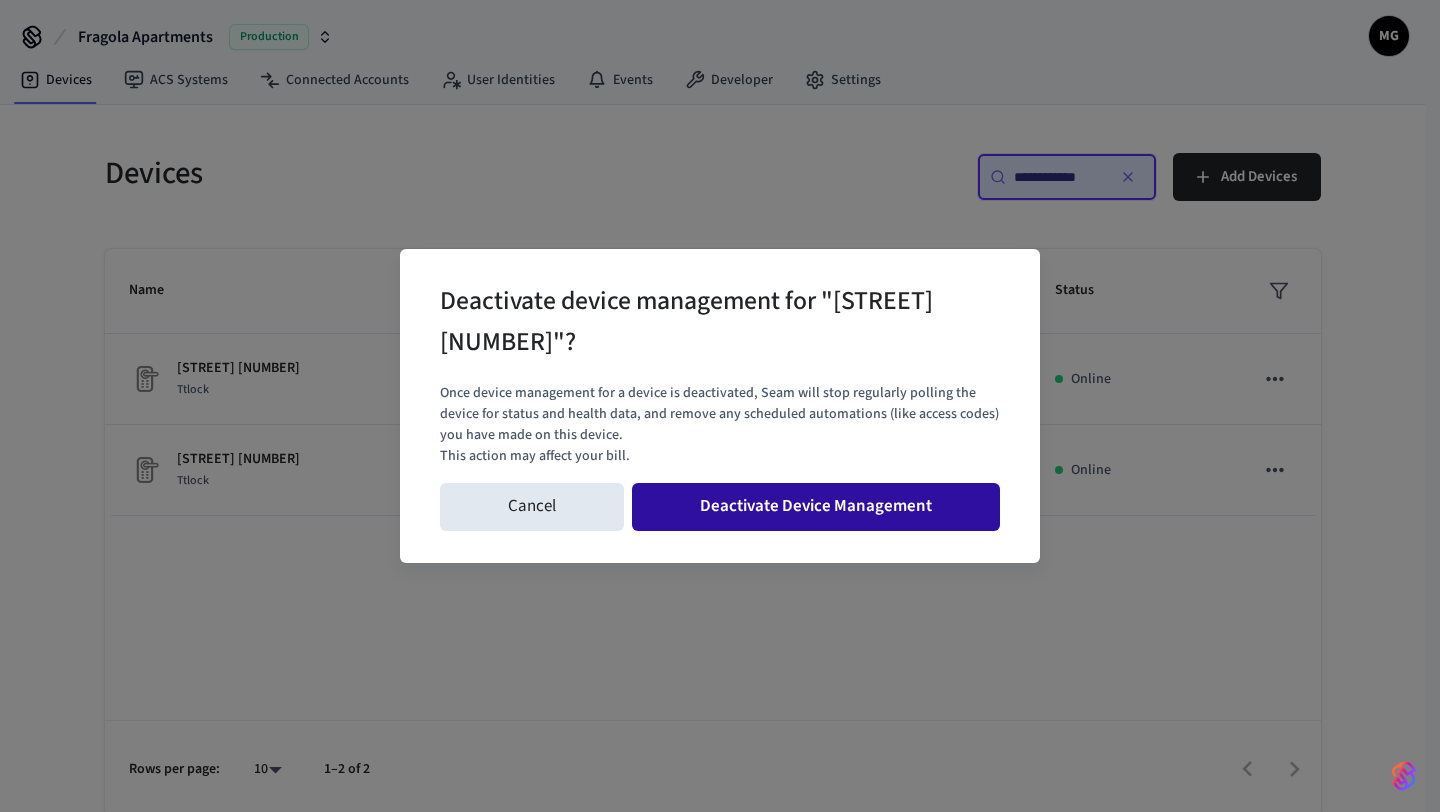 click on "Deactivate Device Management" at bounding box center [816, 507] 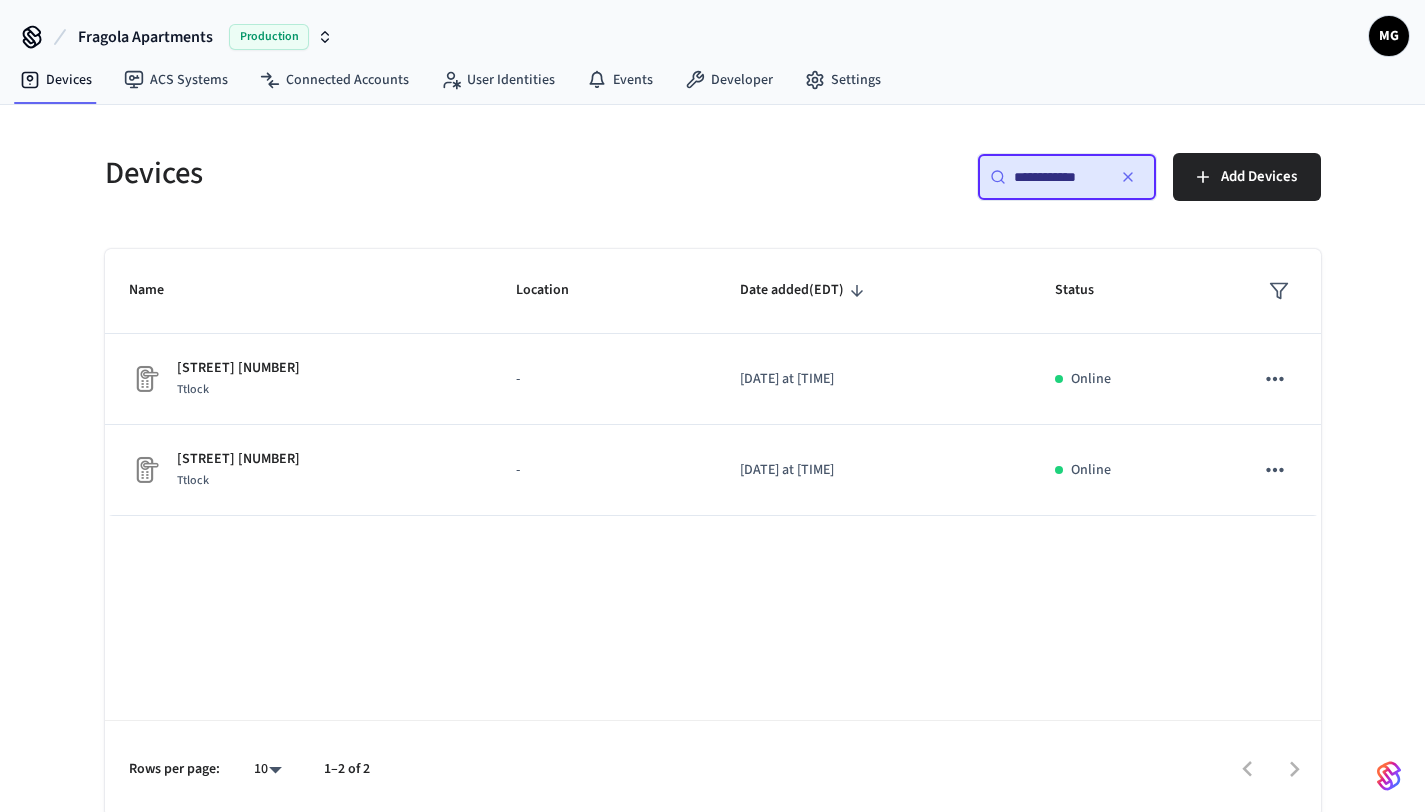 click on "**********" at bounding box center (1059, 177) 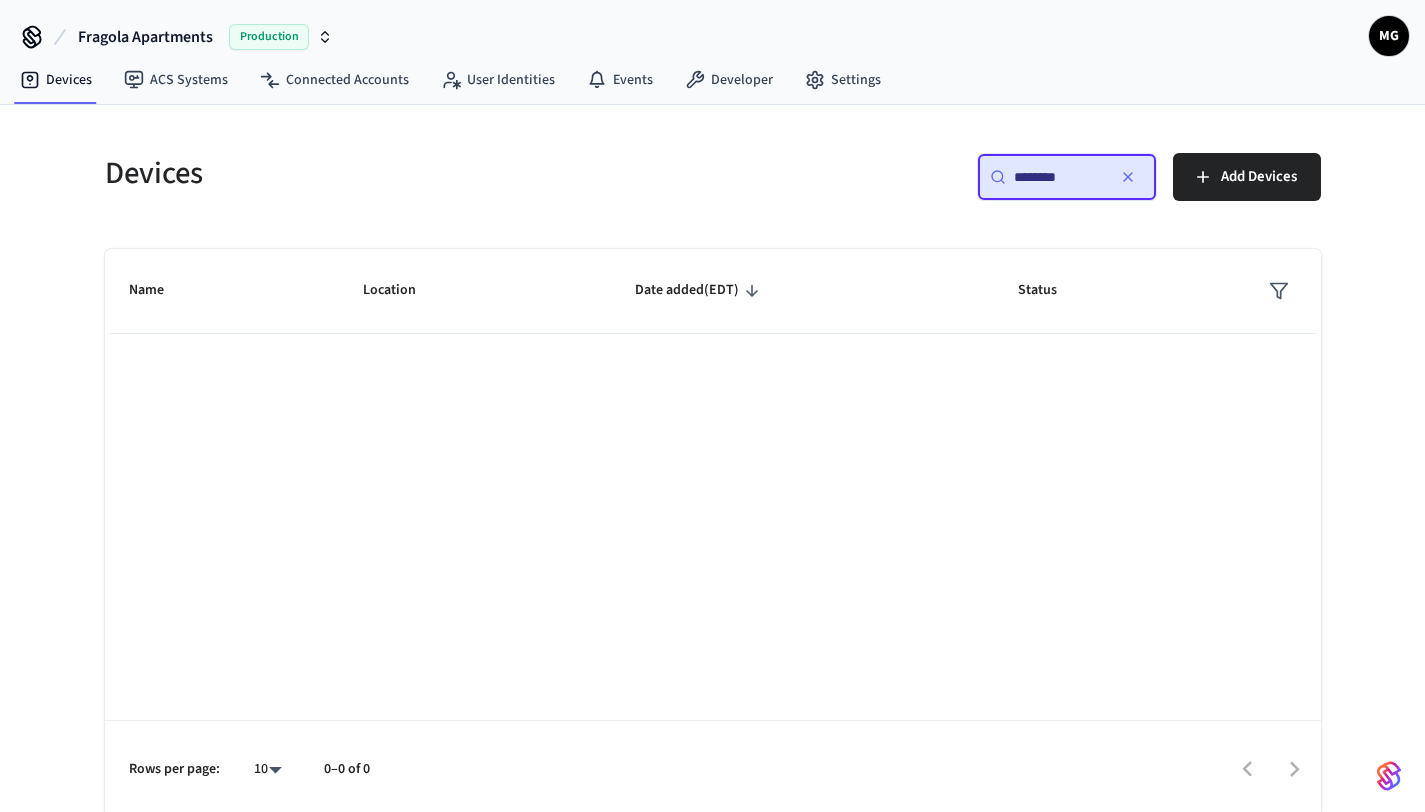 type on "********" 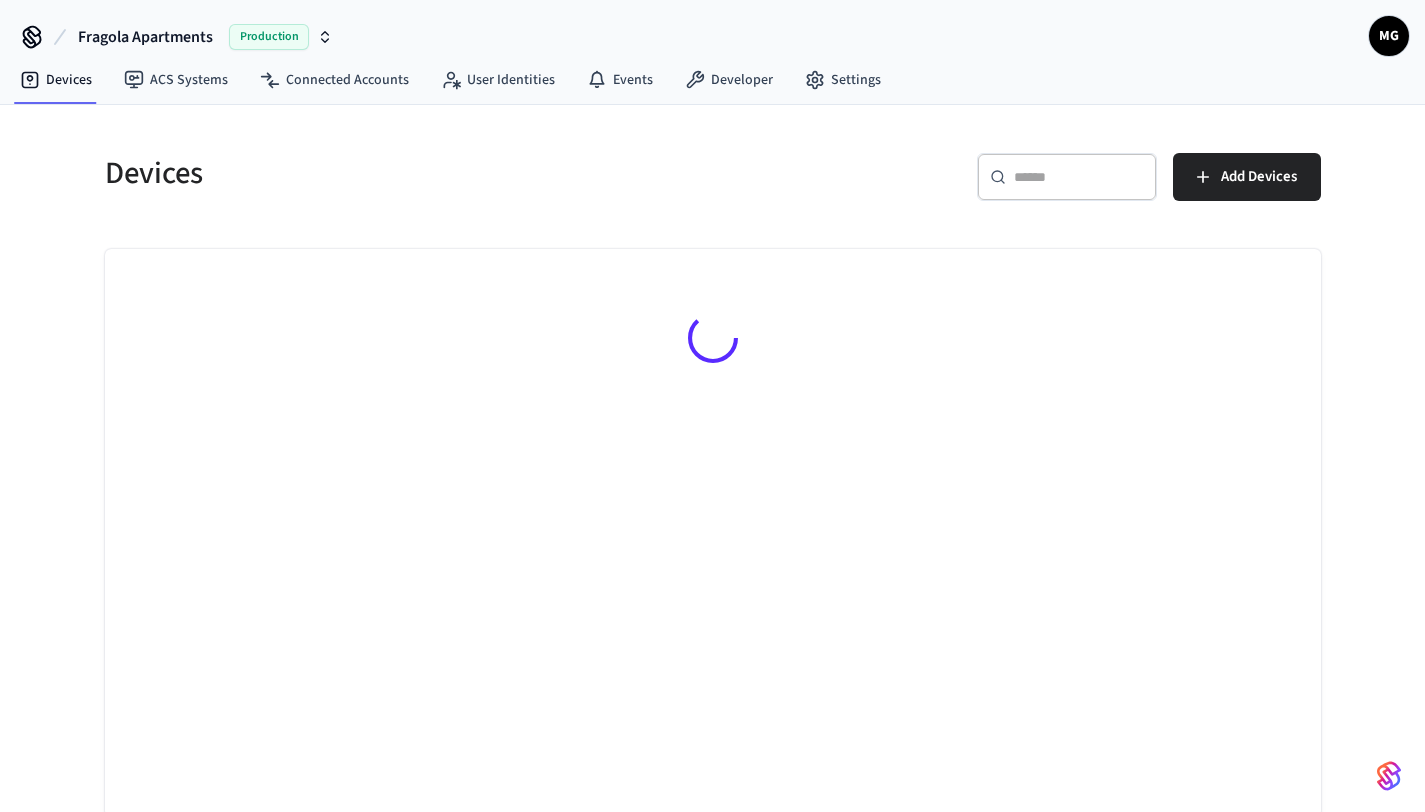 scroll, scrollTop: 0, scrollLeft: 0, axis: both 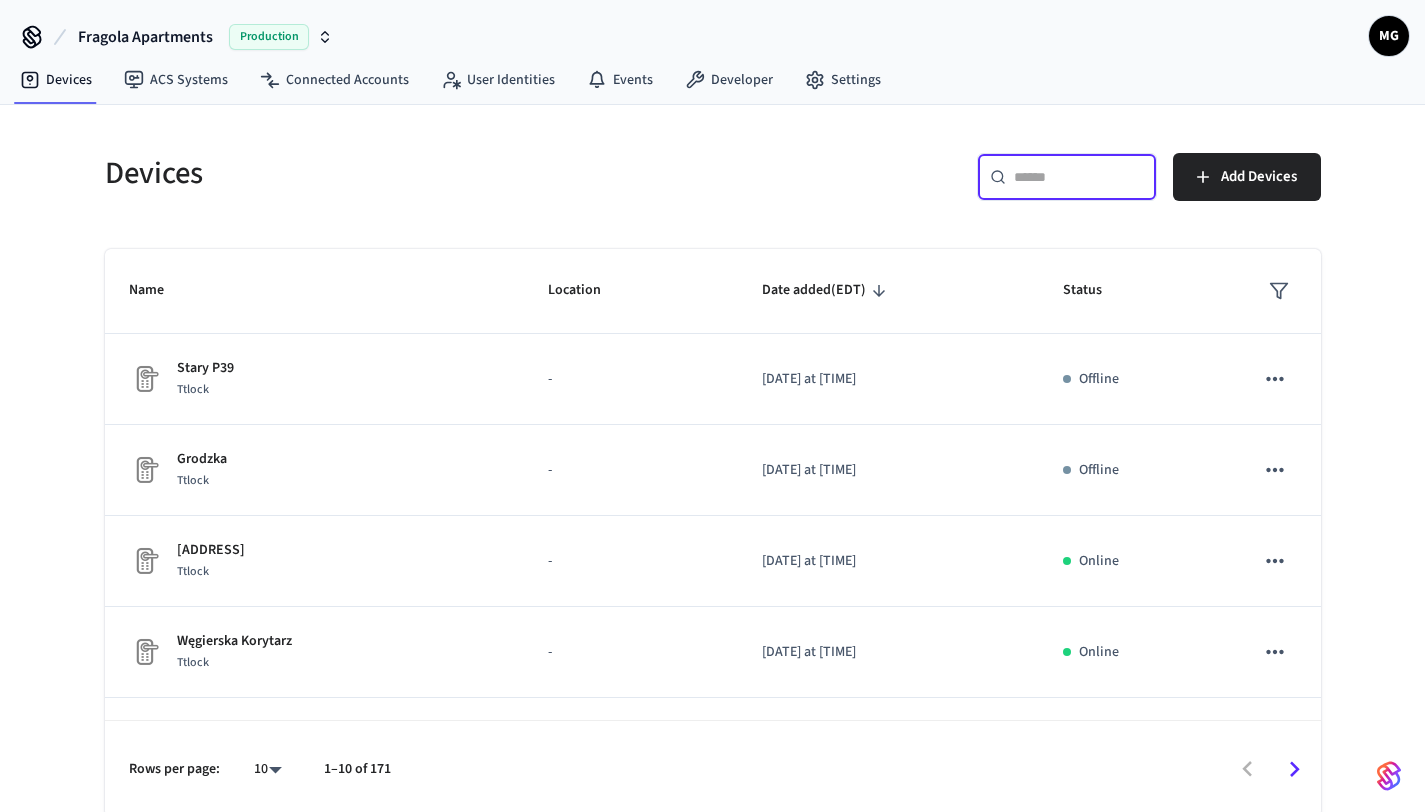 click at bounding box center (1079, 177) 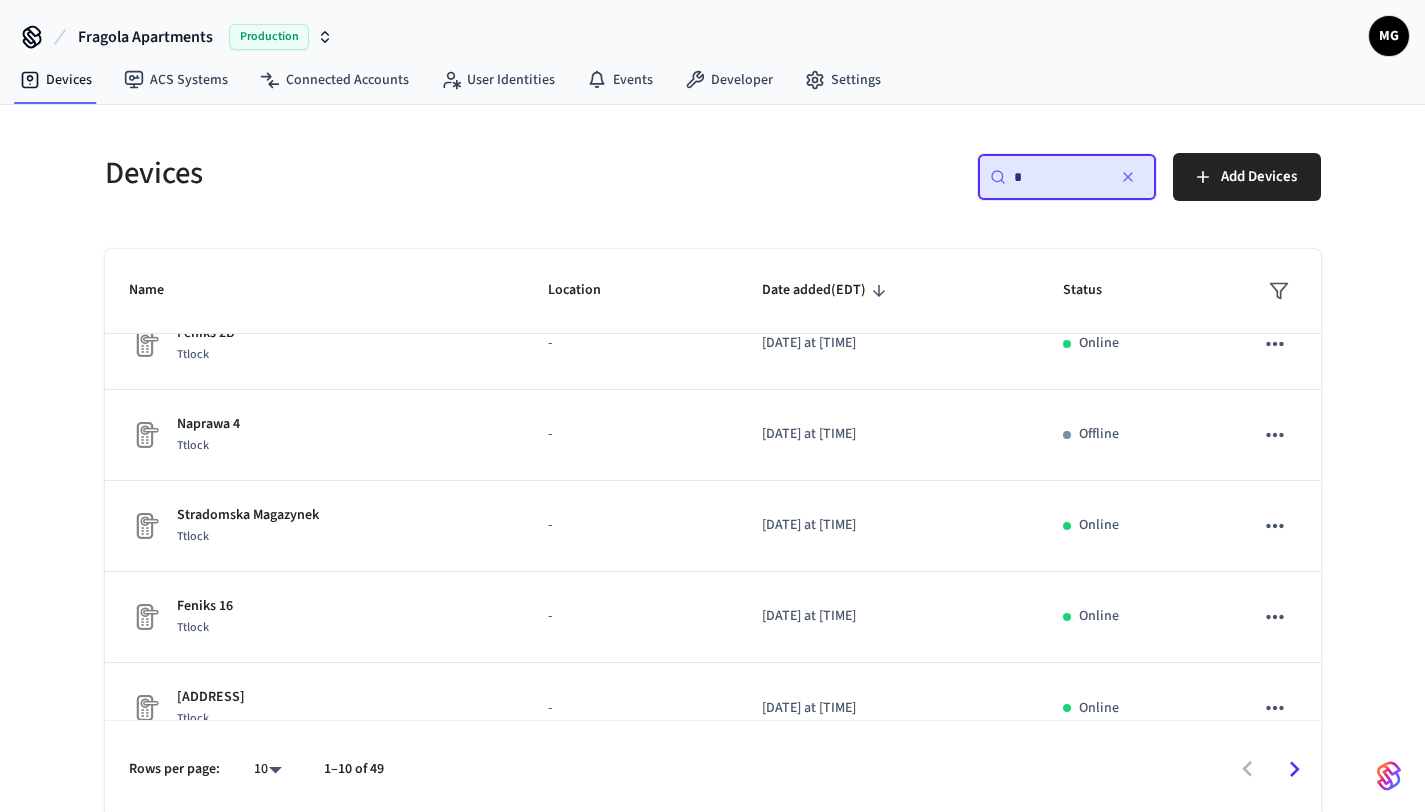 scroll, scrollTop: 524, scrollLeft: 0, axis: vertical 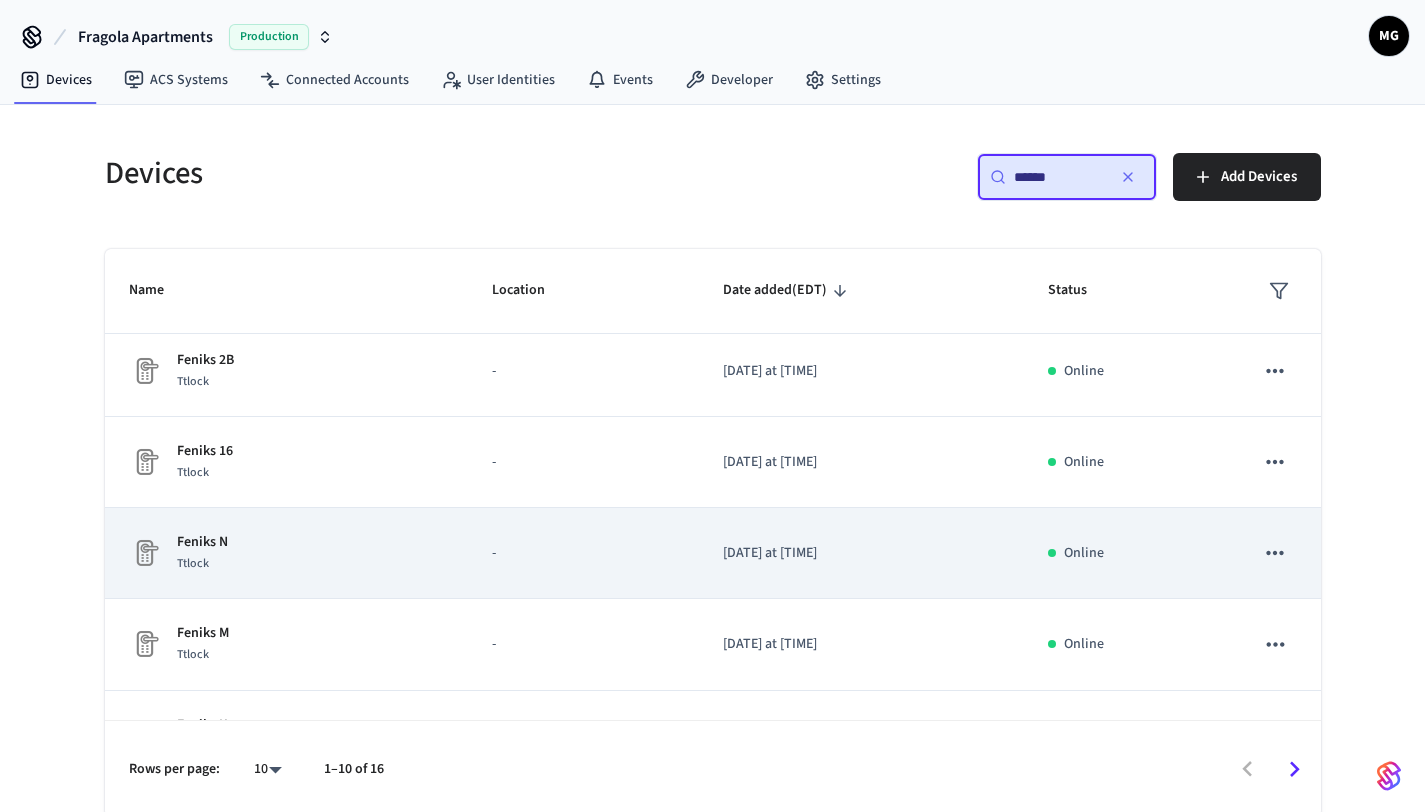 click 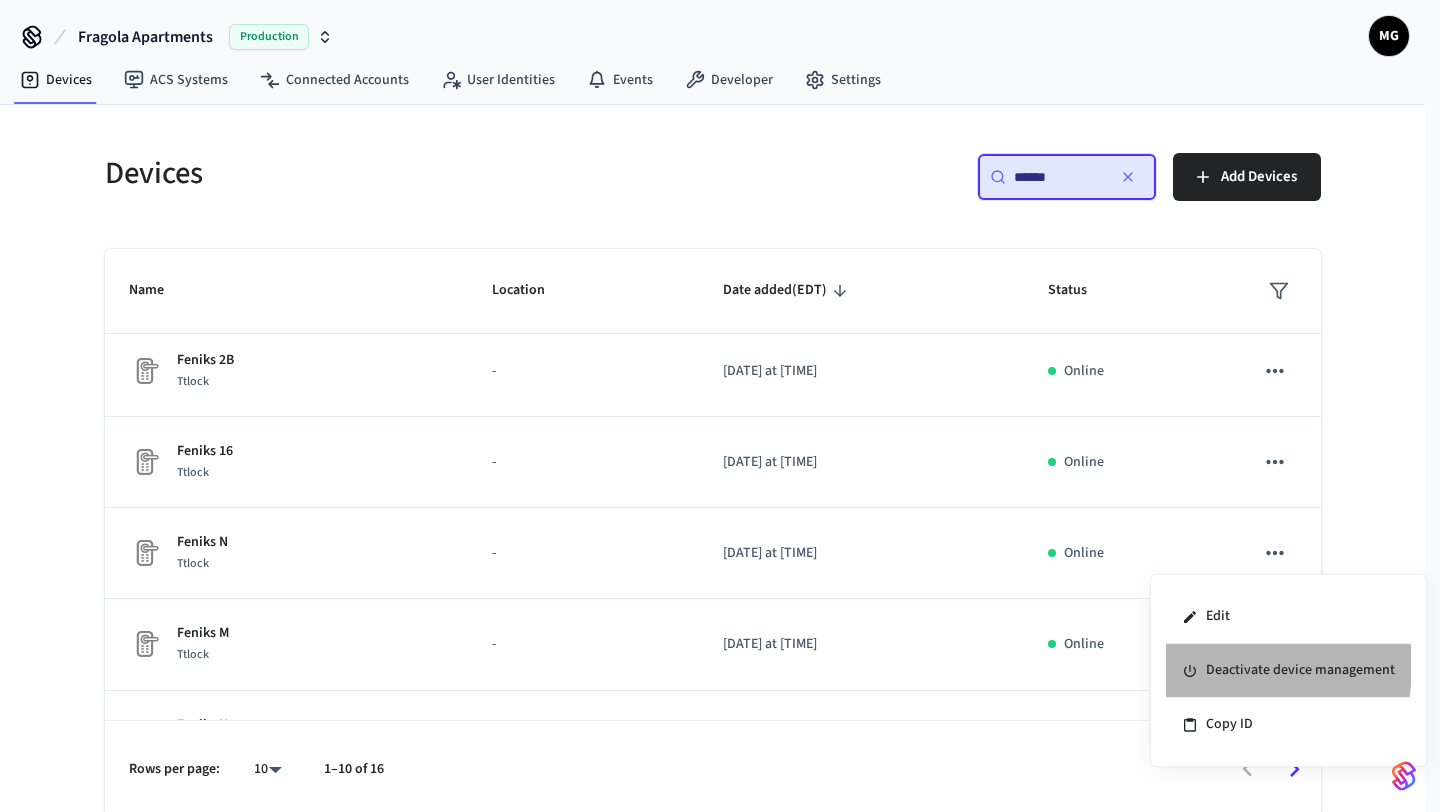click on "Deactivate device management" at bounding box center [1288, 671] 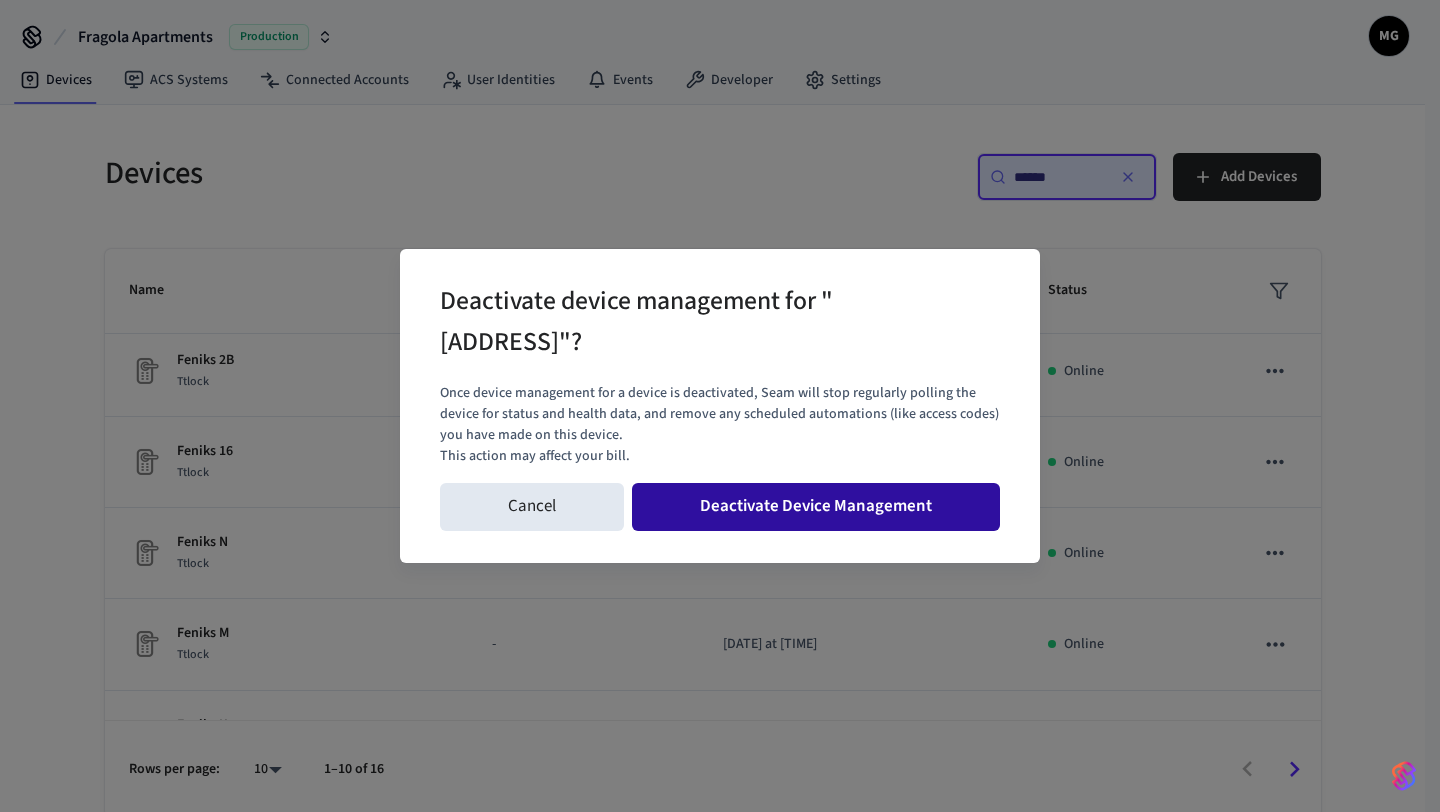 click on "Deactivate Device Management" at bounding box center [816, 507] 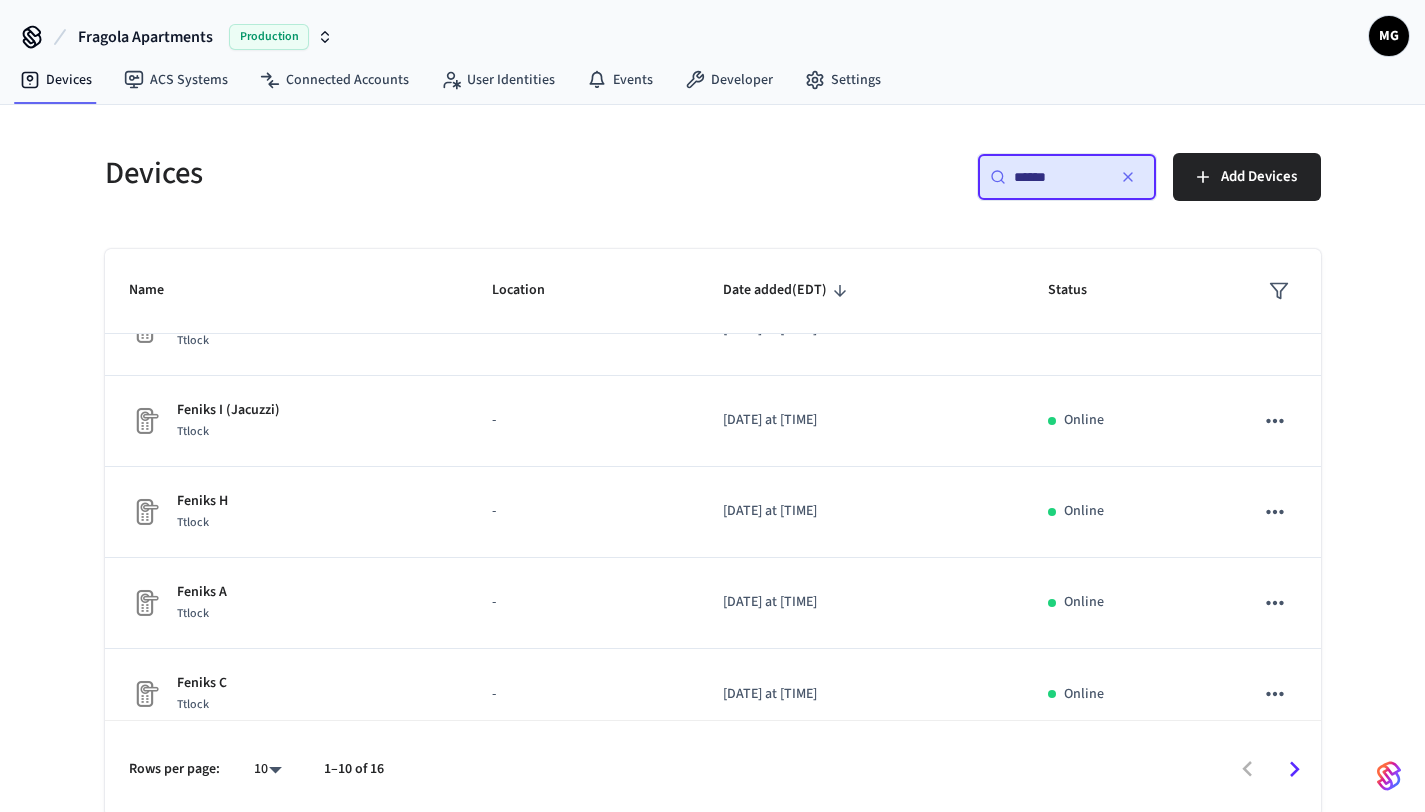 scroll, scrollTop: 524, scrollLeft: 0, axis: vertical 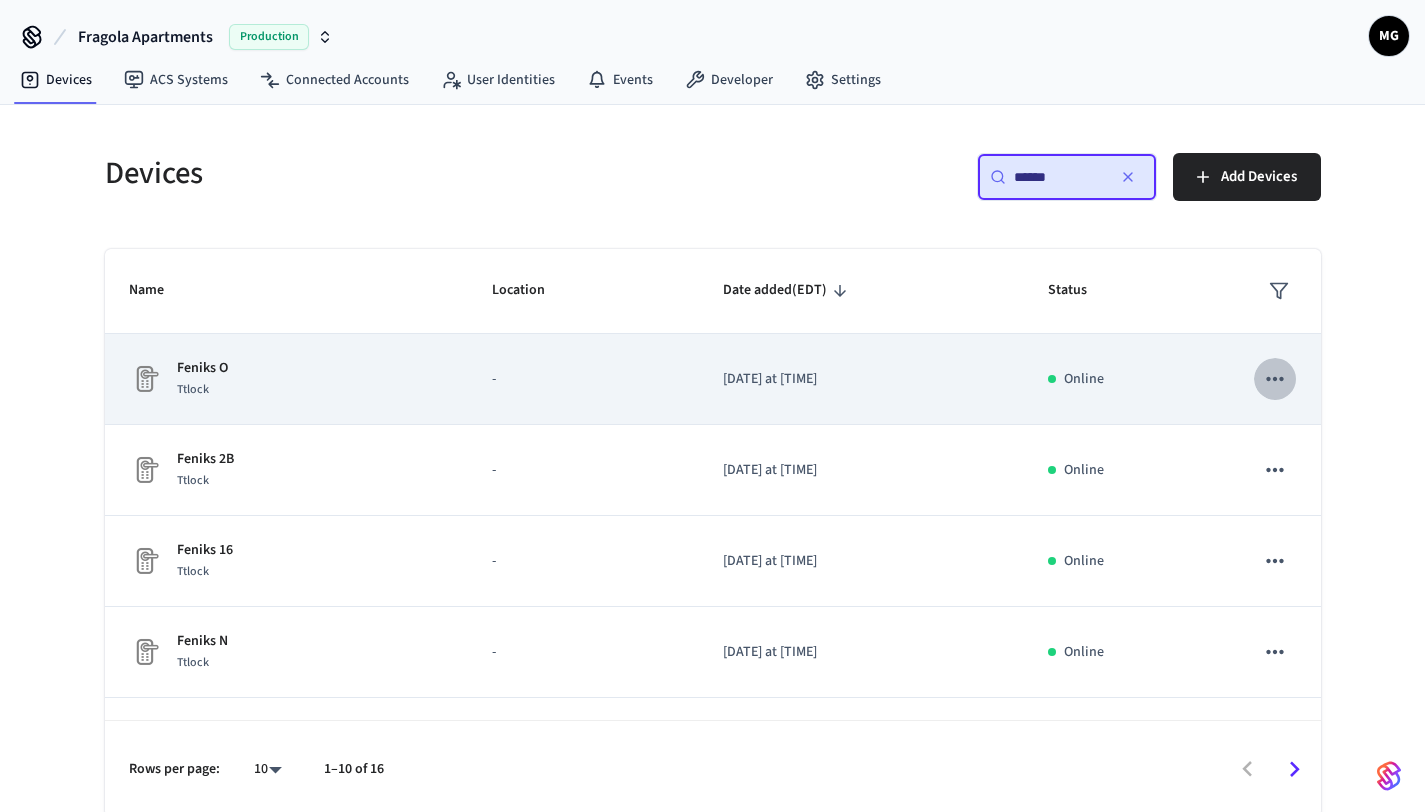 click 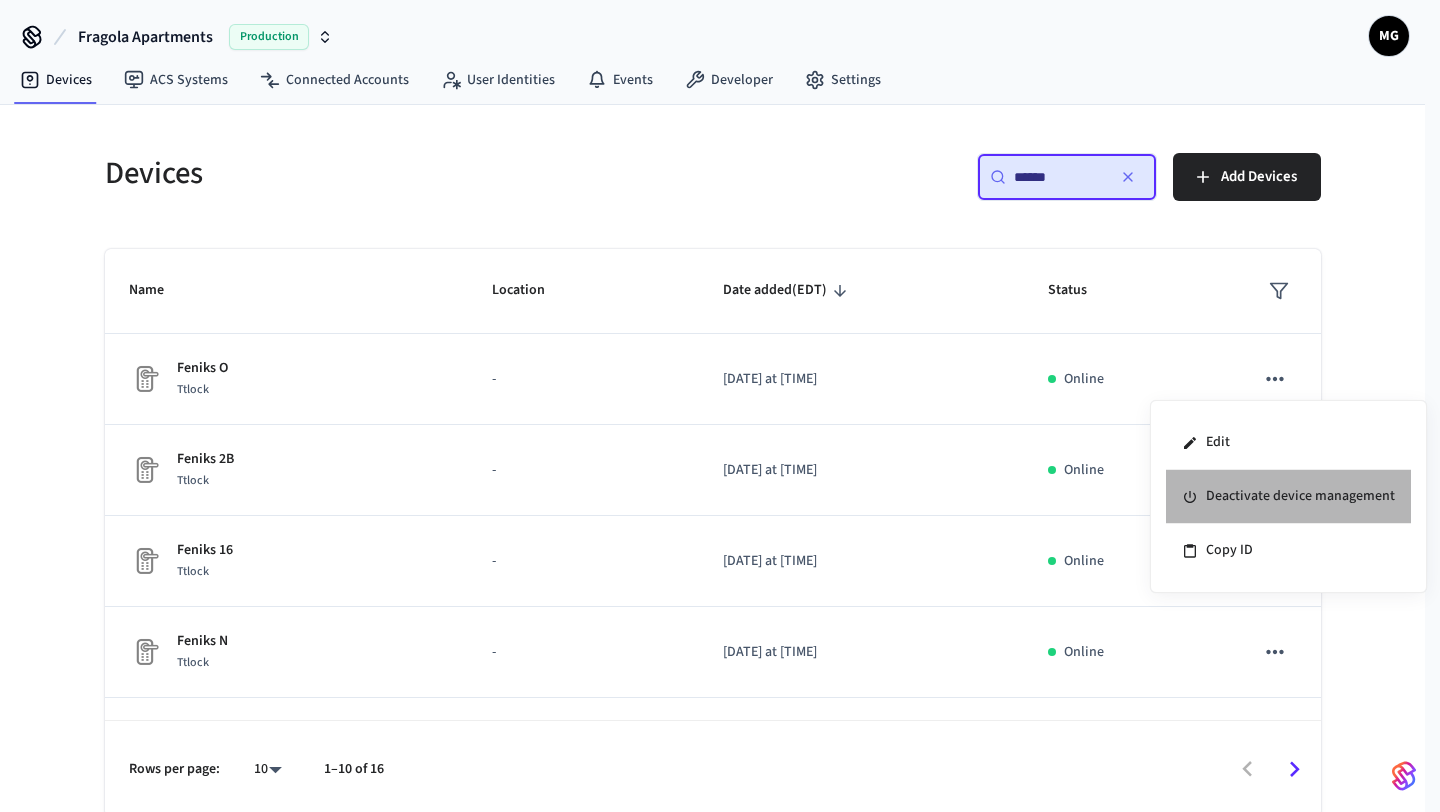 click on "Deactivate device management" at bounding box center (1288, 497) 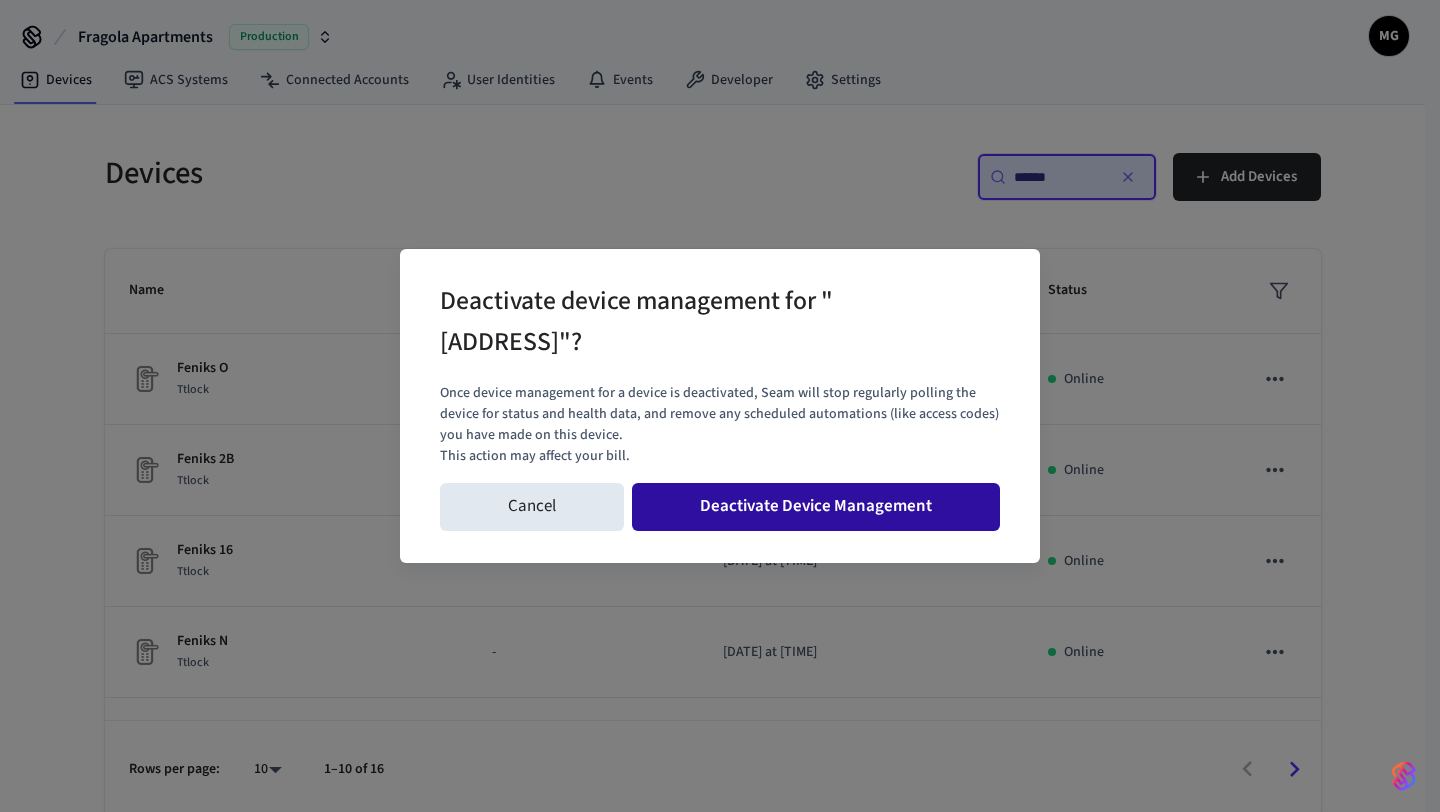 click on "Deactivate Device Management" at bounding box center [816, 507] 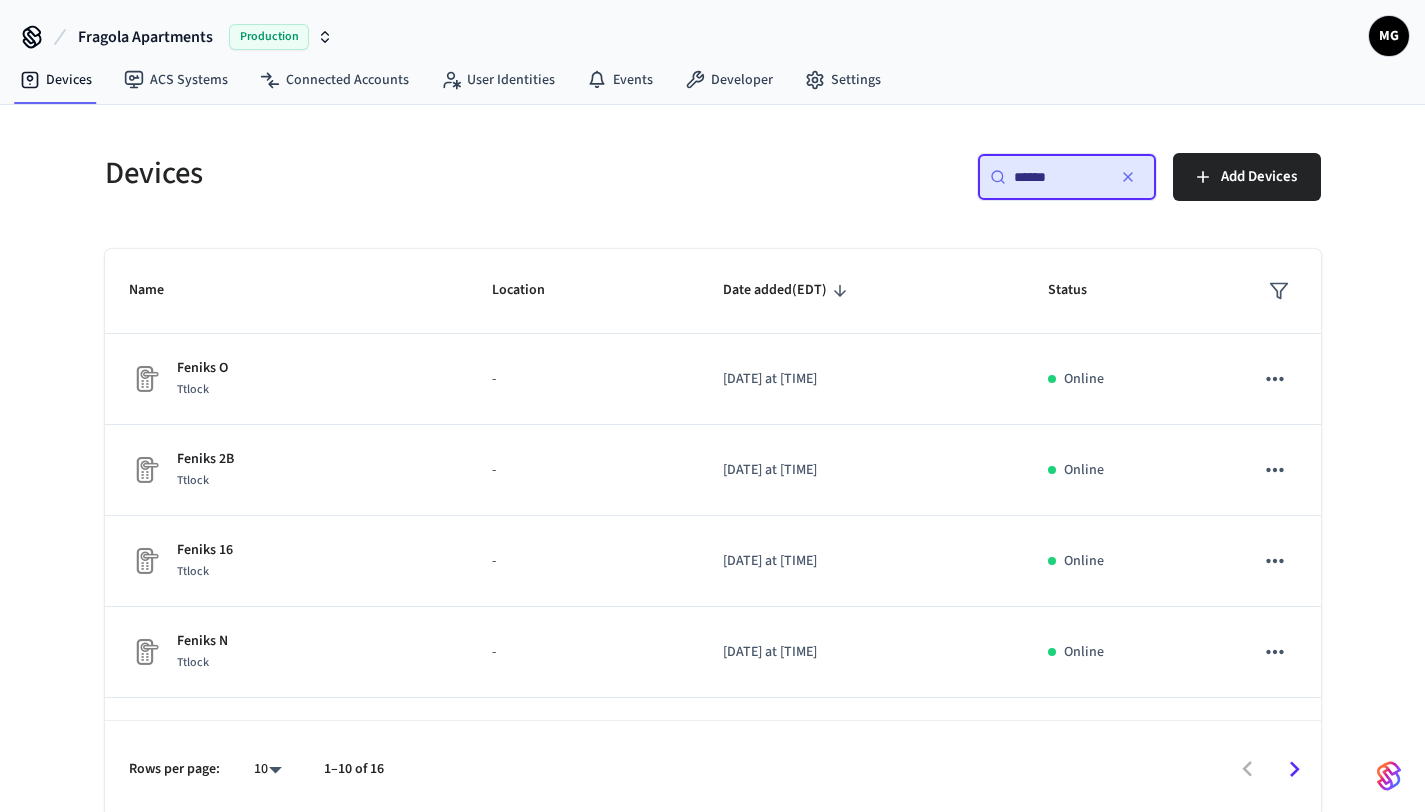 click on "******" at bounding box center (1059, 177) 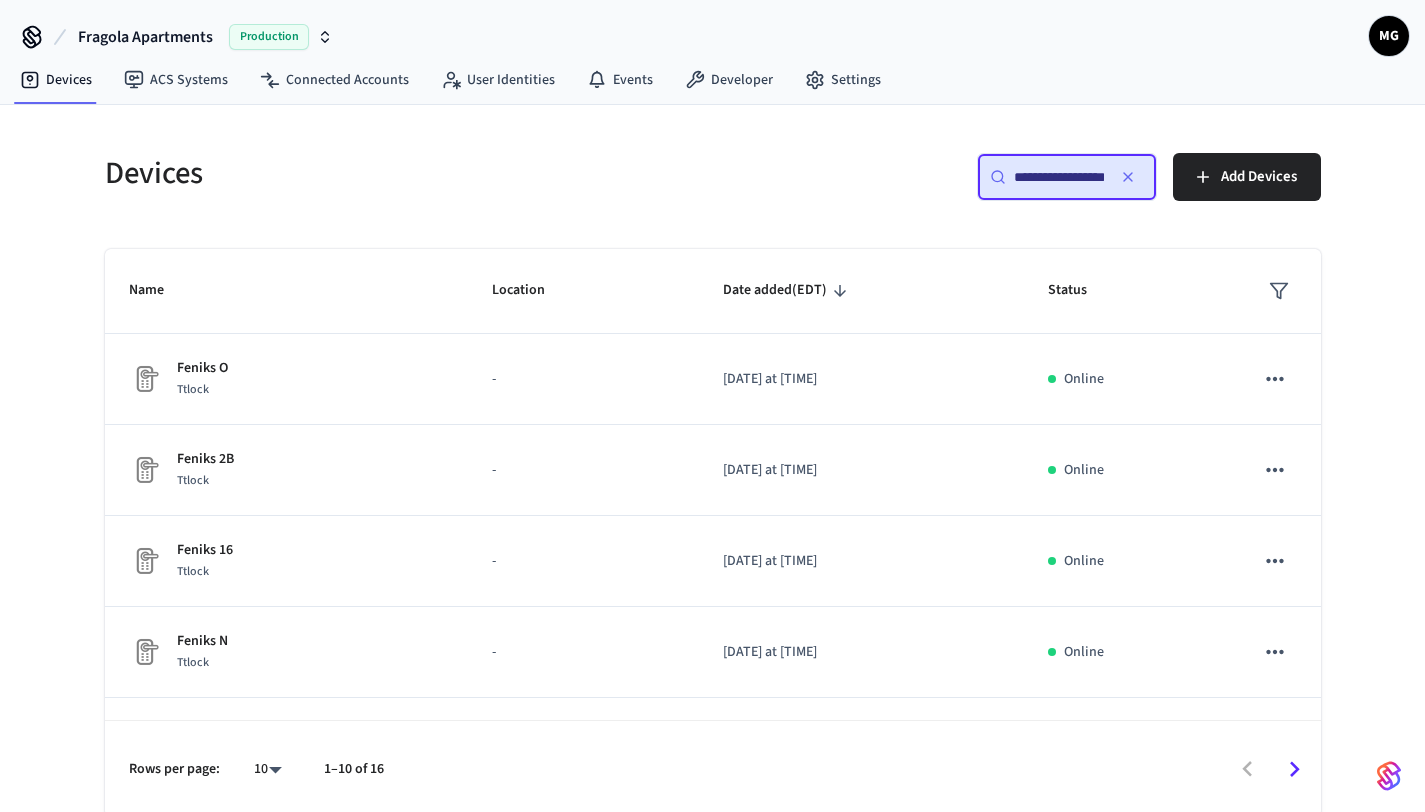 scroll, scrollTop: 0, scrollLeft: 22, axis: horizontal 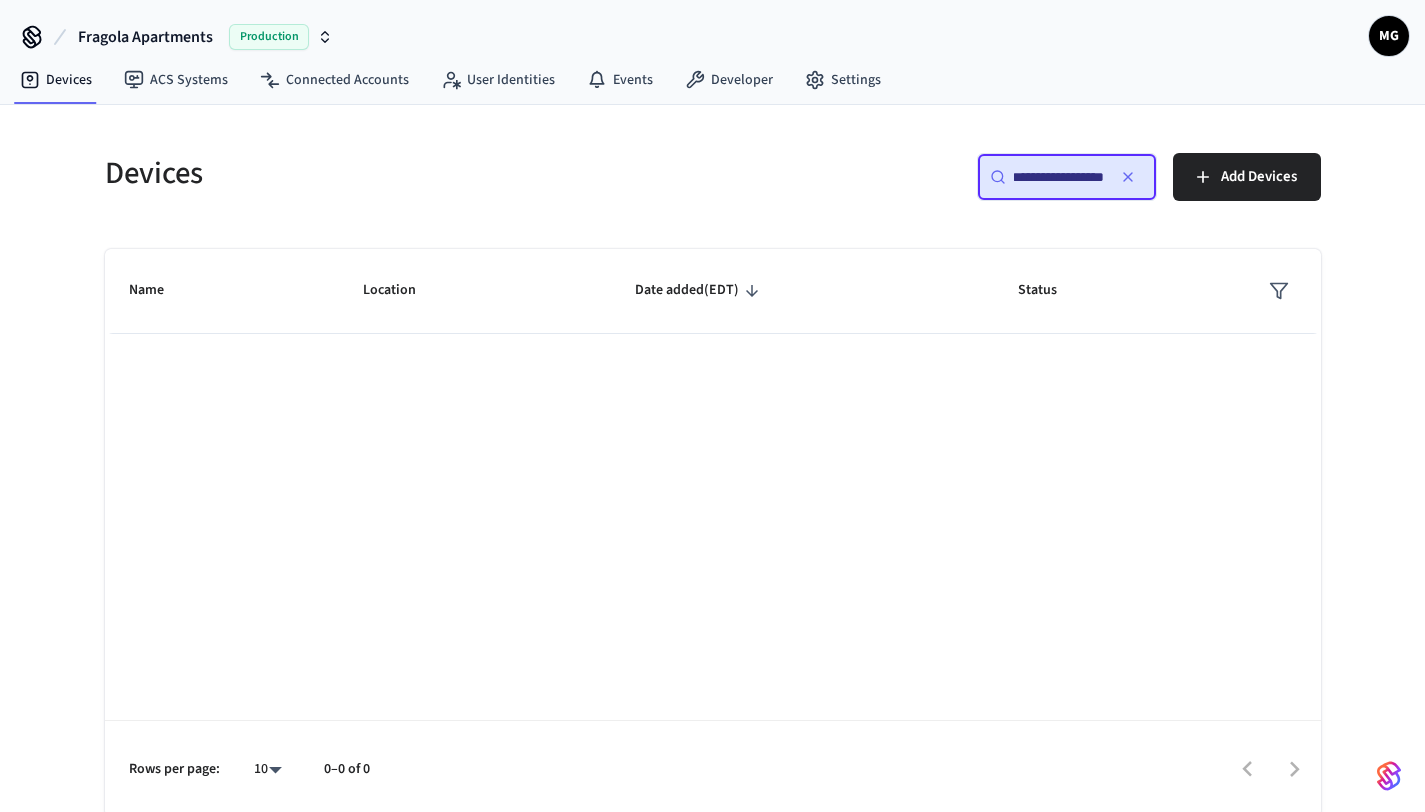 drag, startPoint x: 1081, startPoint y: 174, endPoint x: 687, endPoint y: 149, distance: 394.79236 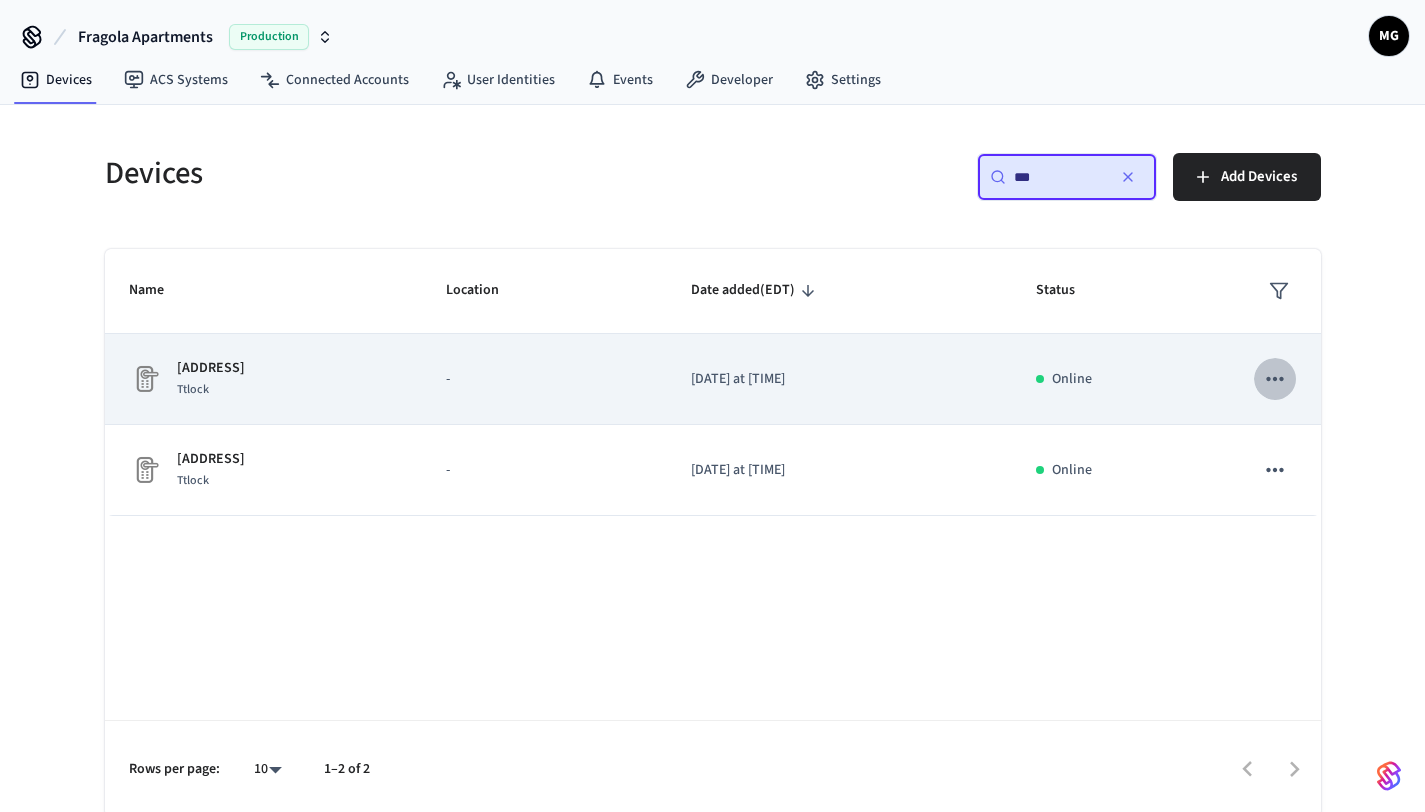 click 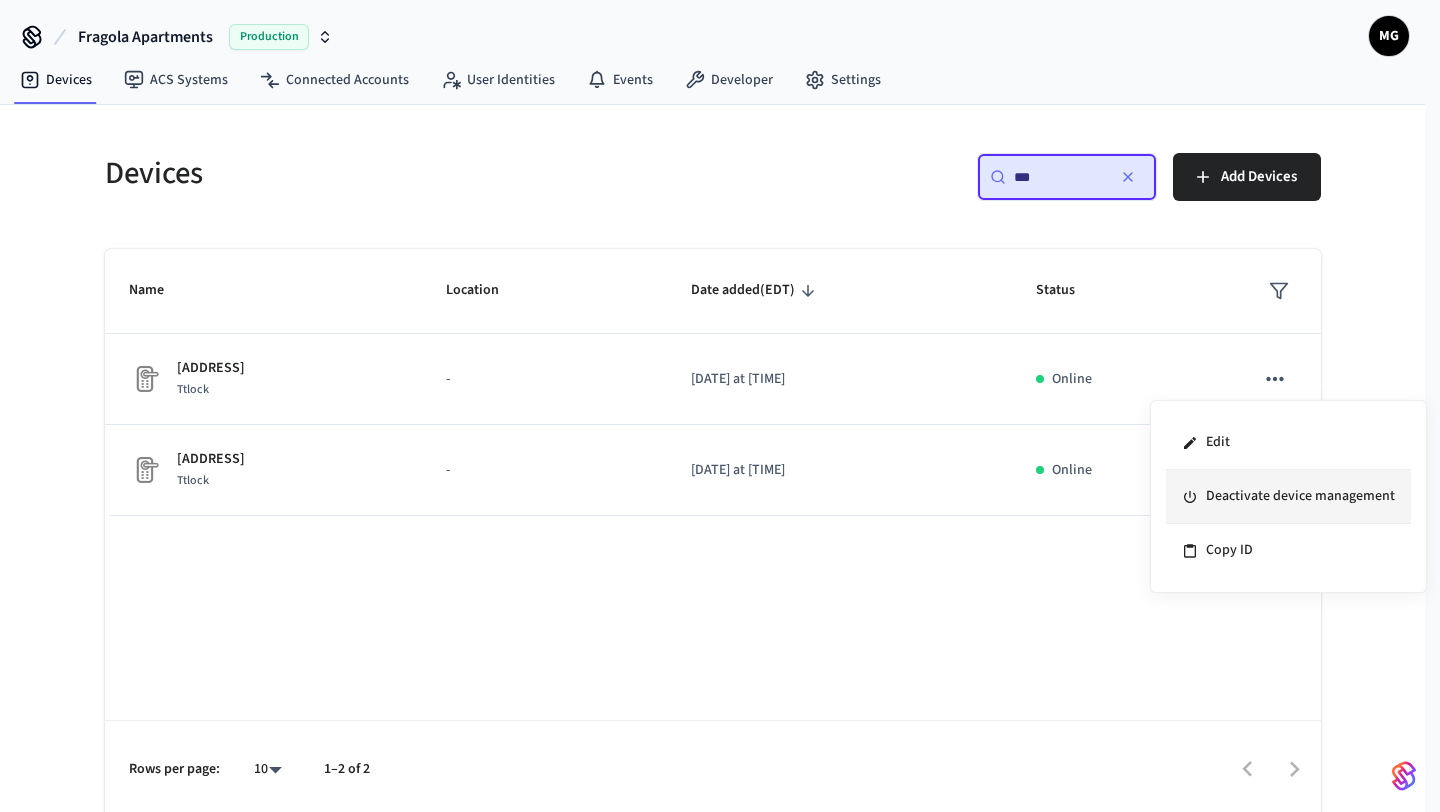 click on "Deactivate device management" at bounding box center [1288, 497] 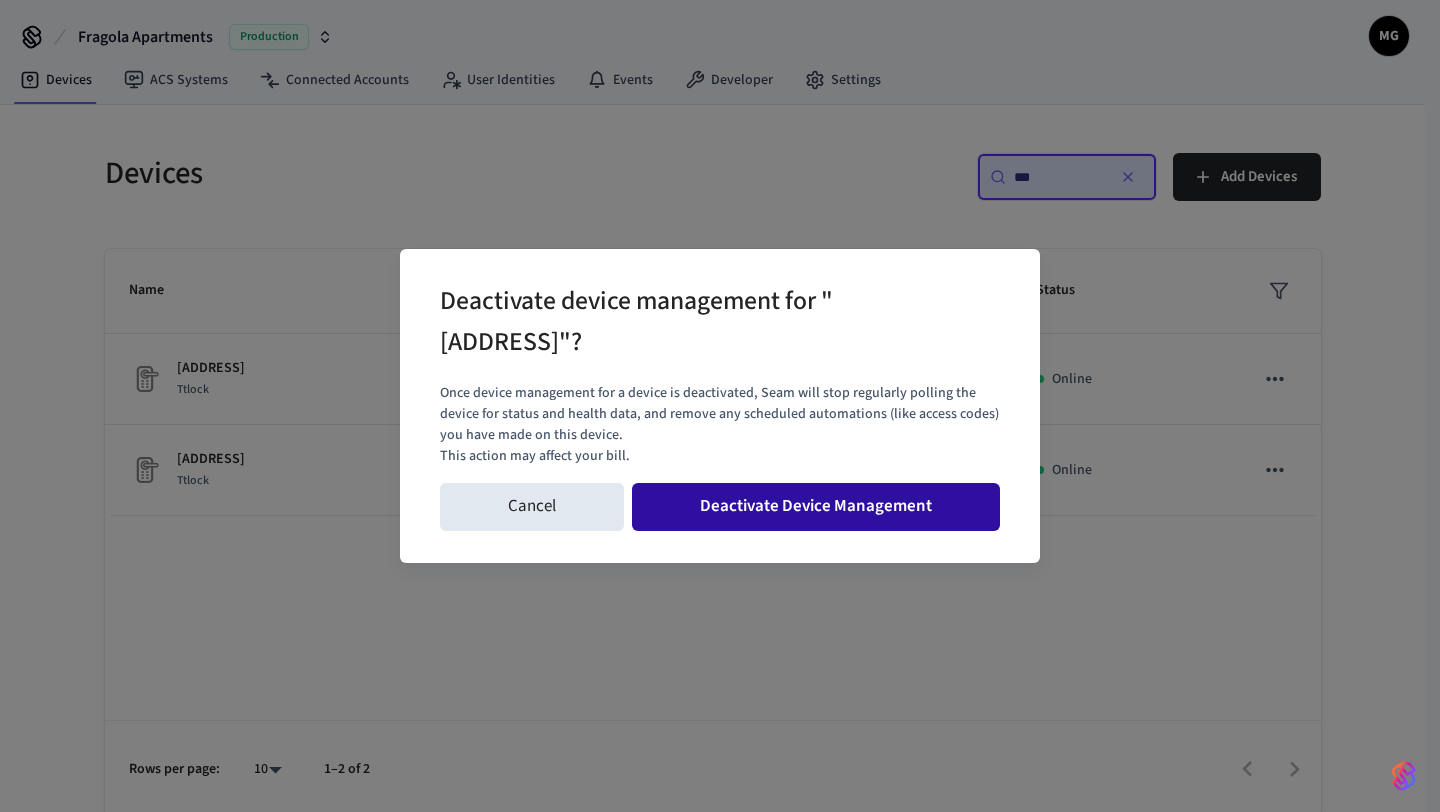 click on "Deactivate Device Management" at bounding box center (816, 507) 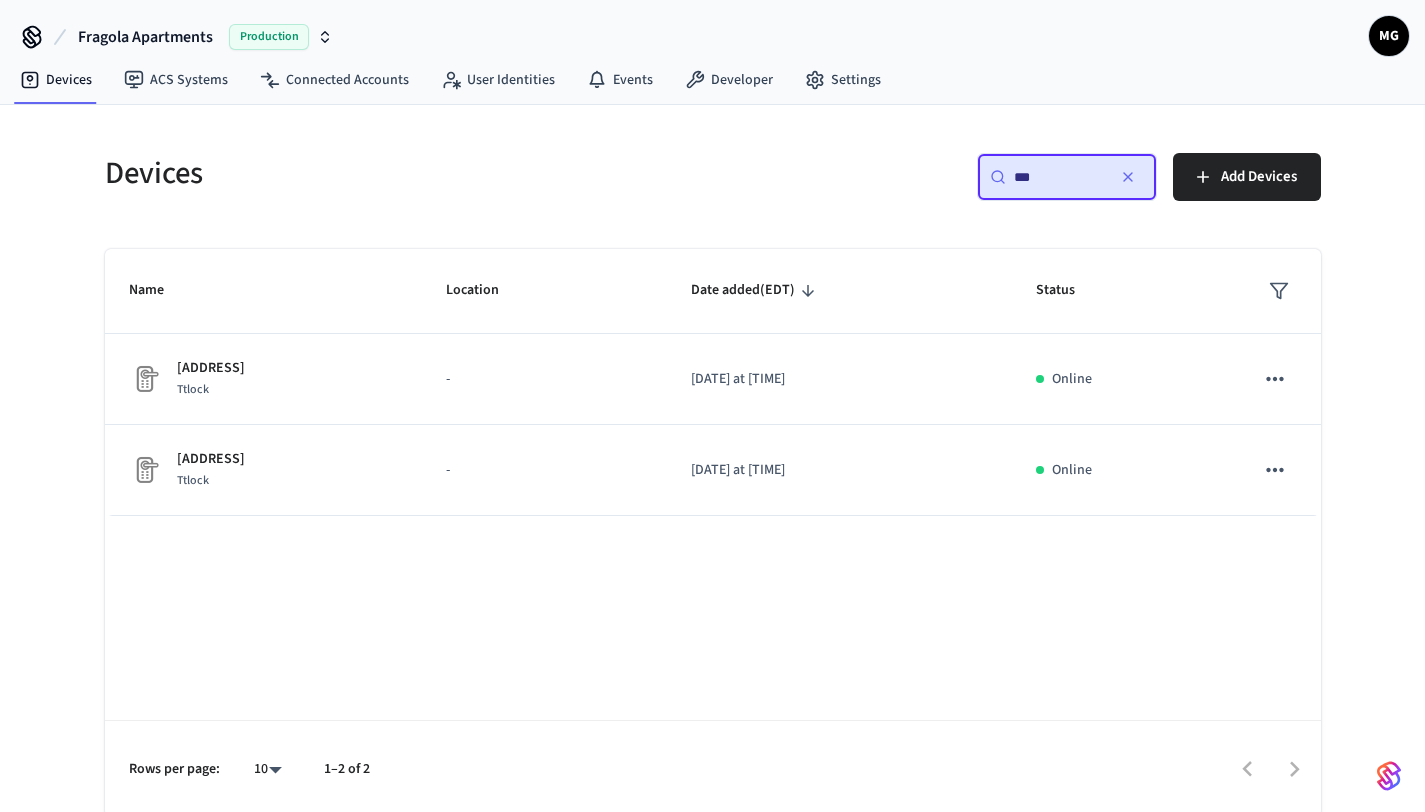 click on "***" at bounding box center (1059, 177) 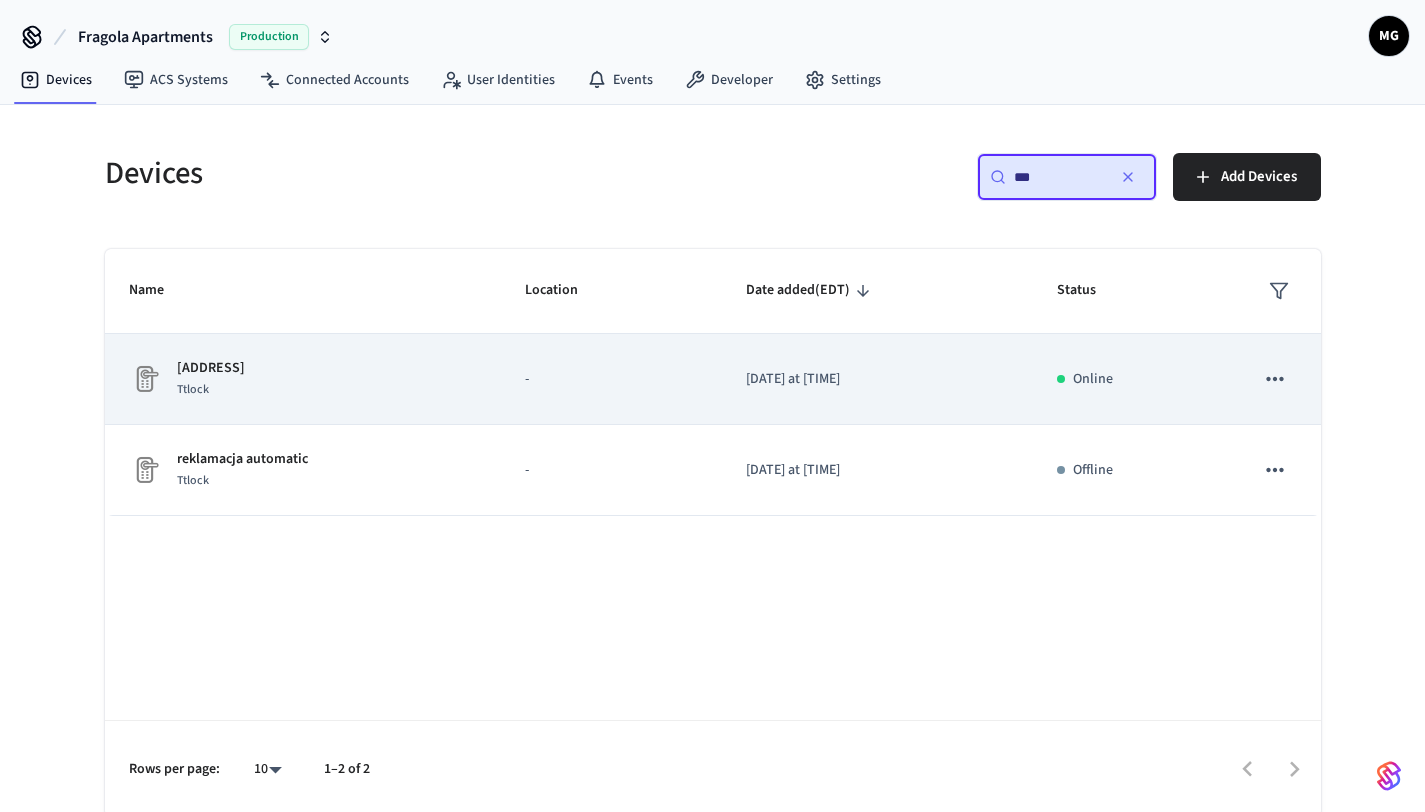 click 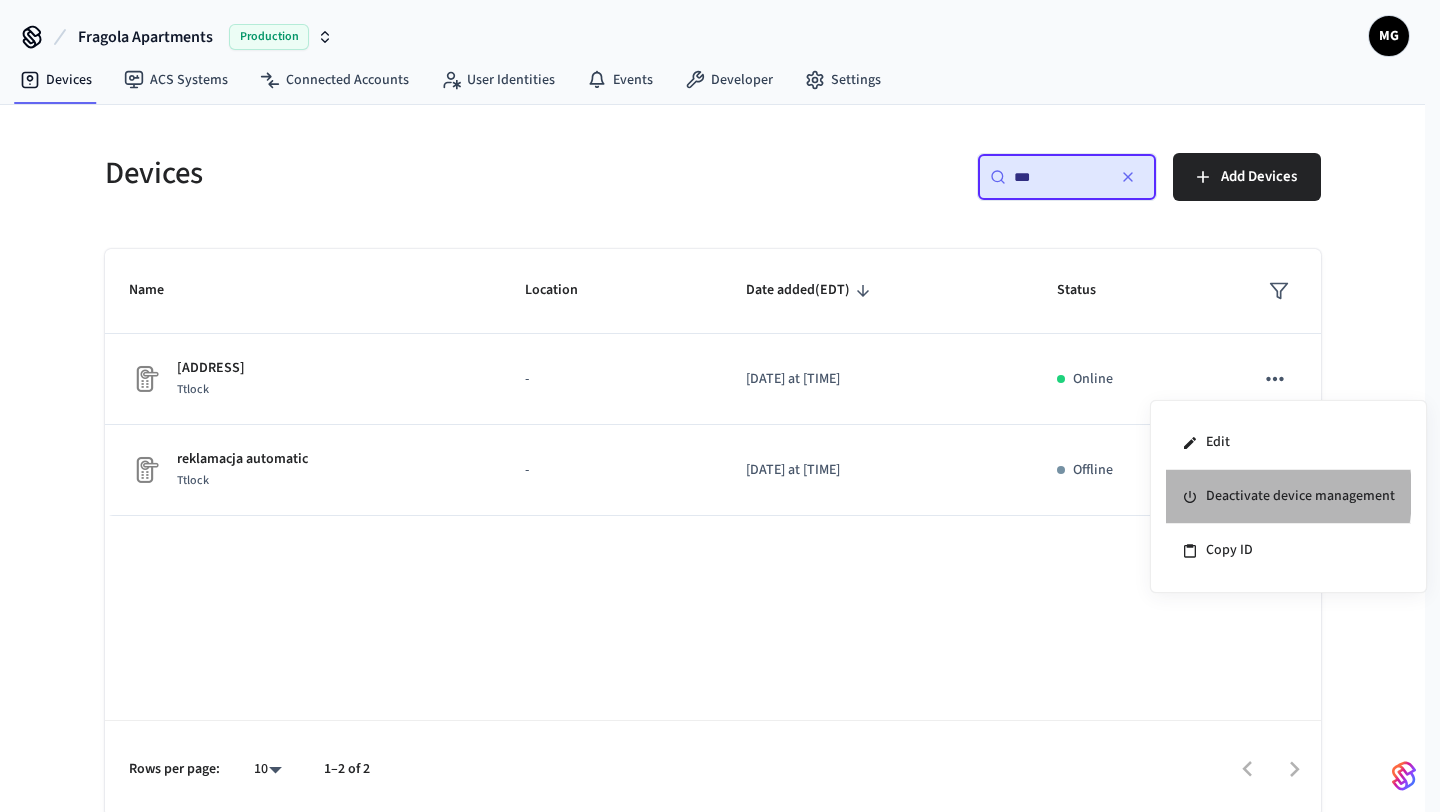 click on "Deactivate device management" at bounding box center (1288, 497) 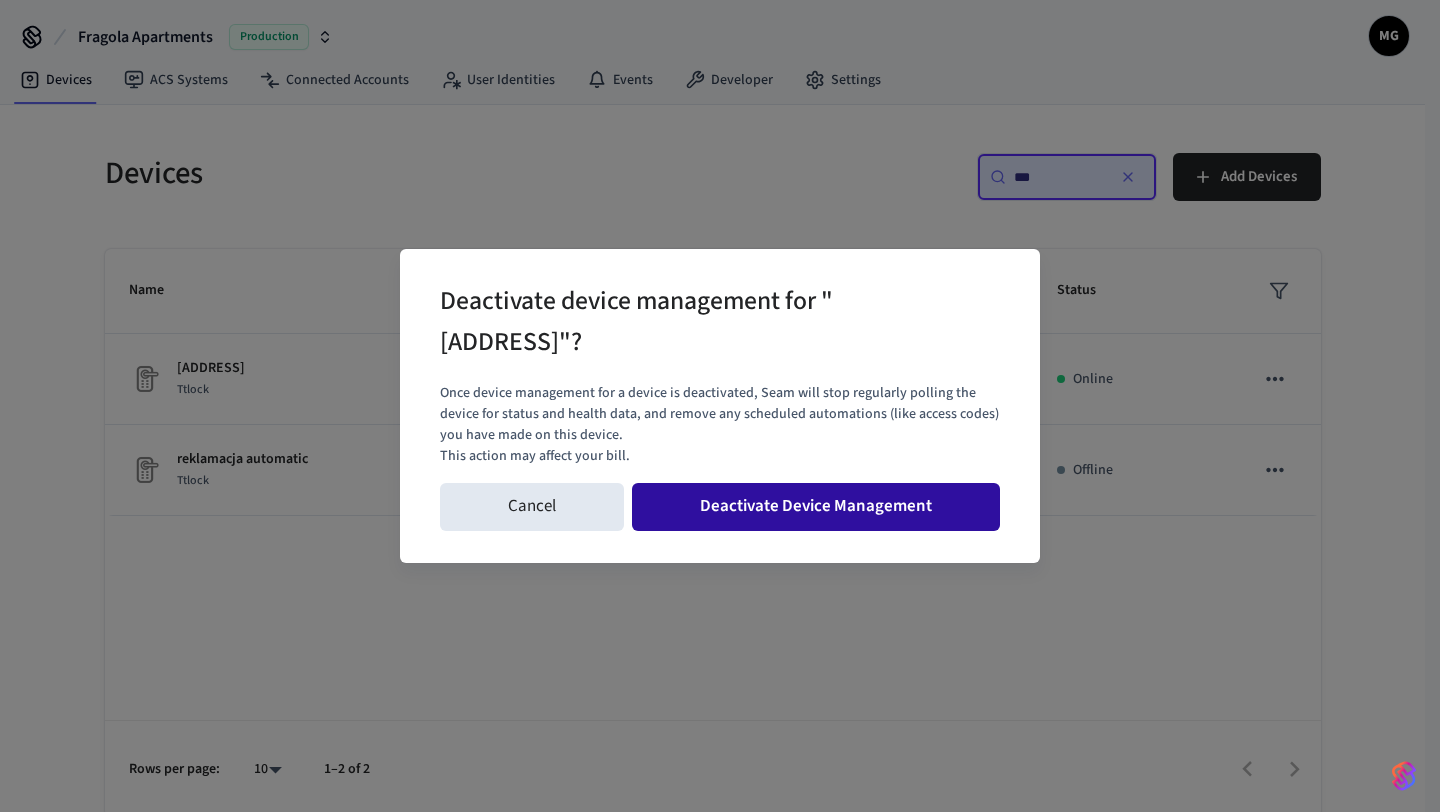 click on "Deactivate Device Management" at bounding box center (816, 507) 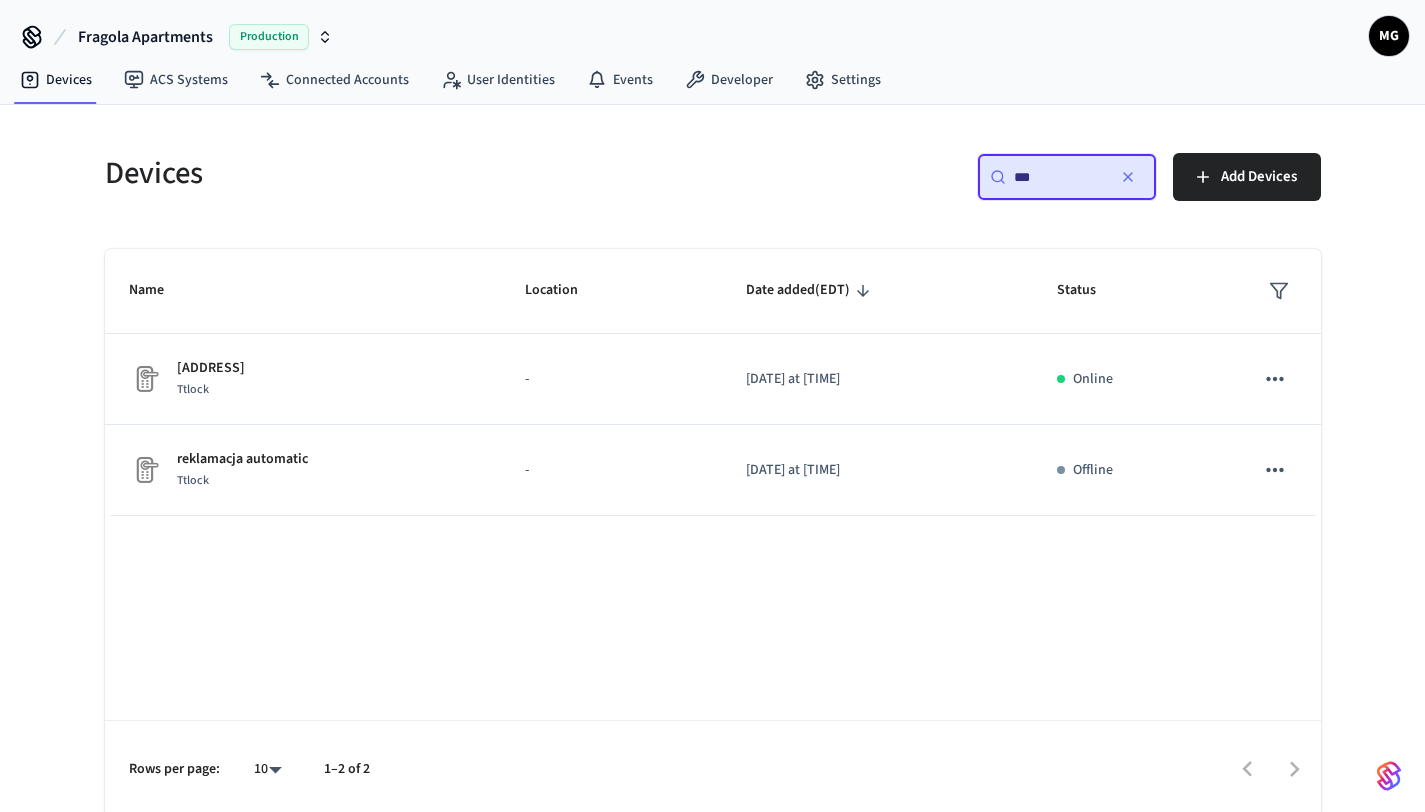click on "***" at bounding box center (1059, 177) 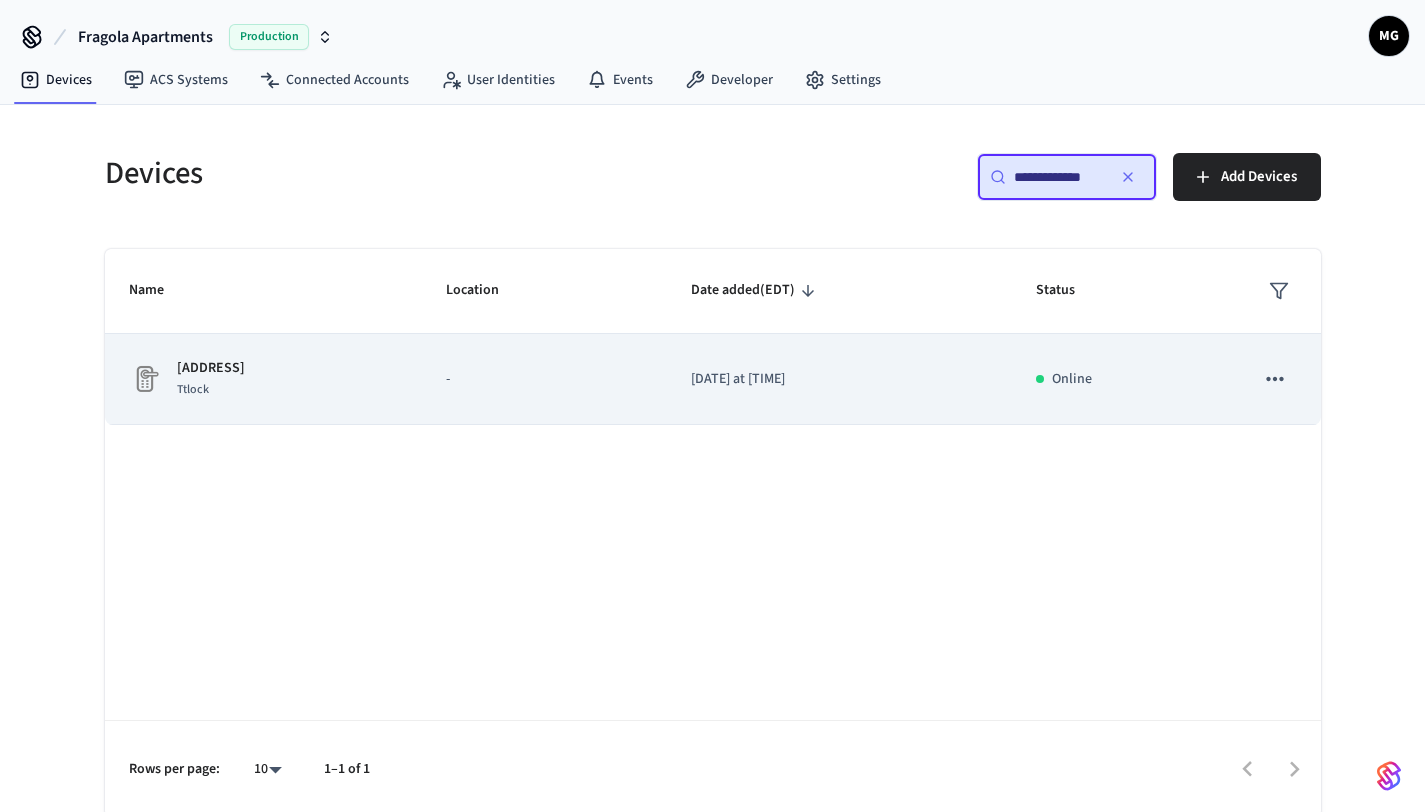 click 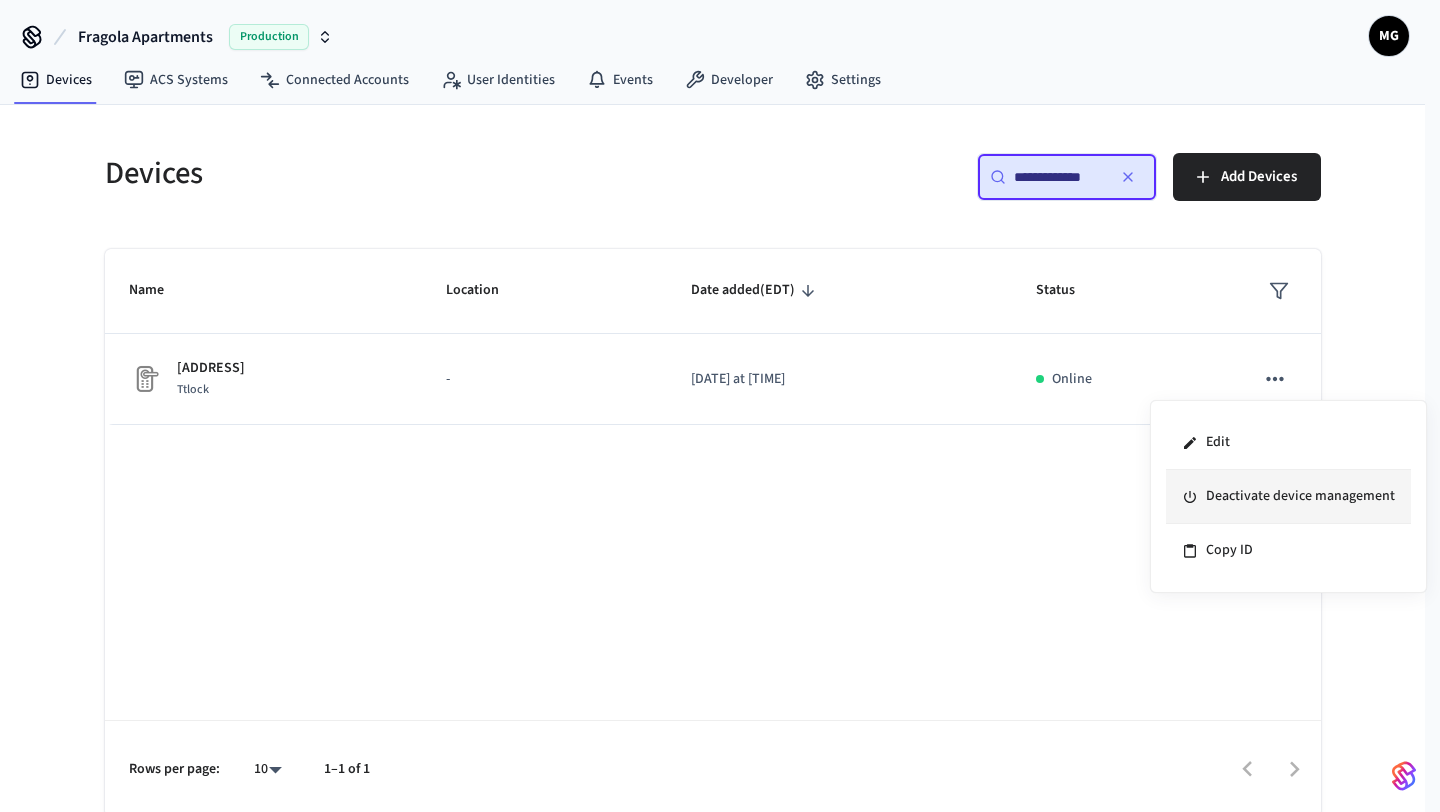 click on "Deactivate device management" at bounding box center [1288, 497] 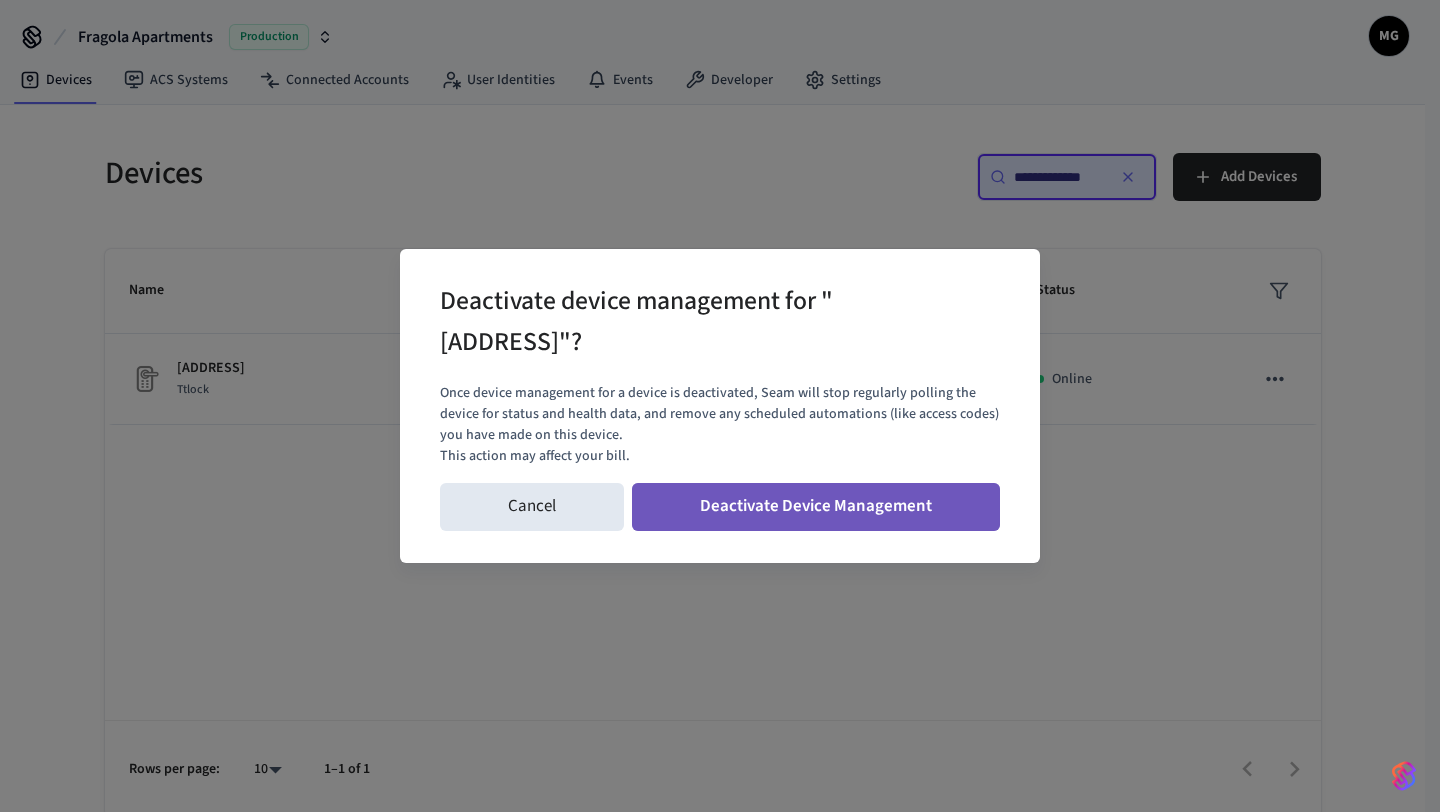 click on "Deactivate Device Management" at bounding box center [816, 507] 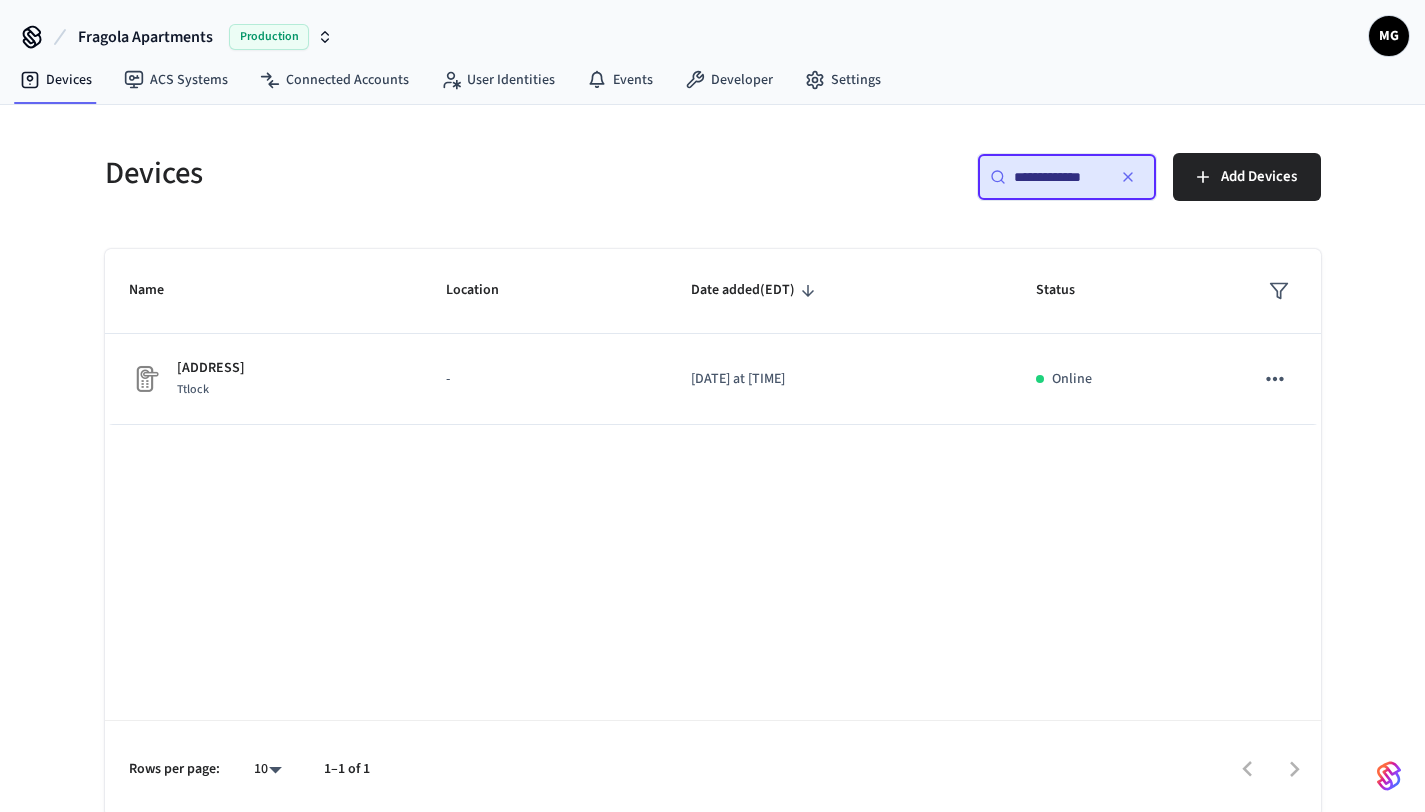 click on "**********" at bounding box center (1059, 177) 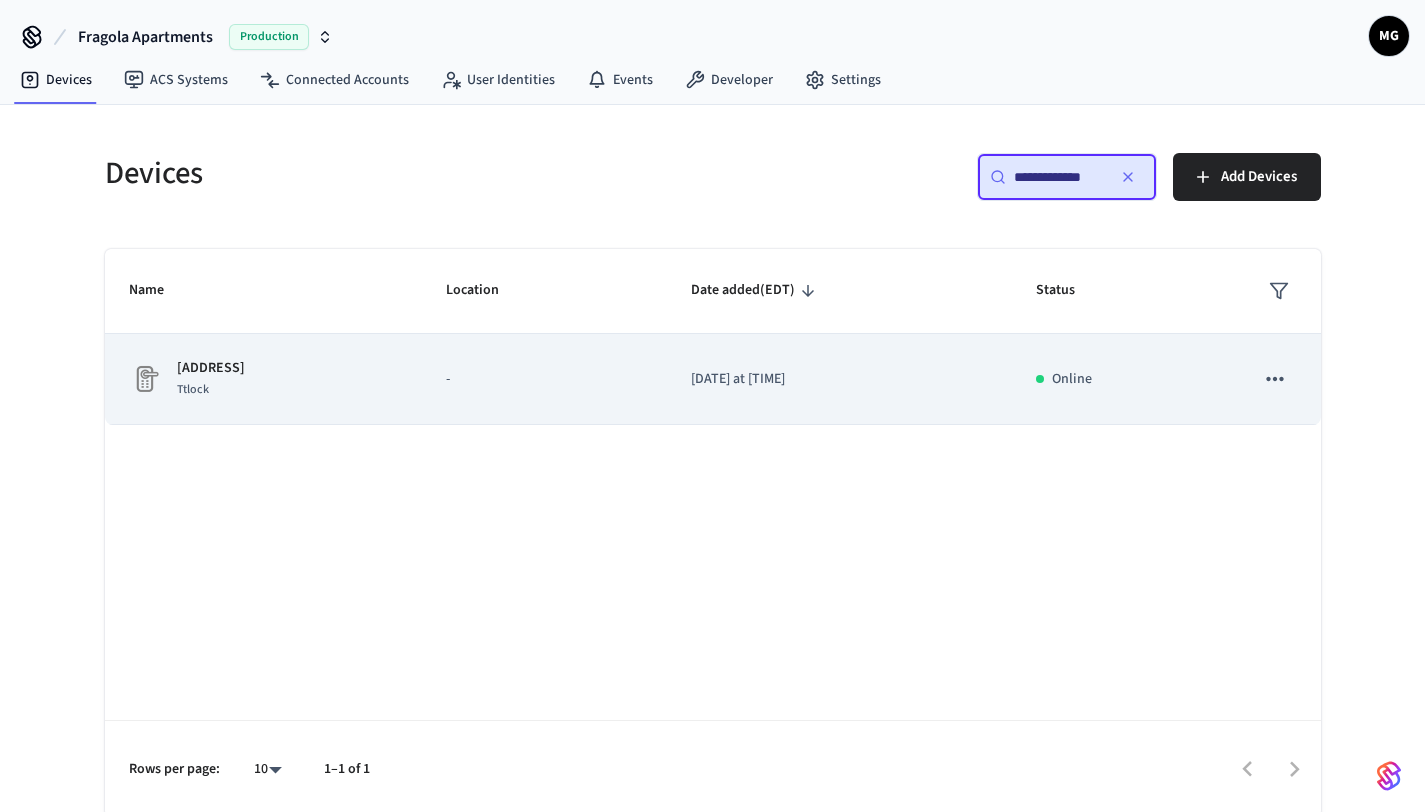 click 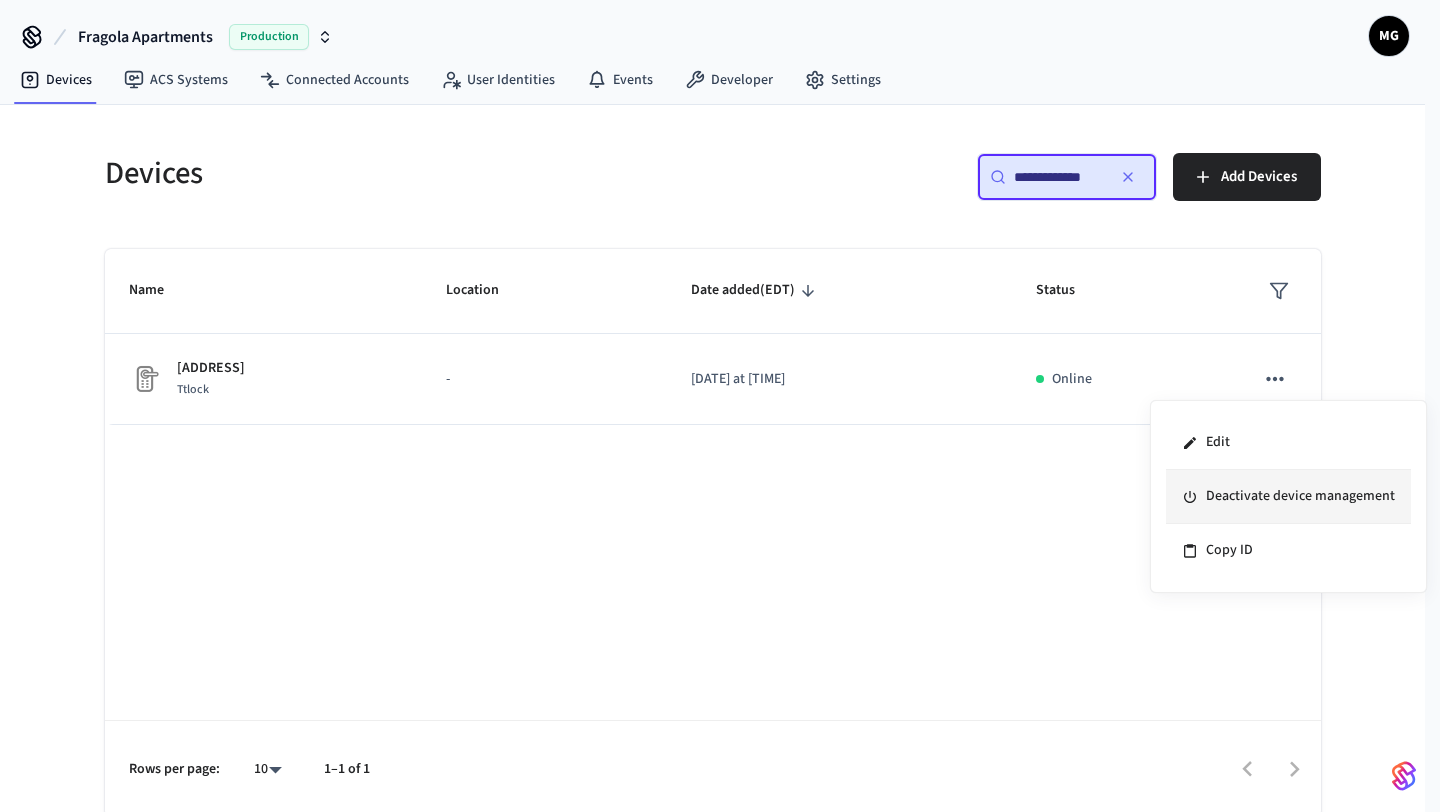 click on "Deactivate device management" at bounding box center [1288, 497] 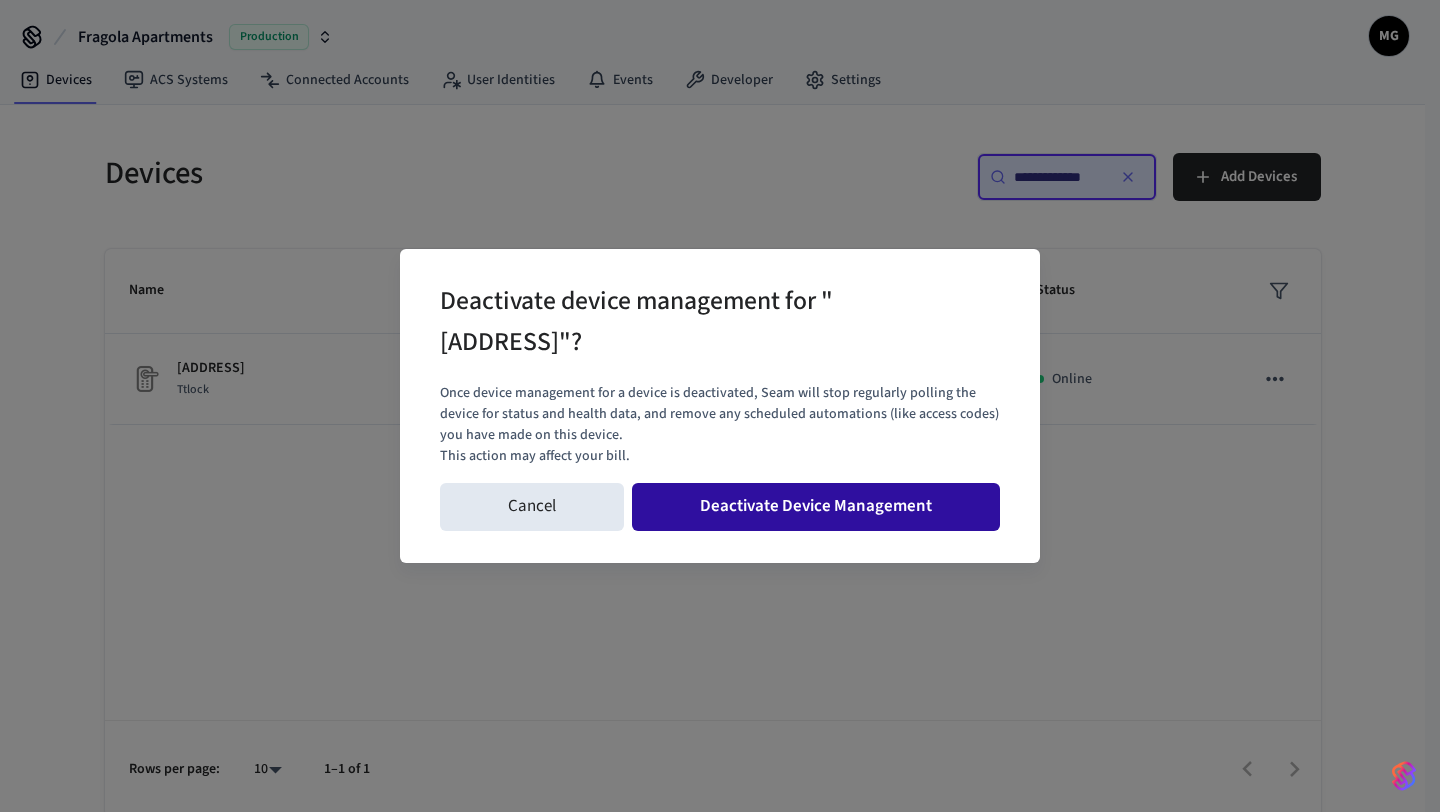 click on "Deactivate Device Management" at bounding box center (816, 507) 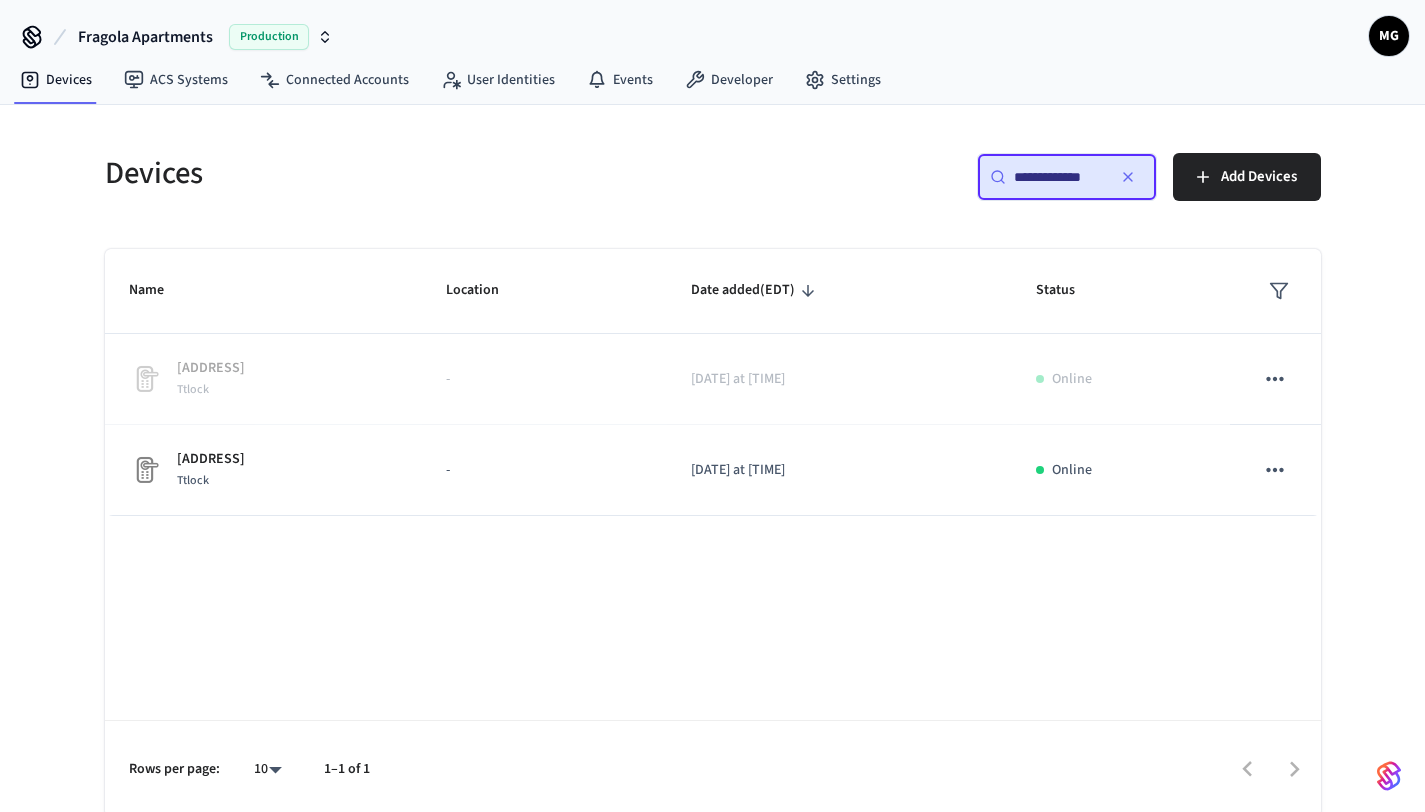 click on "**********" at bounding box center [1067, 177] 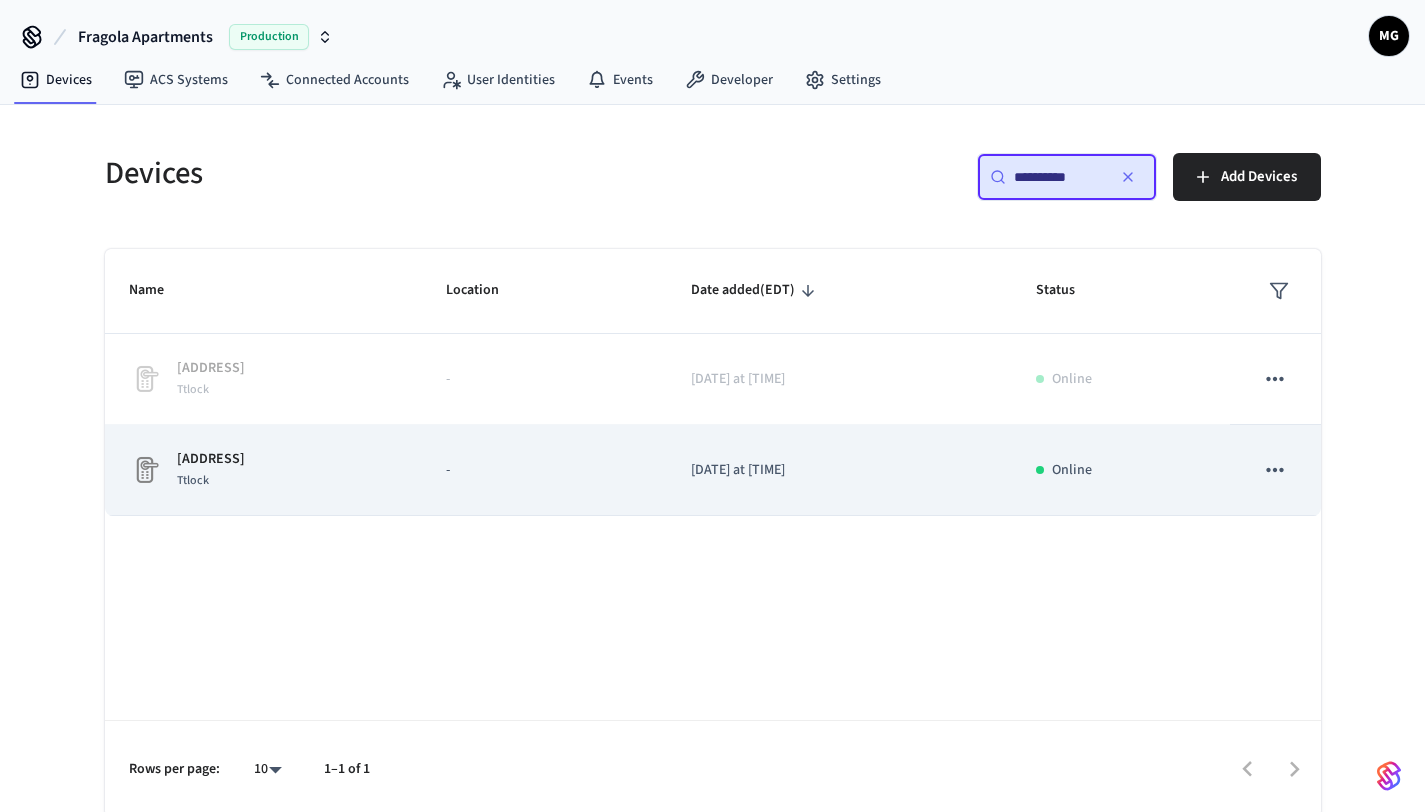 click 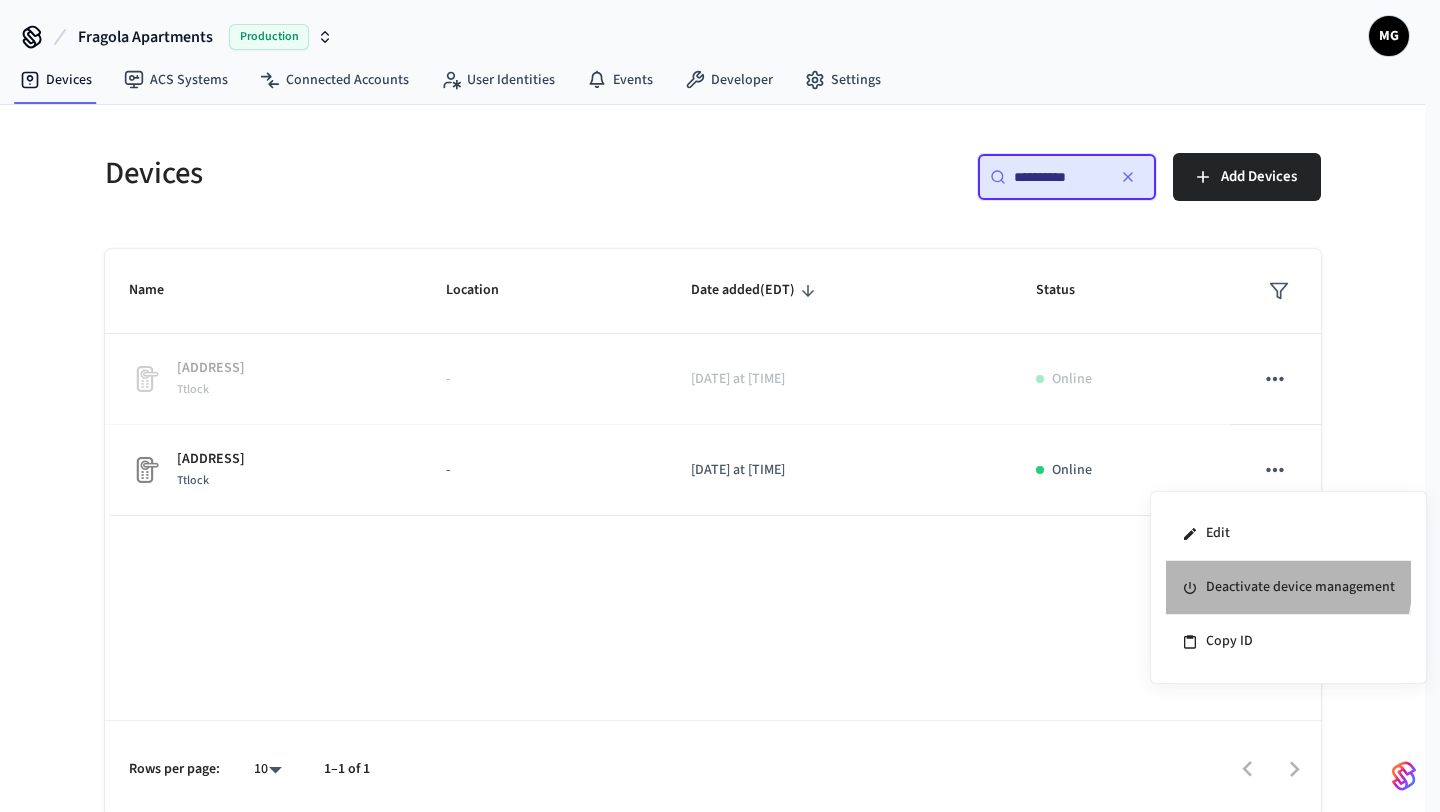 click on "Deactivate device management" at bounding box center (1288, 588) 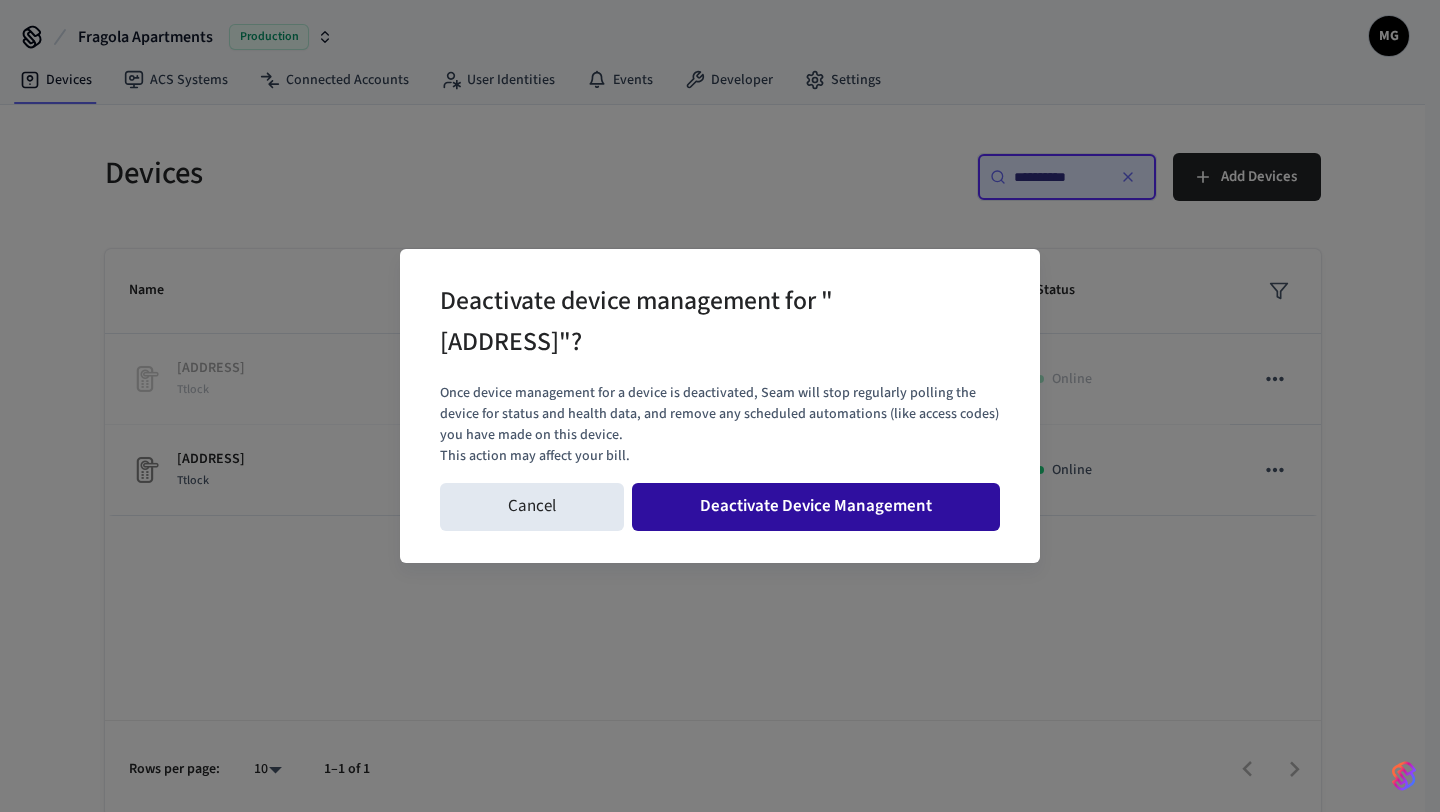 click on "Deactivate Device Management" at bounding box center (816, 507) 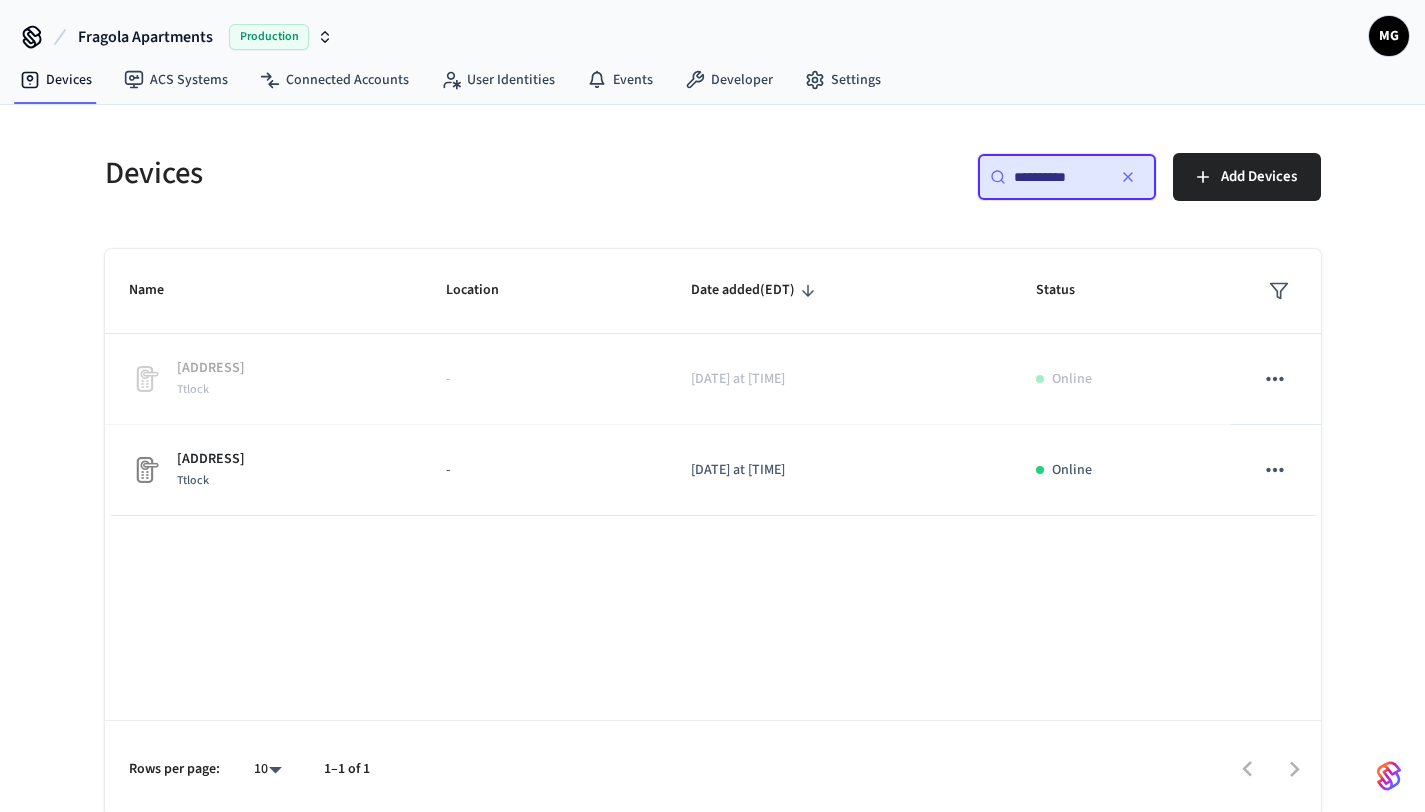 click on "**********" at bounding box center [1059, 177] 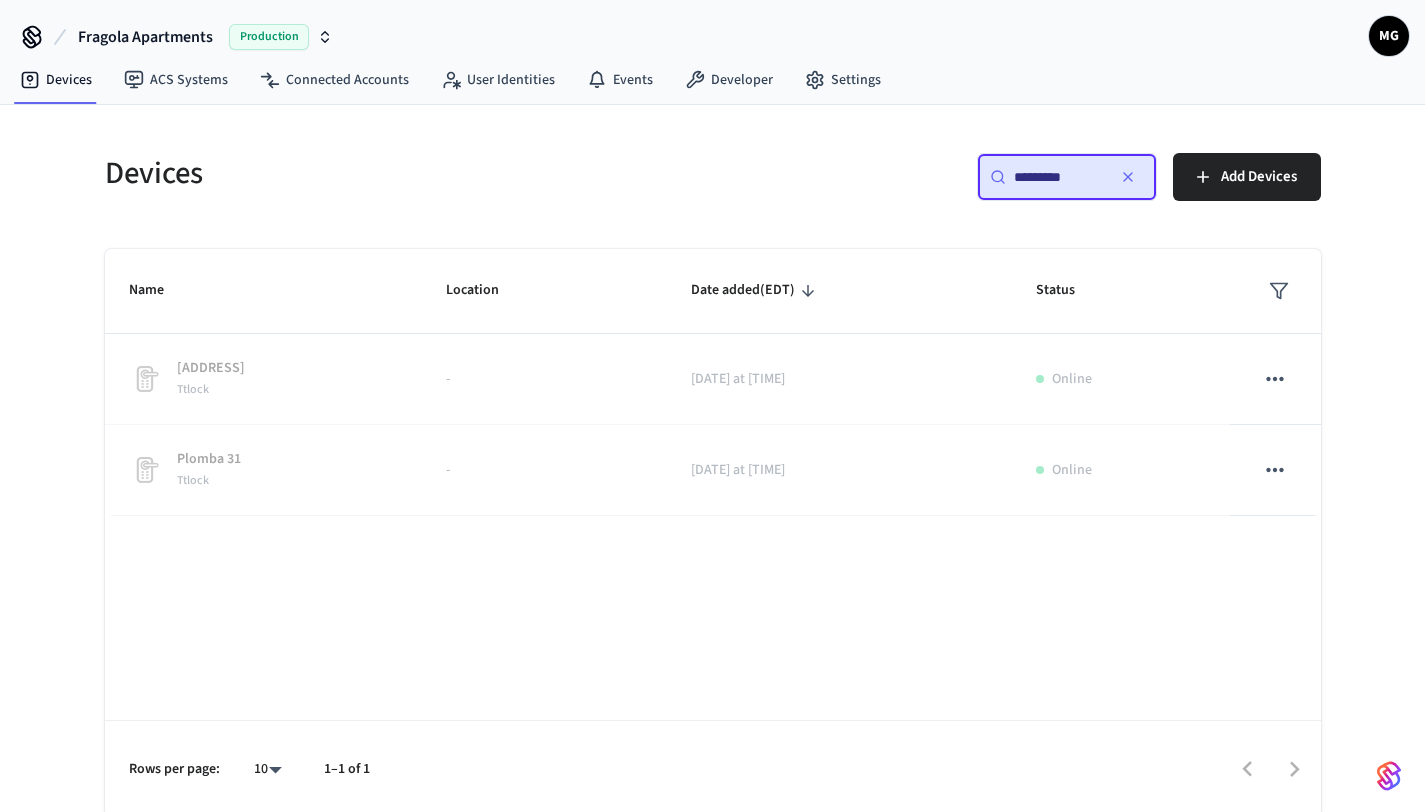 type on "*********" 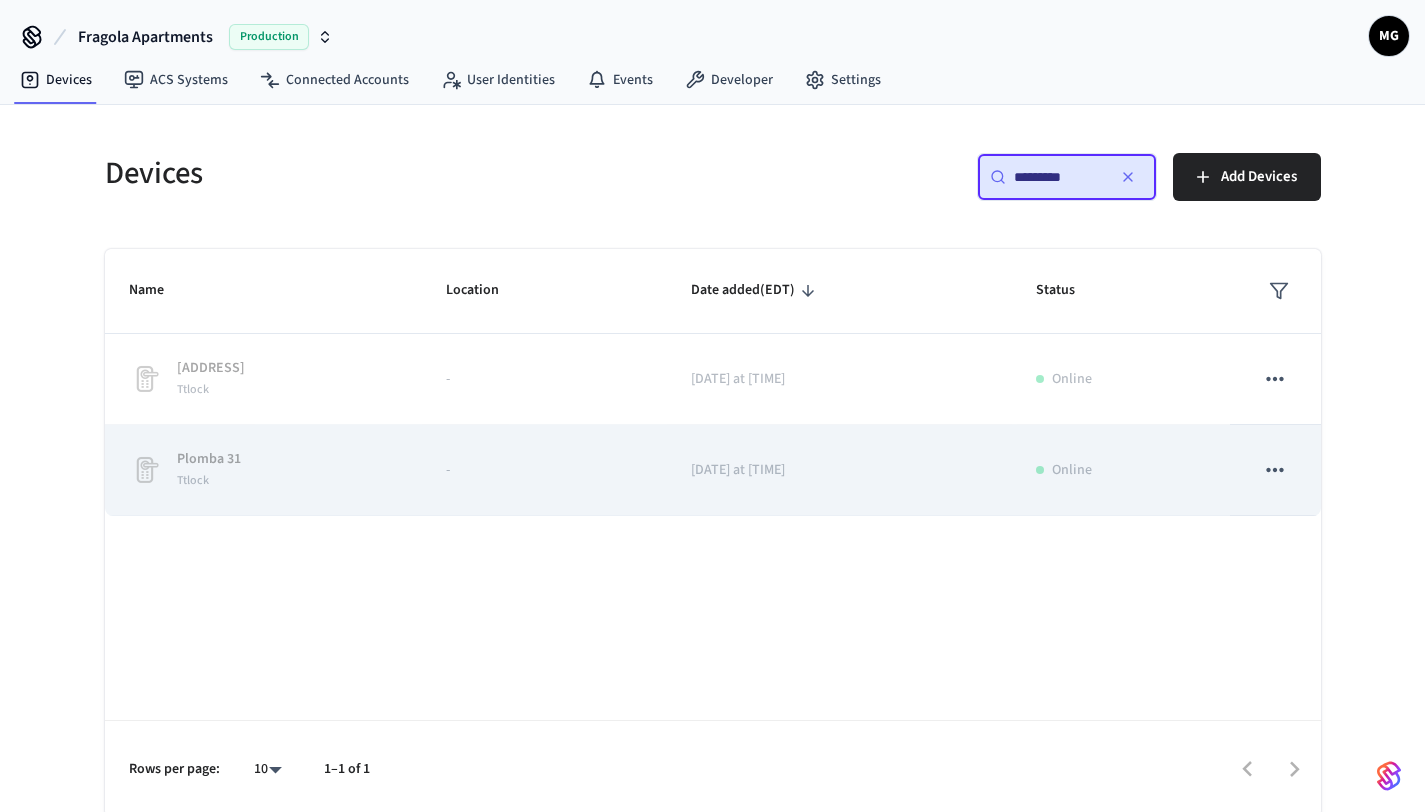 click 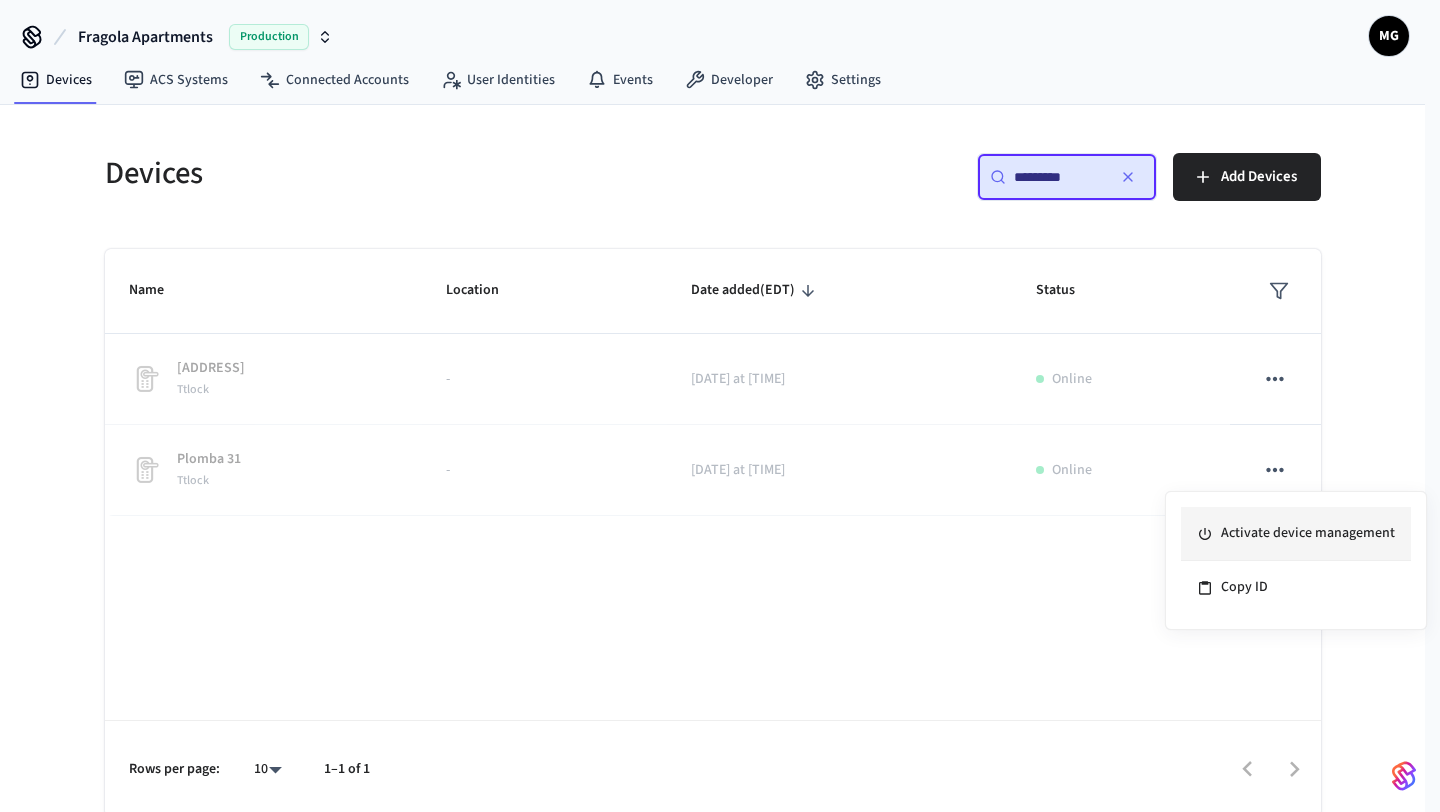 click on "Activate device management" at bounding box center (1296, 534) 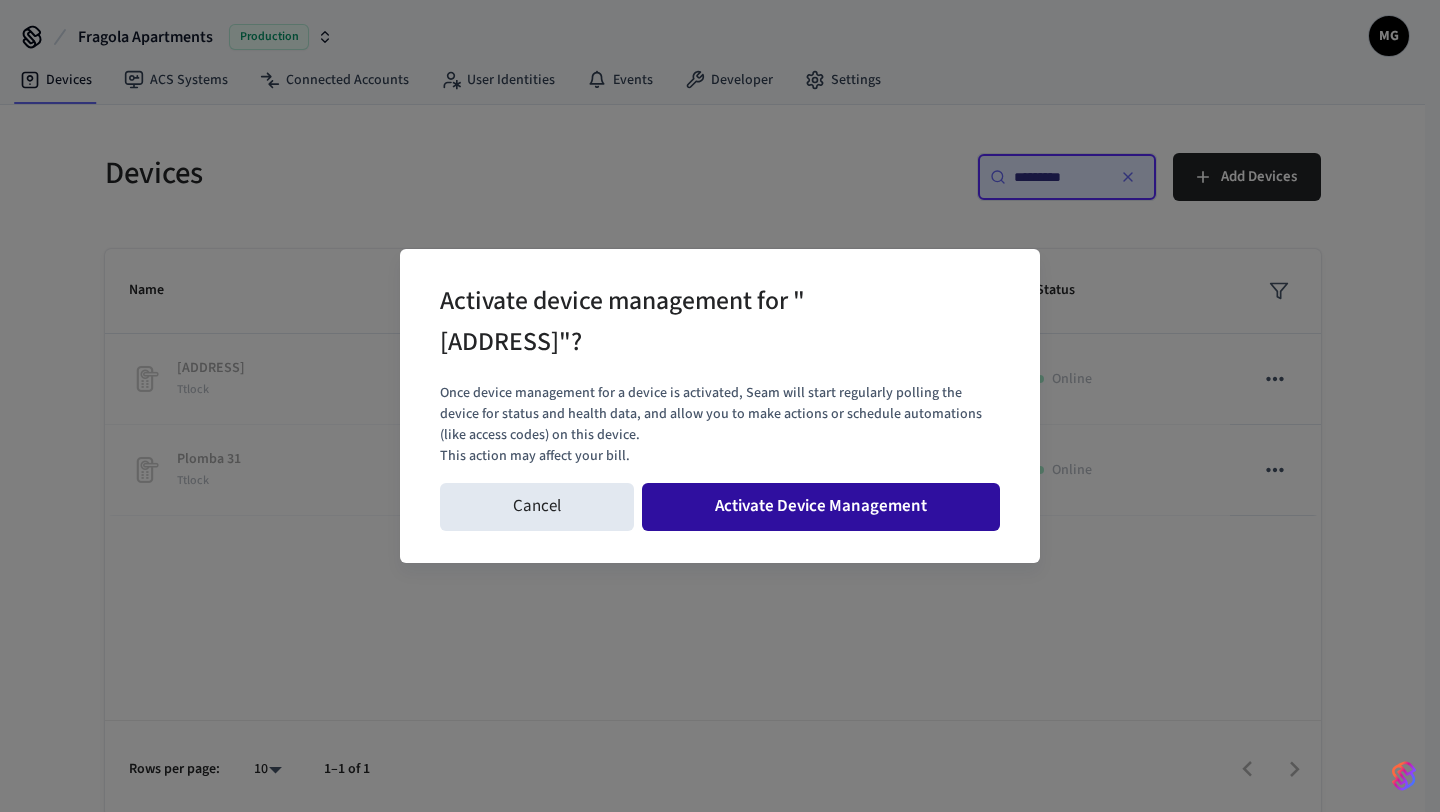 click on "Activate Device Management" at bounding box center [821, 507] 